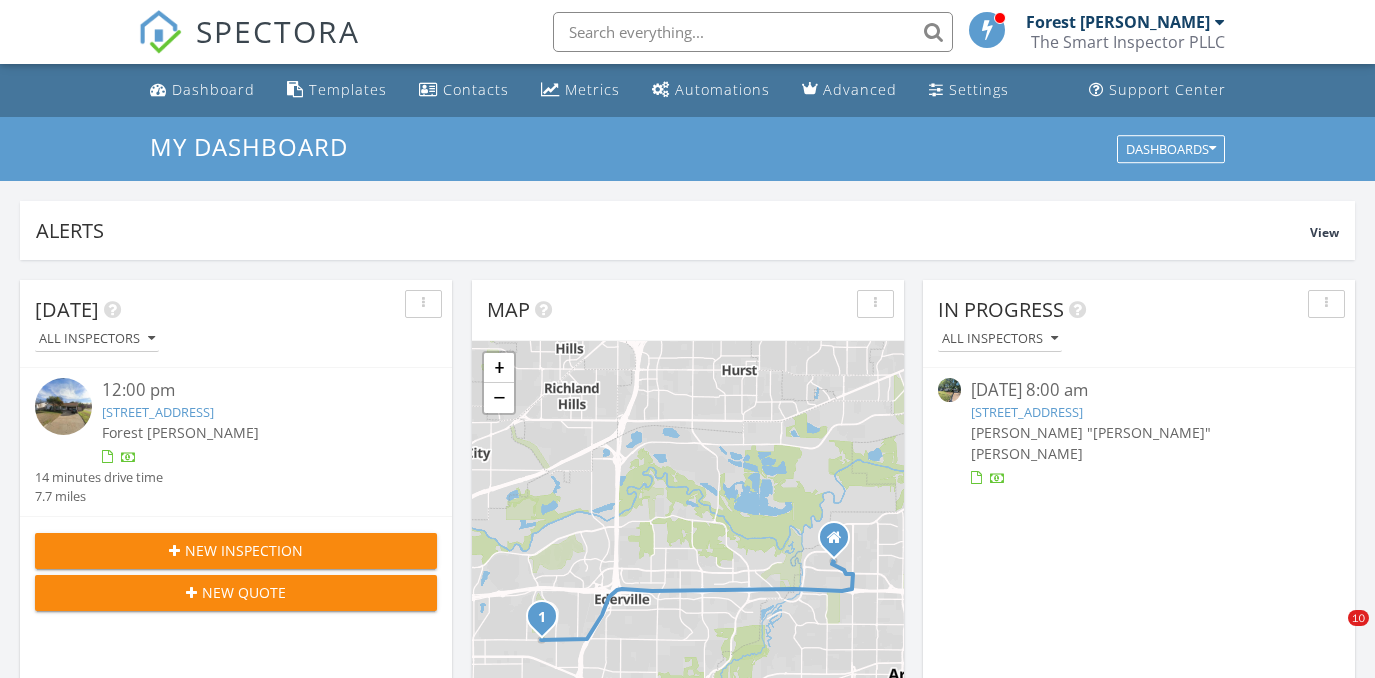scroll, scrollTop: 1181, scrollLeft: 0, axis: vertical 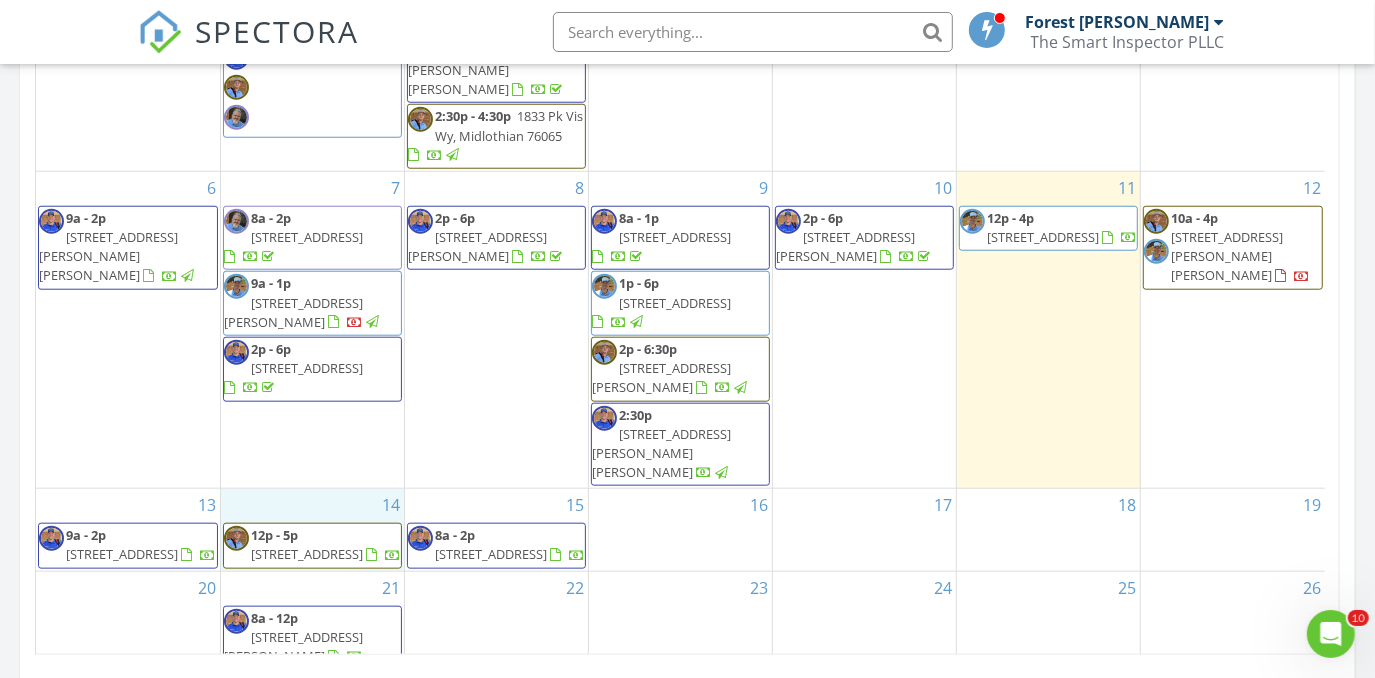 click on "14
12p - 5p
5004 Crutchberry Pl, The Colony 75056" at bounding box center (312, 529) 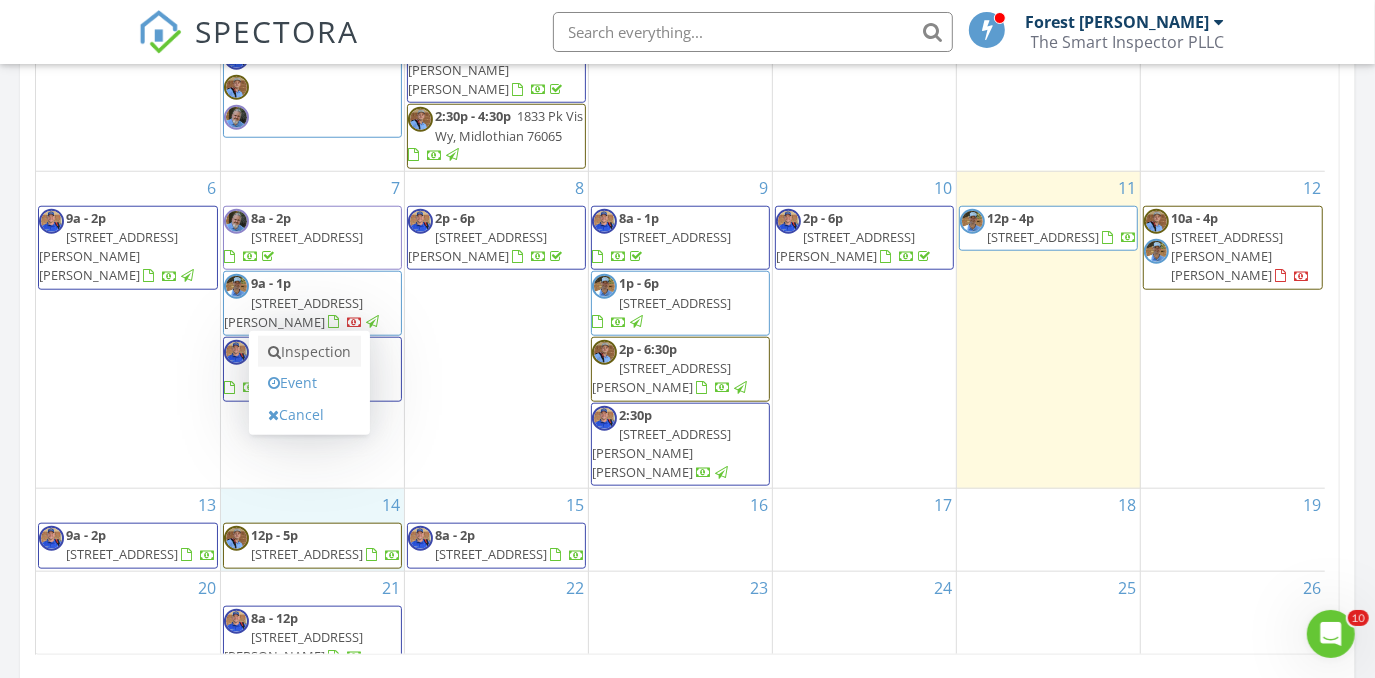 click on "Inspection" at bounding box center [309, 352] 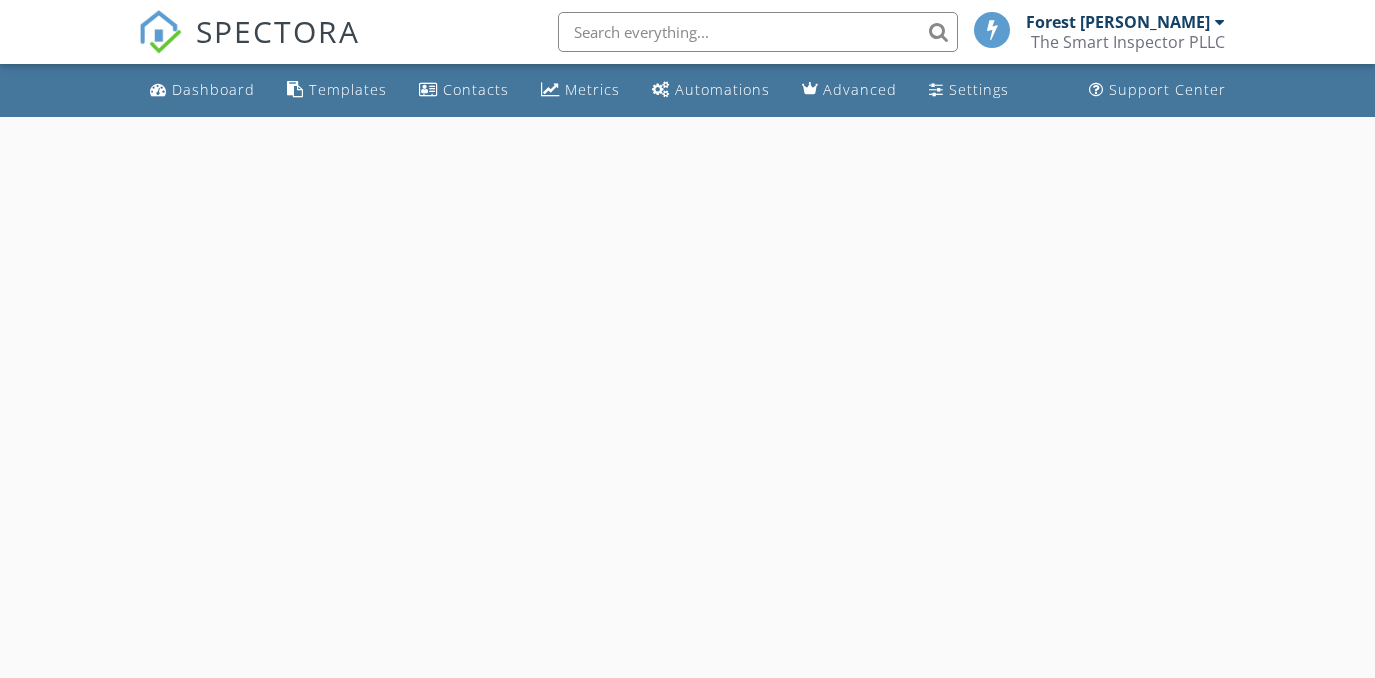 scroll, scrollTop: 0, scrollLeft: 0, axis: both 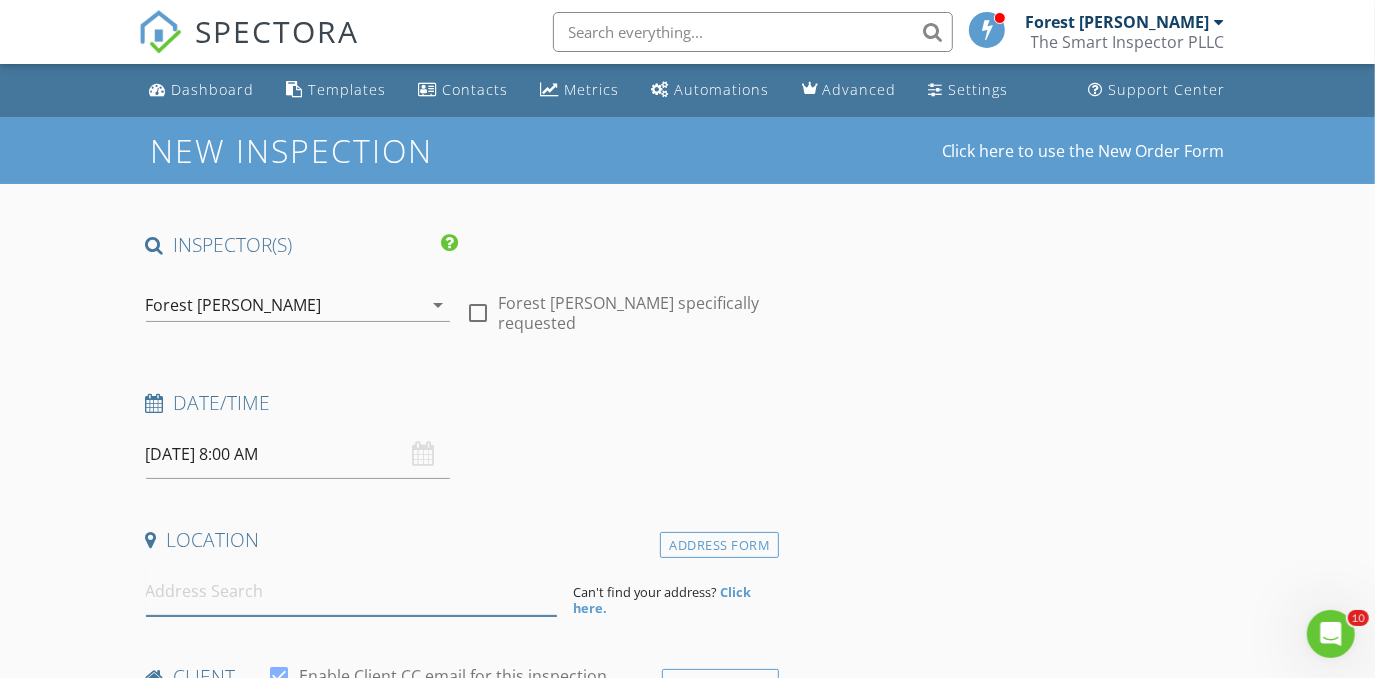 click at bounding box center (352, 591) 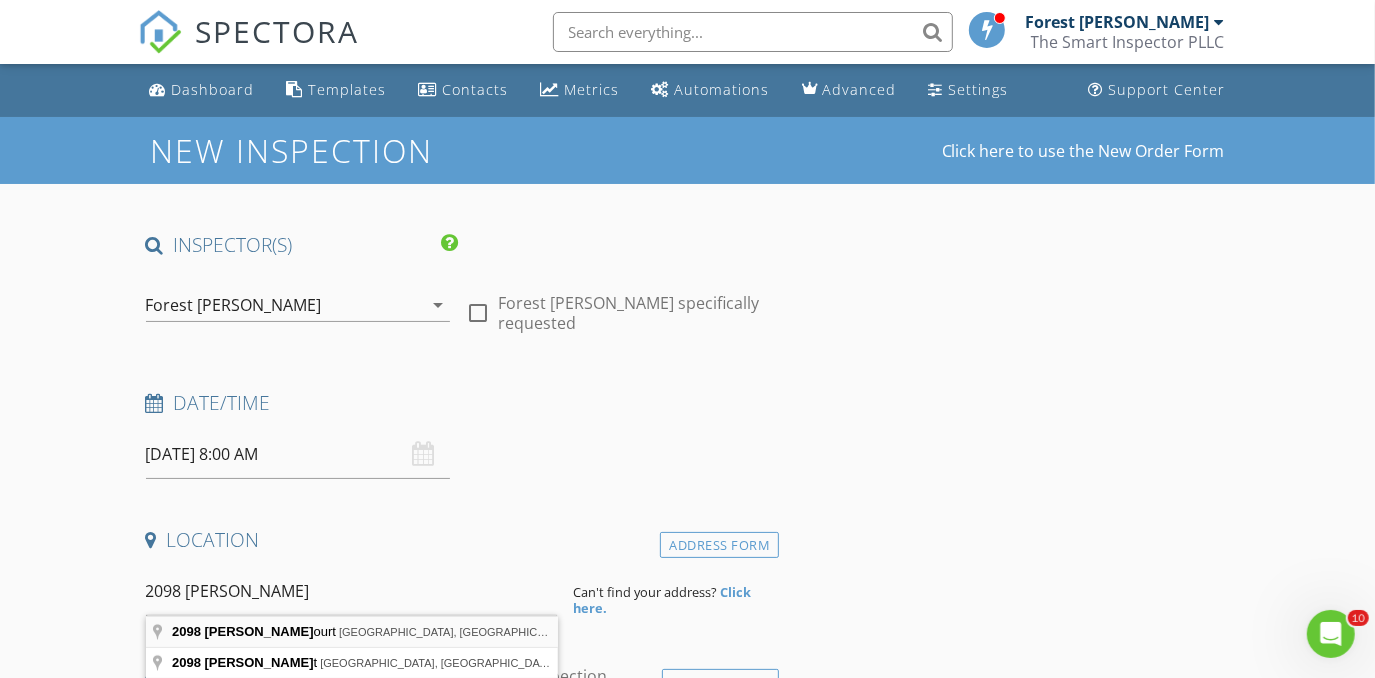 type on "[STREET_ADDRESS]" 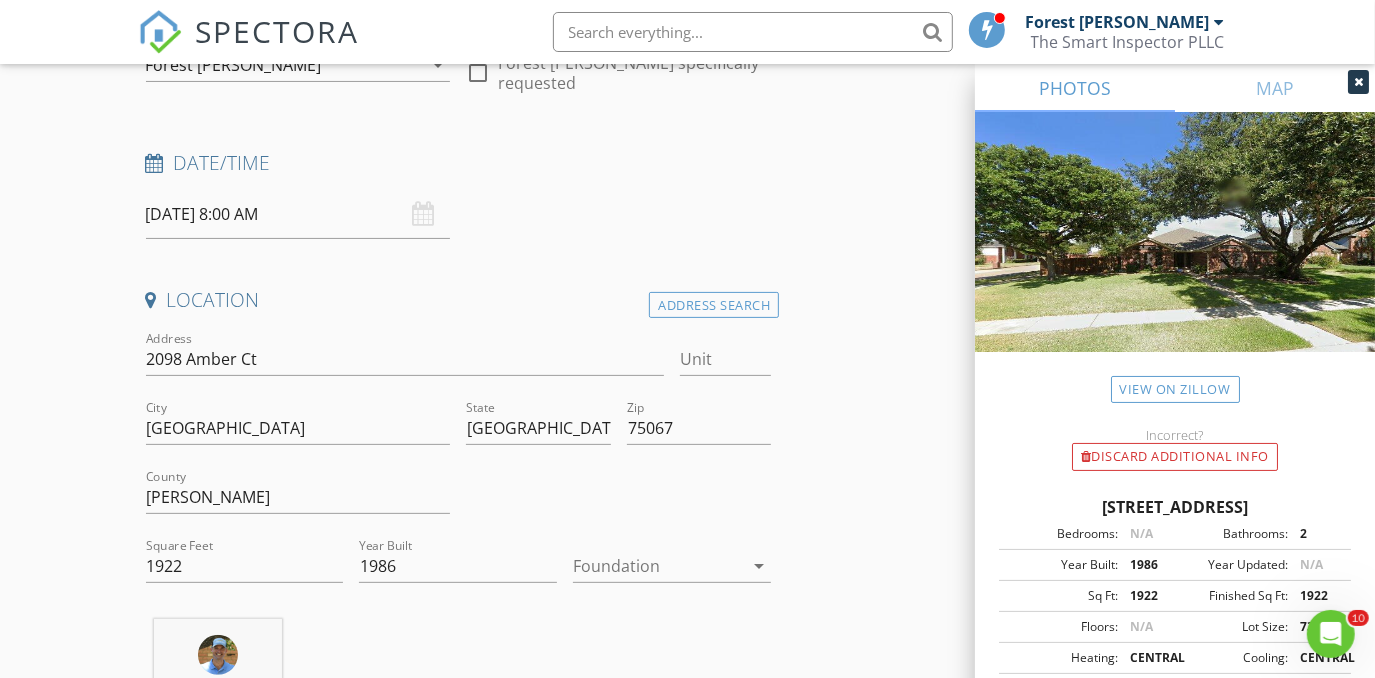 scroll, scrollTop: 272, scrollLeft: 0, axis: vertical 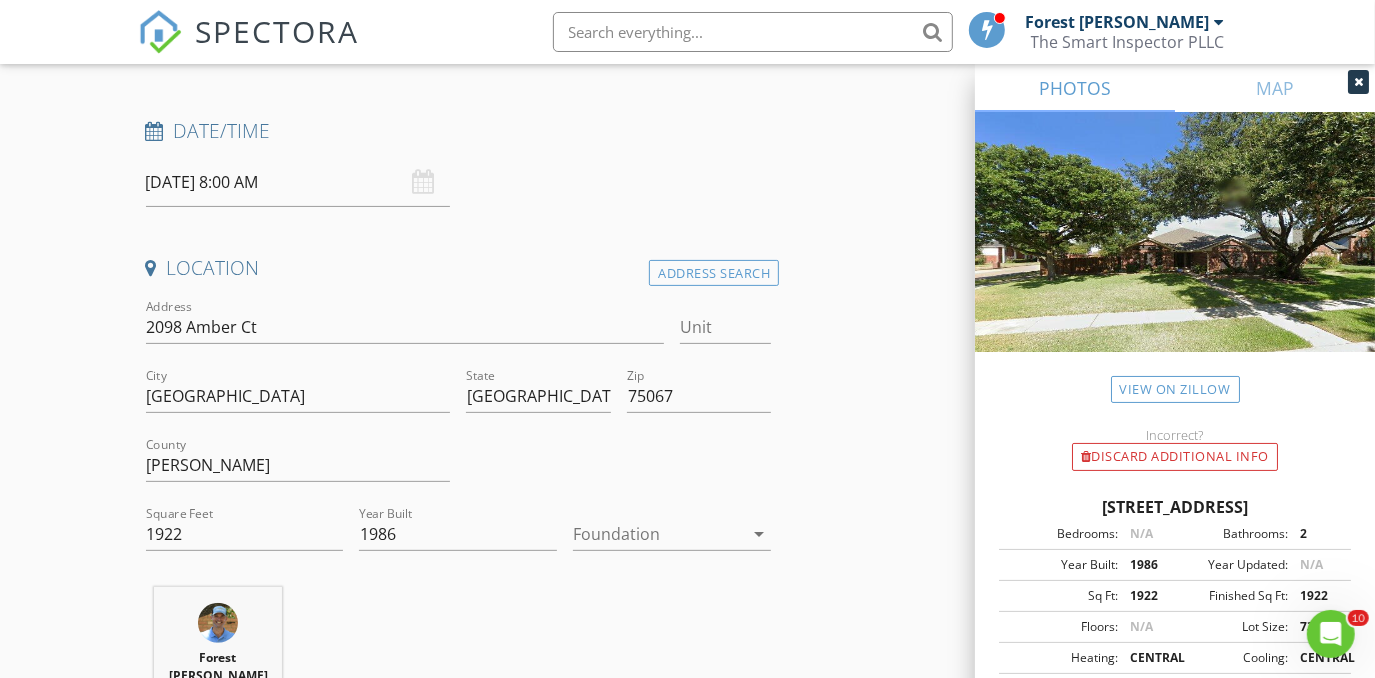 click at bounding box center [658, 534] 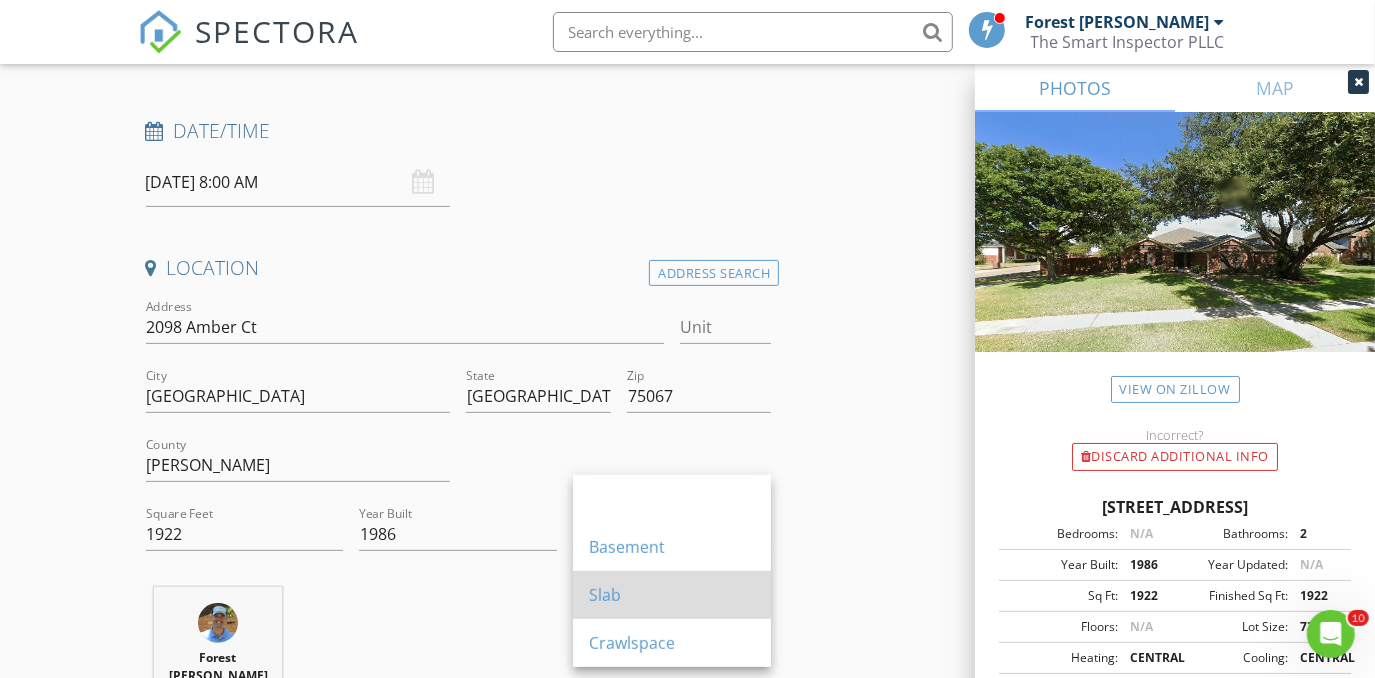 click on "Slab" at bounding box center [672, 595] 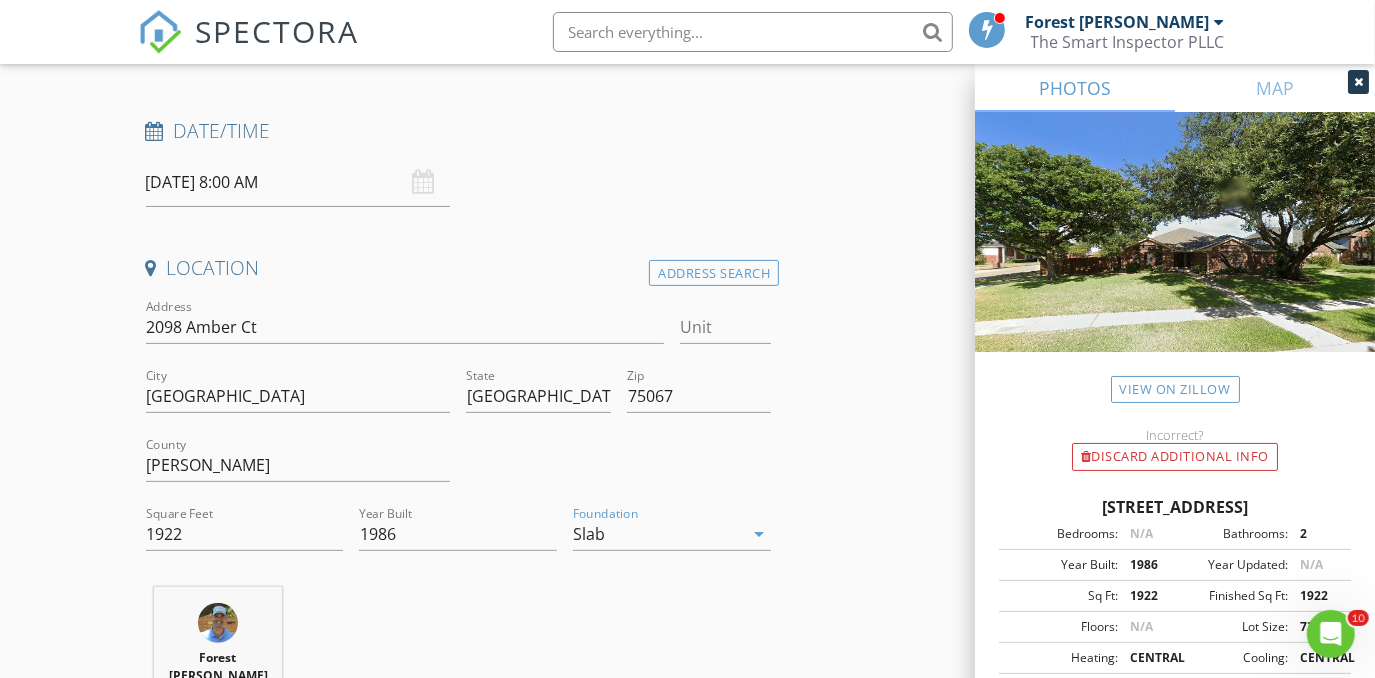 click on "New Inspection
Click here to use the New Order Form
INSPECTOR(S)
check_box   Forest Ivey   PRIMARY   check_box_outline_blank   Brian Cain     check_box_outline_blank   Christopher Hudson     check_box_outline_blank   Christopher Sarris     check_box_outline_blank   Antoine "Tony" Razzouk     Forest Ivey arrow_drop_down   check_box_outline_blank Forest Ivey specifically requested
Date/Time
07/14/2025 8:00 AM
Location
Address Search       Address 2098 Amber Ct   Unit   City Lewisville   State TX   Zip 75067   County Denton     Square Feet 1922   Year Built 1986   Foundation Slab arrow_drop_down     Forest Ivey     23.1 miles     (35 minutes)
client
check_box Enable Client CC email for this inspection   Client Search     check_box_outline_blank Client is a Company/Organization     First Name   Last Name   Email   CC Email   Phone           Notes" at bounding box center (687, 1609) 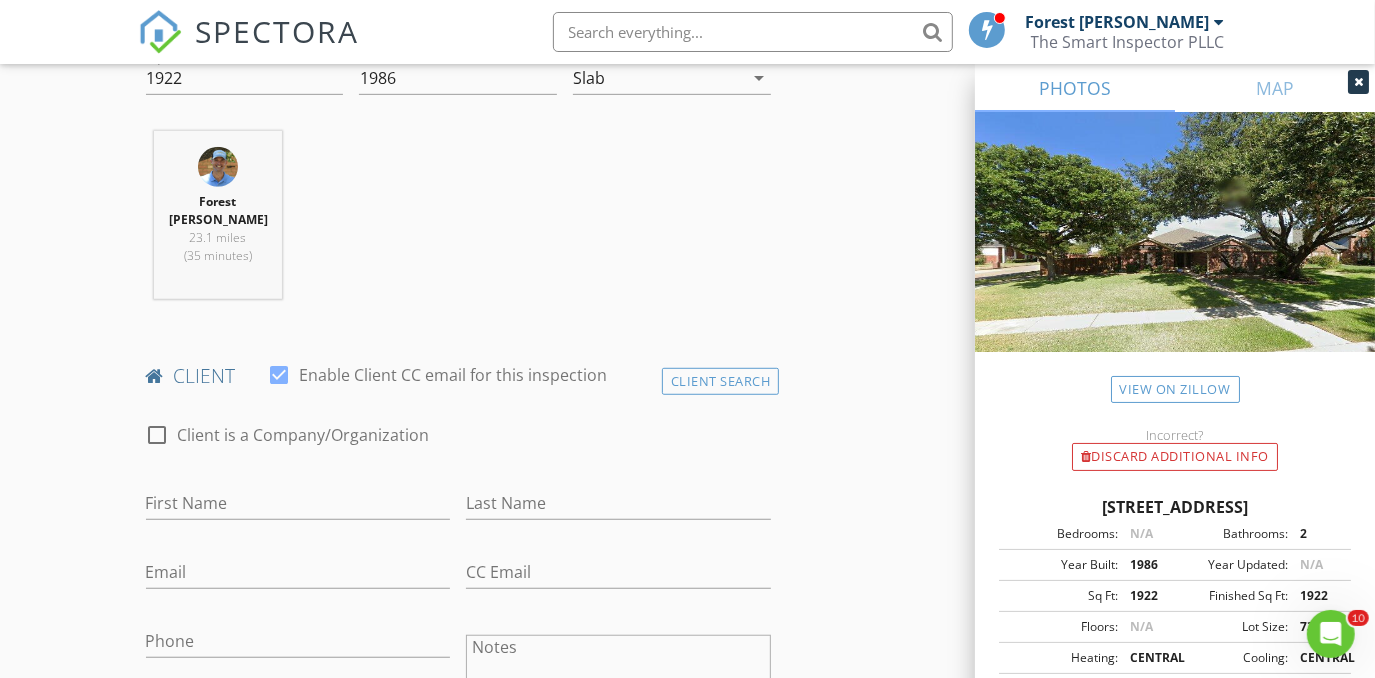 scroll, scrollTop: 818, scrollLeft: 0, axis: vertical 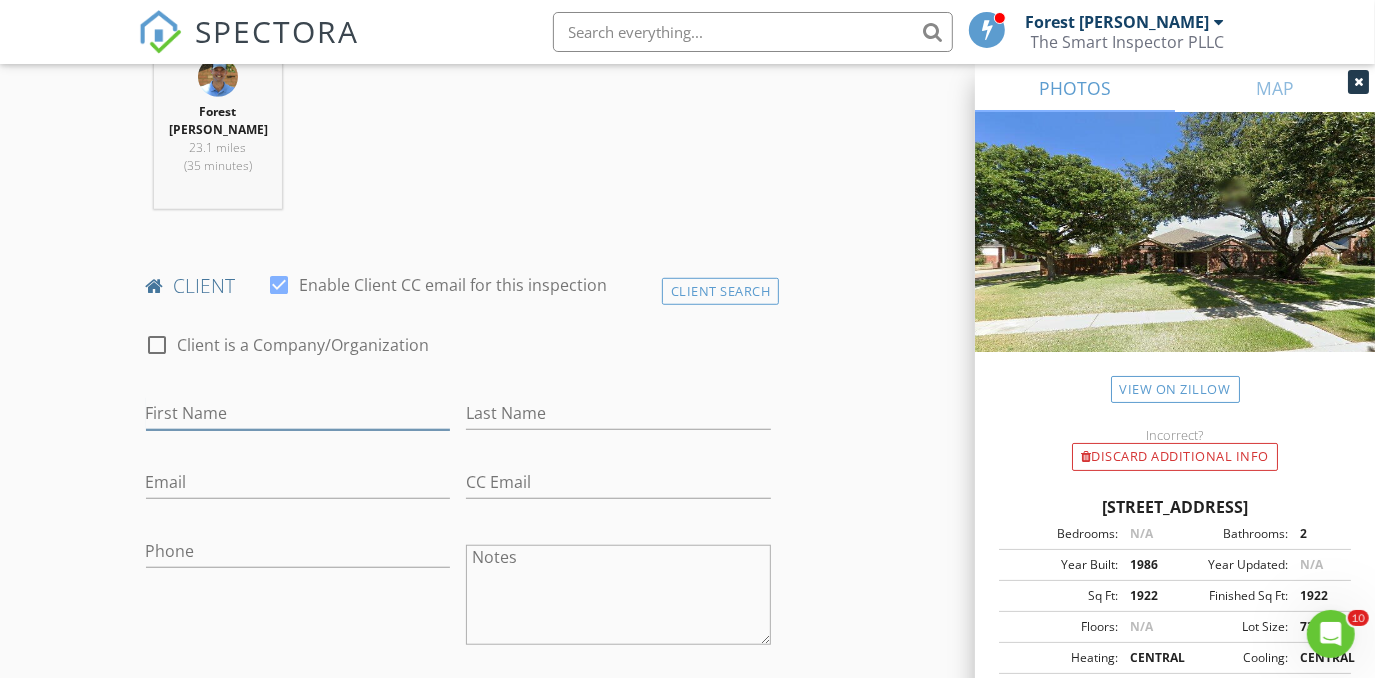 click on "First Name" at bounding box center [298, 413] 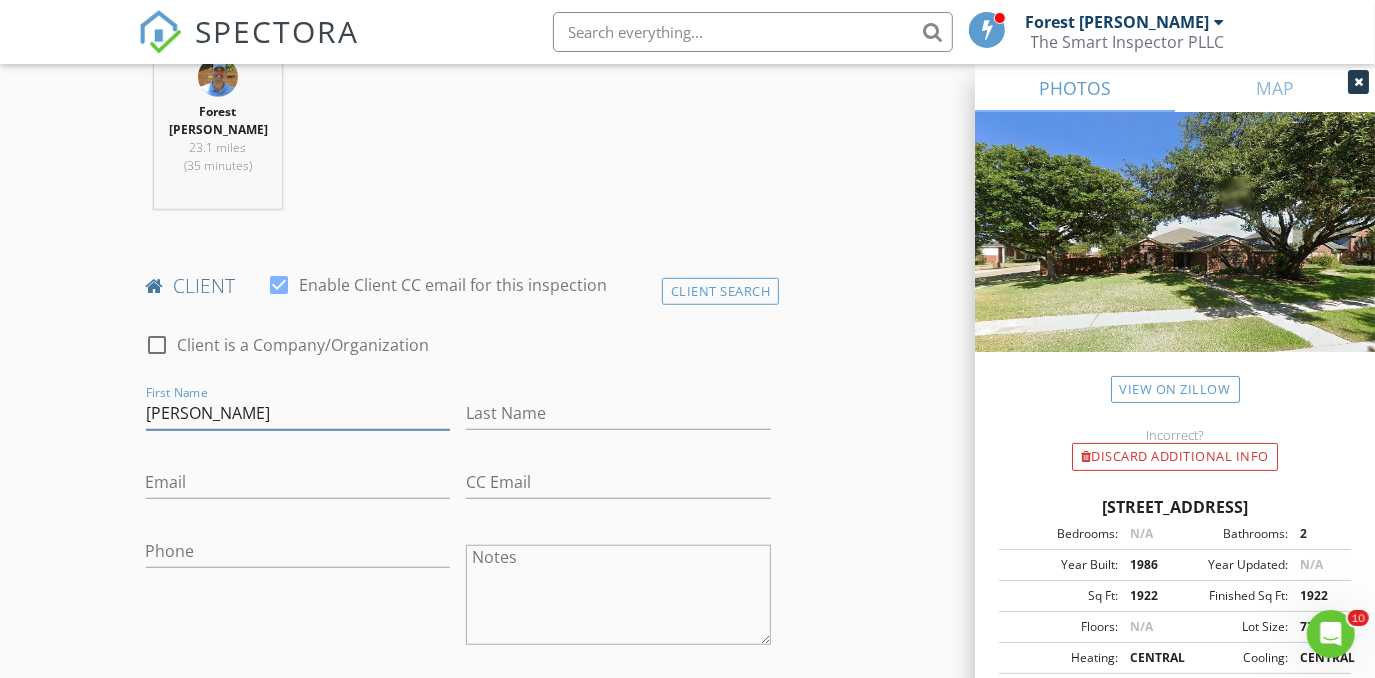 type on "Thomas" 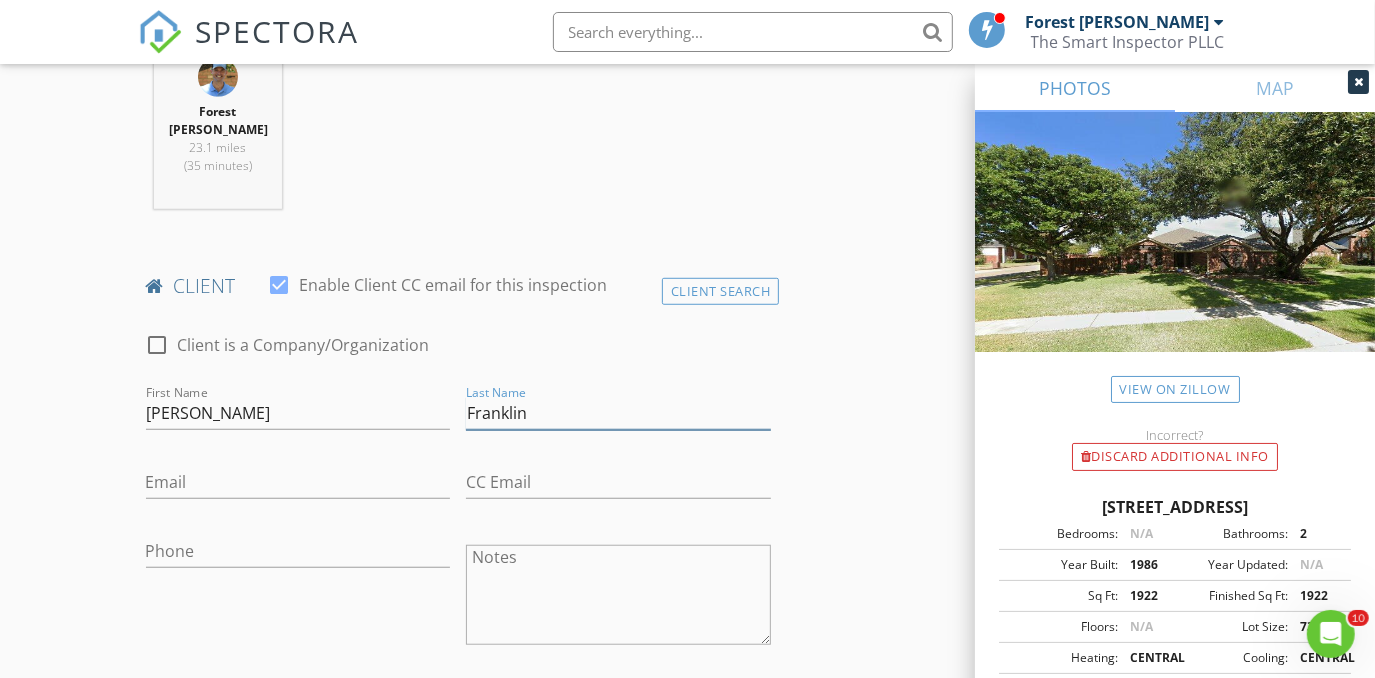 type on "Franklin" 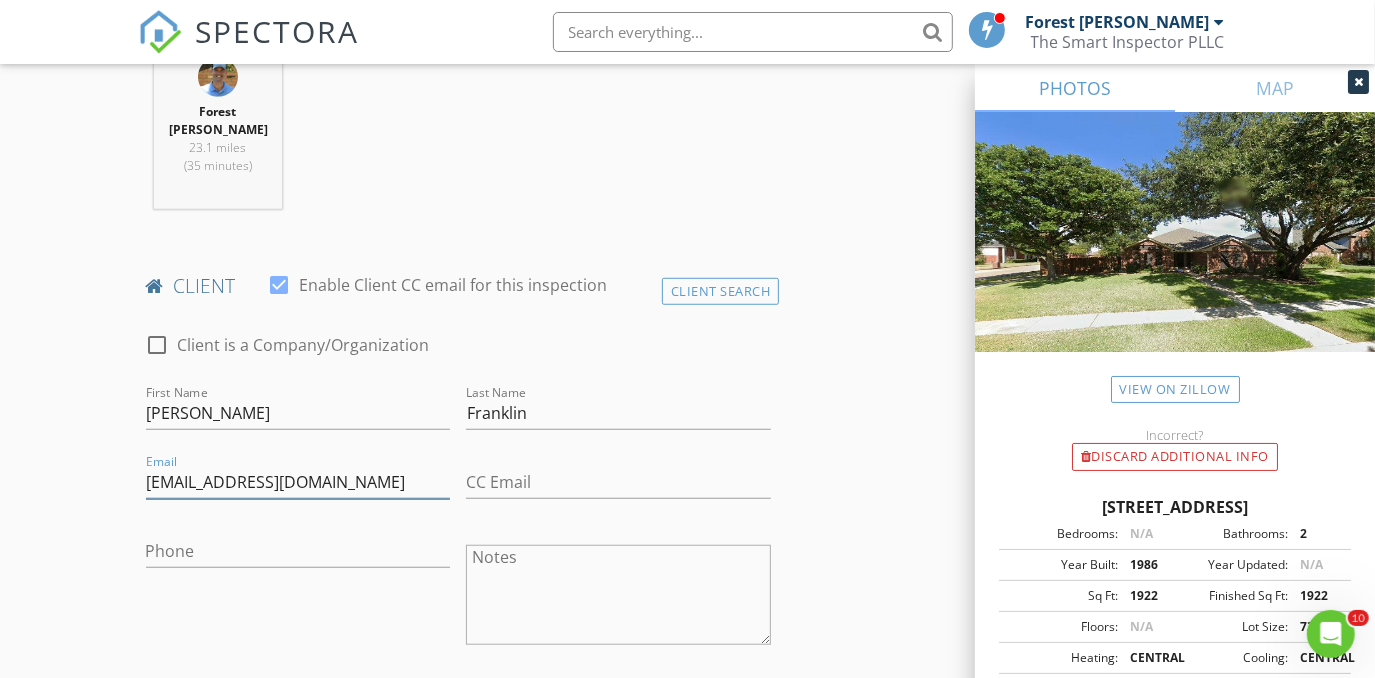 type on "flafranklin@sbcglobal.net" 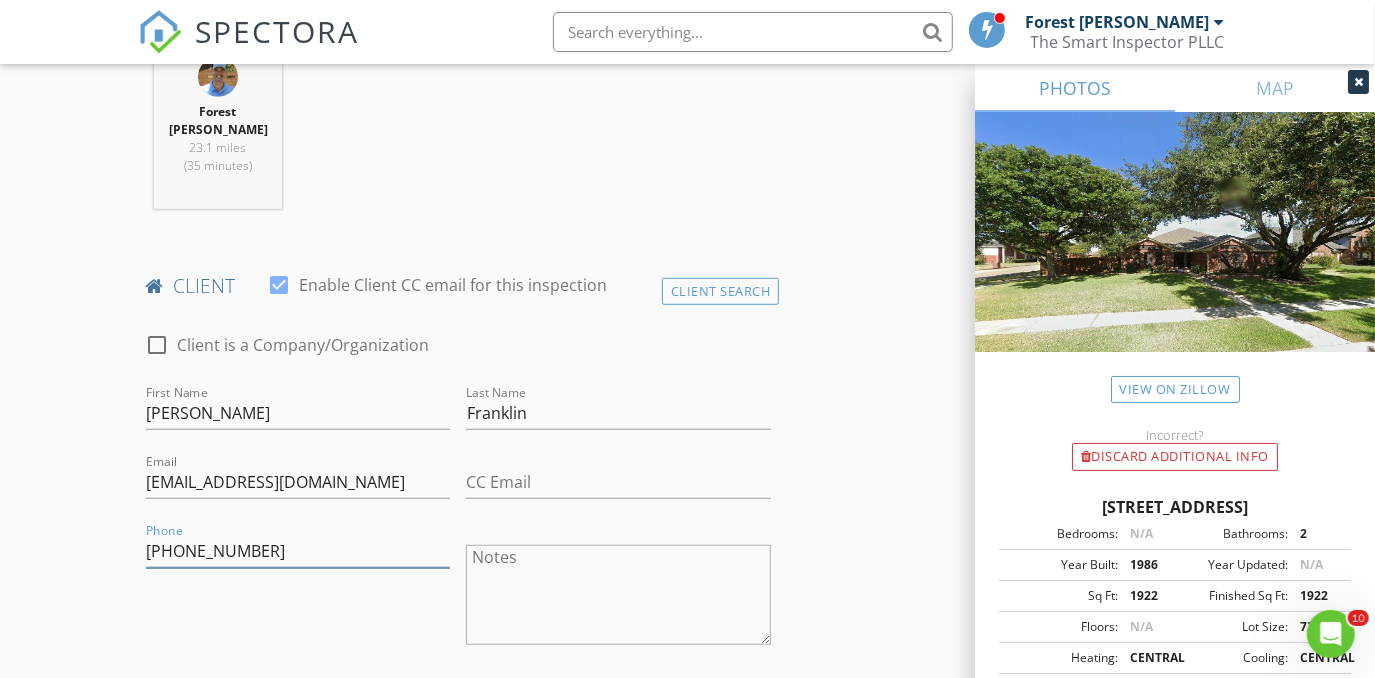 type on "817-713-8193" 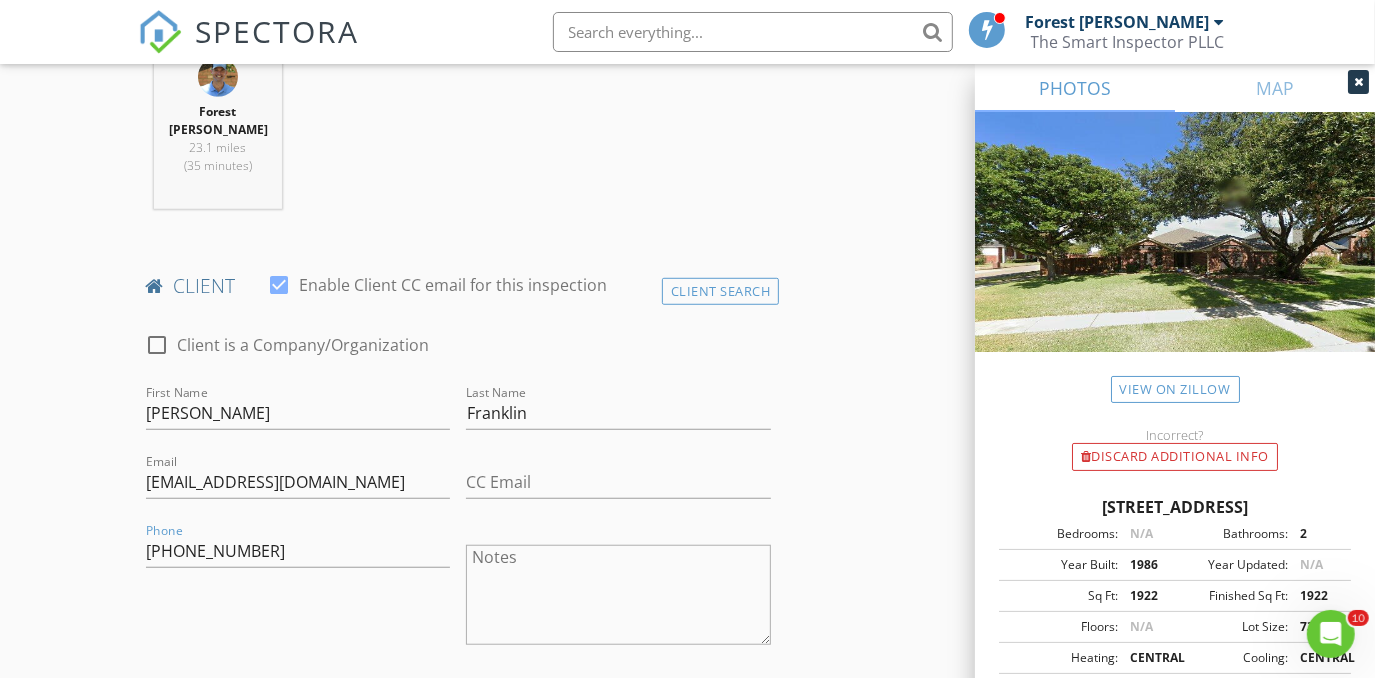 click on "New Inspection
Click here to use the New Order Form
INSPECTOR(S)
check_box   Forest Ivey   PRIMARY   check_box_outline_blank   Brian Cain     check_box_outline_blank   Christopher Hudson     check_box_outline_blank   Christopher Sarris     check_box_outline_blank   Antoine "Tony" Razzouk     Forest Ivey arrow_drop_down   check_box_outline_blank Forest Ivey specifically requested
Date/Time
07/14/2025 8:00 AM
Location
Address Search       Address 2098 Amber Ct   Unit   City Lewisville   State TX   Zip 75067   County Denton     Square Feet 1922   Year Built 1986   Foundation Slab arrow_drop_down     Forest Ivey     23.1 miles     (35 minutes)
client
check_box Enable Client CC email for this inspection   Client Search     check_box_outline_blank Client is a Company/Organization     First Name Thomas   Last Name Franklin   Email   CC Email   Phone" at bounding box center (687, 1063) 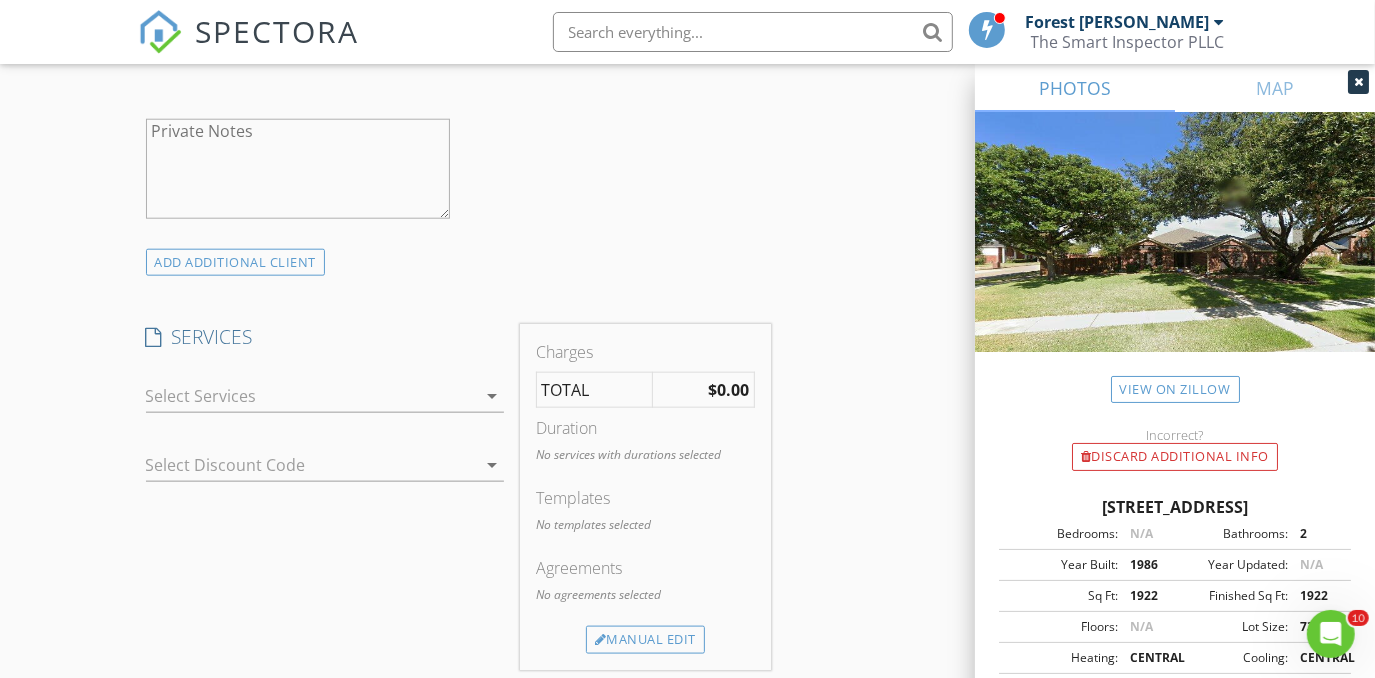 scroll, scrollTop: 1454, scrollLeft: 0, axis: vertical 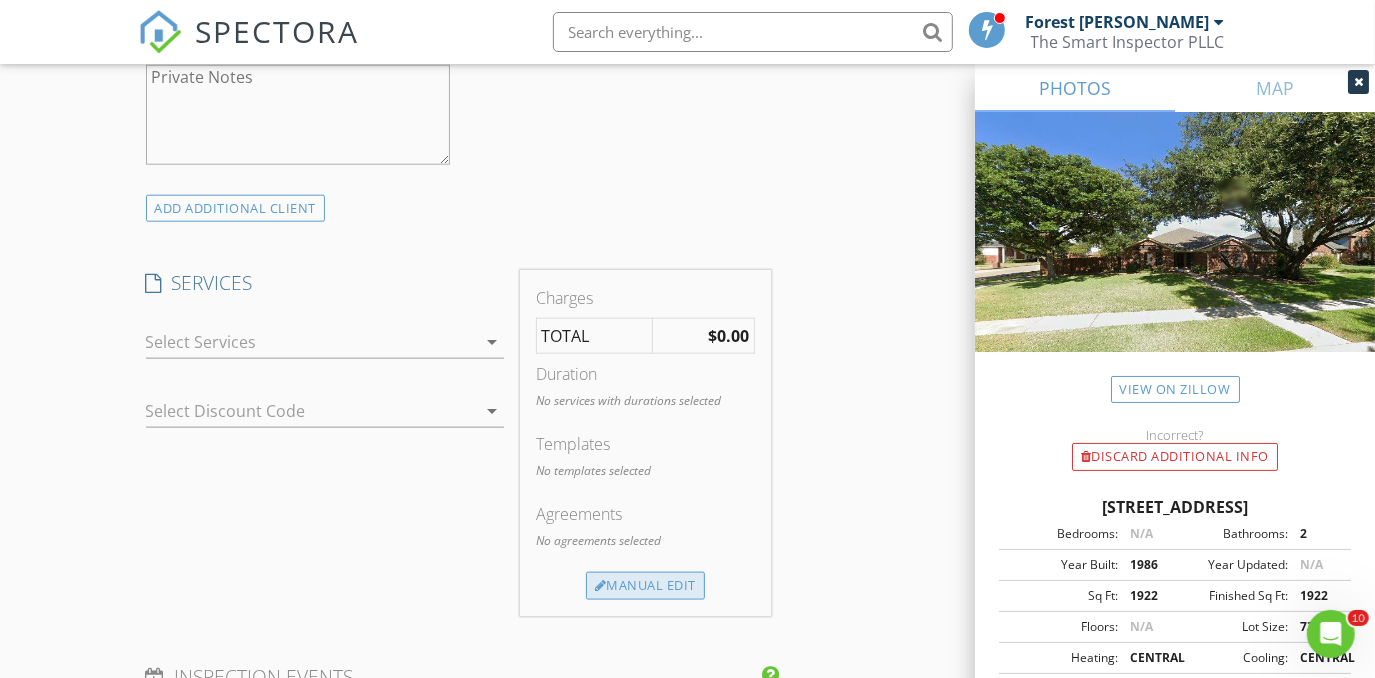 click on "Manual Edit" at bounding box center [645, 586] 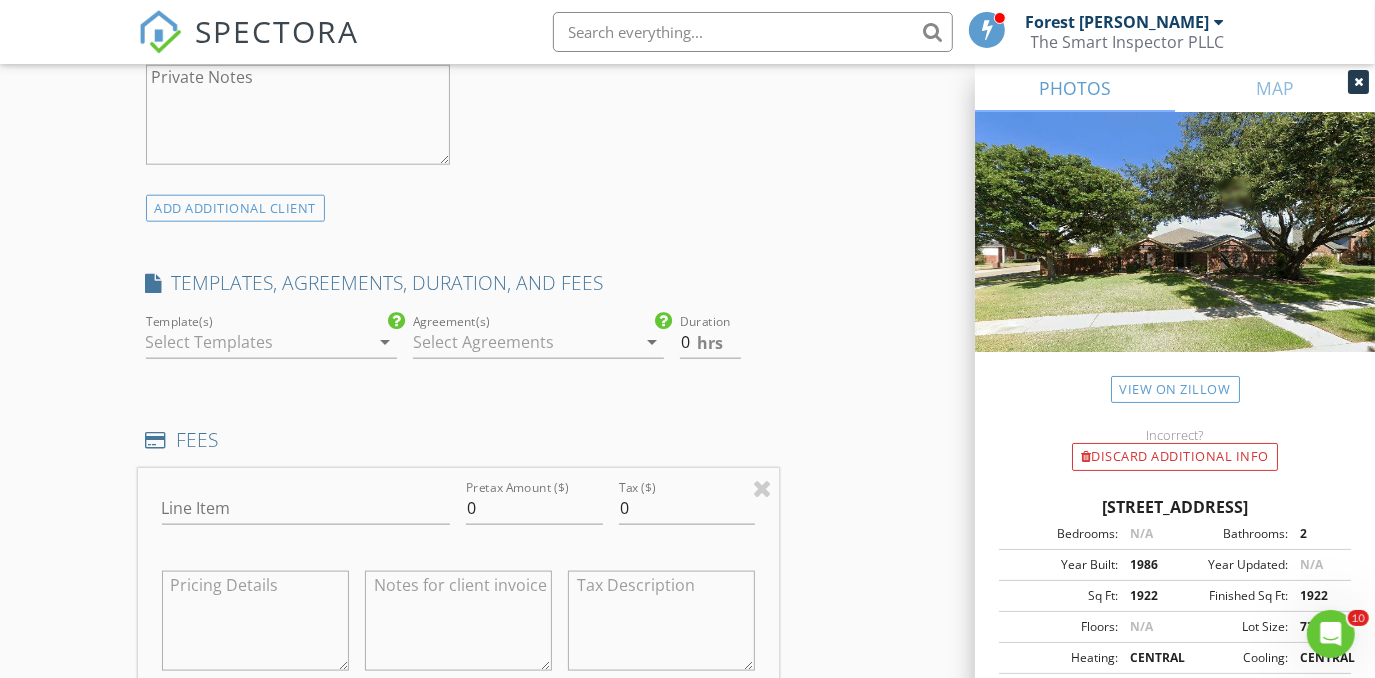 click at bounding box center [257, 342] 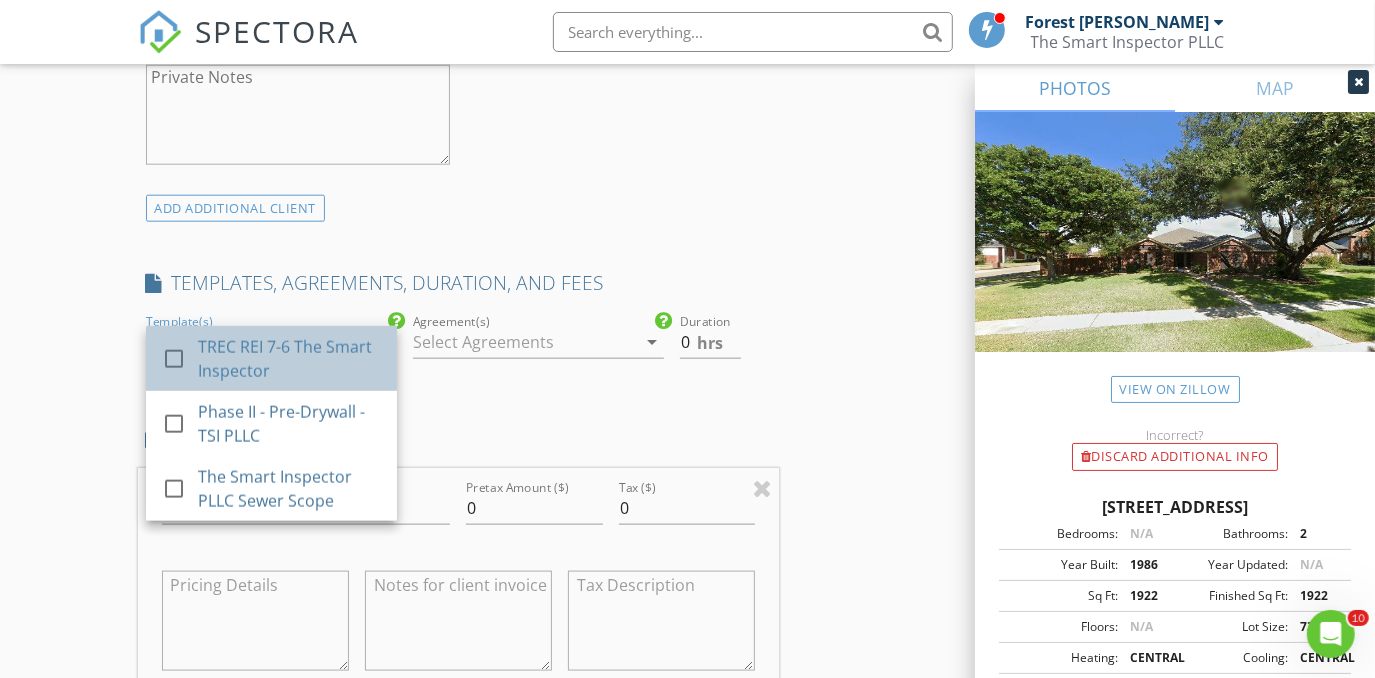 click on "TREC REI 7-6 The Smart Inspector" at bounding box center [289, 359] 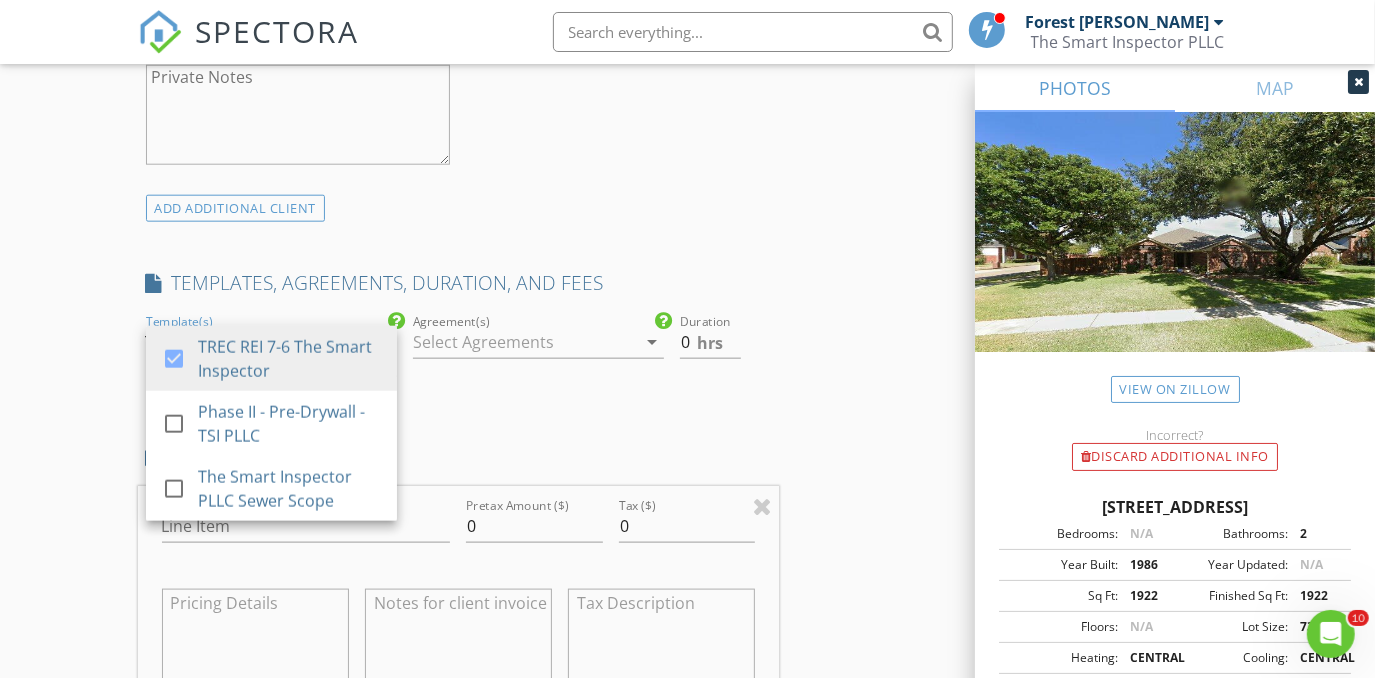 click at bounding box center [524, 342] 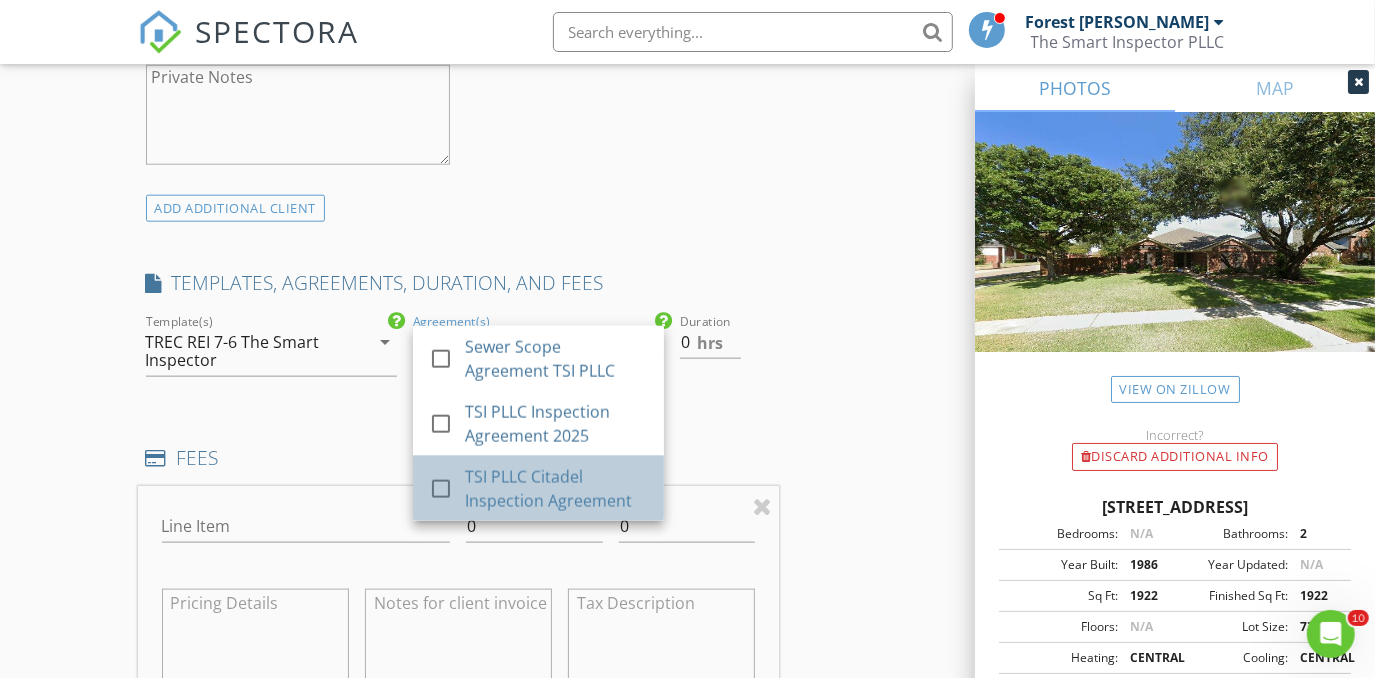 click on "TSI PLLC Citadel Inspection Agreement" at bounding box center [556, 489] 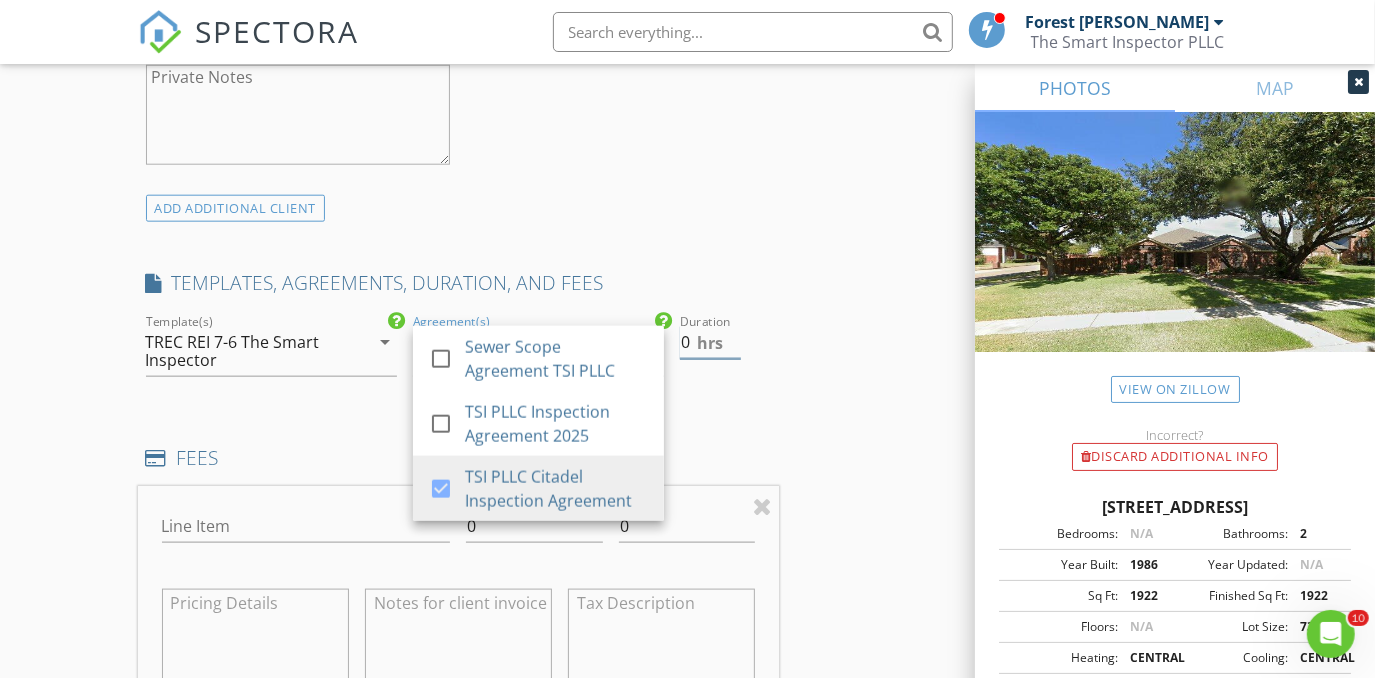 click on "0" at bounding box center (710, 342) 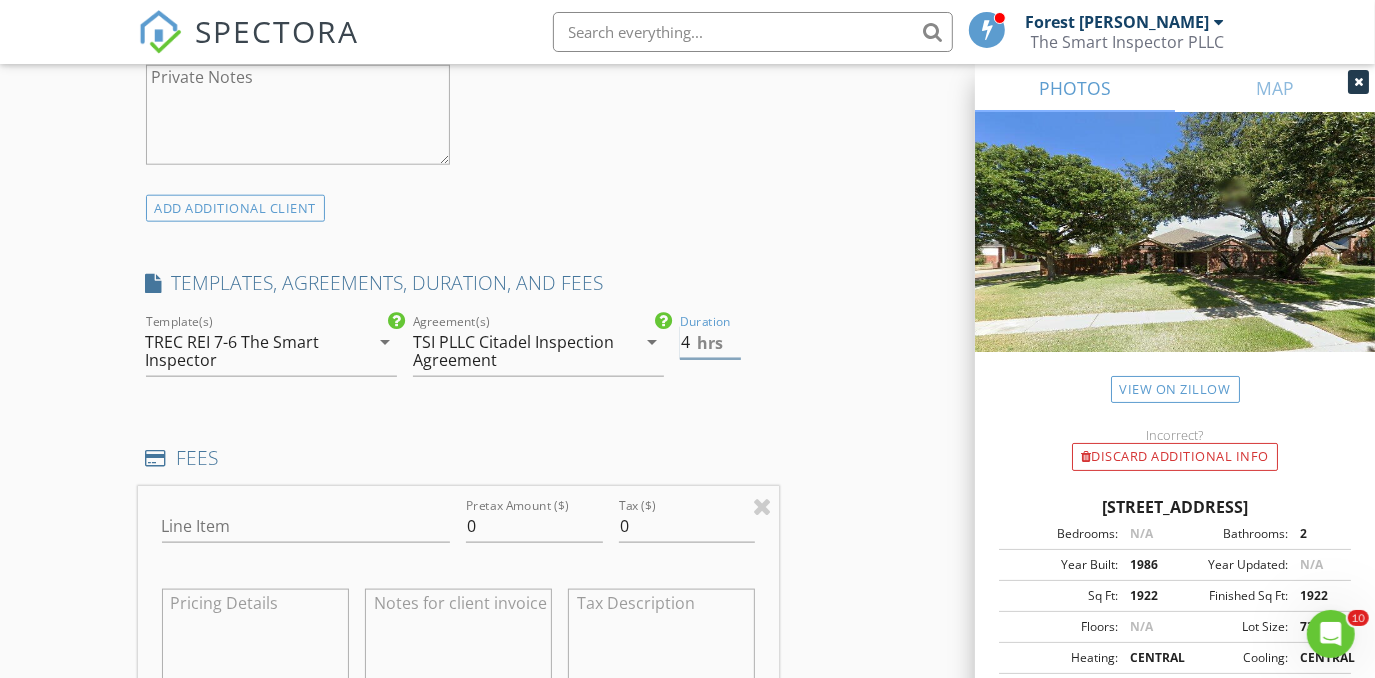 type on "4" 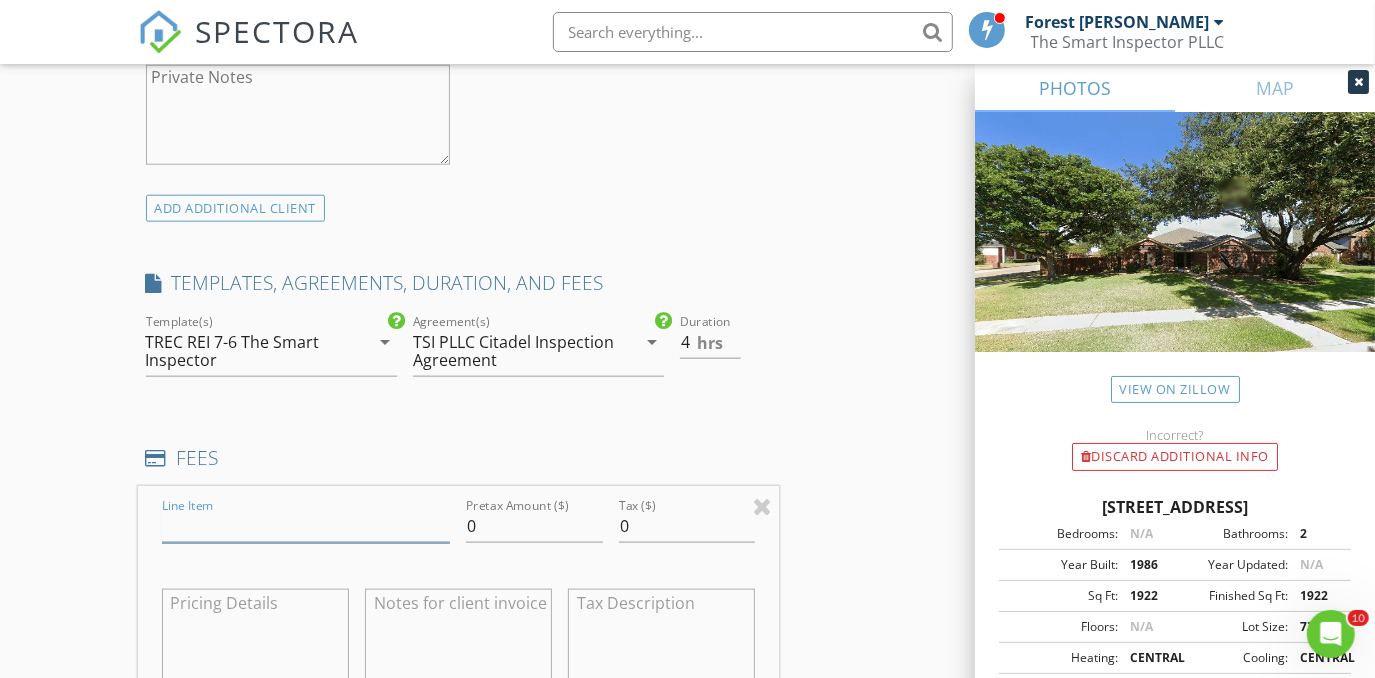click on "Line Item" at bounding box center (306, 526) 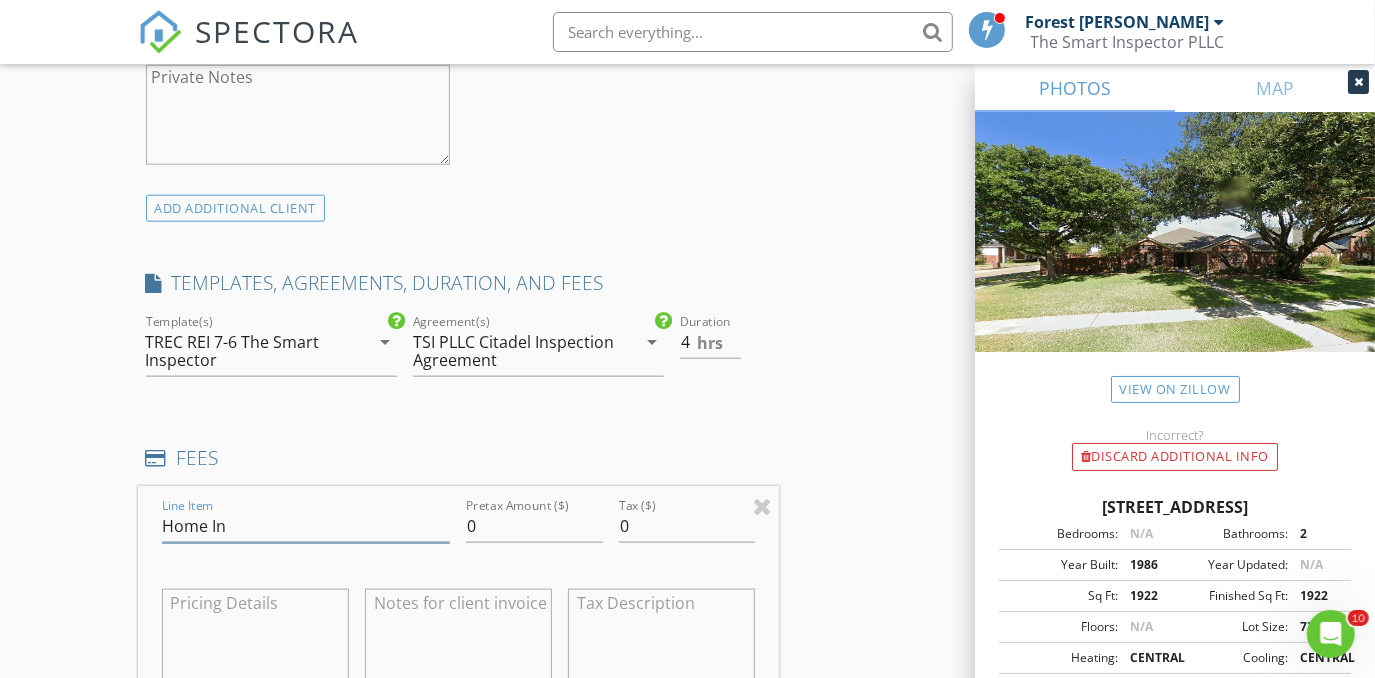 type on "Home Inspection" 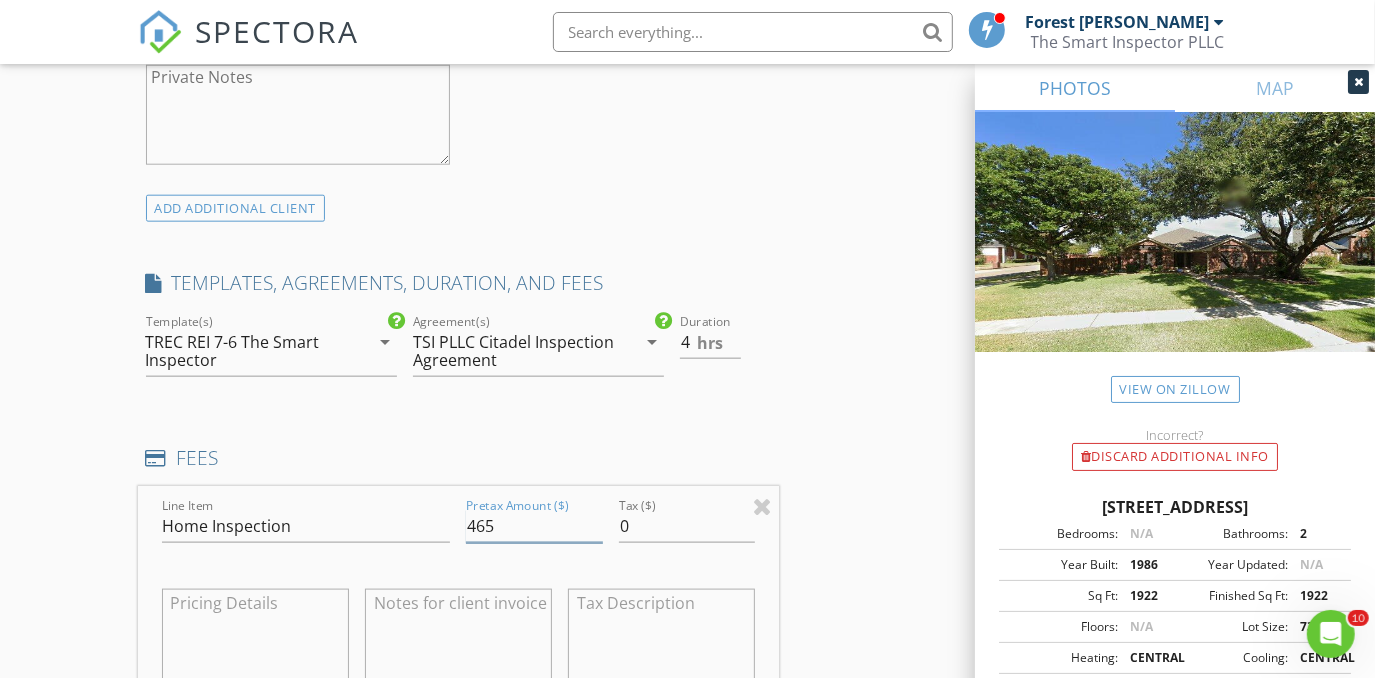 type on "465" 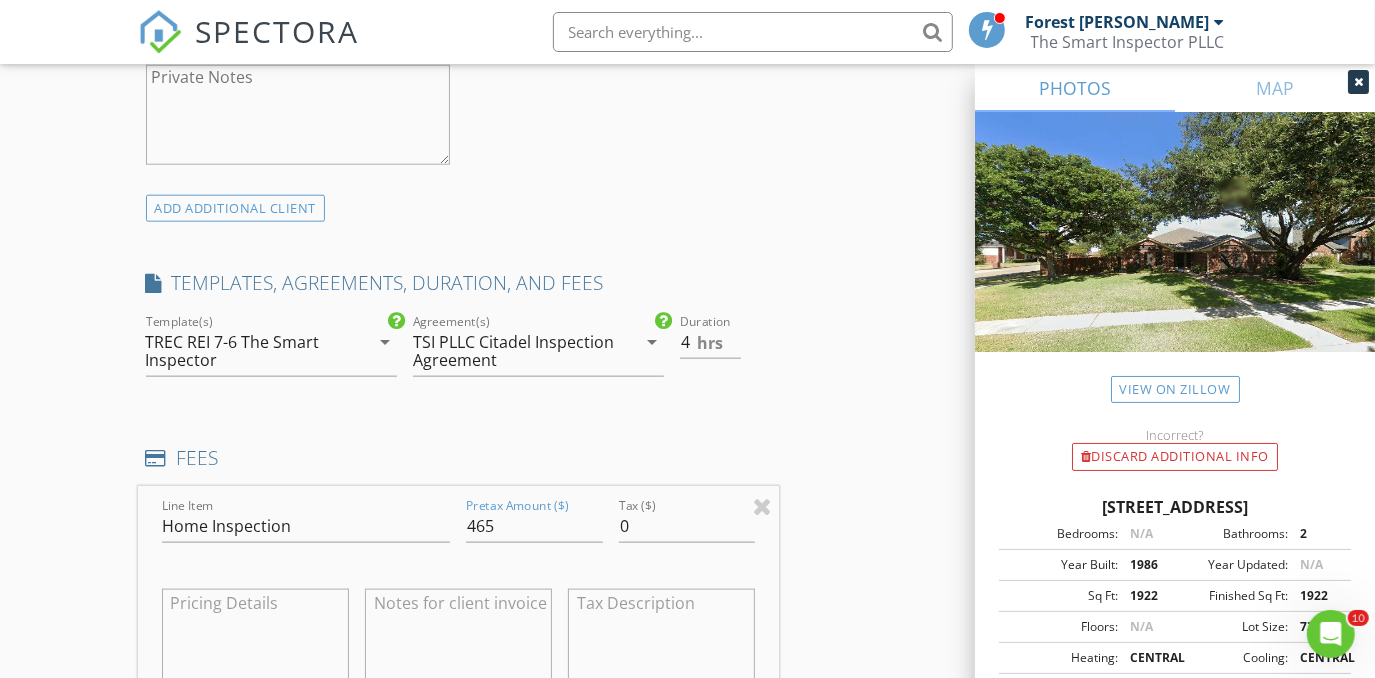 click on "New Inspection
Click here to use the New Order Form
INSPECTOR(S)
check_box   Forest Ivey   PRIMARY   check_box_outline_blank   Brian Cain     check_box_outline_blank   Christopher Hudson     check_box_outline_blank   Christopher Sarris     check_box_outline_blank   Antoine "Tony" Razzouk     Forest Ivey arrow_drop_down   check_box_outline_blank Forest Ivey specifically requested
Date/Time
07/14/2025 8:00 AM
Location
Address Search       Address 2098 Amber Ct   Unit   City Lewisville   State TX   Zip 75067   County Denton     Square Feet 1922   Year Built 1986   Foundation Slab arrow_drop_down     Forest Ivey     23.1 miles     (35 minutes)
client
check_box Enable Client CC email for this inspection   Client Search     check_box_outline_blank Client is a Company/Organization     First Name Thomas   Last Name Franklin   Email   CC Email   Phone" at bounding box center [687, 545] 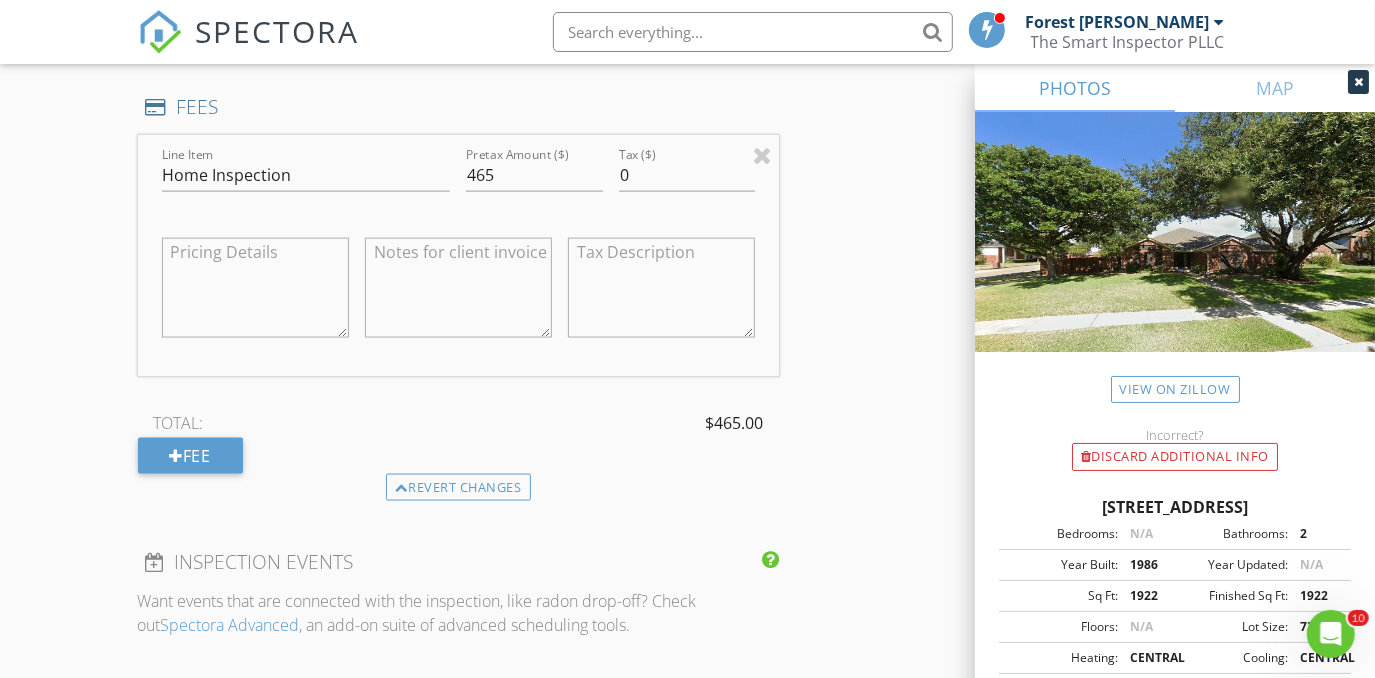 scroll, scrollTop: 1818, scrollLeft: 0, axis: vertical 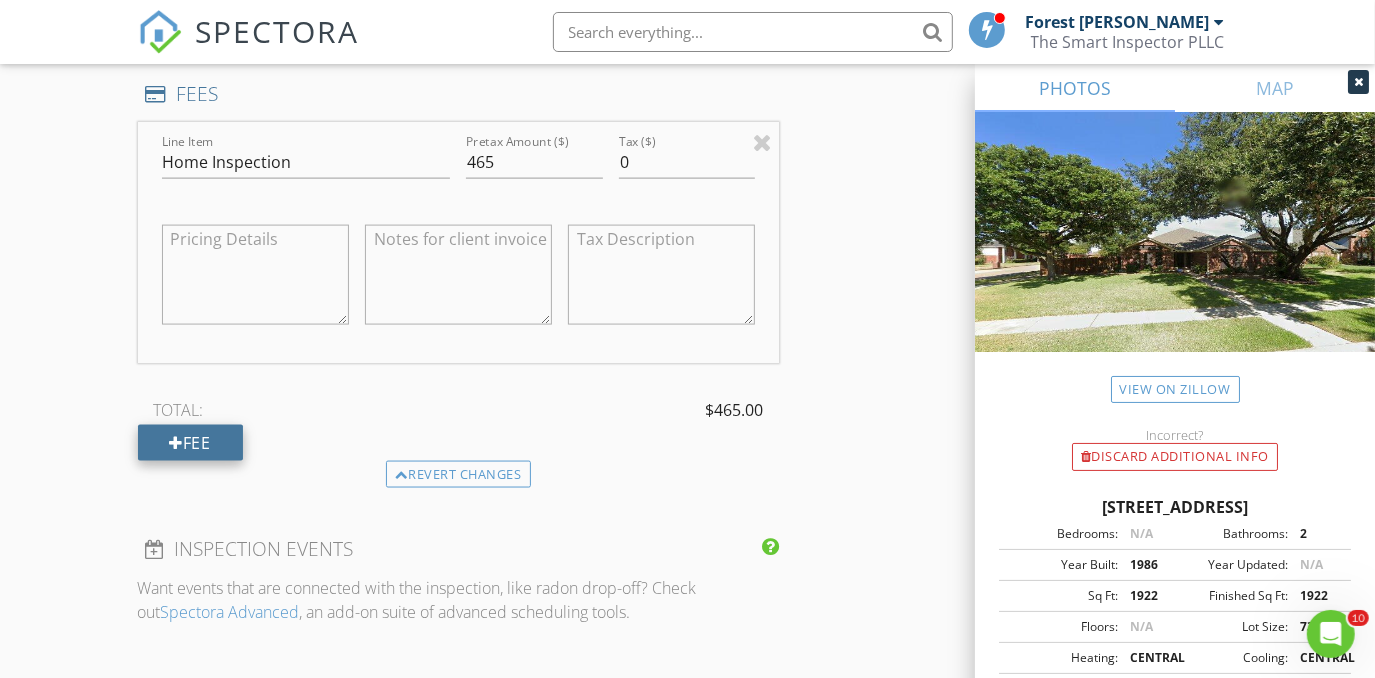 click at bounding box center [177, 443] 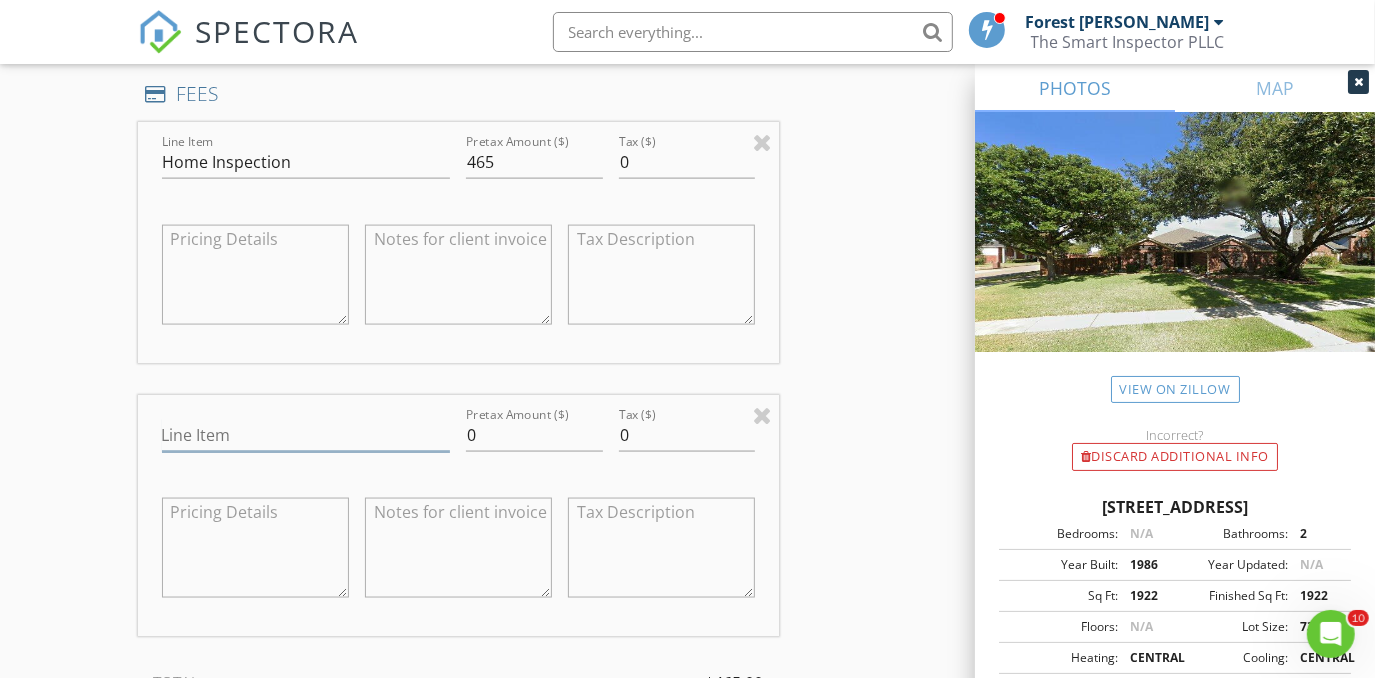 click on "Line Item" at bounding box center [306, 435] 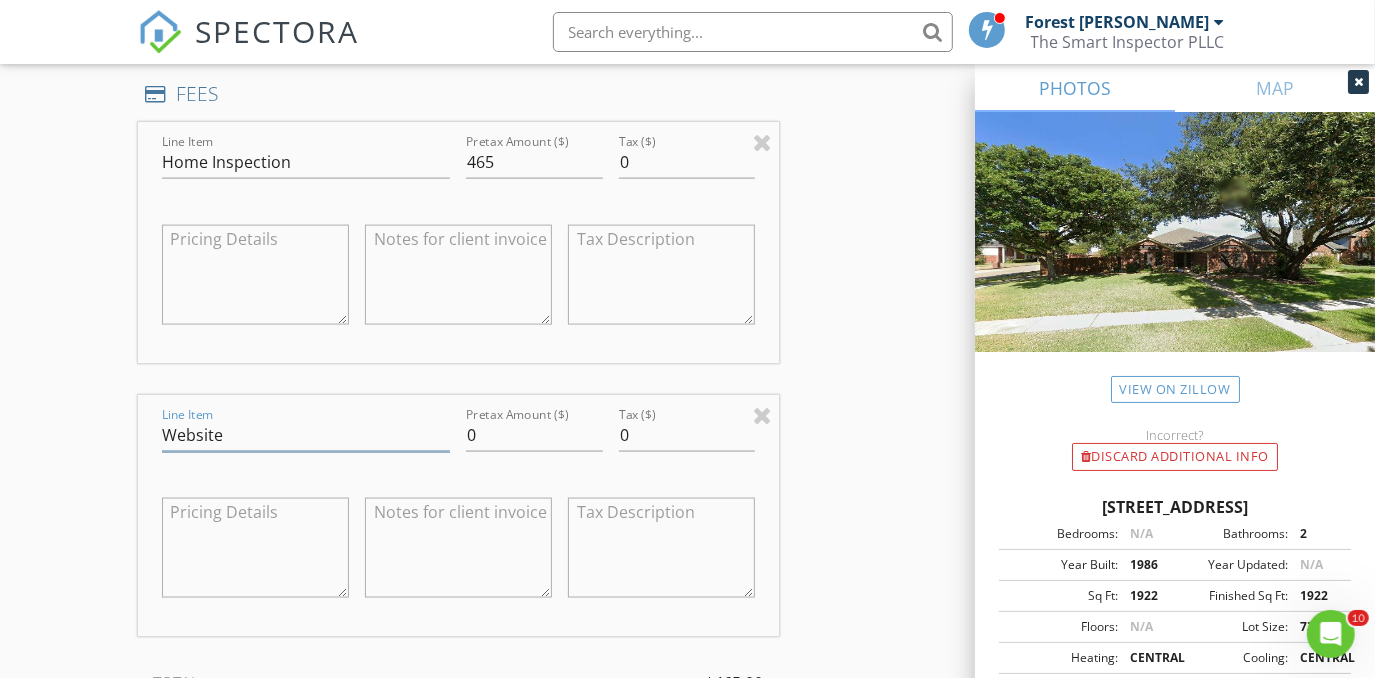 type on "Website Discount" 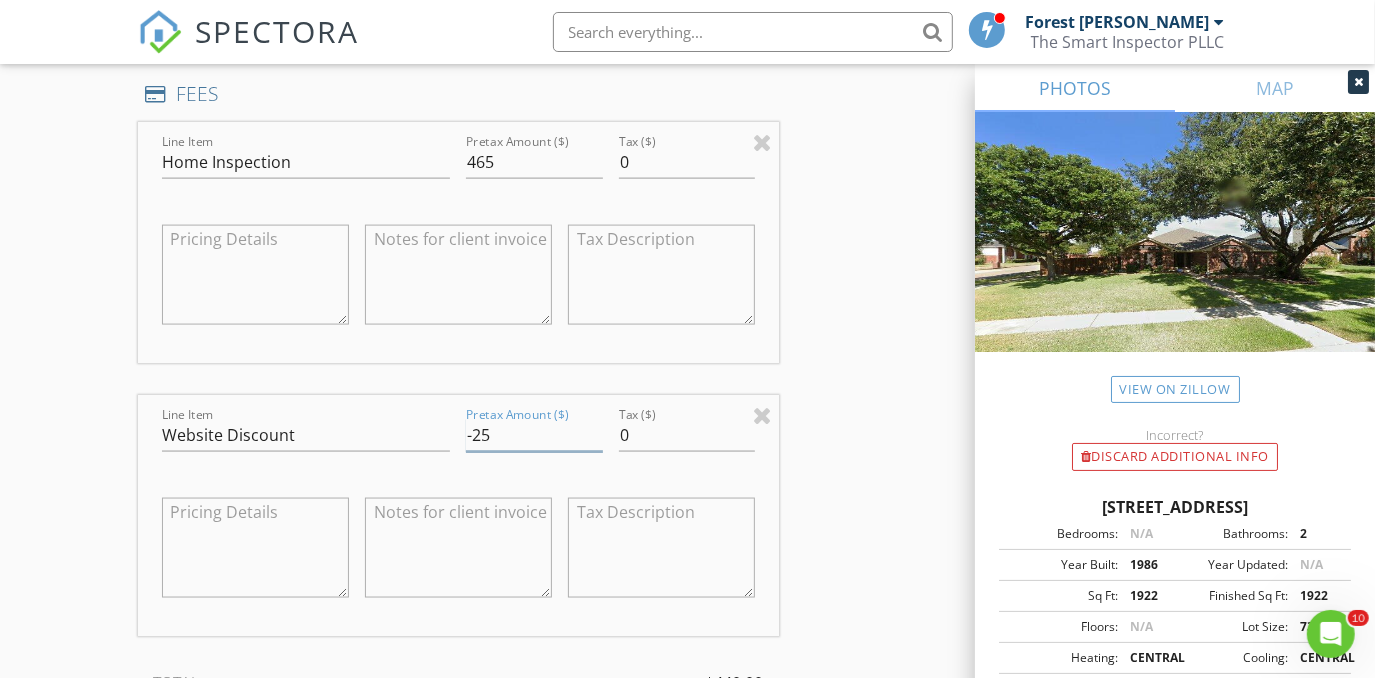 type on "-25" 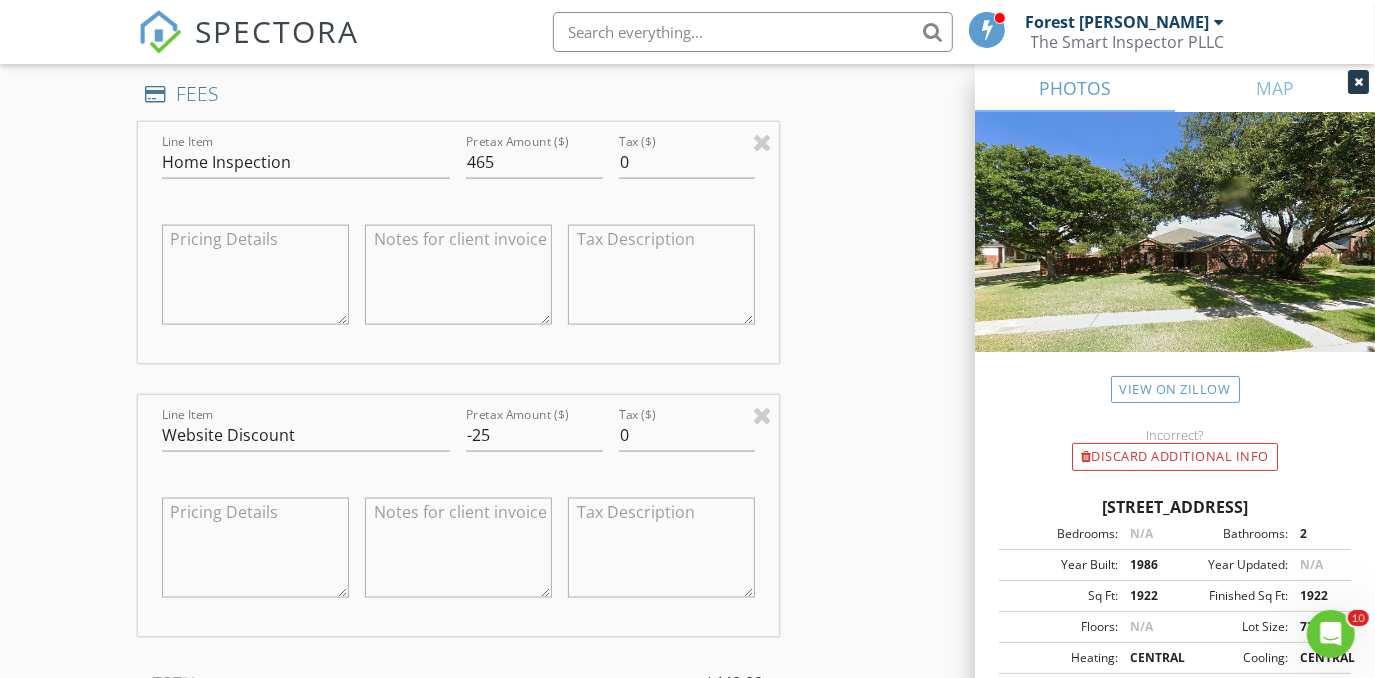 click on "New Inspection
Click here to use the New Order Form
INSPECTOR(S)
check_box   Forest Ivey   PRIMARY   check_box_outline_blank   Brian Cain     check_box_outline_blank   Christopher Hudson     check_box_outline_blank   Christopher Sarris     check_box_outline_blank   Antoine "Tony" Razzouk     Forest Ivey arrow_drop_down   check_box_outline_blank Forest Ivey specifically requested
Date/Time
07/14/2025 8:00 AM
Location
Address Search       Address 2098 Amber Ct   Unit   City Lewisville   State TX   Zip 75067   County Denton     Square Feet 1922   Year Built 1986   Foundation Slab arrow_drop_down     Forest Ivey     23.1 miles     (35 minutes)
client
check_box Enable Client CC email for this inspection   Client Search     check_box_outline_blank Client is a Company/Organization     First Name Thomas   Last Name Franklin   Email   CC Email   Phone" at bounding box center [687, 317] 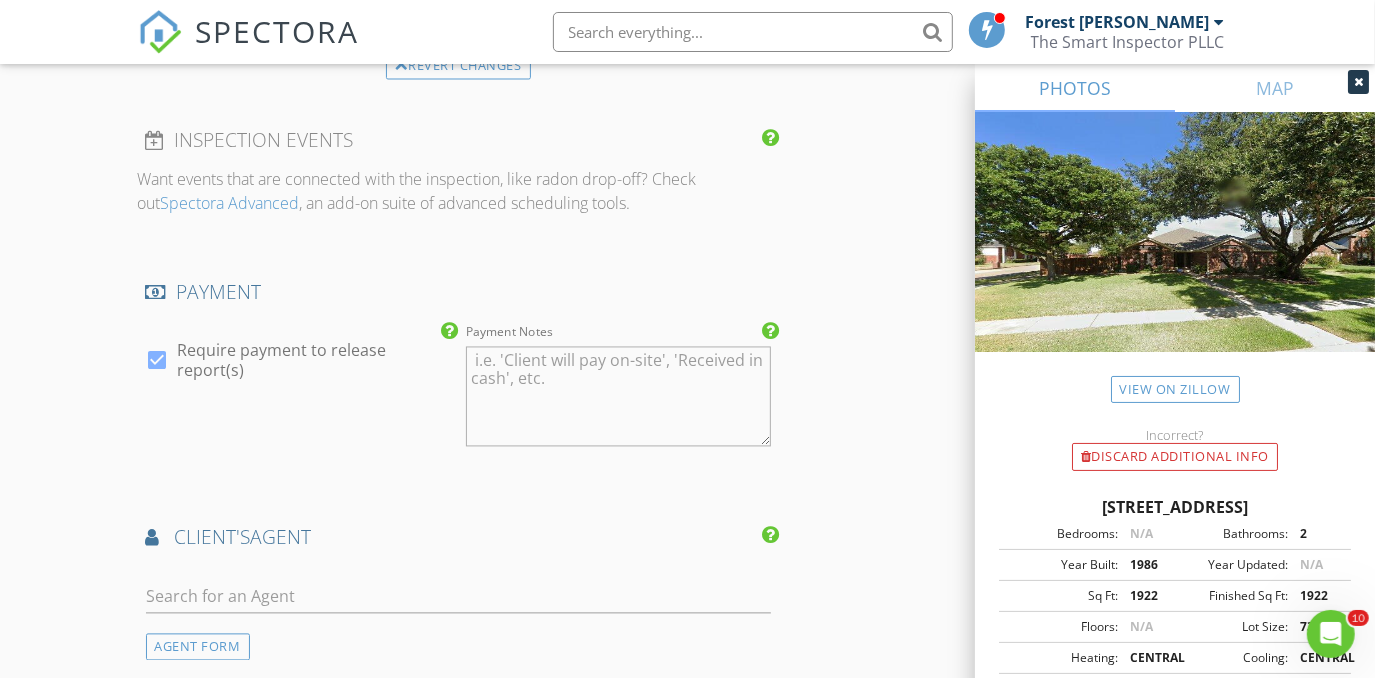 scroll, scrollTop: 2545, scrollLeft: 0, axis: vertical 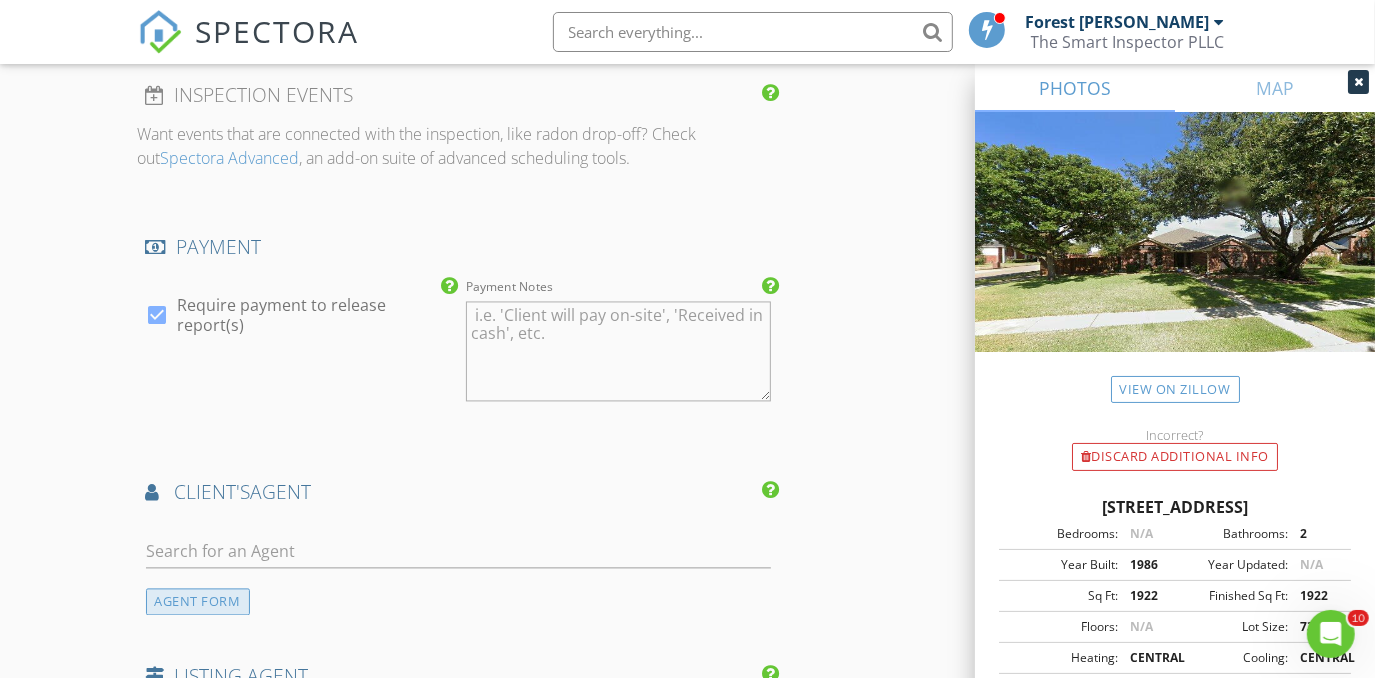 click on "AGENT FORM" at bounding box center [198, 601] 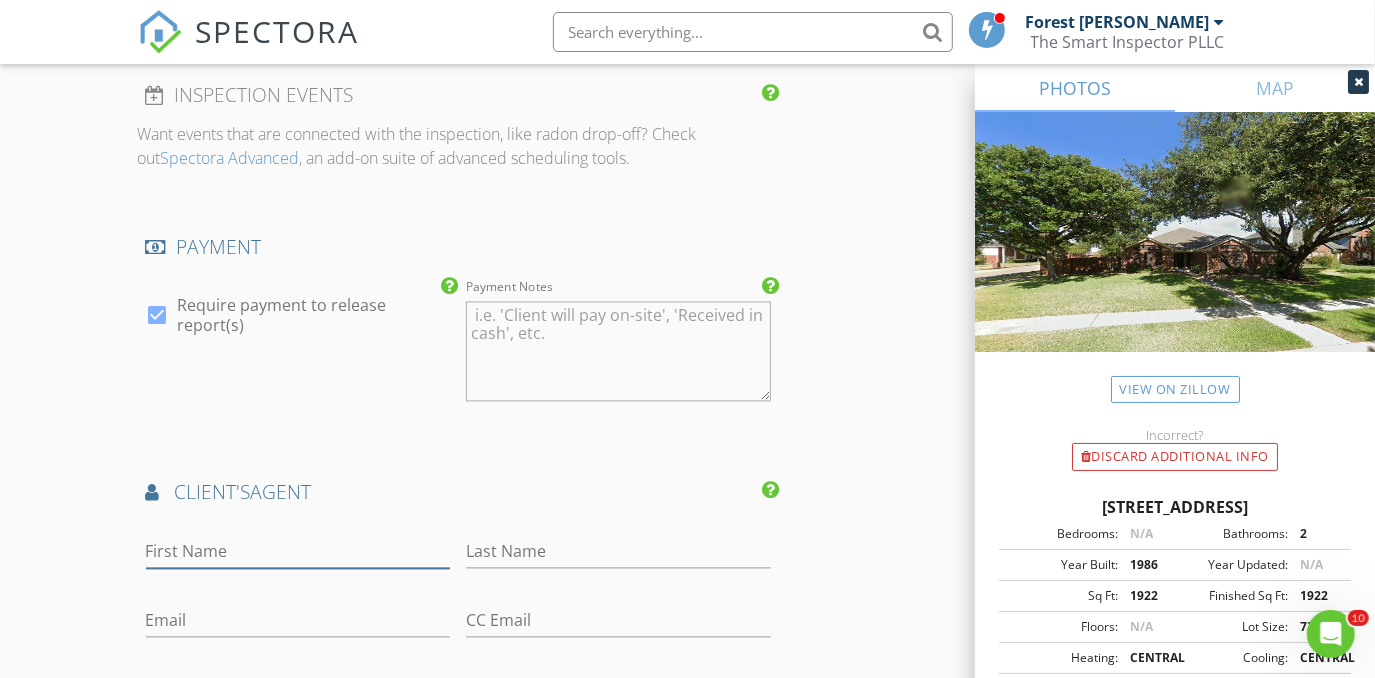click on "First Name" at bounding box center (298, 551) 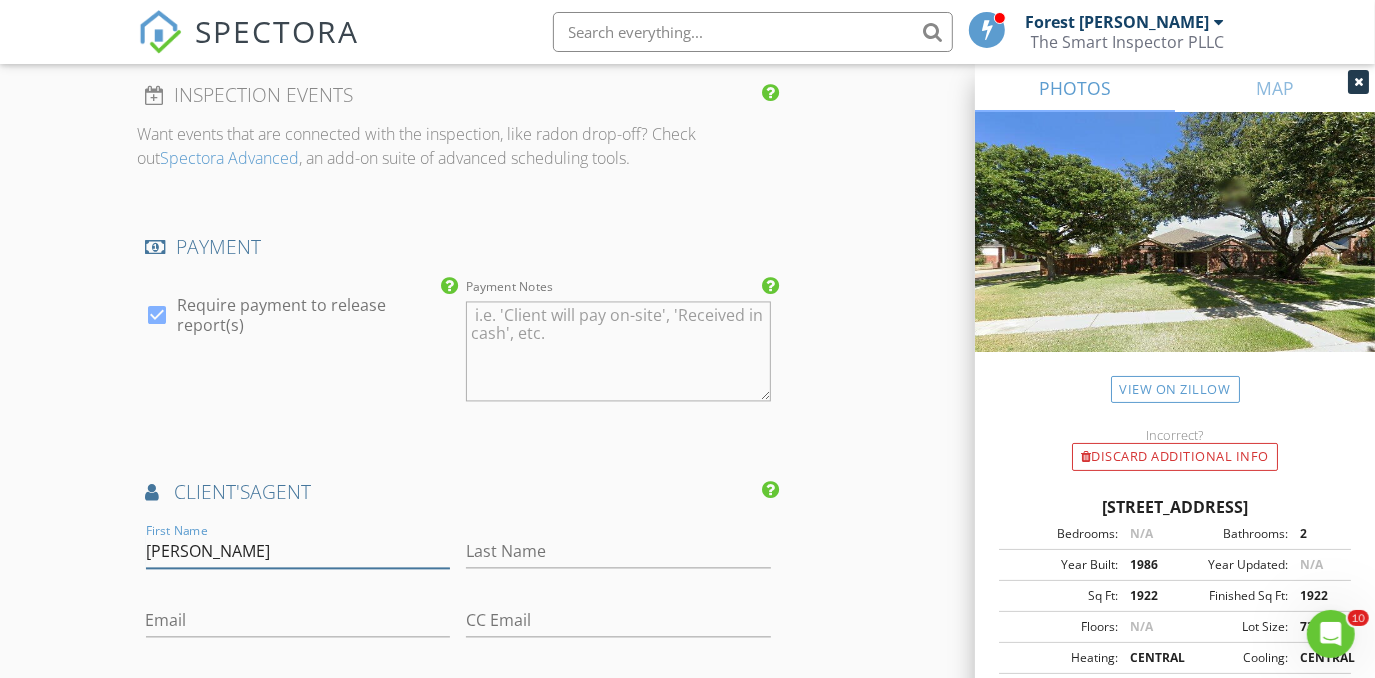 type on "Candace" 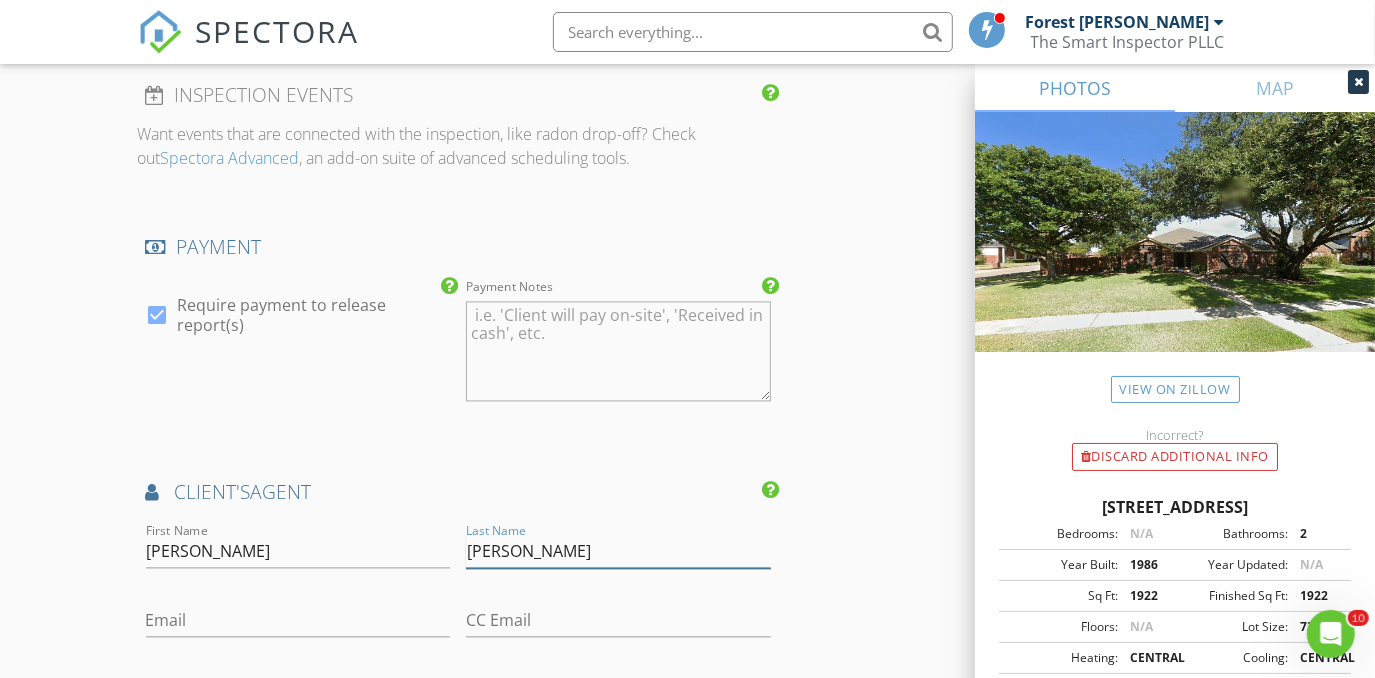 type on "Mozingo" 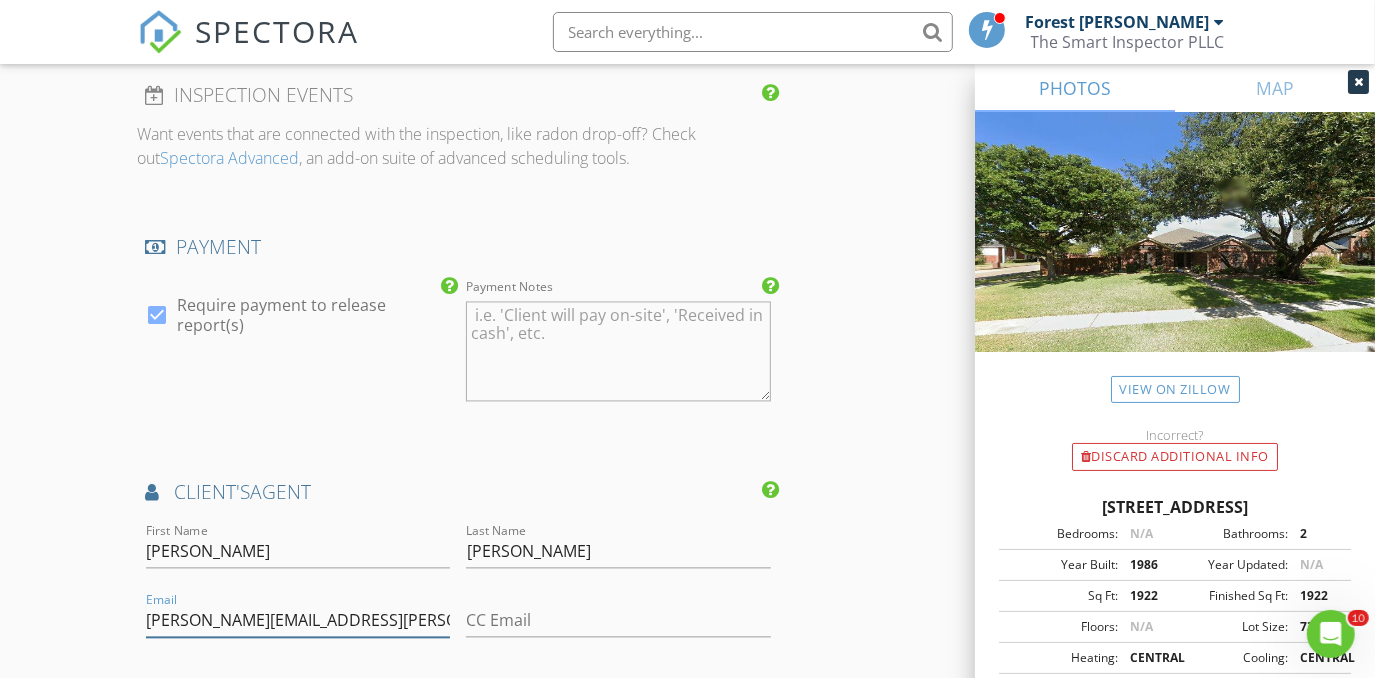 type on "candace.mozingo@orchard.com" 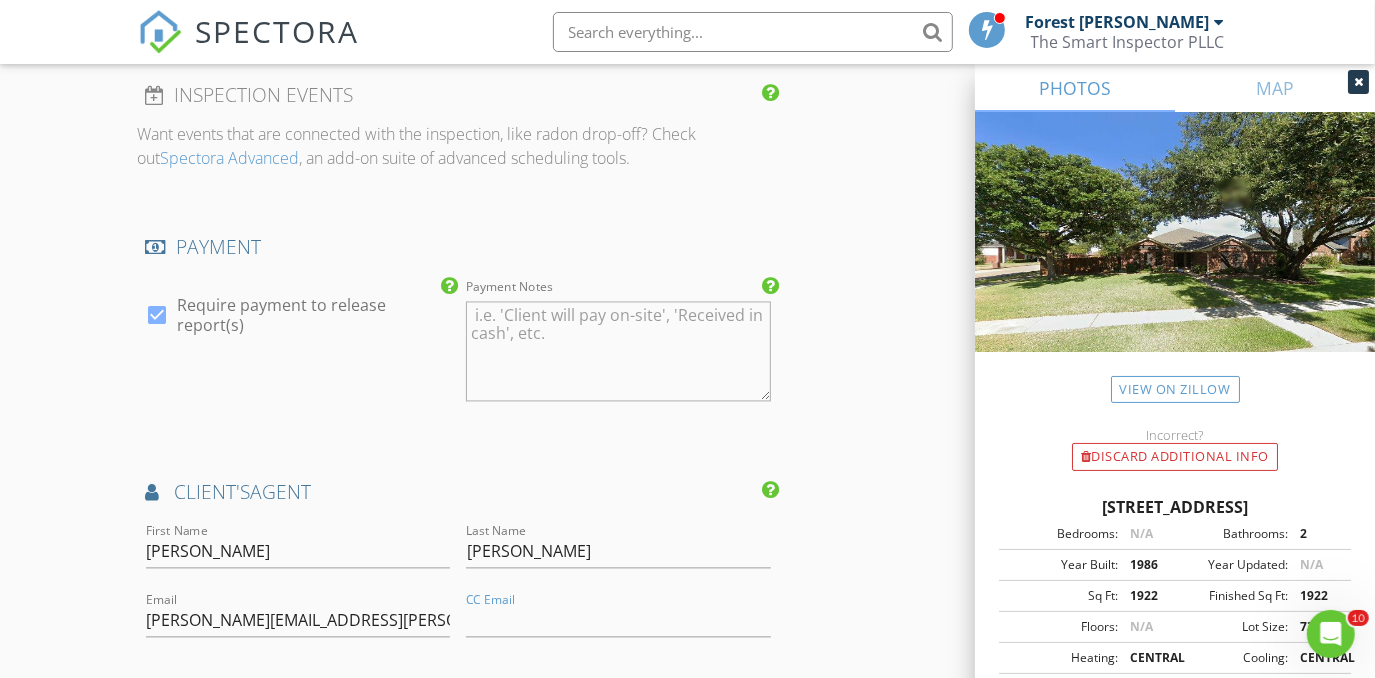 scroll, scrollTop: 2549, scrollLeft: 0, axis: vertical 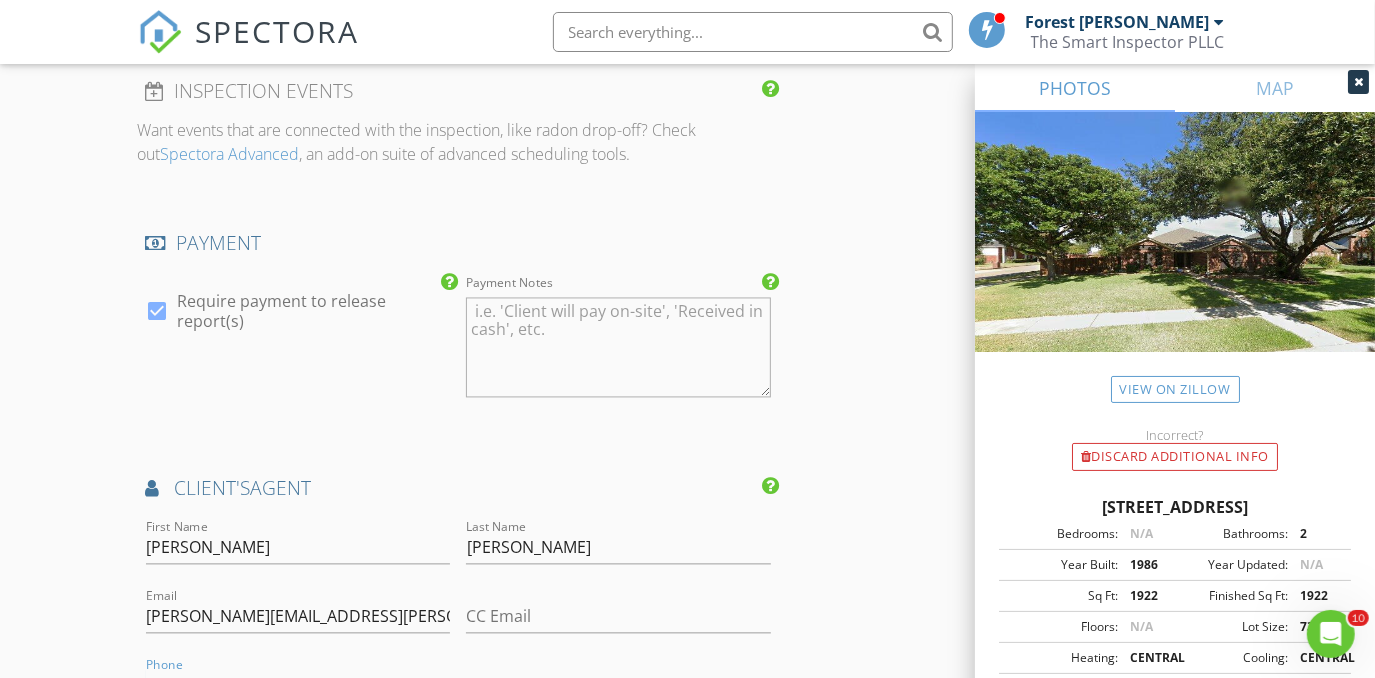 type on "817-865-1389" 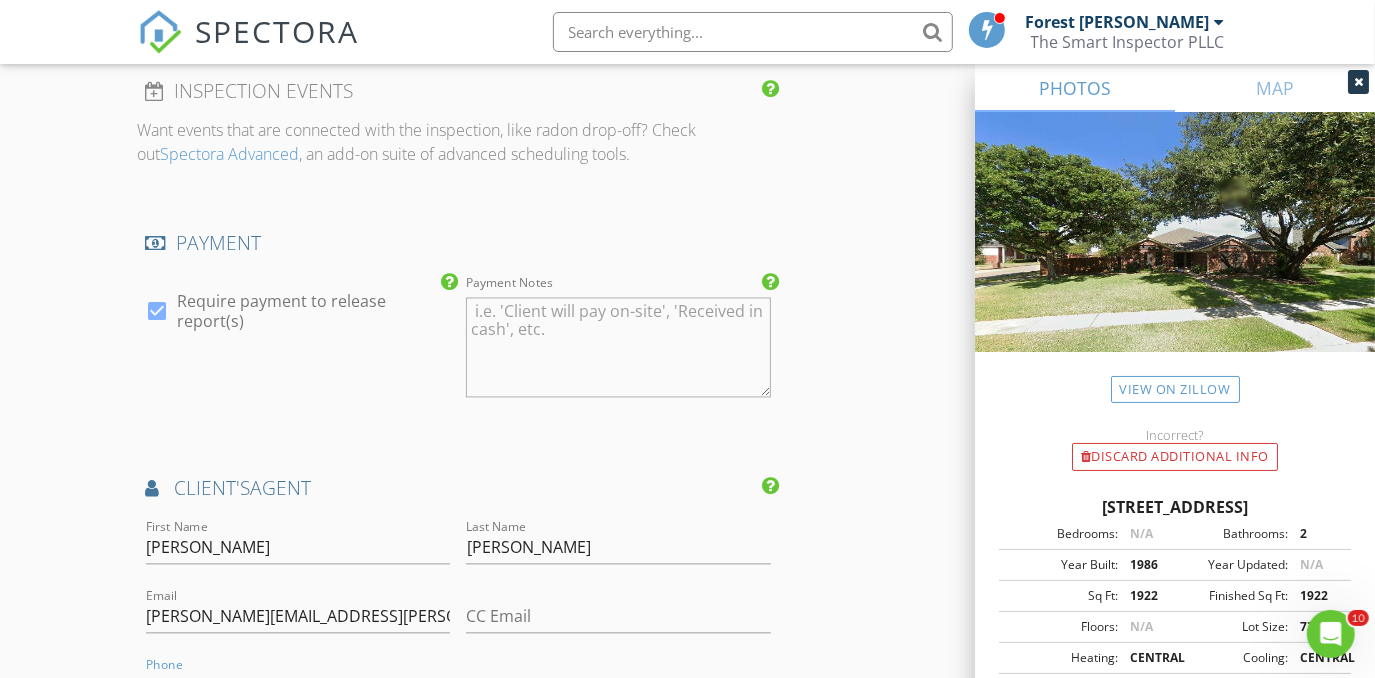click on "New Inspection
Click here to use the New Order Form
INSPECTOR(S)
check_box   Forest Ivey   PRIMARY   check_box_outline_blank   Brian Cain     check_box_outline_blank   Christopher Hudson     check_box_outline_blank   Christopher Sarris     check_box_outline_blank   Antoine "Tony" Razzouk     Forest Ivey arrow_drop_down   check_box_outline_blank Forest Ivey specifically requested
Date/Time
07/14/2025 8:00 AM
Location
Address Search       Address 2098 Amber Ct   Unit   City Lewisville   State TX   Zip 75067   County Denton     Square Feet 1922   Year Built 1986   Foundation Slab arrow_drop_down     Forest Ivey     23.1 miles     (35 minutes)
client
check_box Enable Client CC email for this inspection   Client Search     check_box_outline_blank Client is a Company/Organization     First Name Thomas   Last Name Franklin   Email   CC Email   Phone" at bounding box center (687, -188) 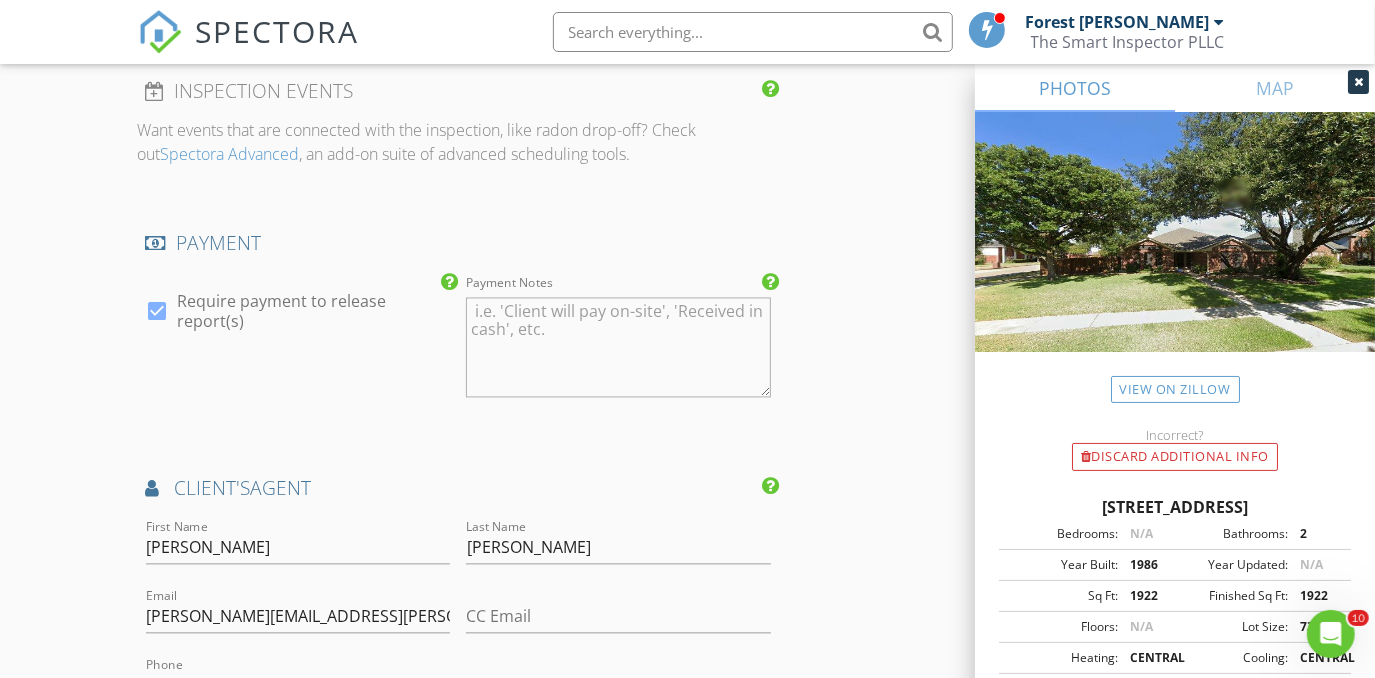 scroll, scrollTop: 2822, scrollLeft: 0, axis: vertical 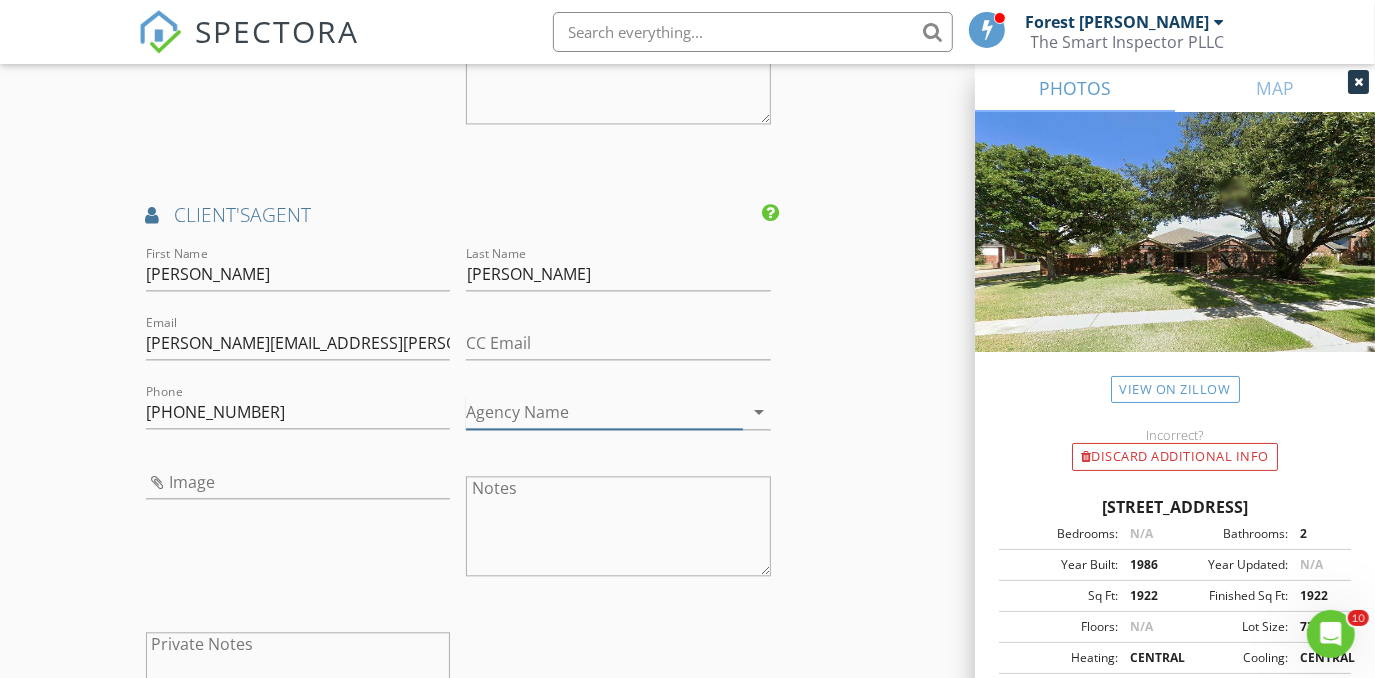click on "Agency Name" at bounding box center [604, 412] 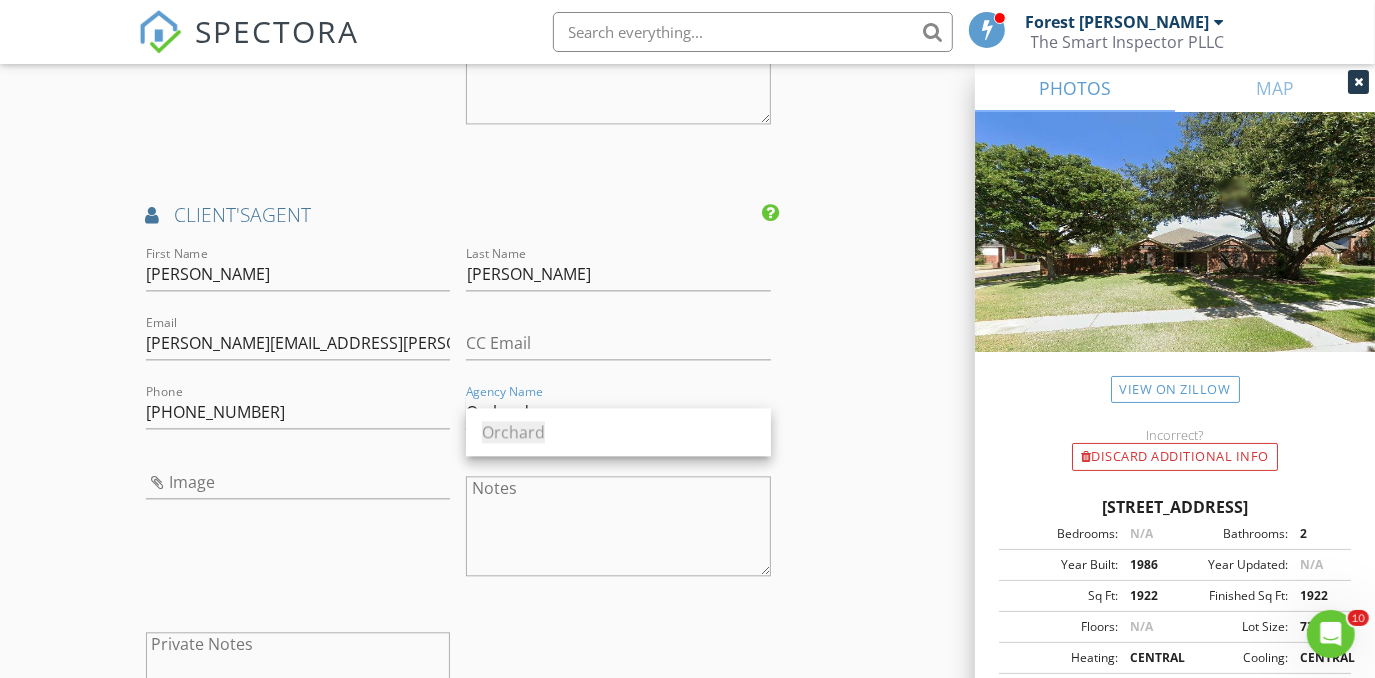 type on "Orchard" 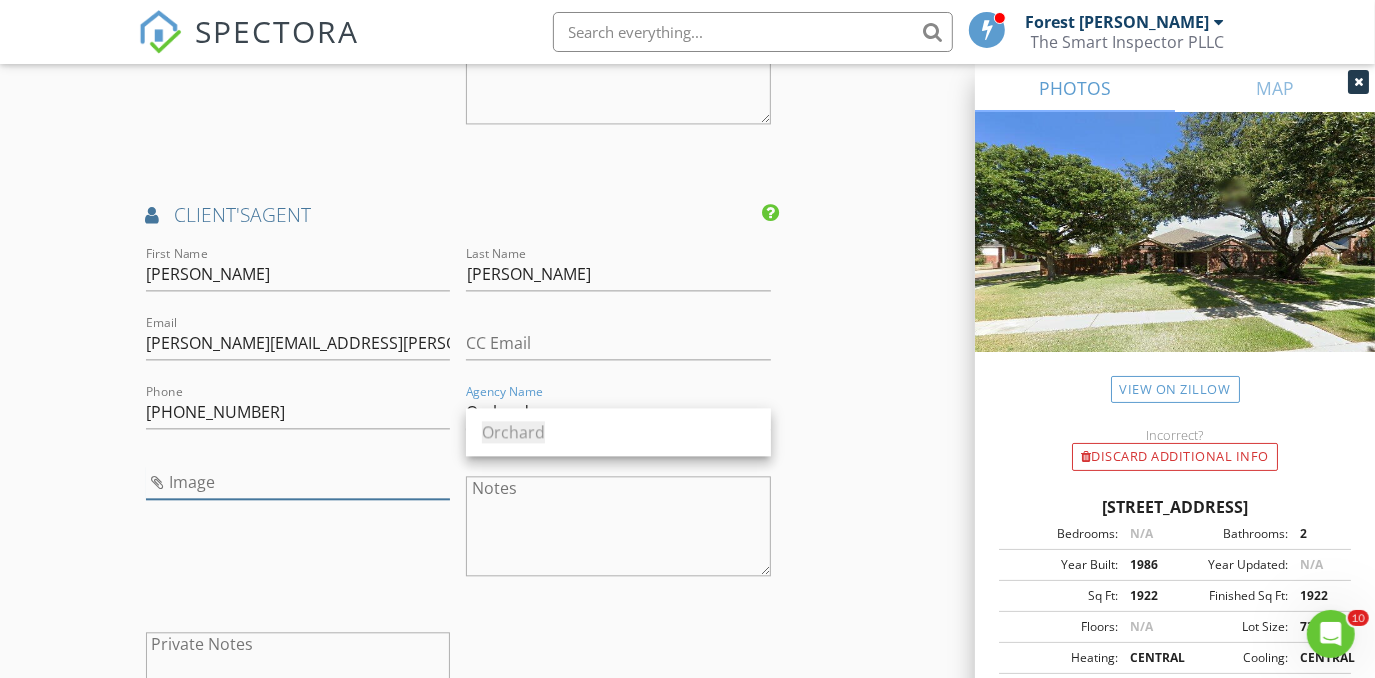 click at bounding box center (298, 482) 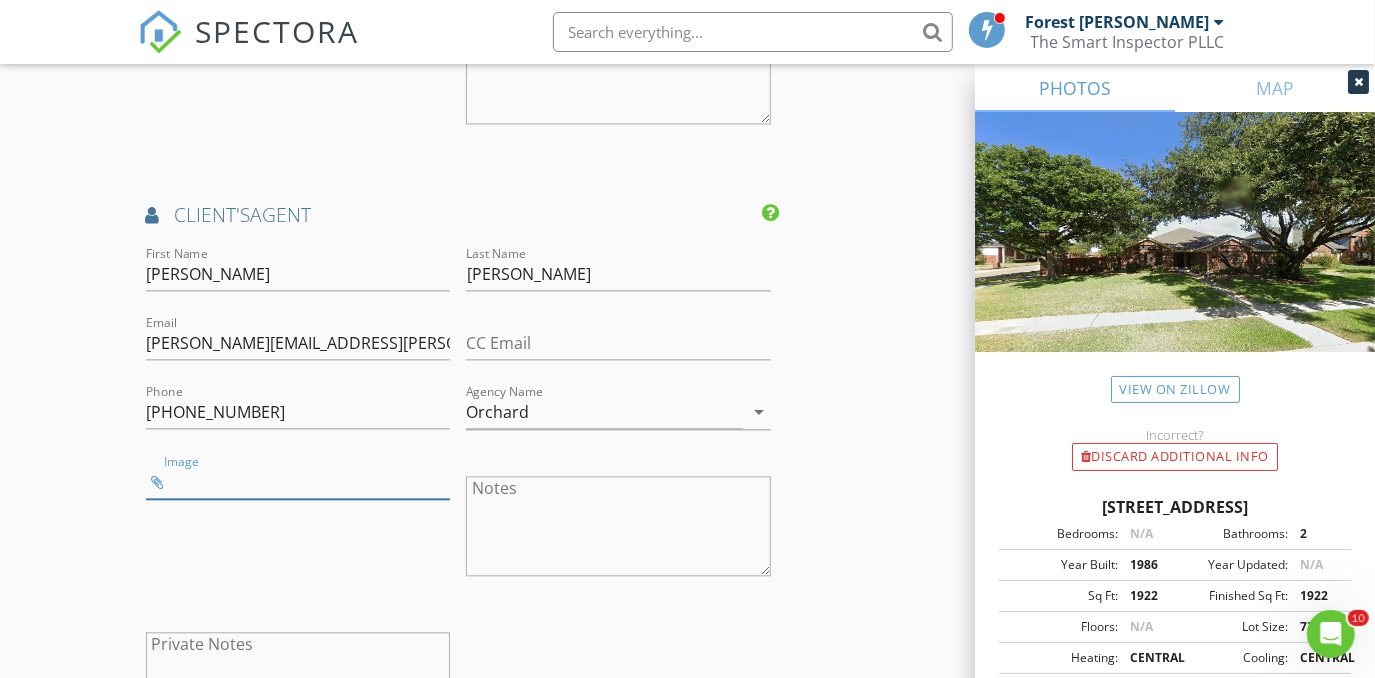 type on "candacemozingo.jpg" 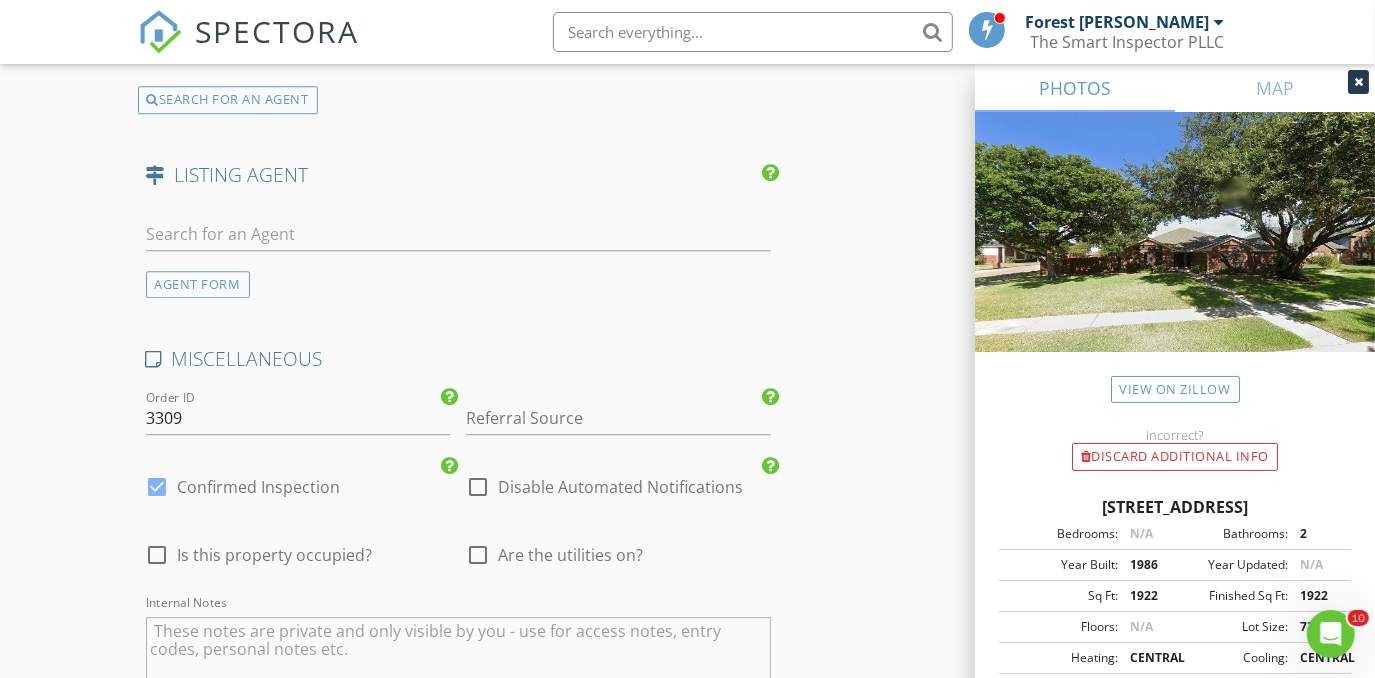 scroll, scrollTop: 3640, scrollLeft: 0, axis: vertical 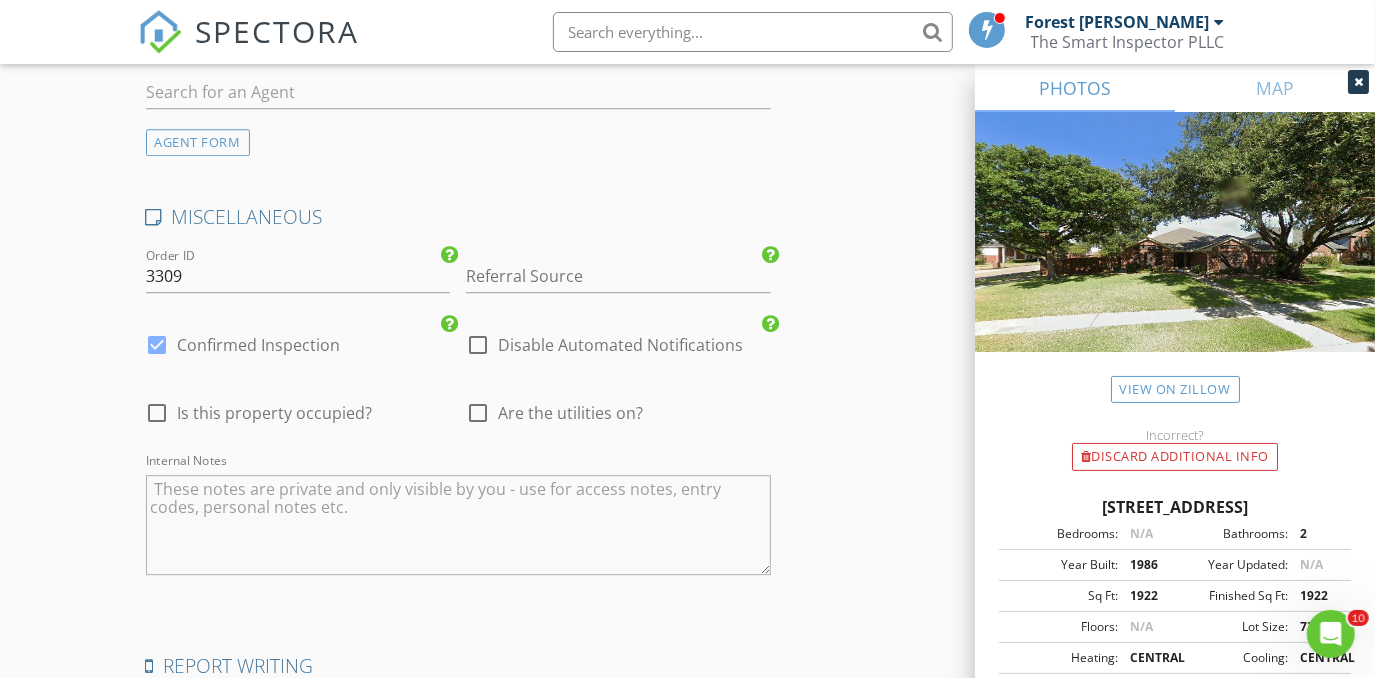 click on "Are the utilities on?" at bounding box center [570, 413] 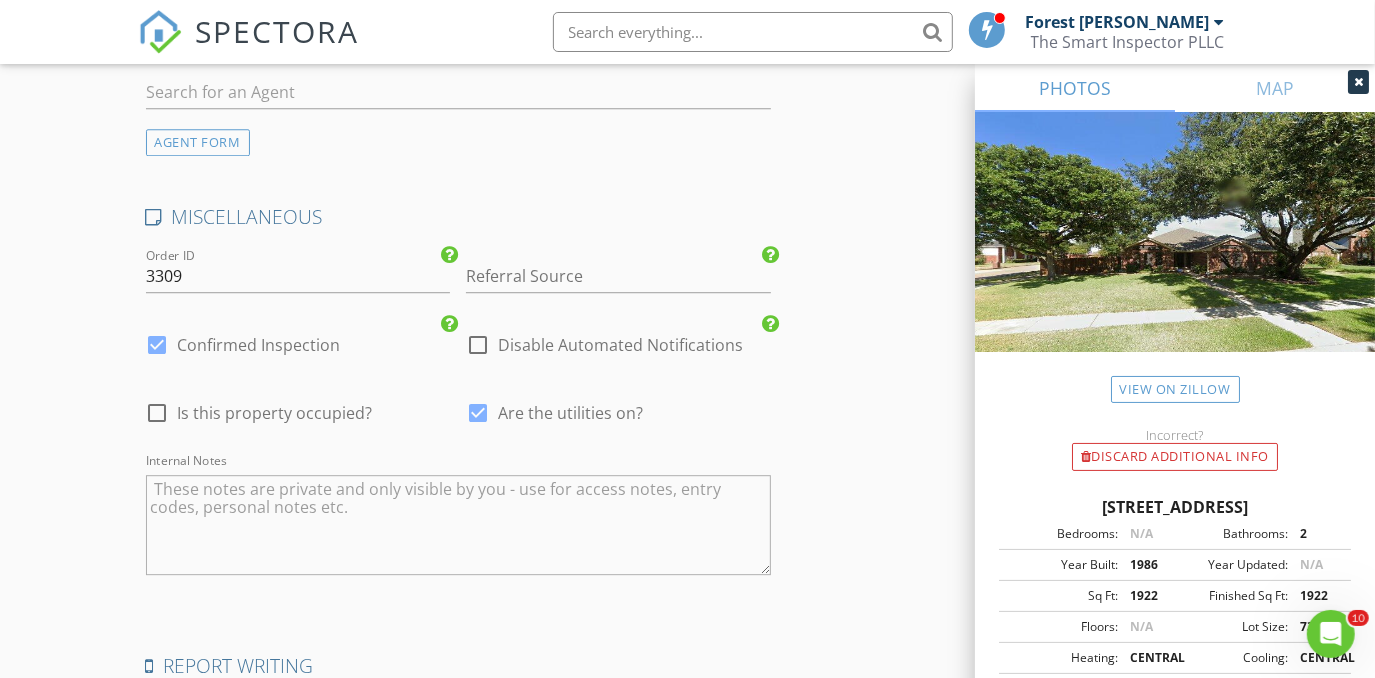 click on "Is this property occupied?" at bounding box center (275, 413) 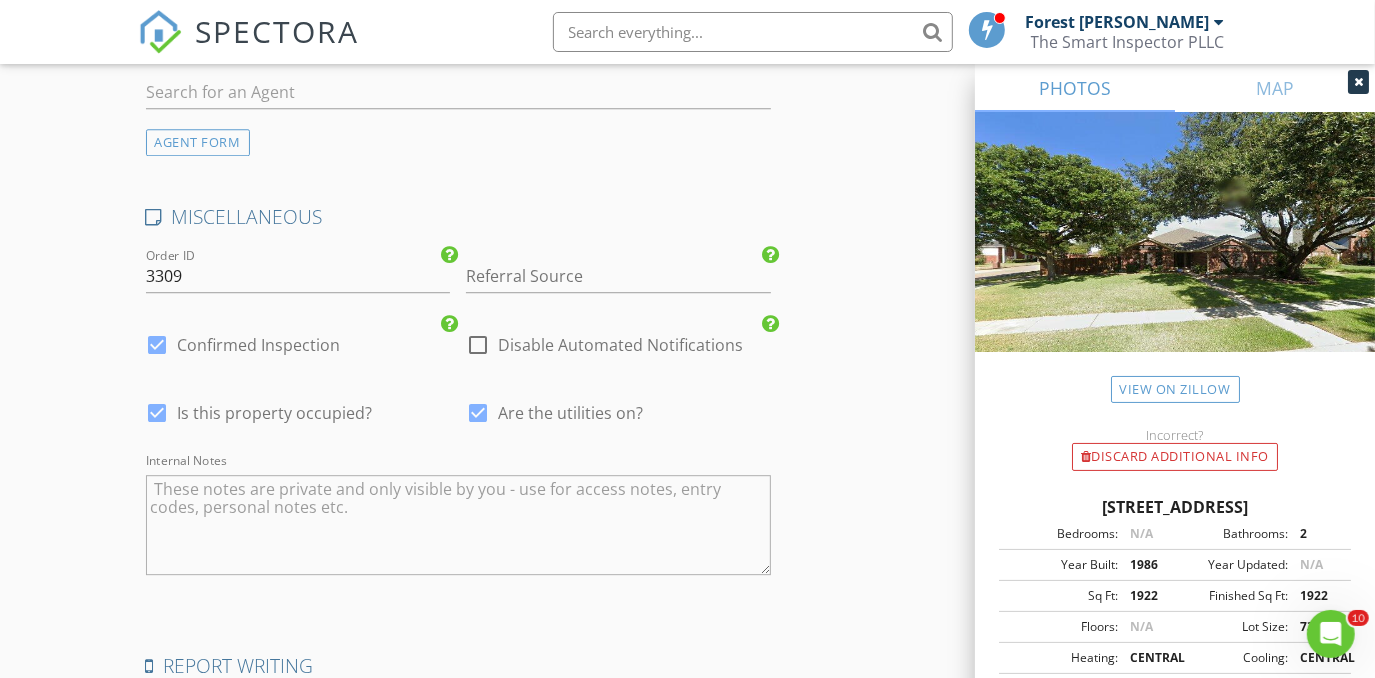 click at bounding box center [459, 525] 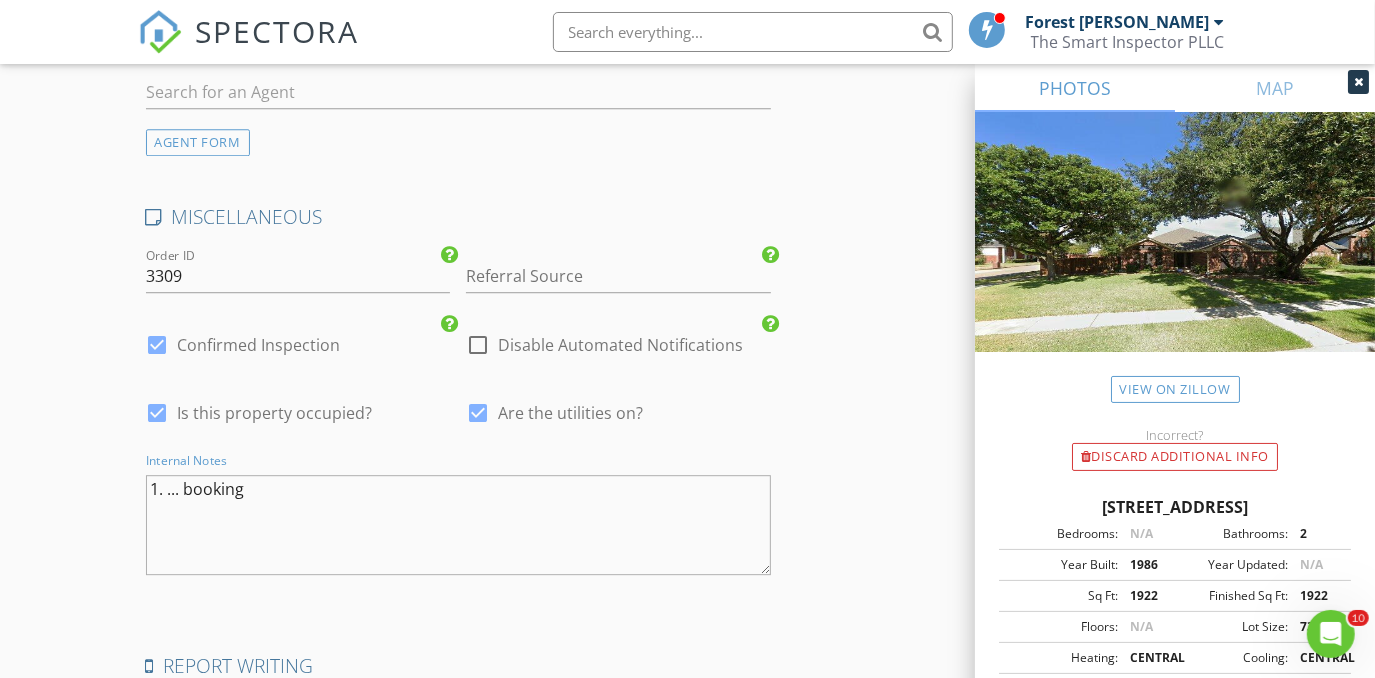 type on "1. ... booking" 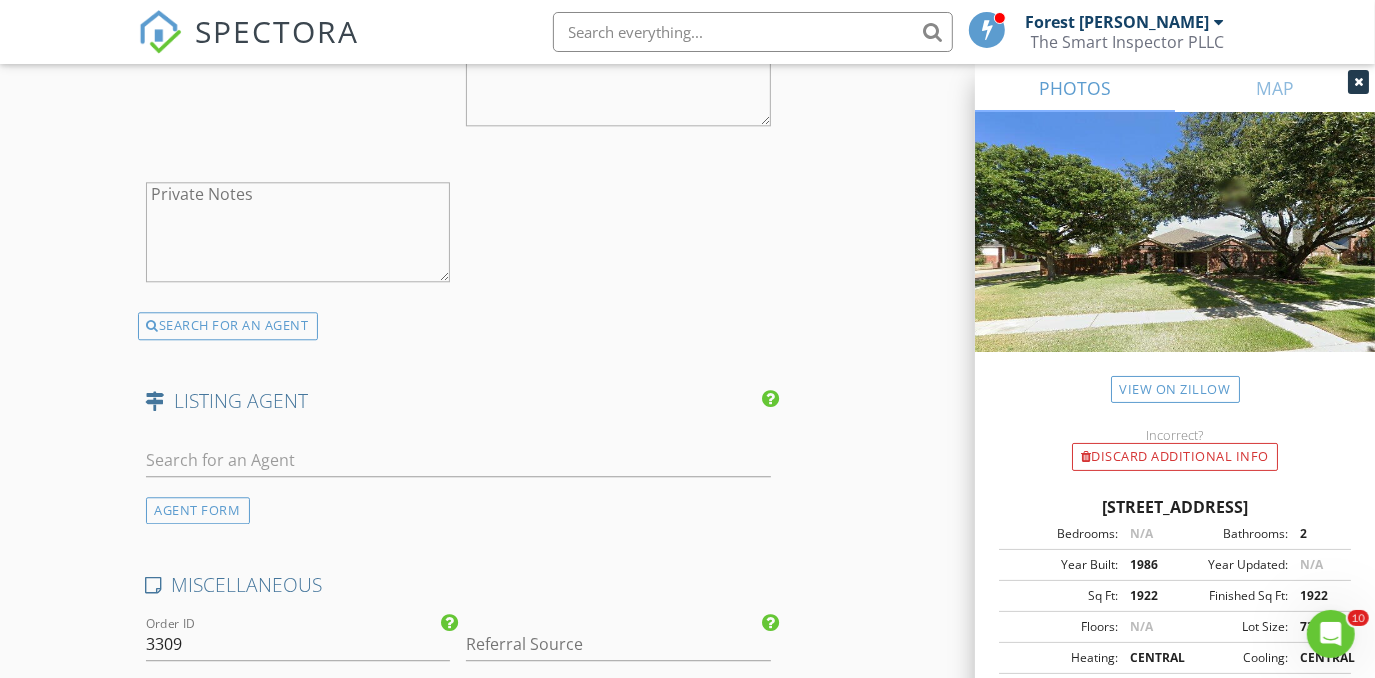 scroll, scrollTop: 3368, scrollLeft: 0, axis: vertical 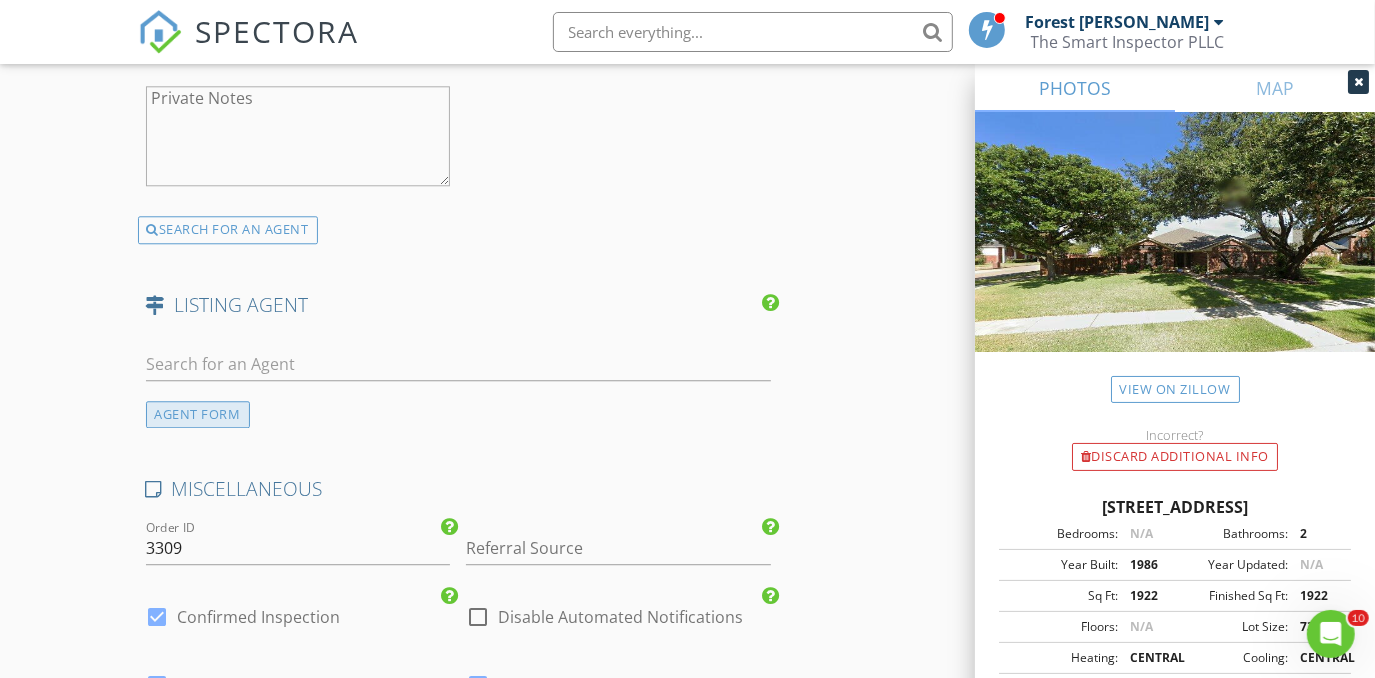 click on "AGENT FORM" at bounding box center [198, 414] 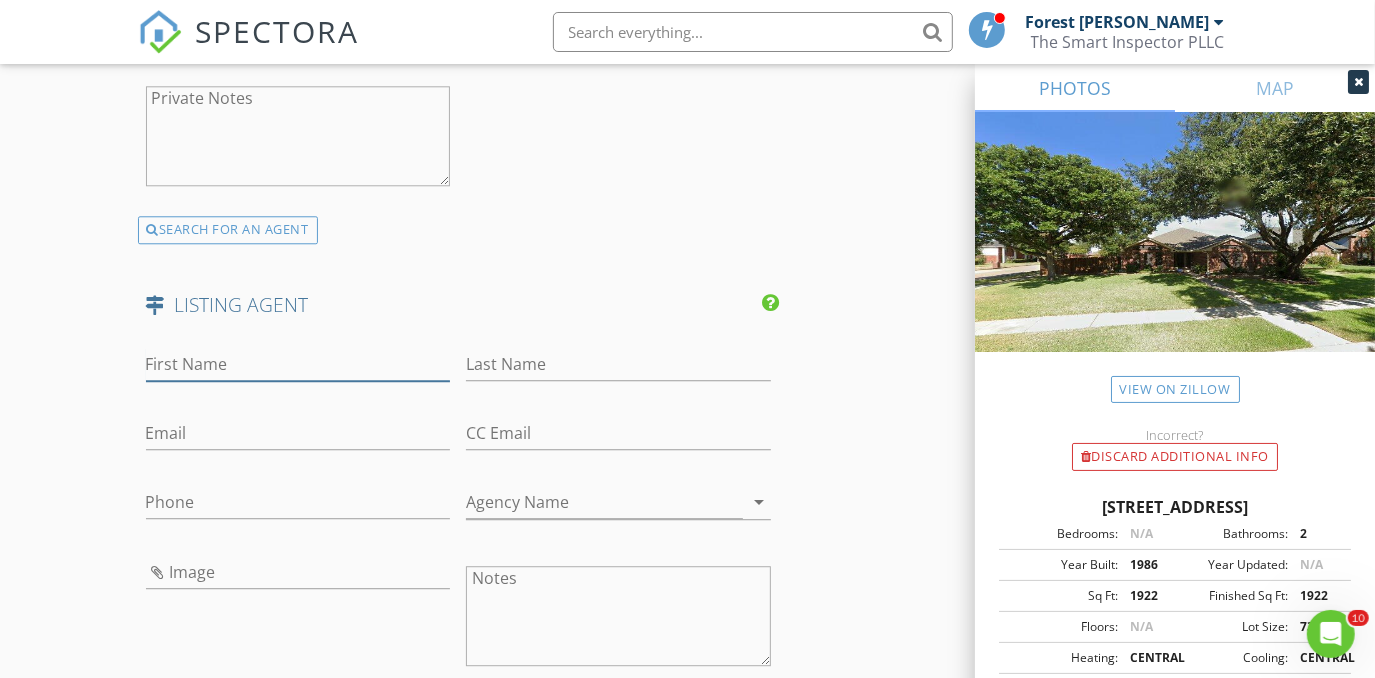 click on "First Name" at bounding box center (298, 364) 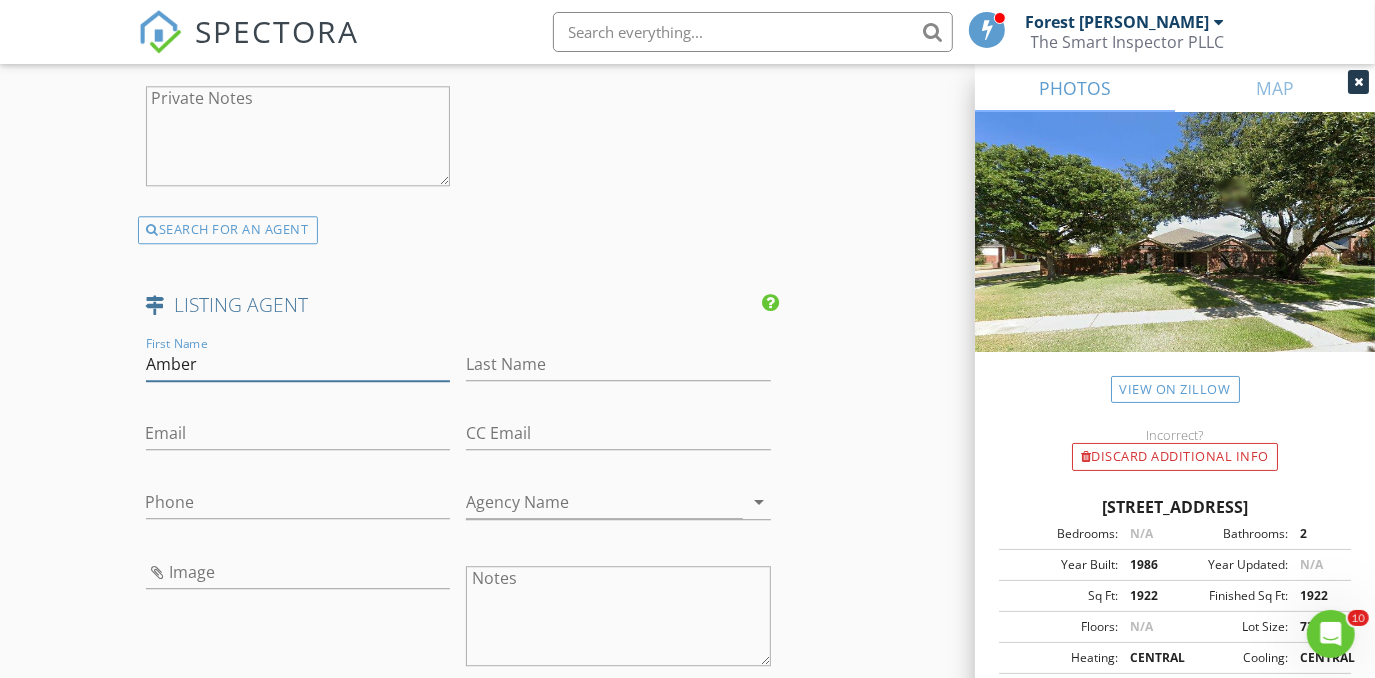 type on "Amber" 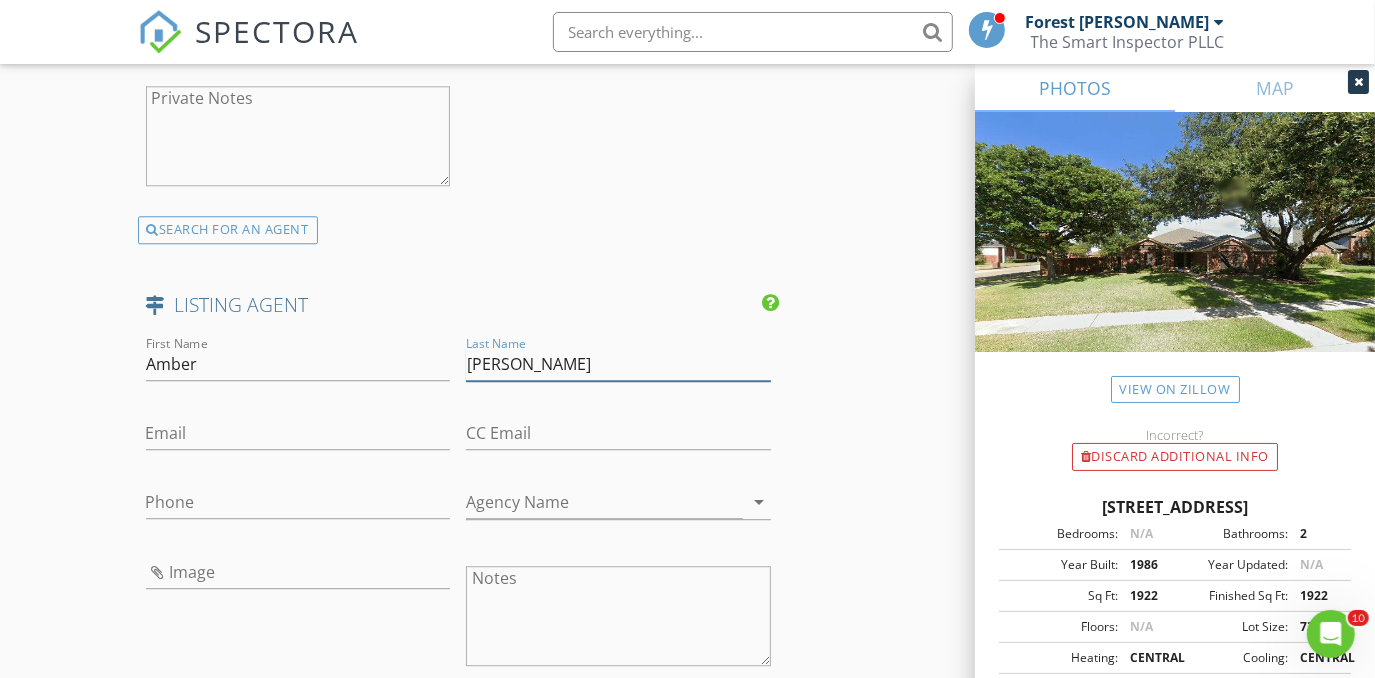 type on "Dorsey" 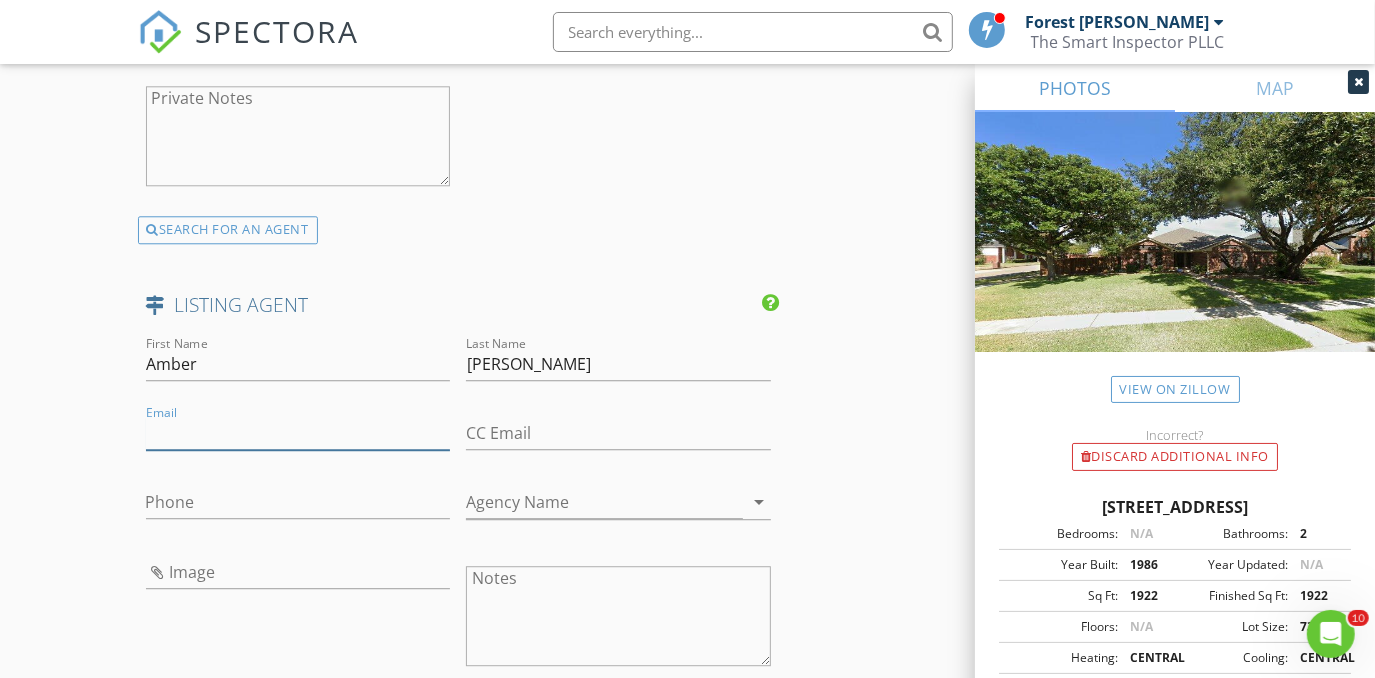paste on "amber@dorseydfwgroup.com" 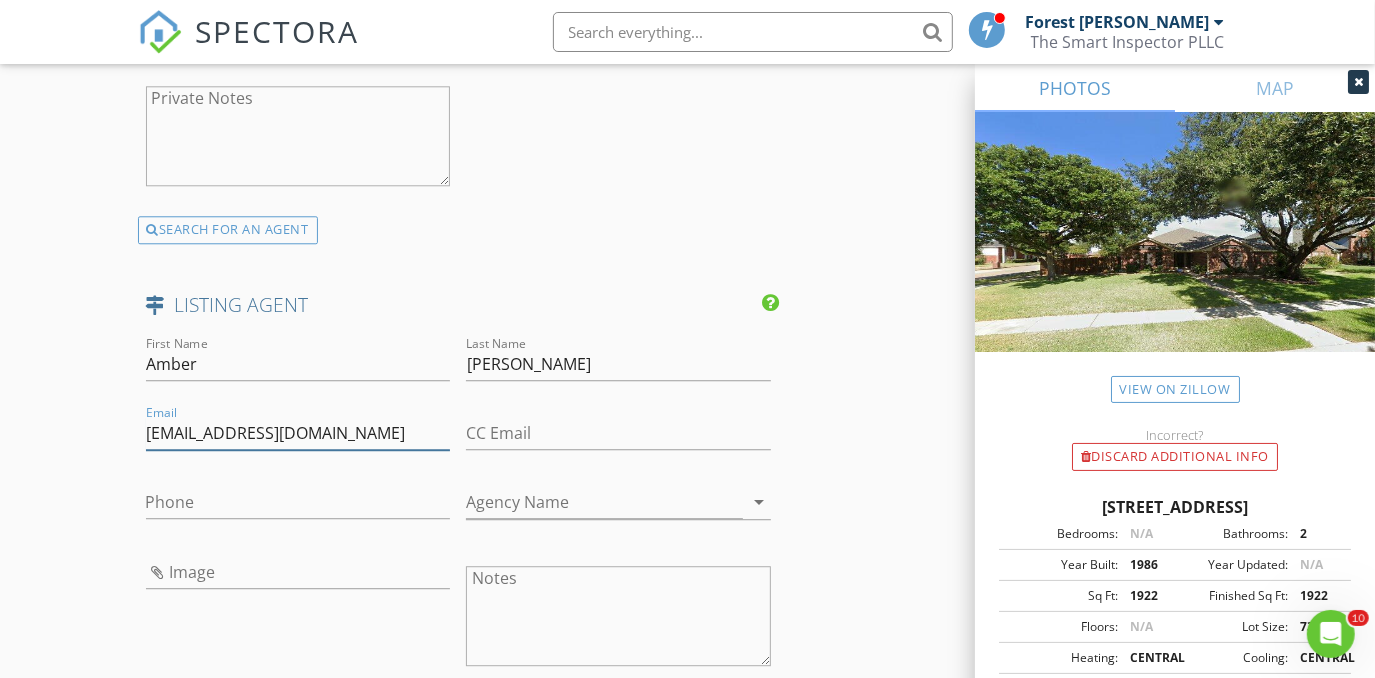 type on "amber@dorseydfwgroup.com" 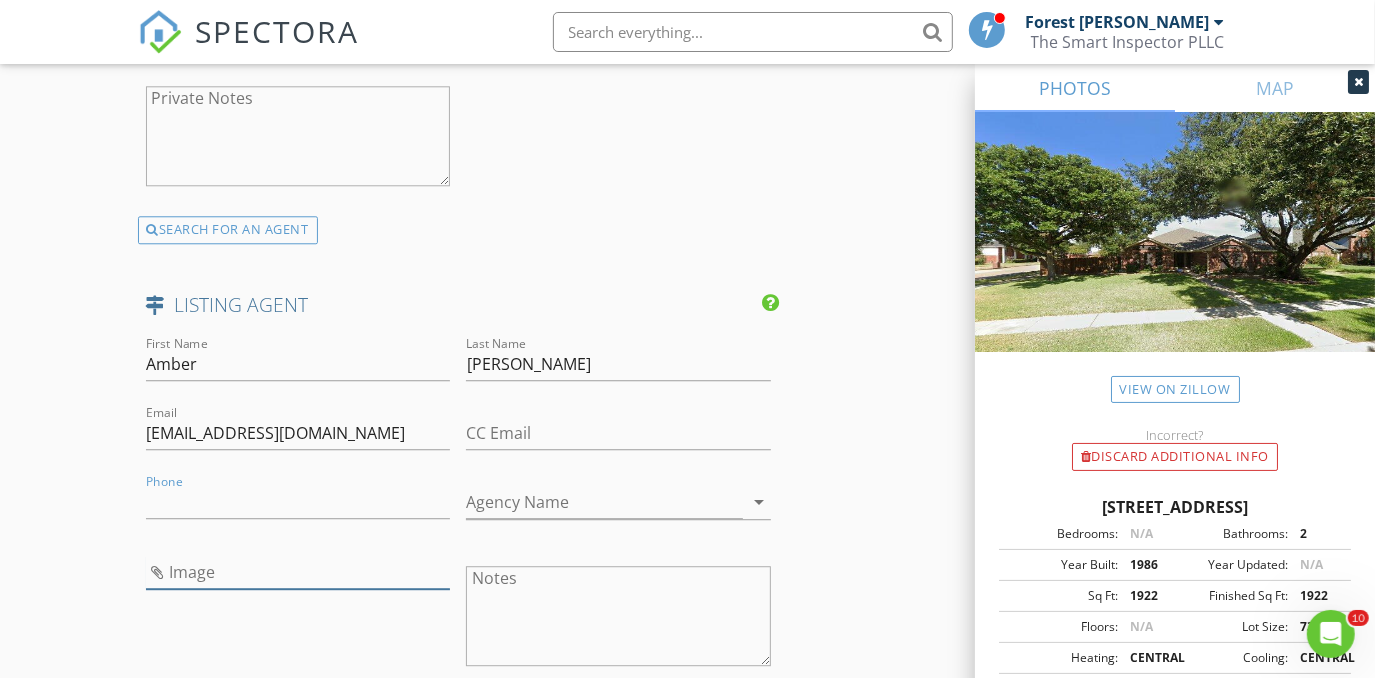 click at bounding box center [298, 572] 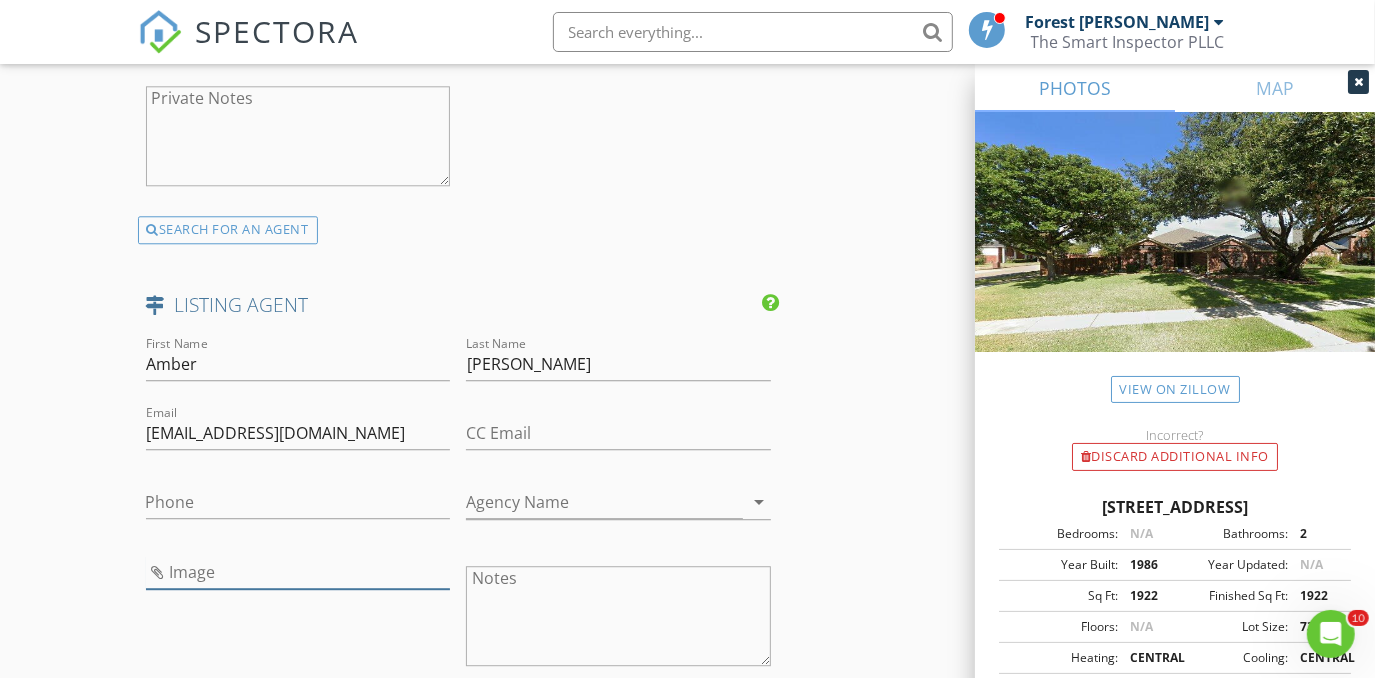 type on "amberdorsey.jpg" 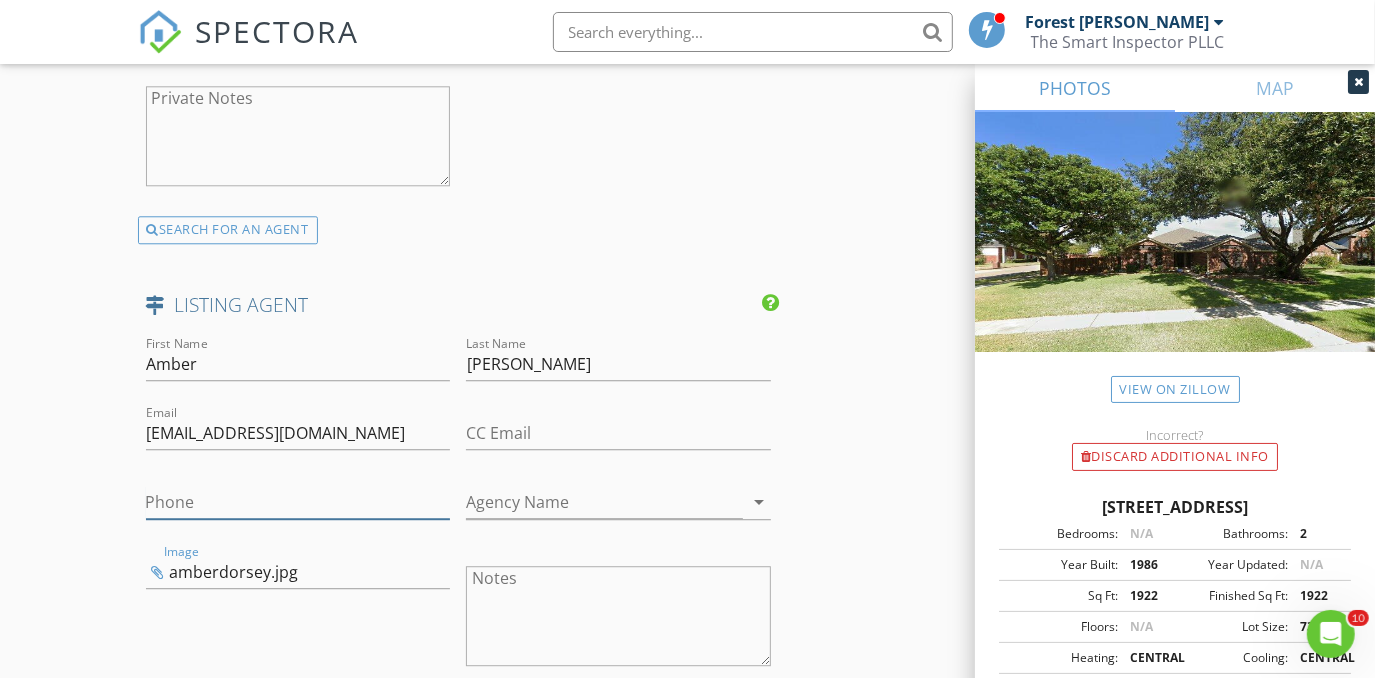 click on "Phone" at bounding box center (298, 502) 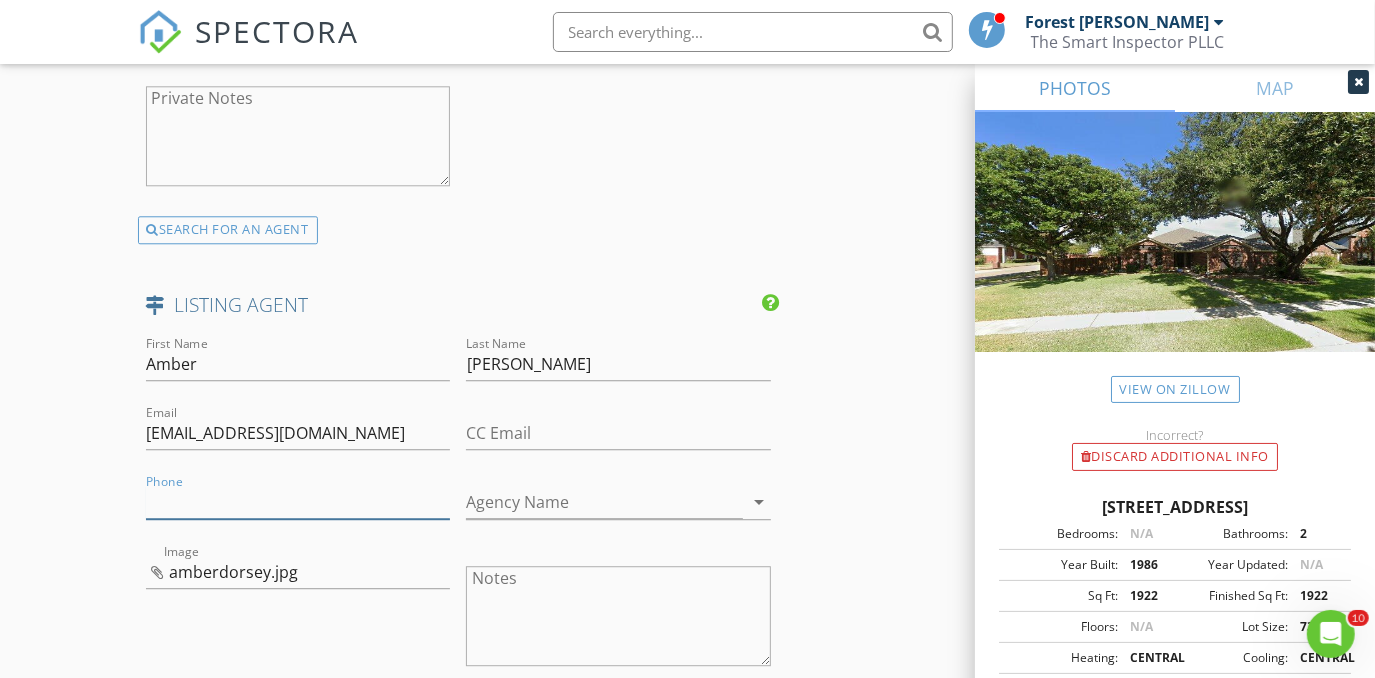paste on "214-980-5630" 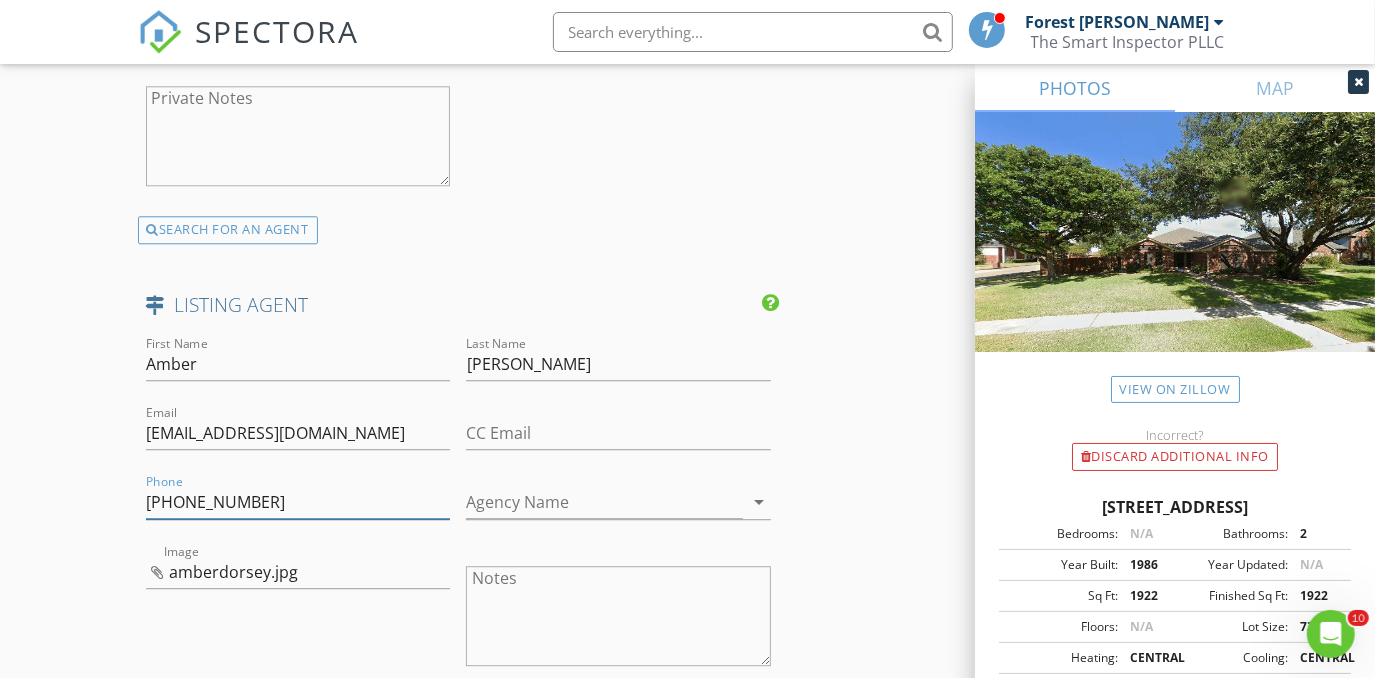 type on "214-980-5630" 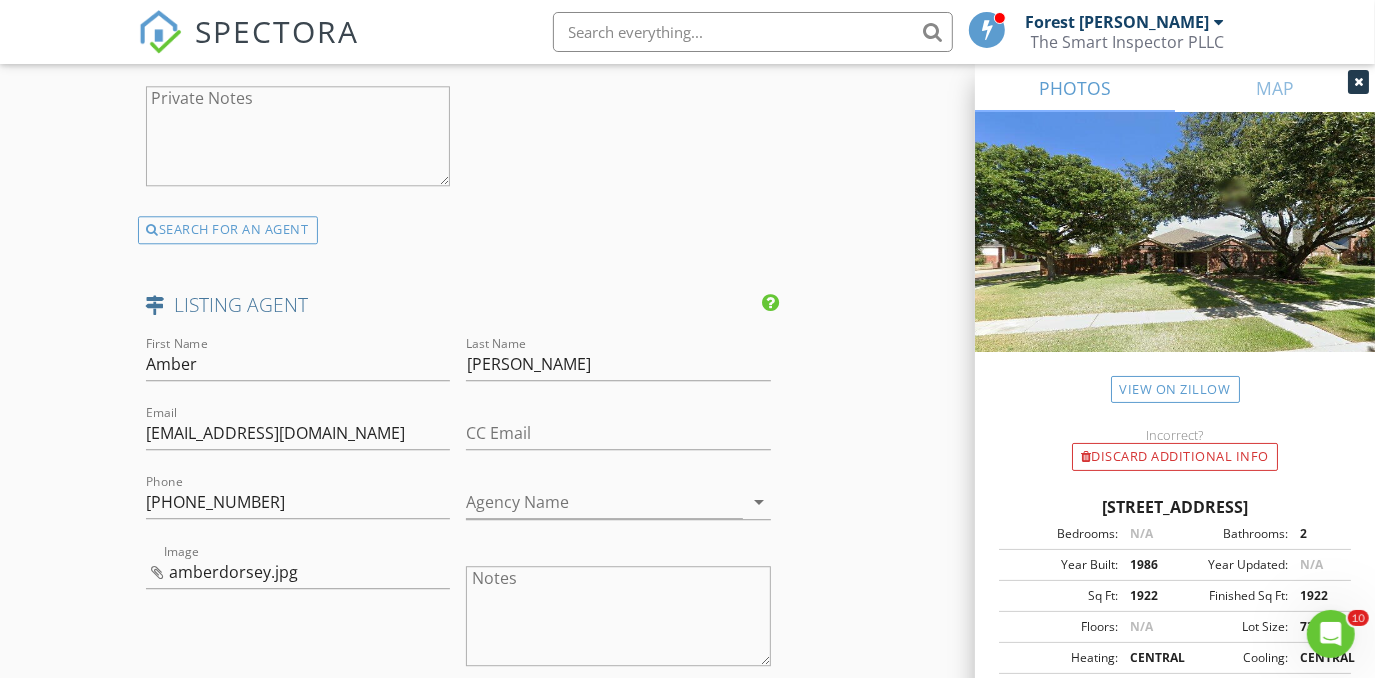 click on "New Inspection
Click here to use the New Order Form
INSPECTOR(S)
check_box   Forest Ivey   PRIMARY   check_box_outline_blank   Brian Cain     check_box_outline_blank   Christopher Hudson     check_box_outline_blank   Christopher Sarris     check_box_outline_blank   Antoine "Tony" Razzouk     Forest Ivey arrow_drop_down   check_box_outline_blank Forest Ivey specifically requested
Date/Time
07/14/2025 8:00 AM
Location
Address Search       Address 2098 Amber Ct   Unit   City Lewisville   State TX   Zip 75067   County Denton     Square Feet 1922   Year Built 1986   Foundation Slab arrow_drop_down     Forest Ivey     23.1 miles     (35 minutes)
client
check_box Enable Client CC email for this inspection   Client Search     check_box_outline_blank Client is a Company/Organization     First Name Thomas   Last Name Franklin   Email   CC Email   Phone" at bounding box center [687, -781] 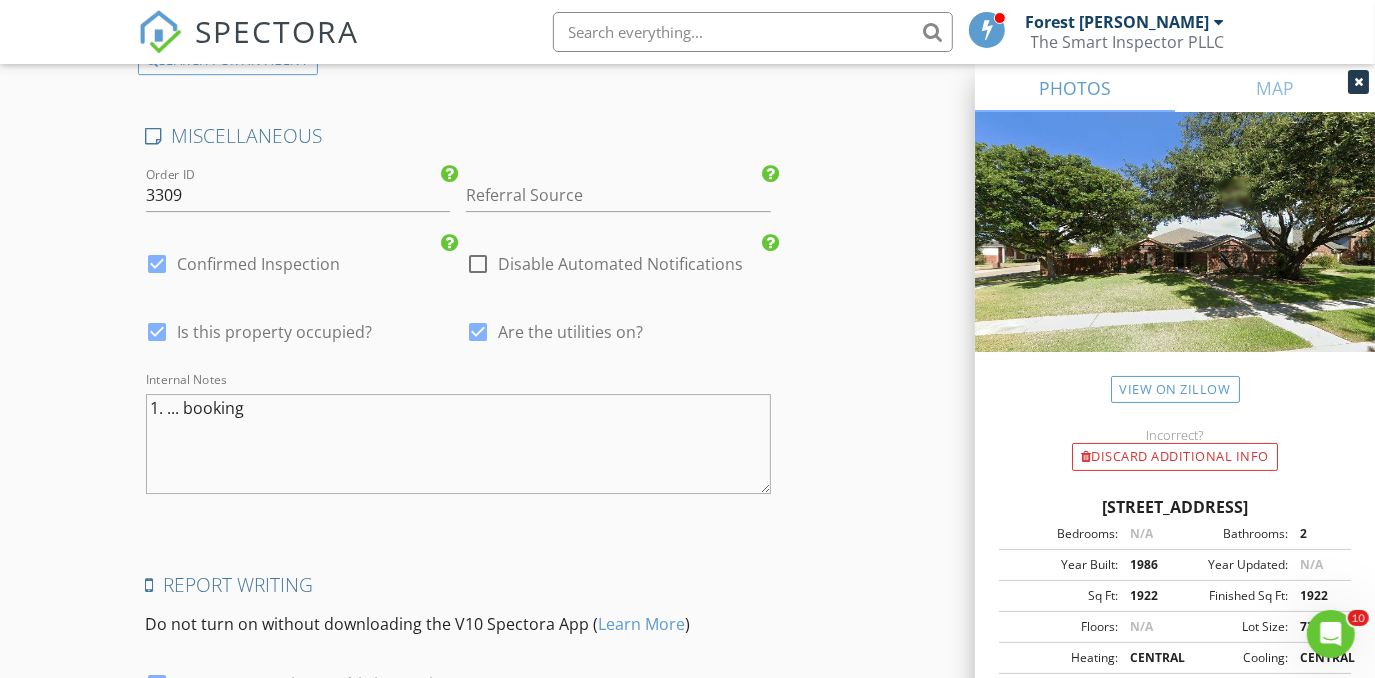 scroll, scrollTop: 4186, scrollLeft: 0, axis: vertical 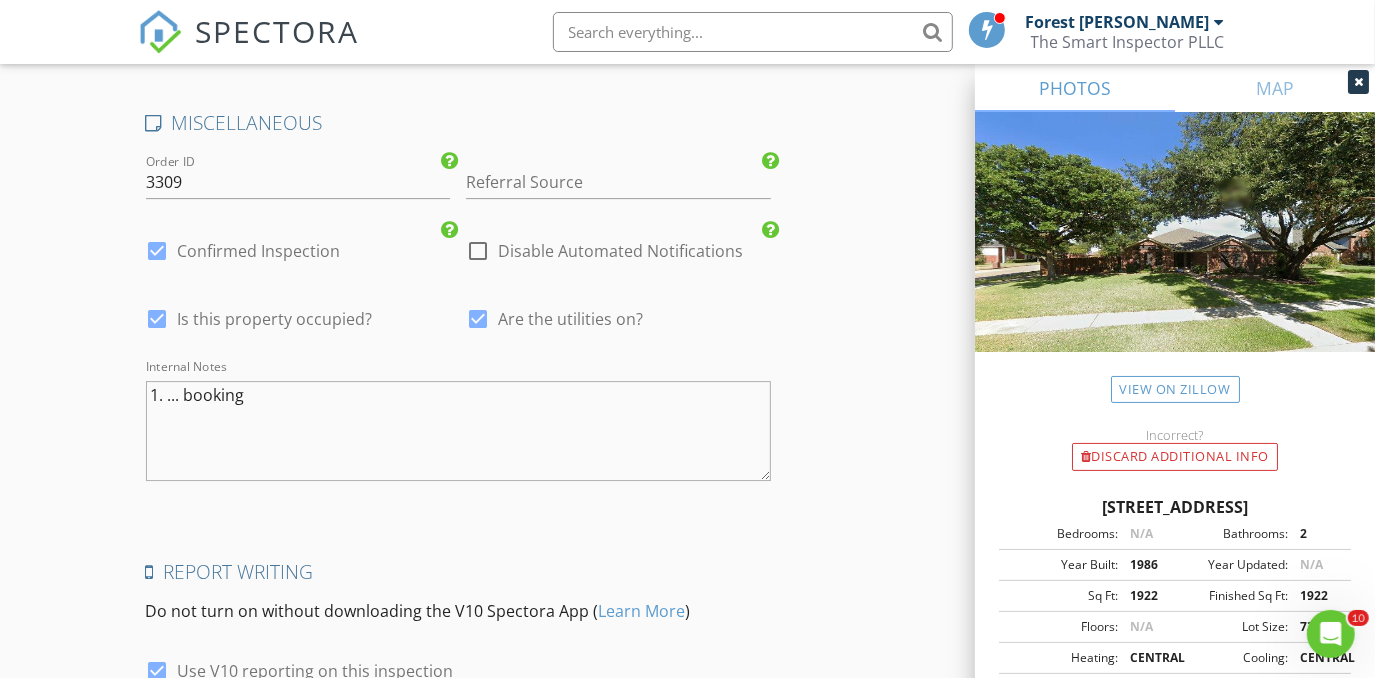 click on "1. ... booking" at bounding box center (459, 431) 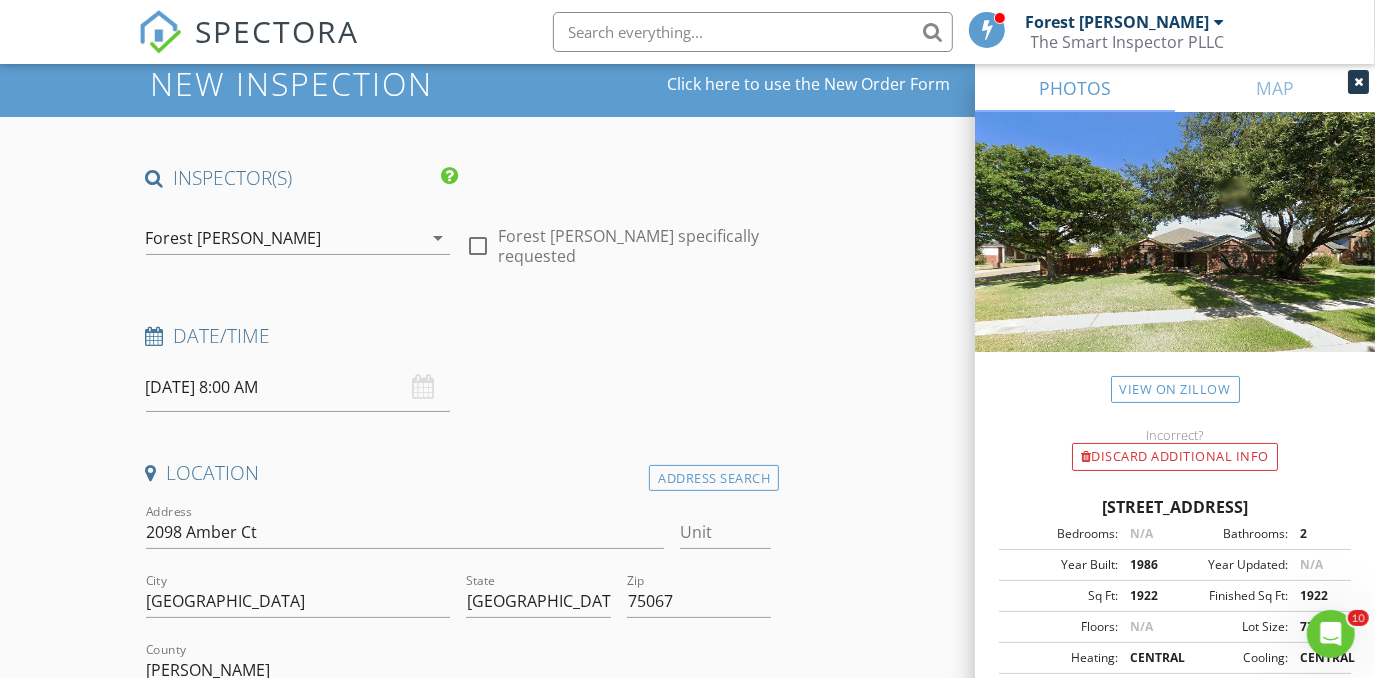 scroll, scrollTop: 0, scrollLeft: 0, axis: both 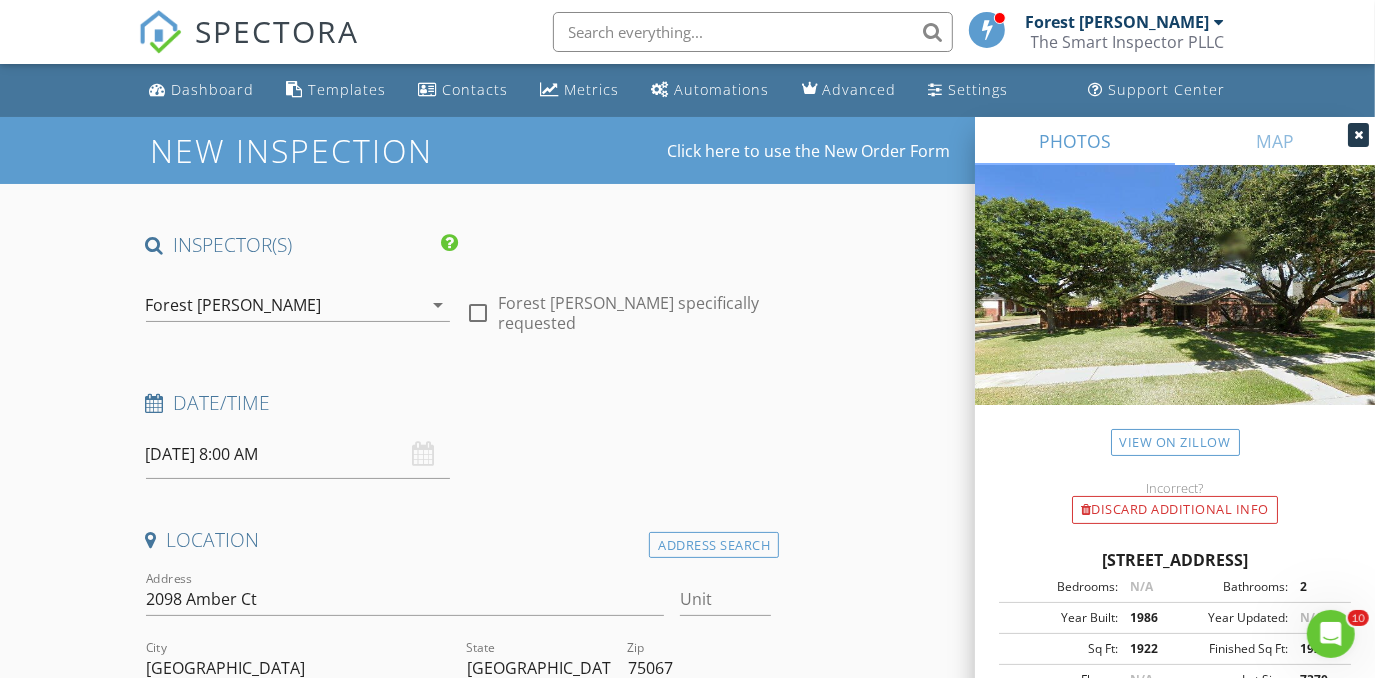 type on "1. Broker Bay booking" 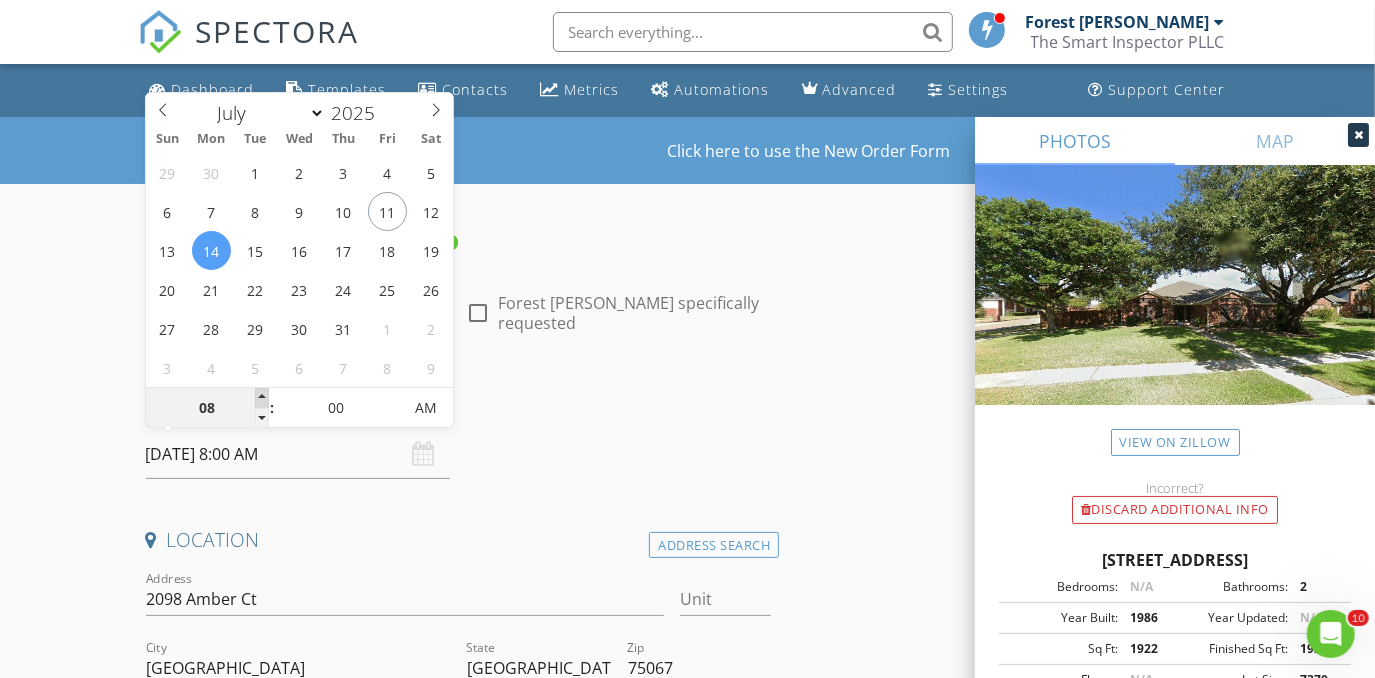 type on "09" 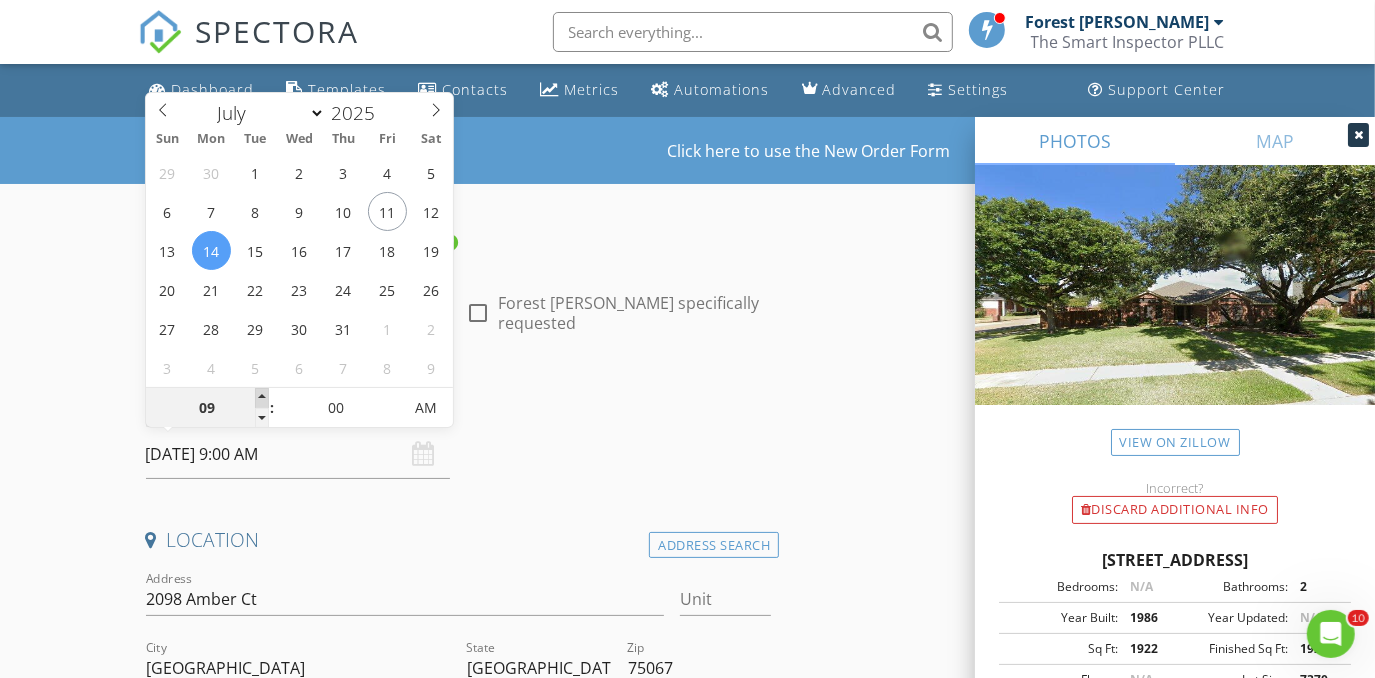 click at bounding box center [262, 398] 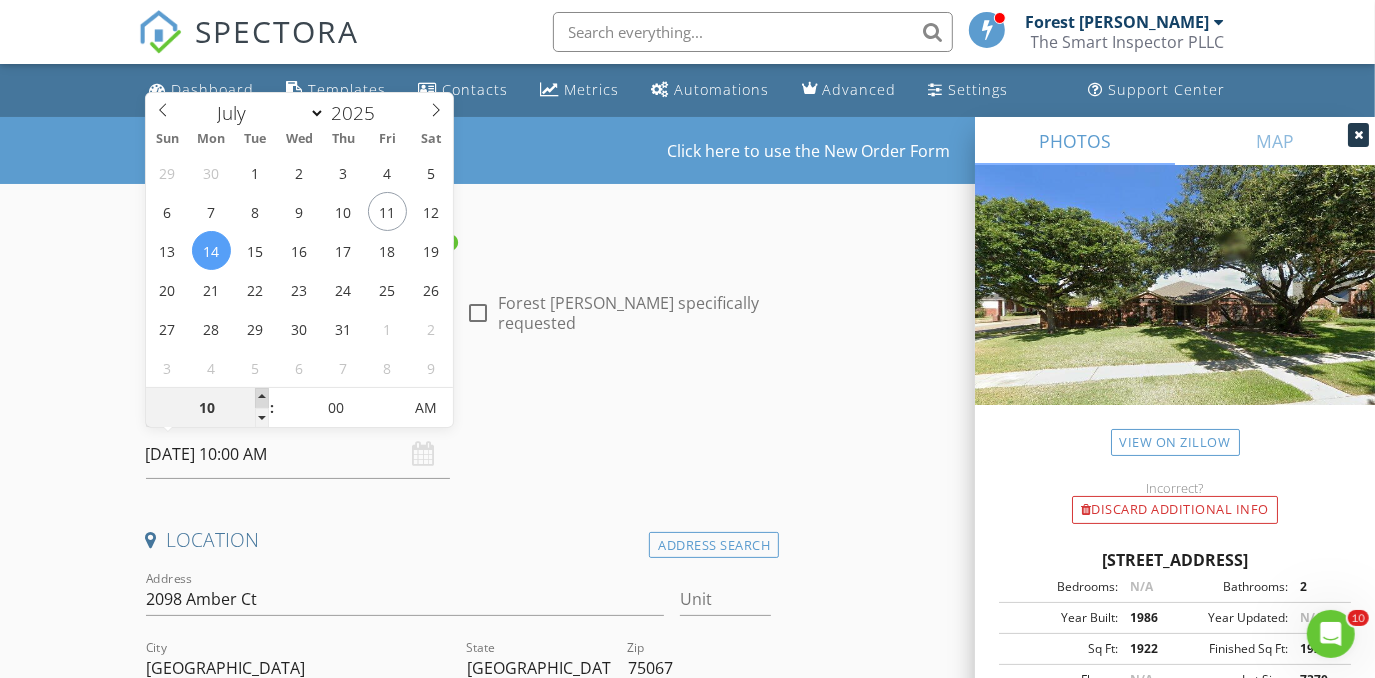 click at bounding box center (262, 398) 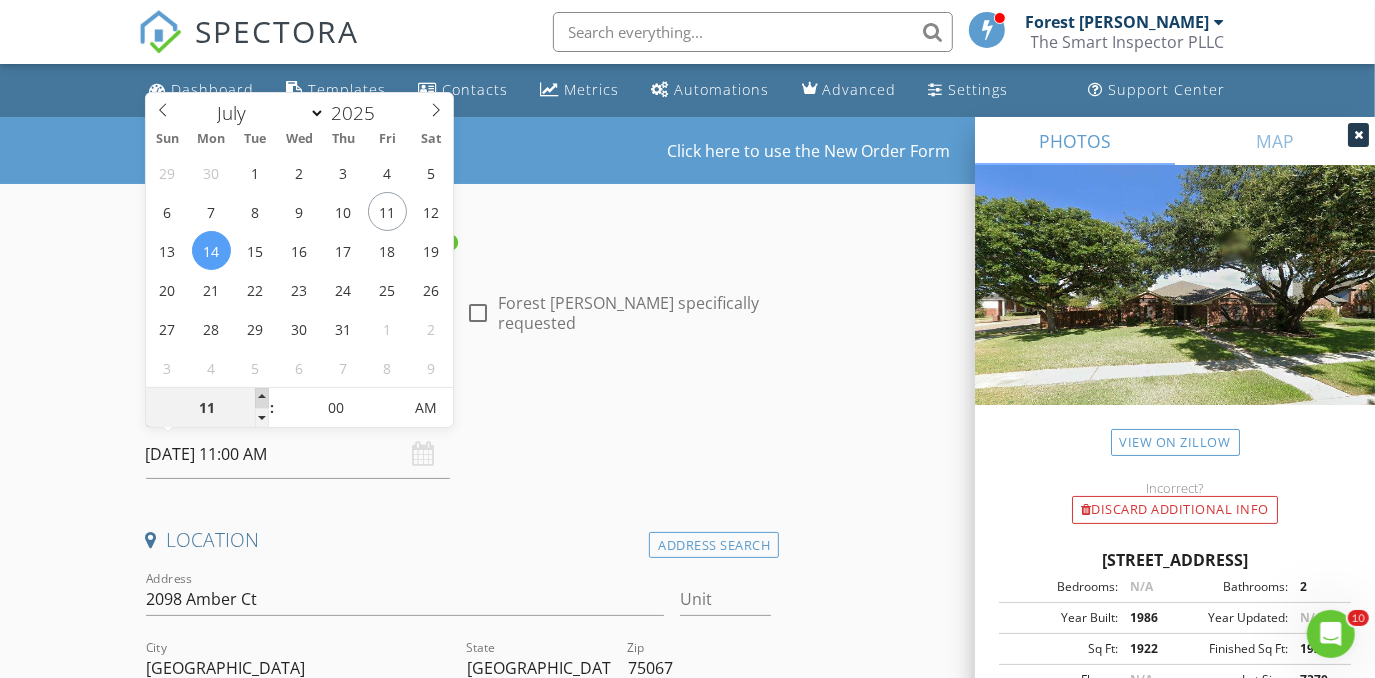 click at bounding box center [262, 398] 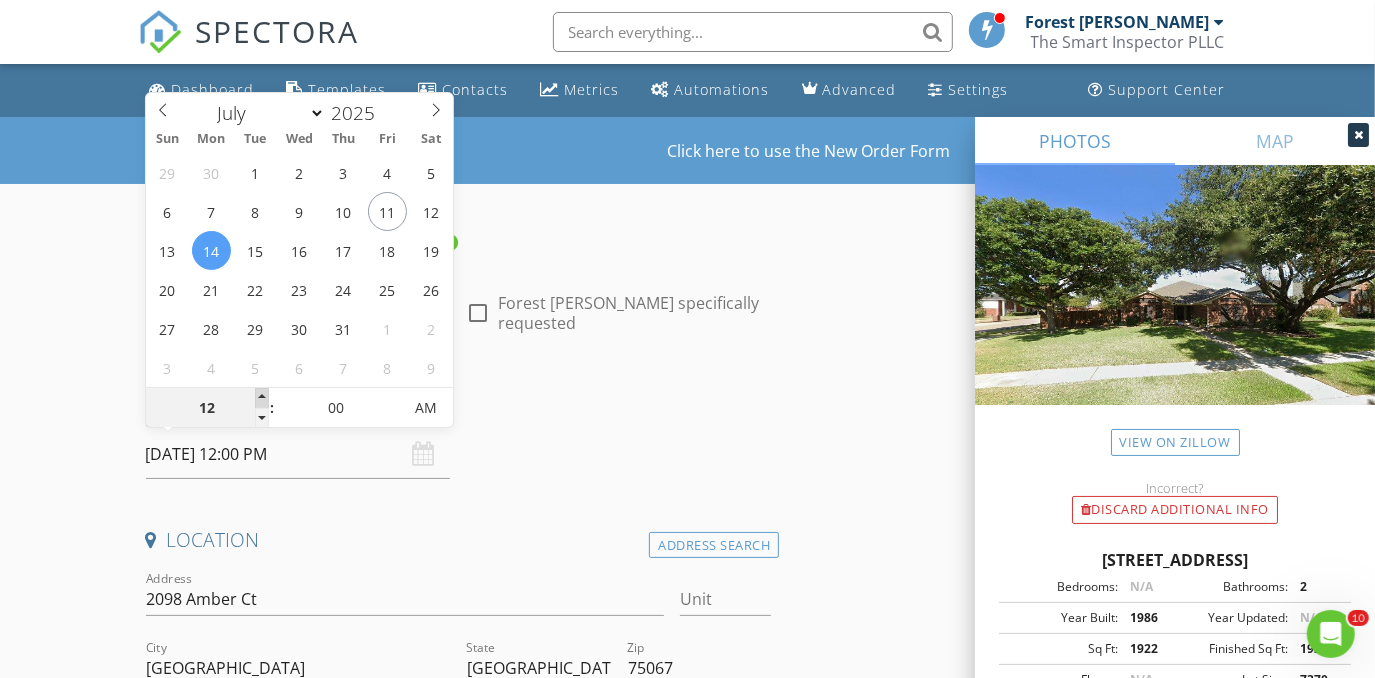 click at bounding box center (262, 398) 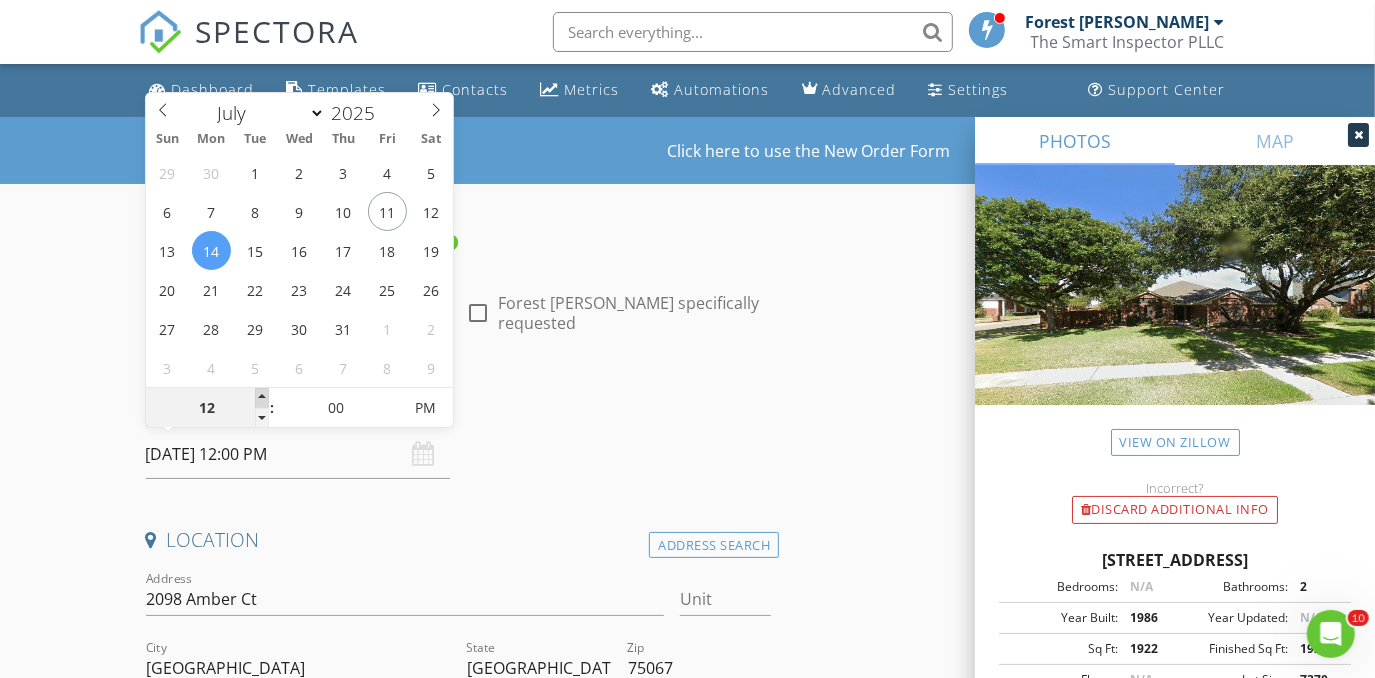 type on "01" 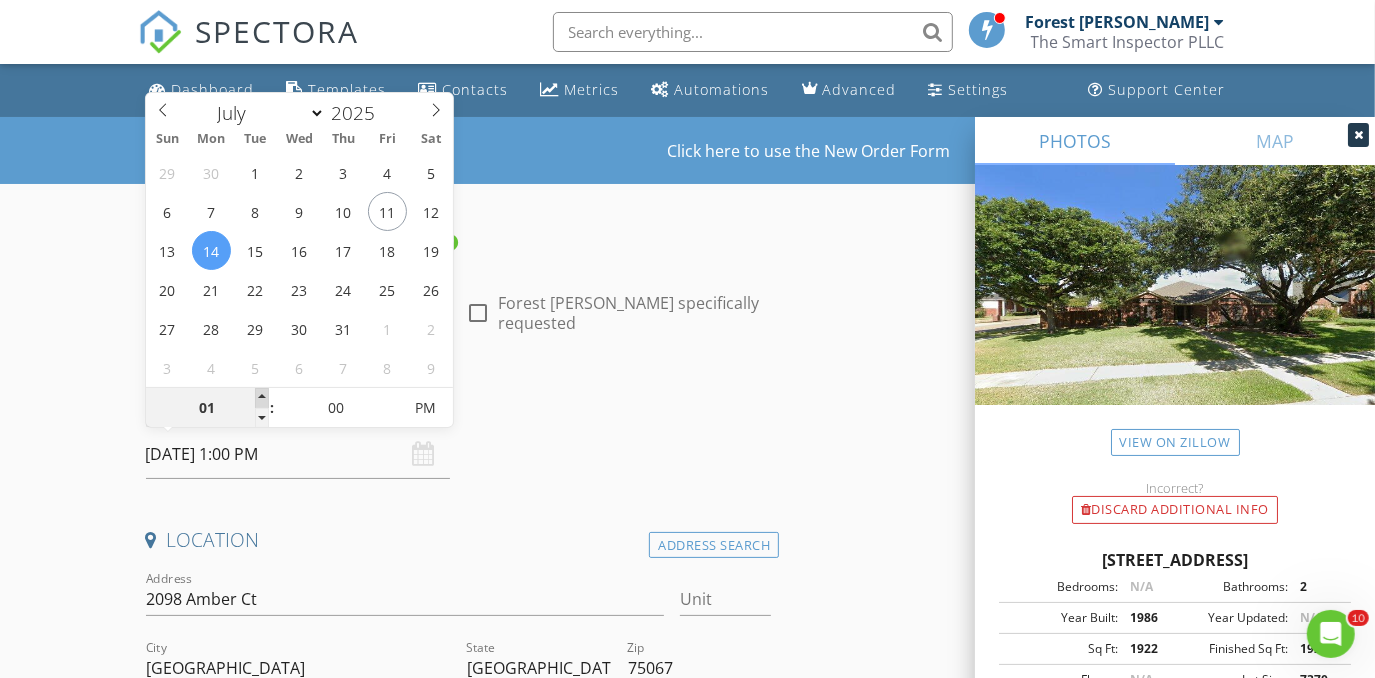 click at bounding box center [262, 398] 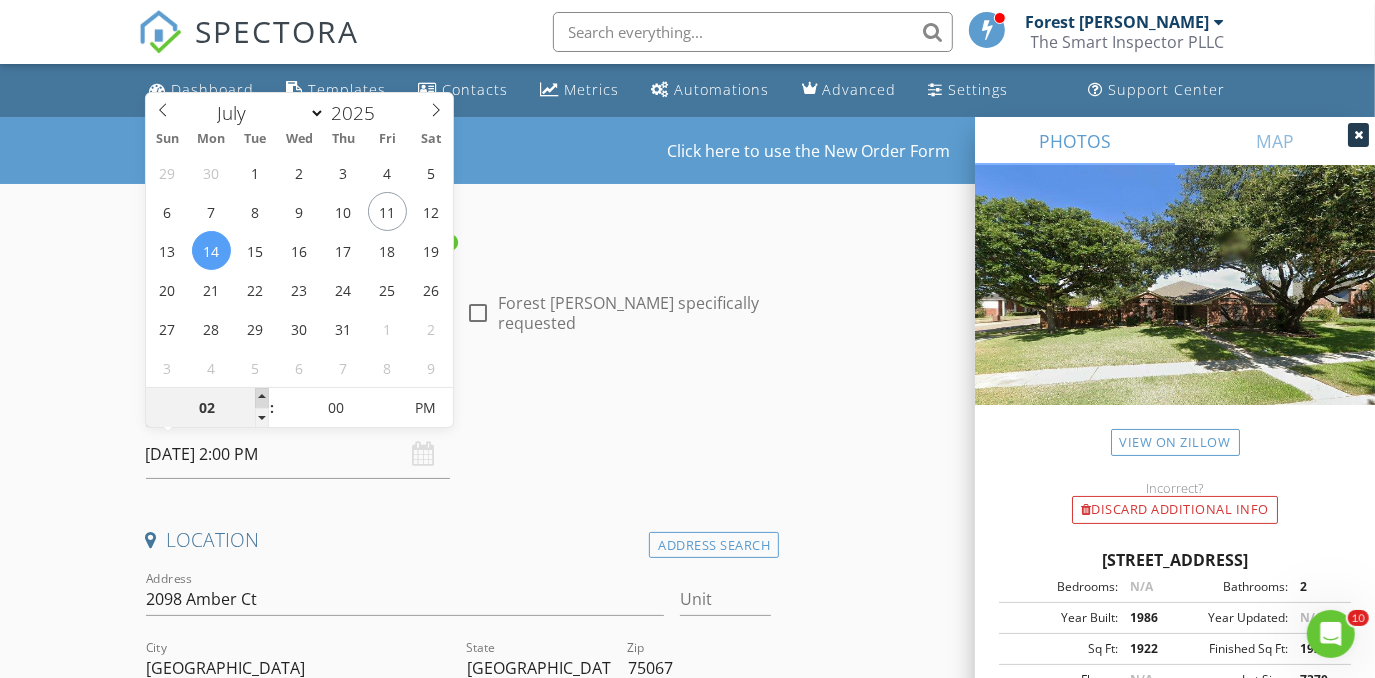 click at bounding box center [262, 398] 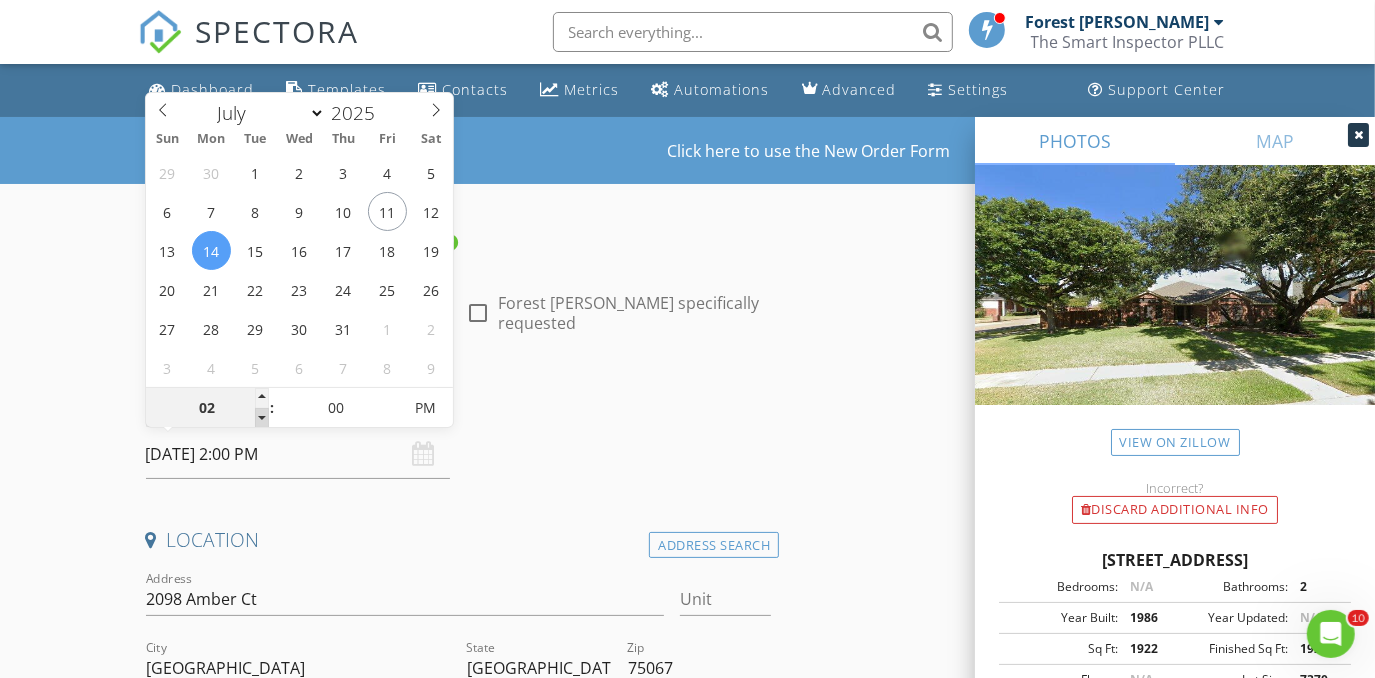 type on "01" 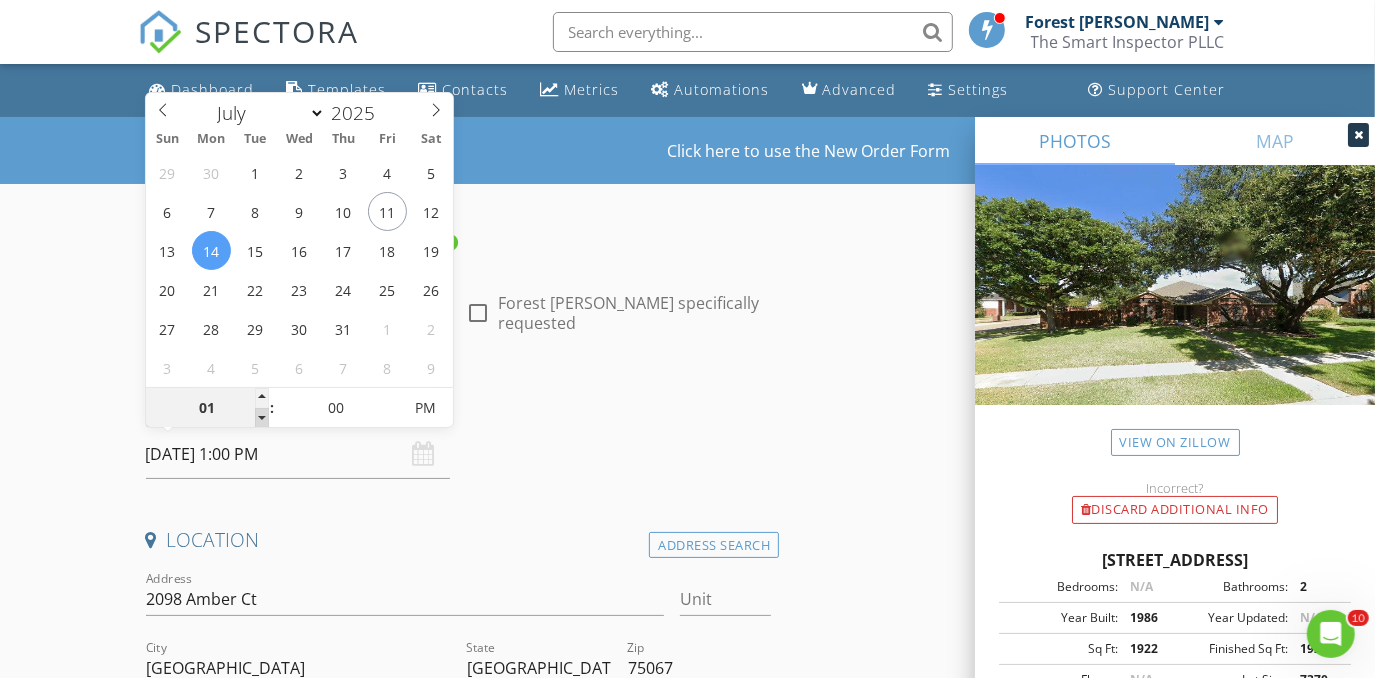 click at bounding box center (262, 418) 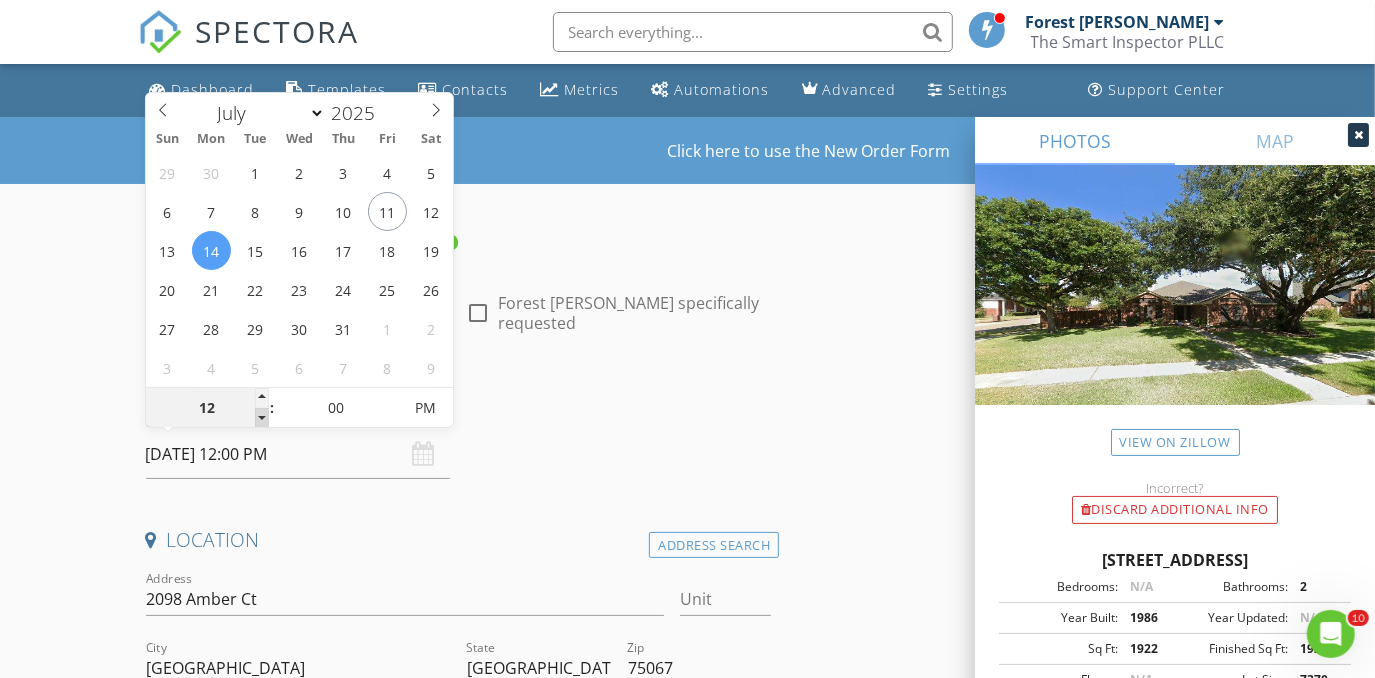click at bounding box center (262, 418) 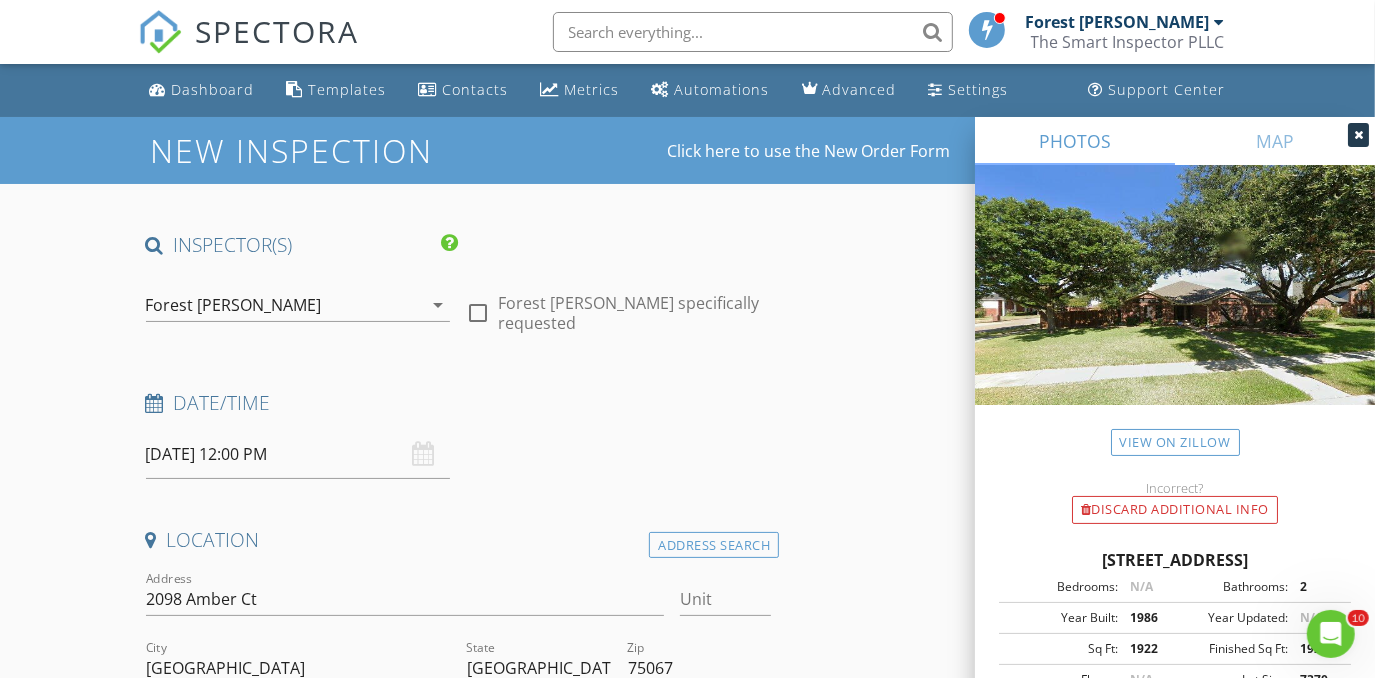 drag, startPoint x: 261, startPoint y: 419, endPoint x: 75, endPoint y: 566, distance: 237.07594 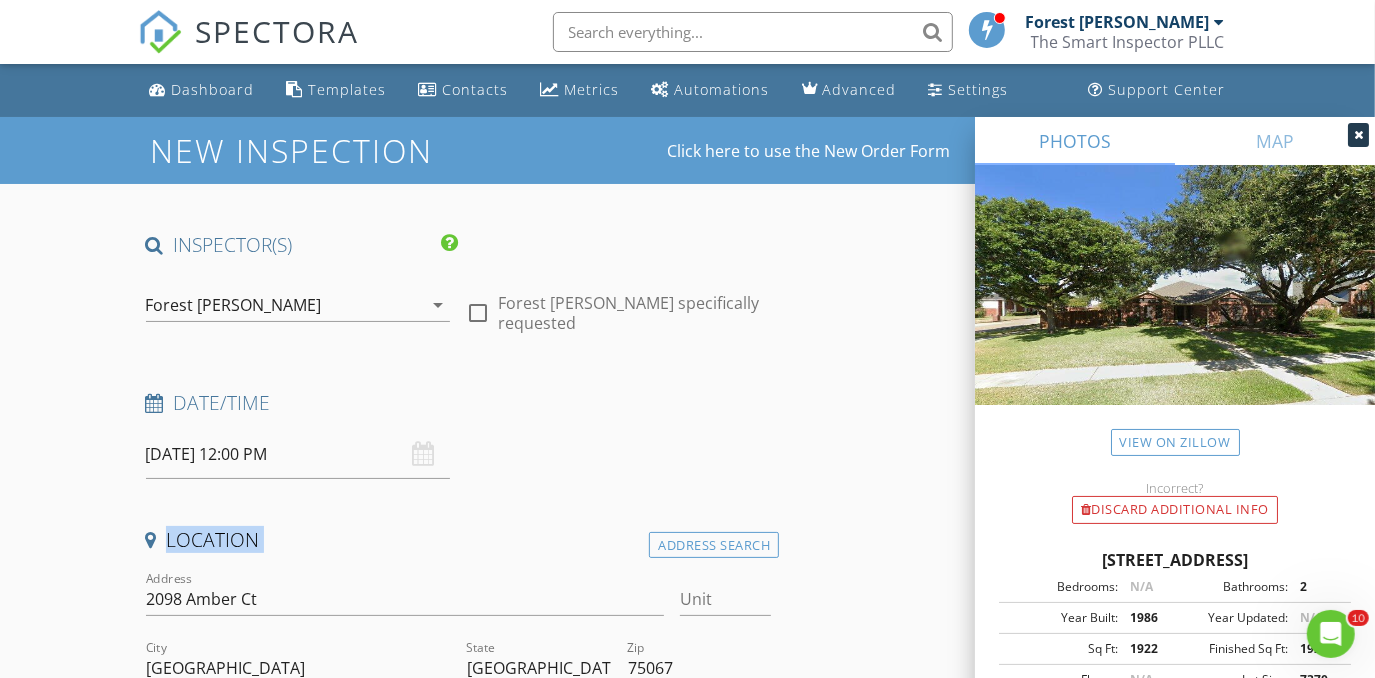 drag, startPoint x: 75, startPoint y: 566, endPoint x: 2, endPoint y: 517, distance: 87.92042 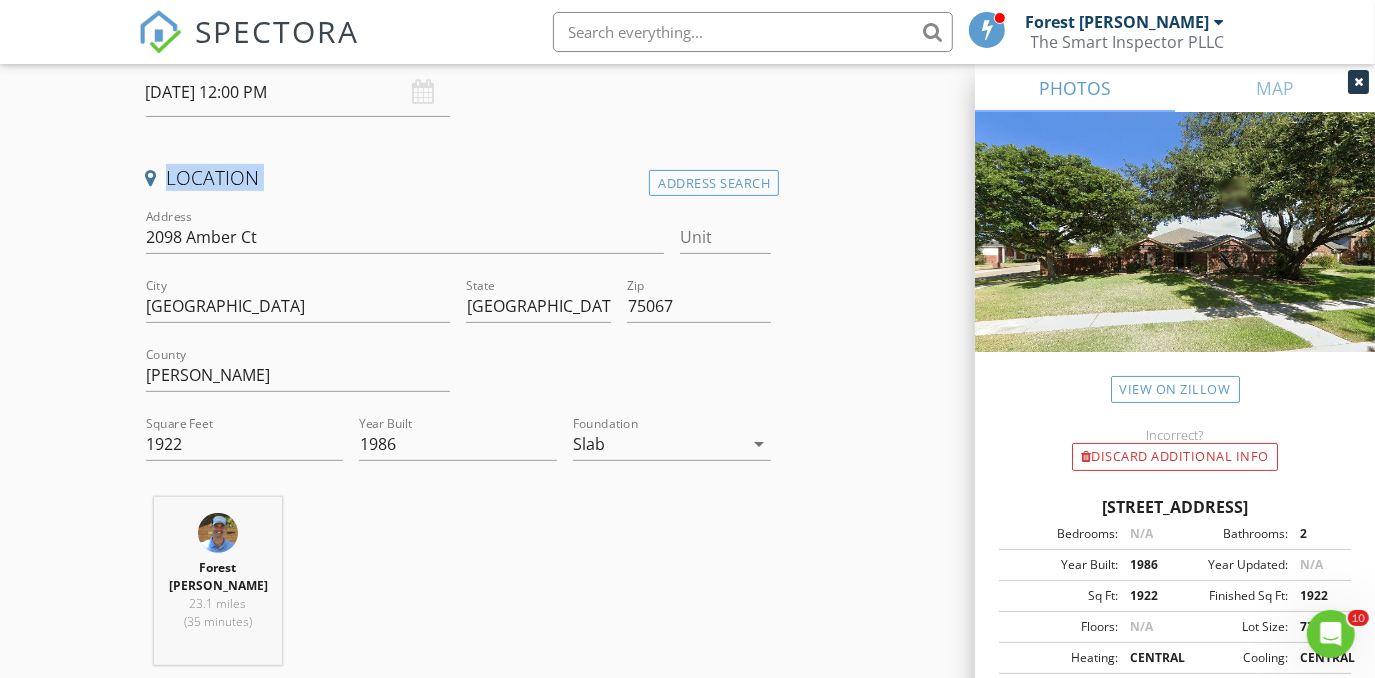scroll, scrollTop: 363, scrollLeft: 0, axis: vertical 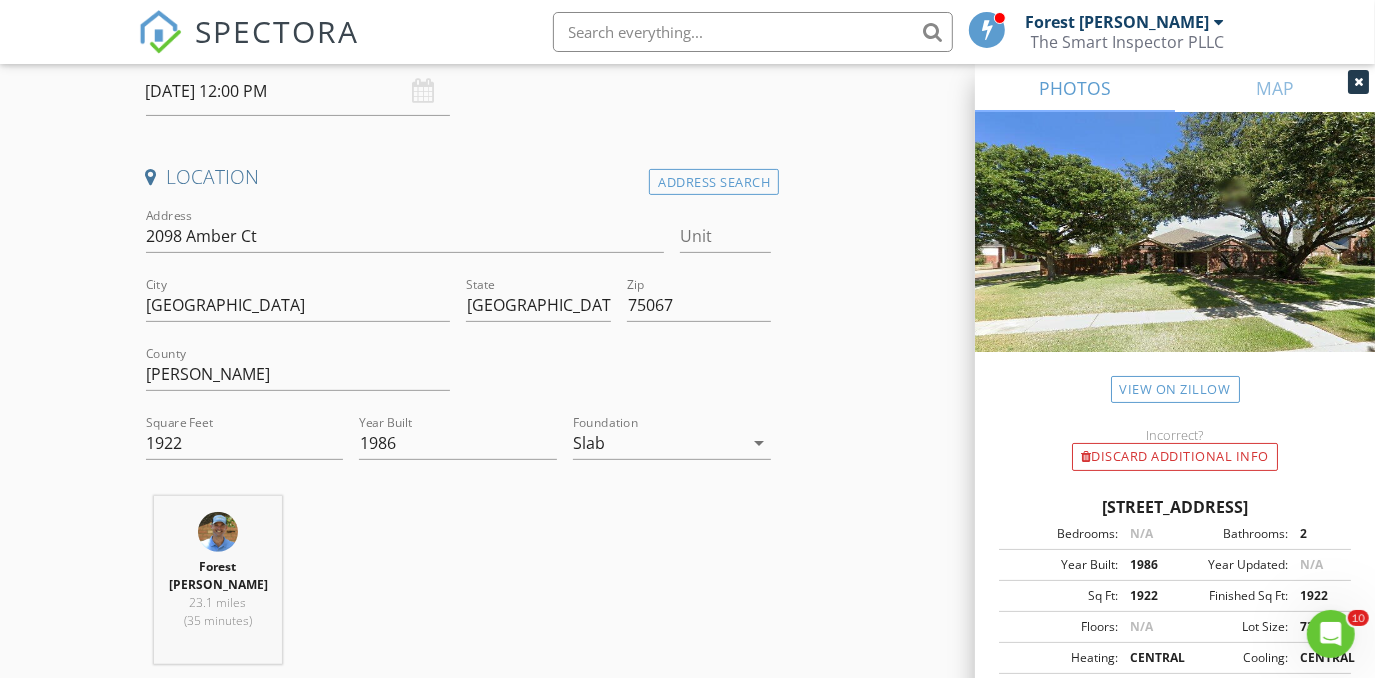 click on "INSPECTOR(S)
check_box   Forest Ivey   PRIMARY   check_box_outline_blank   Brian Cain     check_box_outline_blank   Christopher Hudson     check_box_outline_blank   Christopher Sarris     check_box_outline_blank   Antoine "Tony" Razzouk     Forest Ivey arrow_drop_down   check_box_outline_blank Forest Ivey specifically requested
Date/Time
07/14/2025 12:00 PM
Location
Address Search       Address 2098 Amber Ct   Unit   City Lewisville   State TX   Zip 75067   County Denton     Square Feet 1922   Year Built 1986   Foundation Slab arrow_drop_down     Forest Ivey     23.1 miles     (35 minutes)
client
check_box Enable Client CC email for this inspection   Client Search     check_box_outline_blank Client is a Company/Organization     First Name Thomas   Last Name Franklin   Email flafranklin@sbcglobal.net   CC Email   Phone 817-713-8193           Notes" at bounding box center [688, 2258] 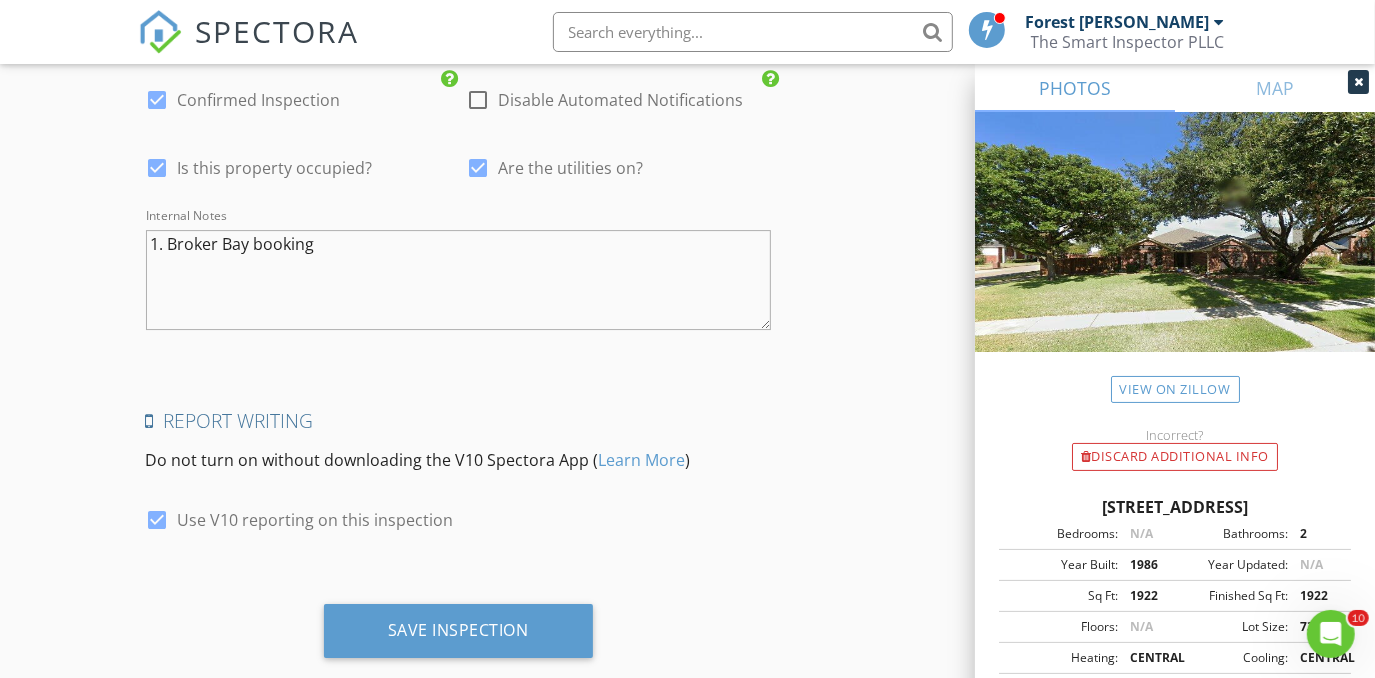 scroll, scrollTop: 4354, scrollLeft: 0, axis: vertical 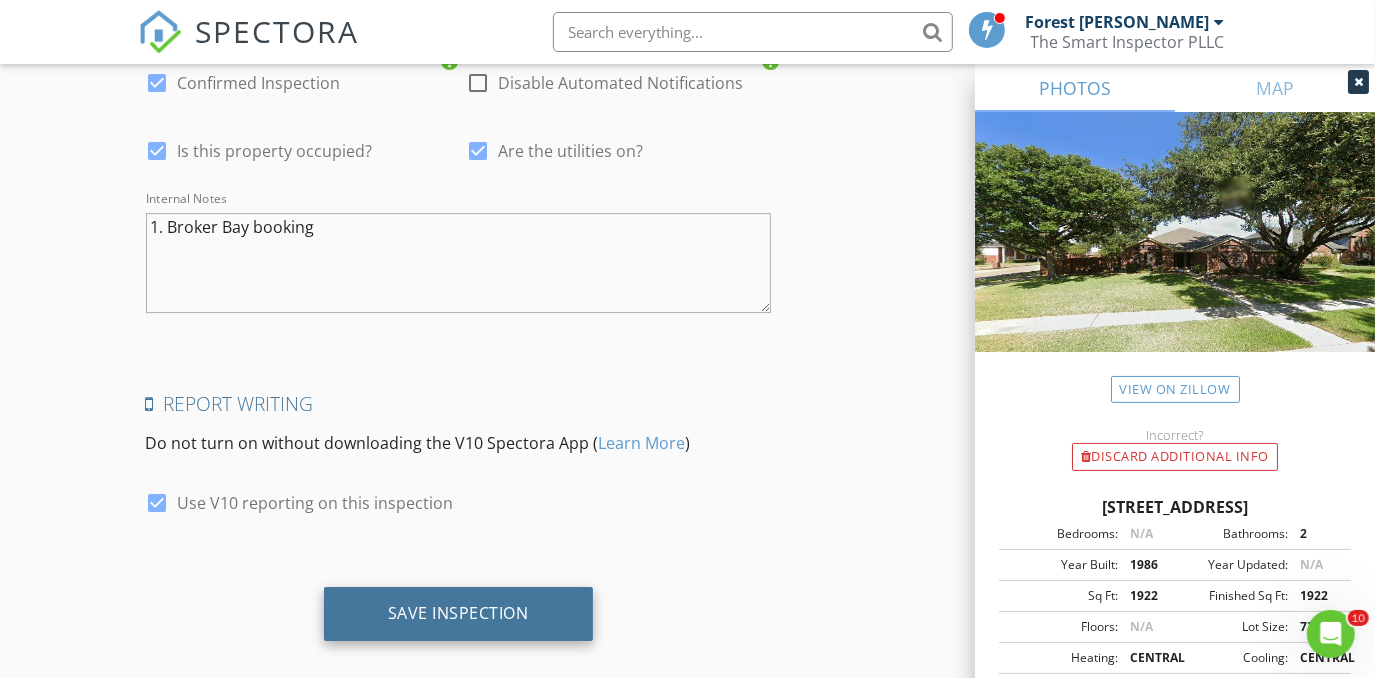 click on "Save Inspection" at bounding box center (458, 613) 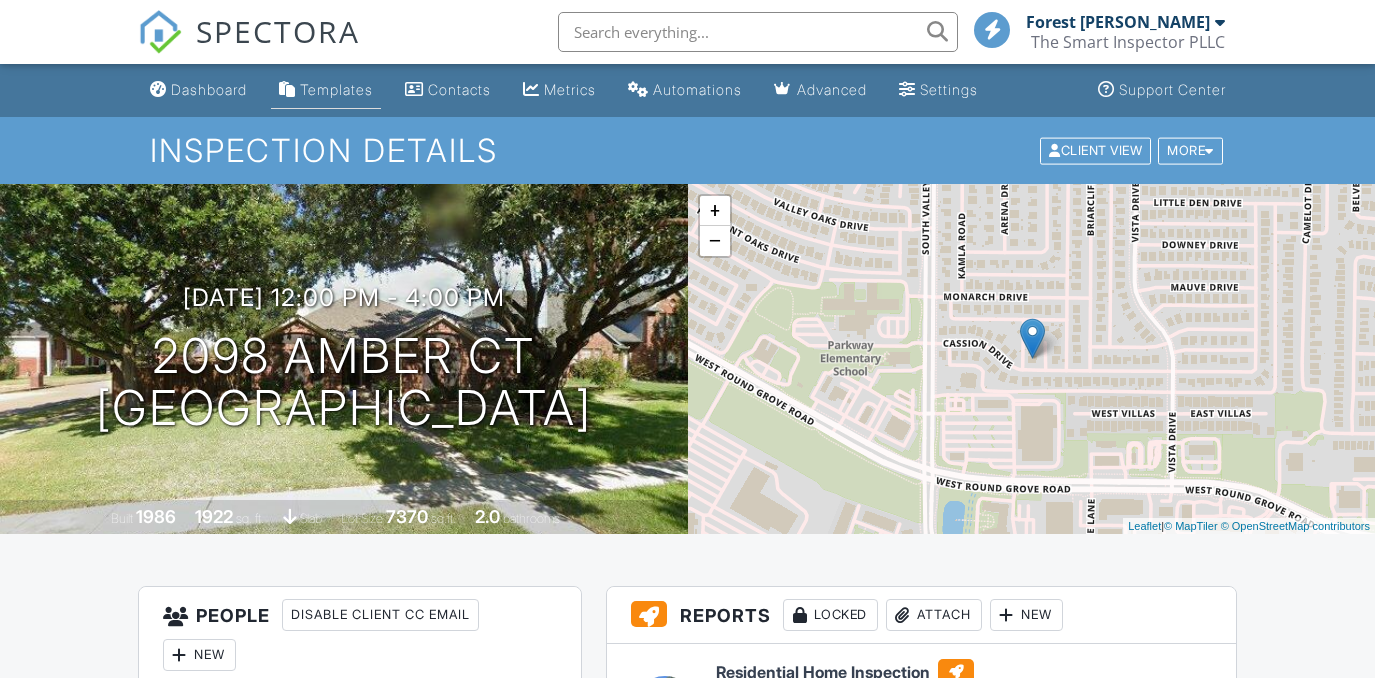 scroll, scrollTop: 0, scrollLeft: 0, axis: both 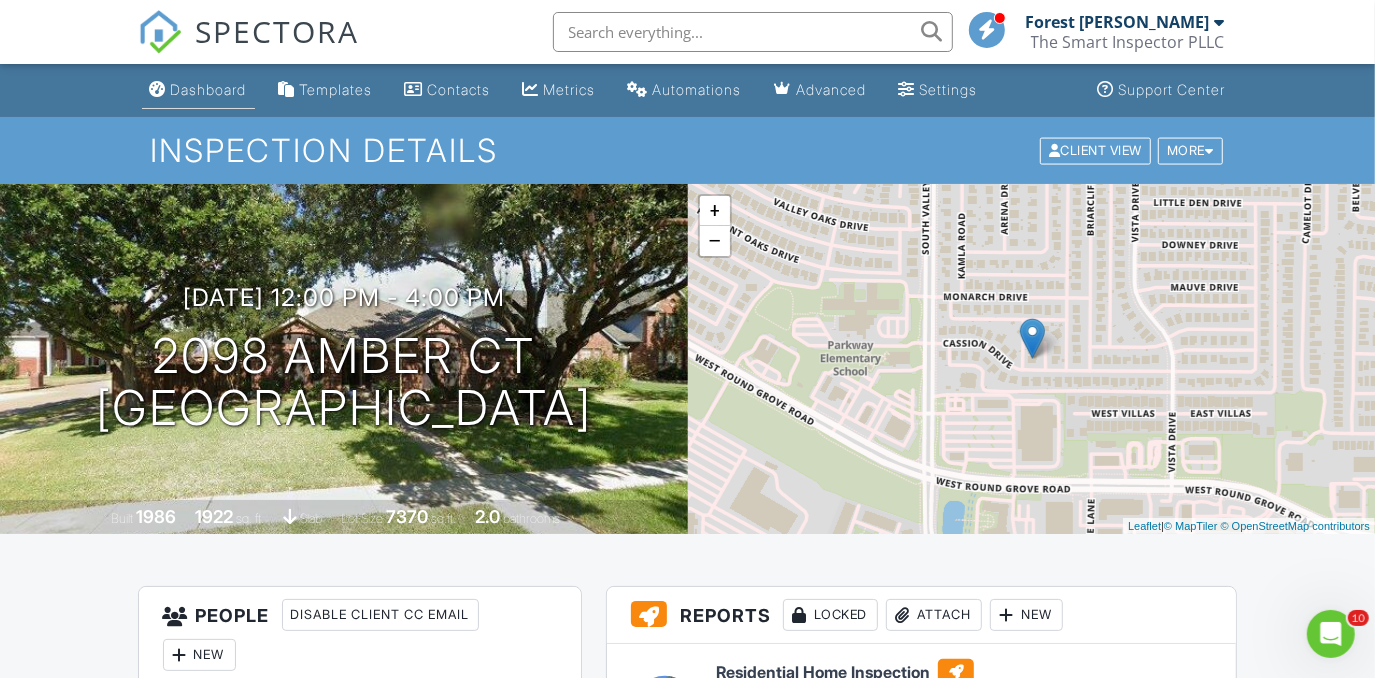 click on "Dashboard" at bounding box center (209, 89) 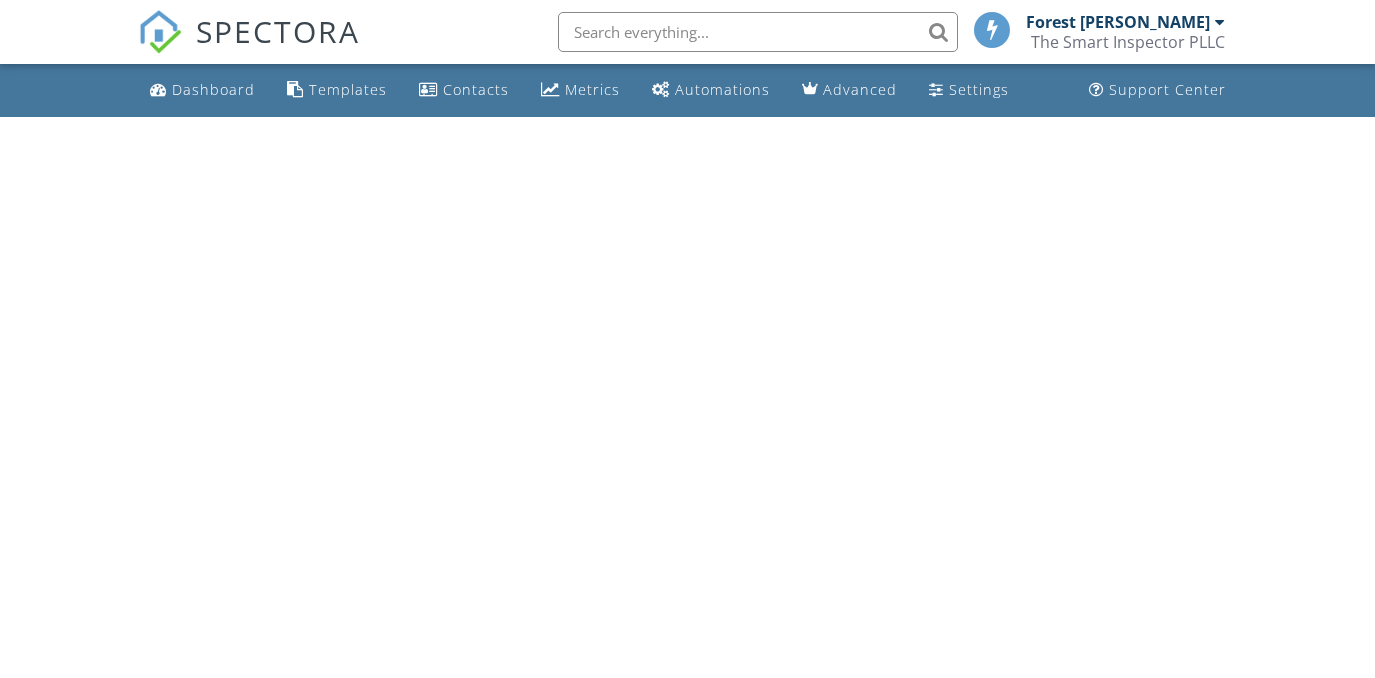 scroll, scrollTop: 0, scrollLeft: 0, axis: both 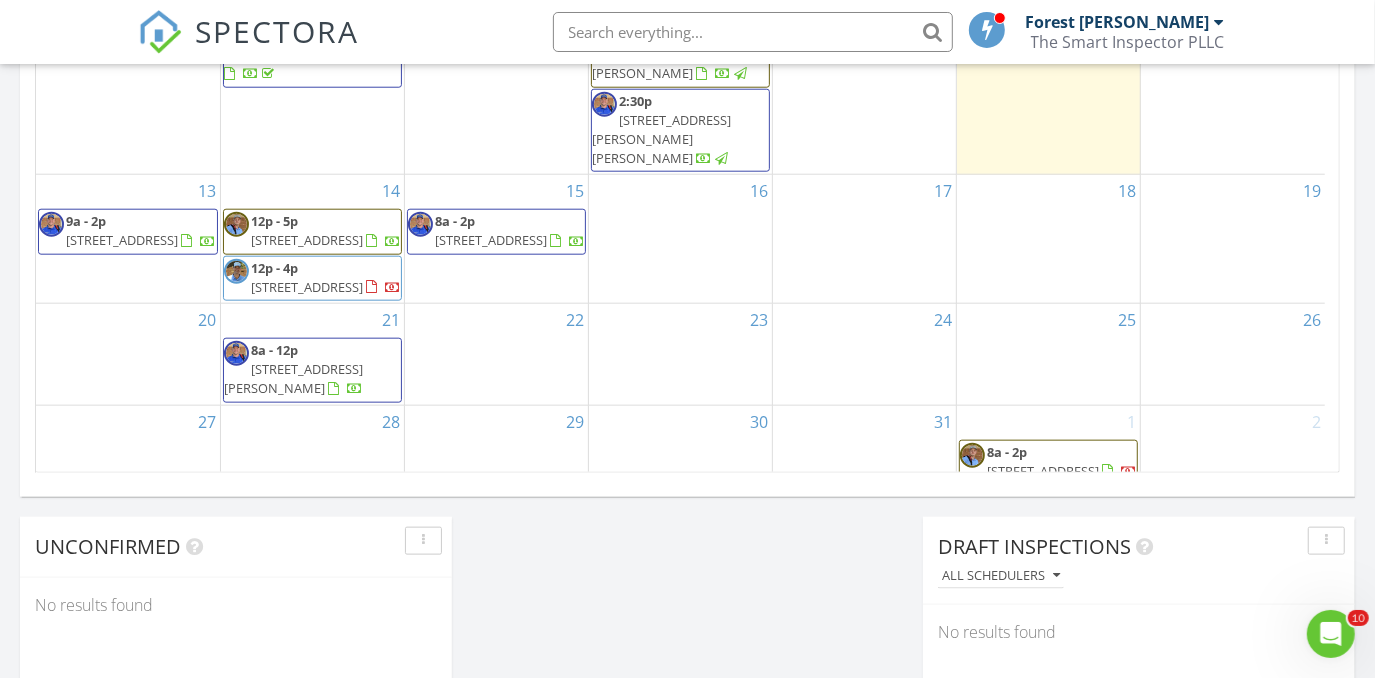 click on "15
8a - 2p
[STREET_ADDRESS]" at bounding box center [496, 239] 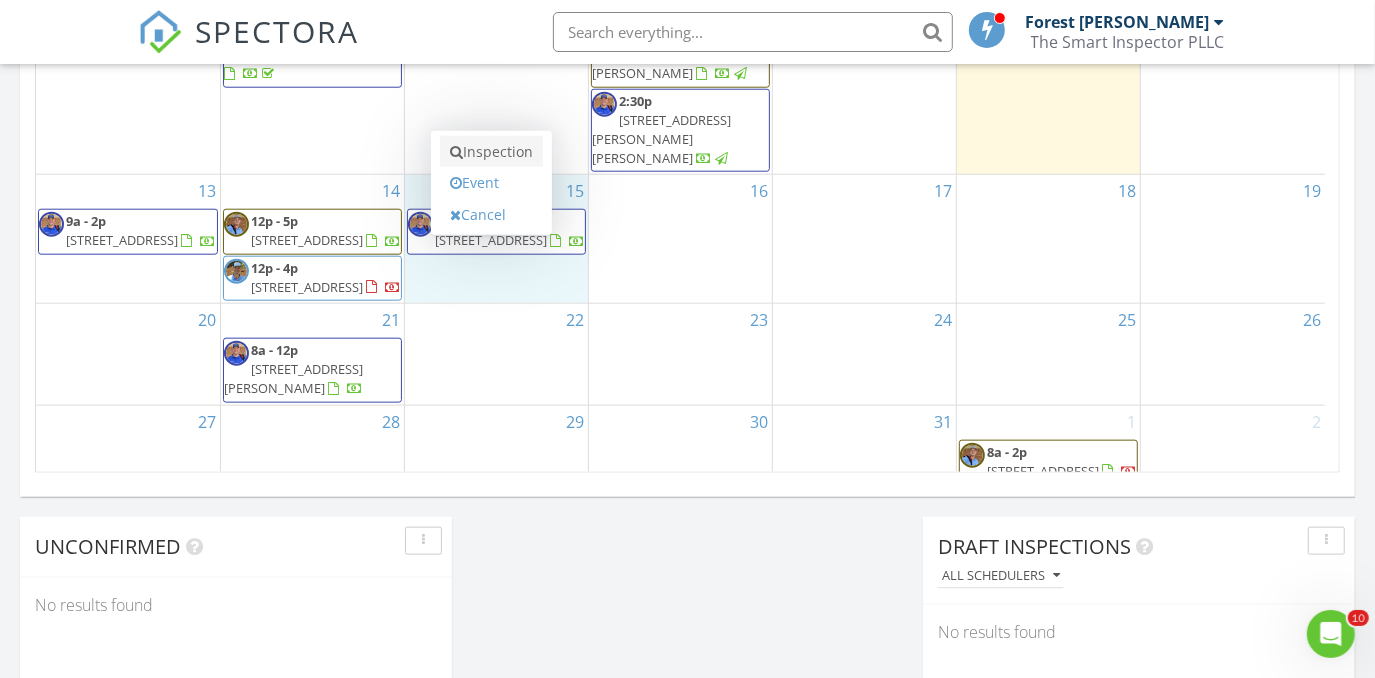 click on "Inspection" at bounding box center [491, 152] 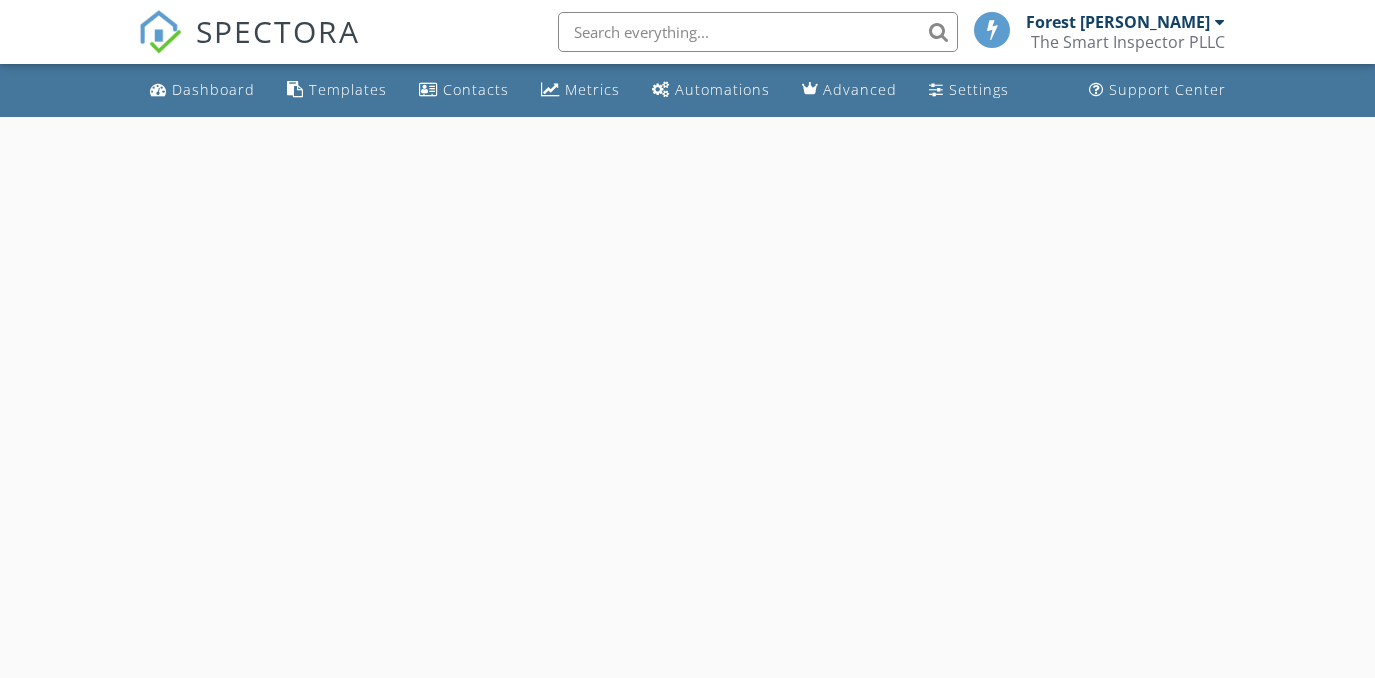 scroll, scrollTop: 0, scrollLeft: 0, axis: both 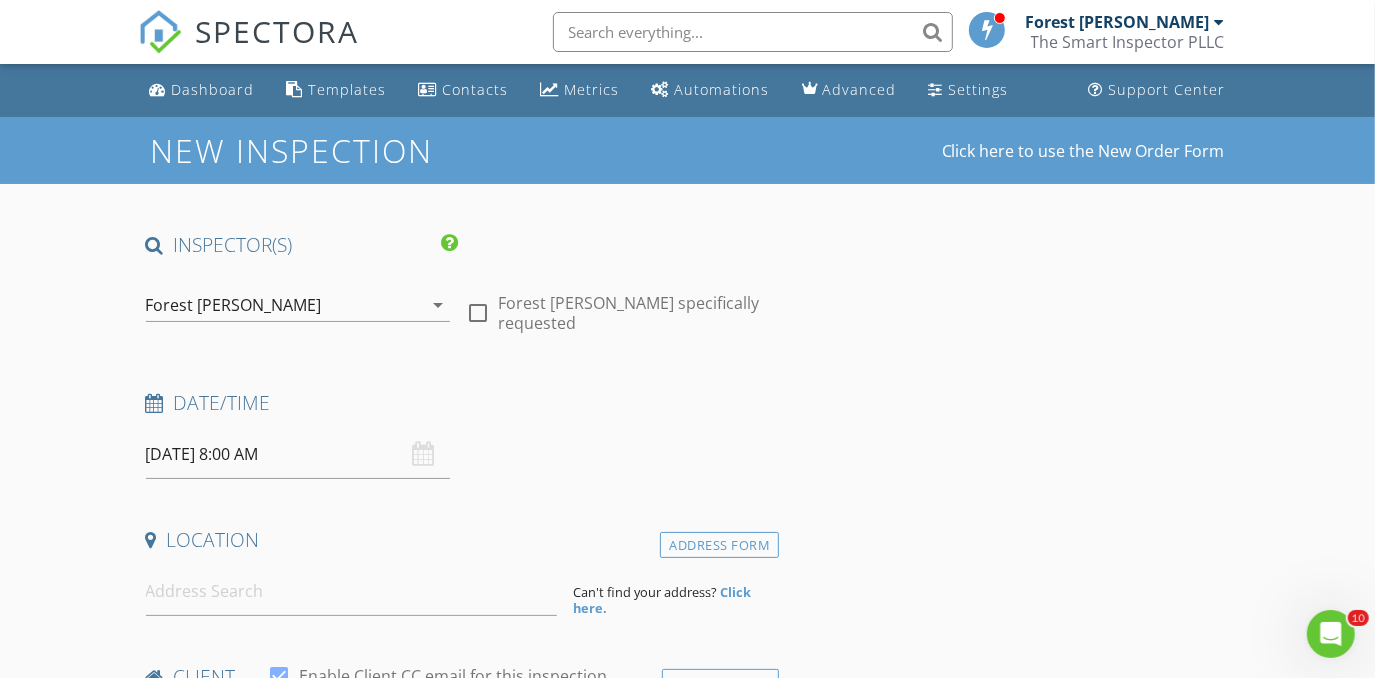 click on "[DATE] 8:00 AM" at bounding box center [298, 454] 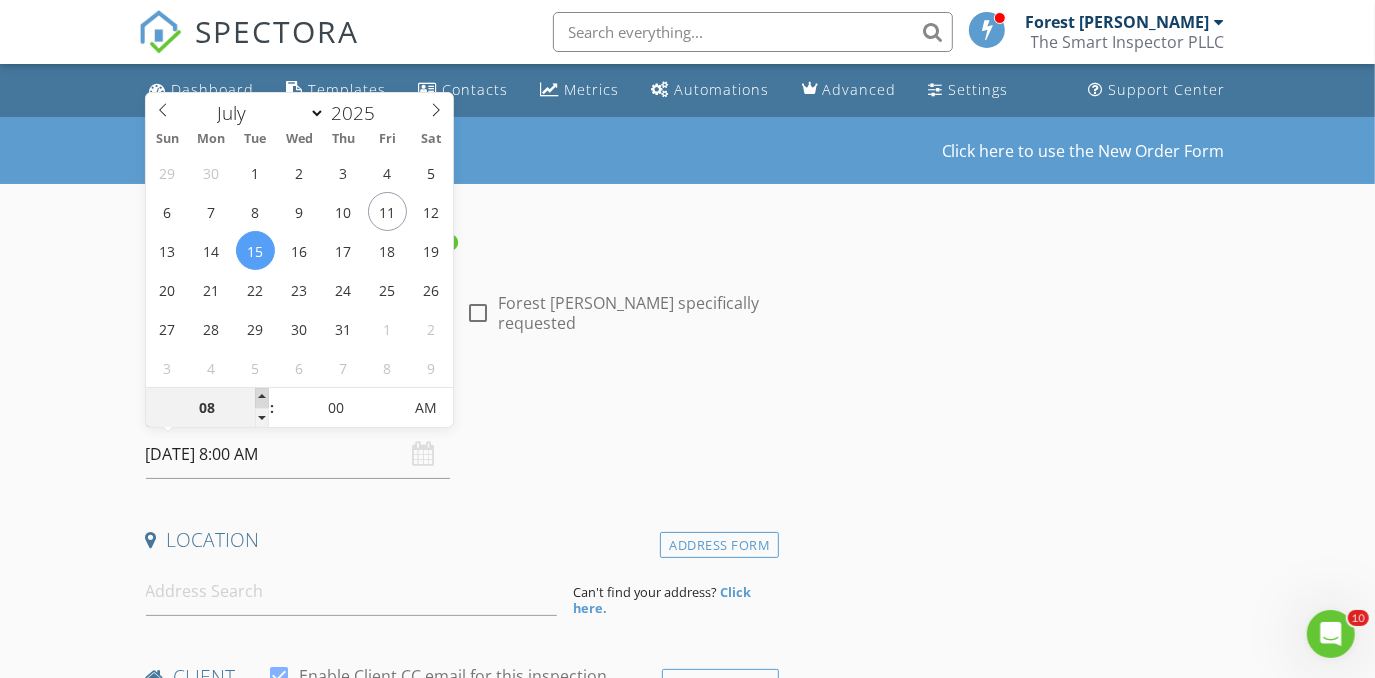 type on "09" 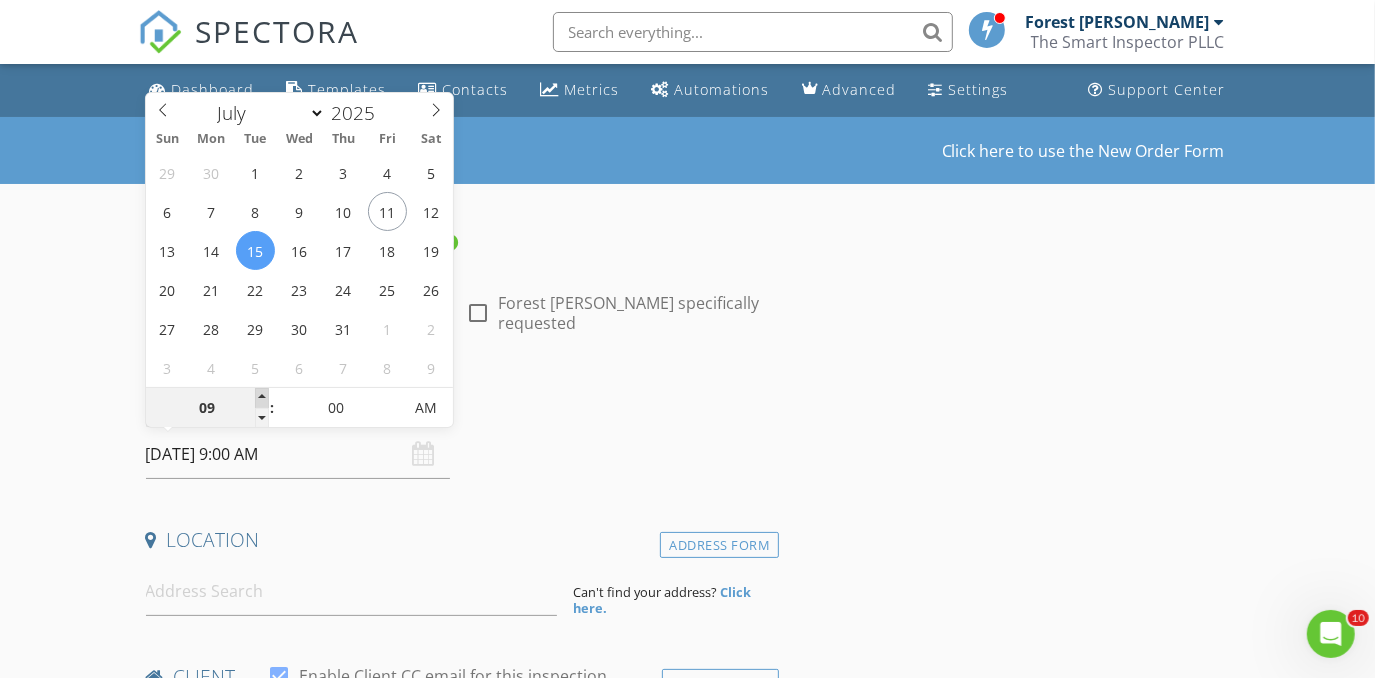 click at bounding box center (262, 398) 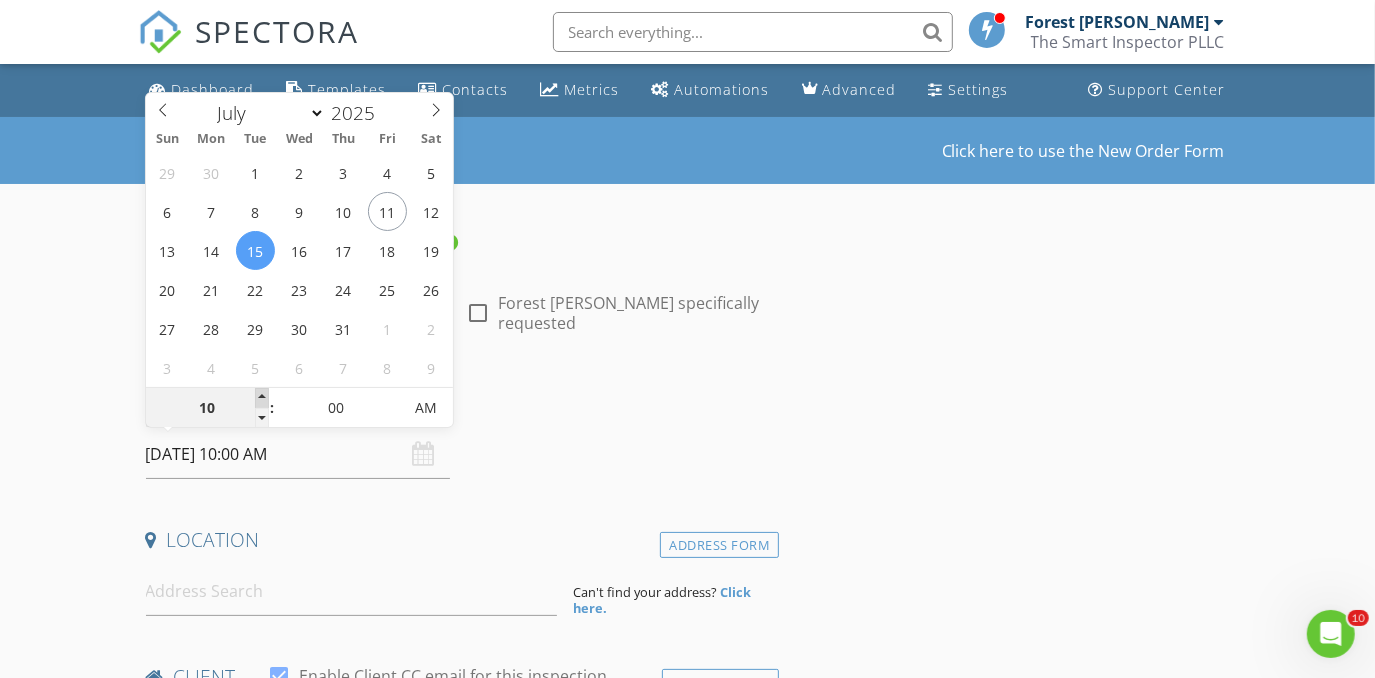 click at bounding box center (262, 398) 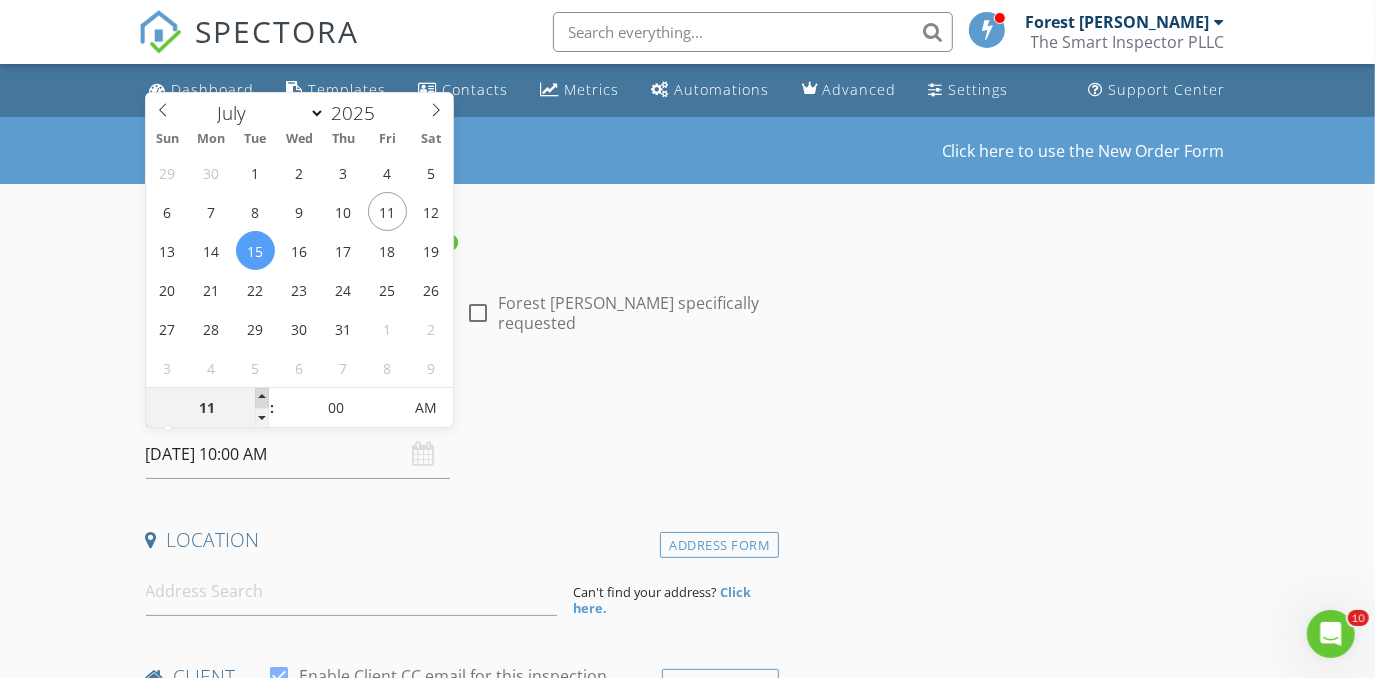 type on "07/15/2025 11:00 AM" 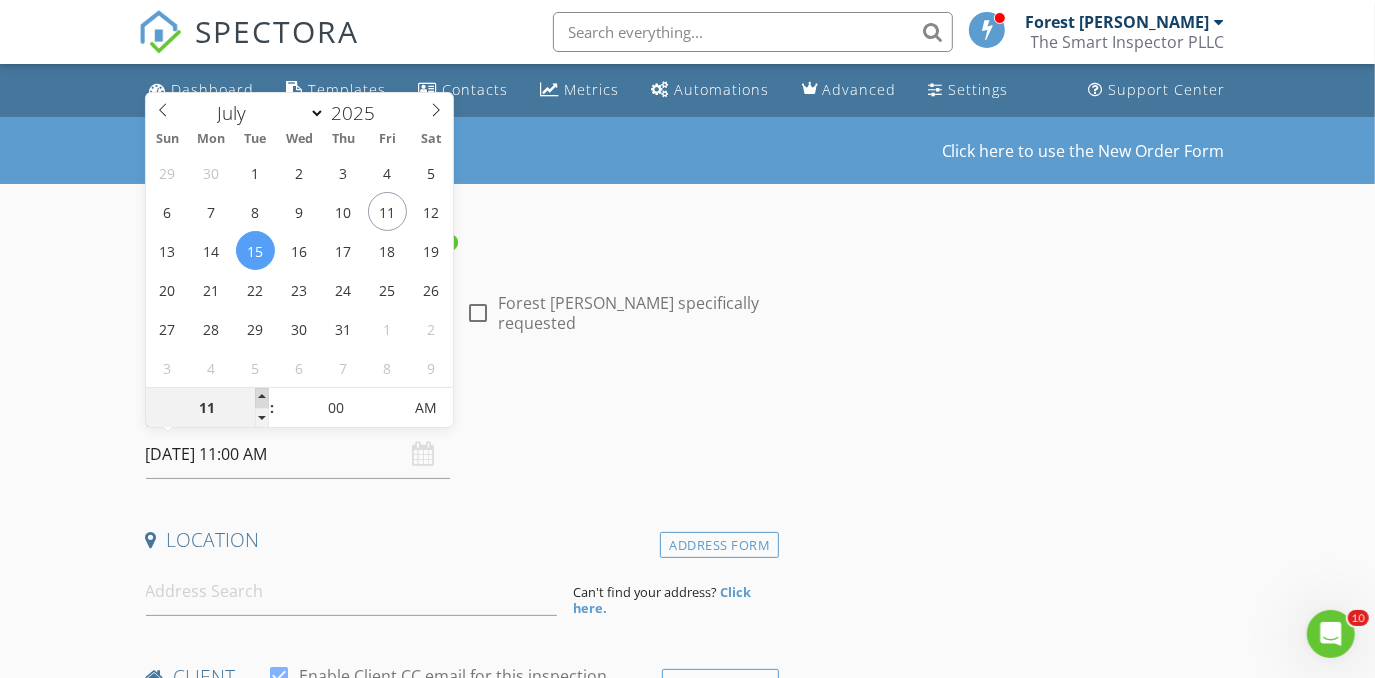 click at bounding box center (262, 398) 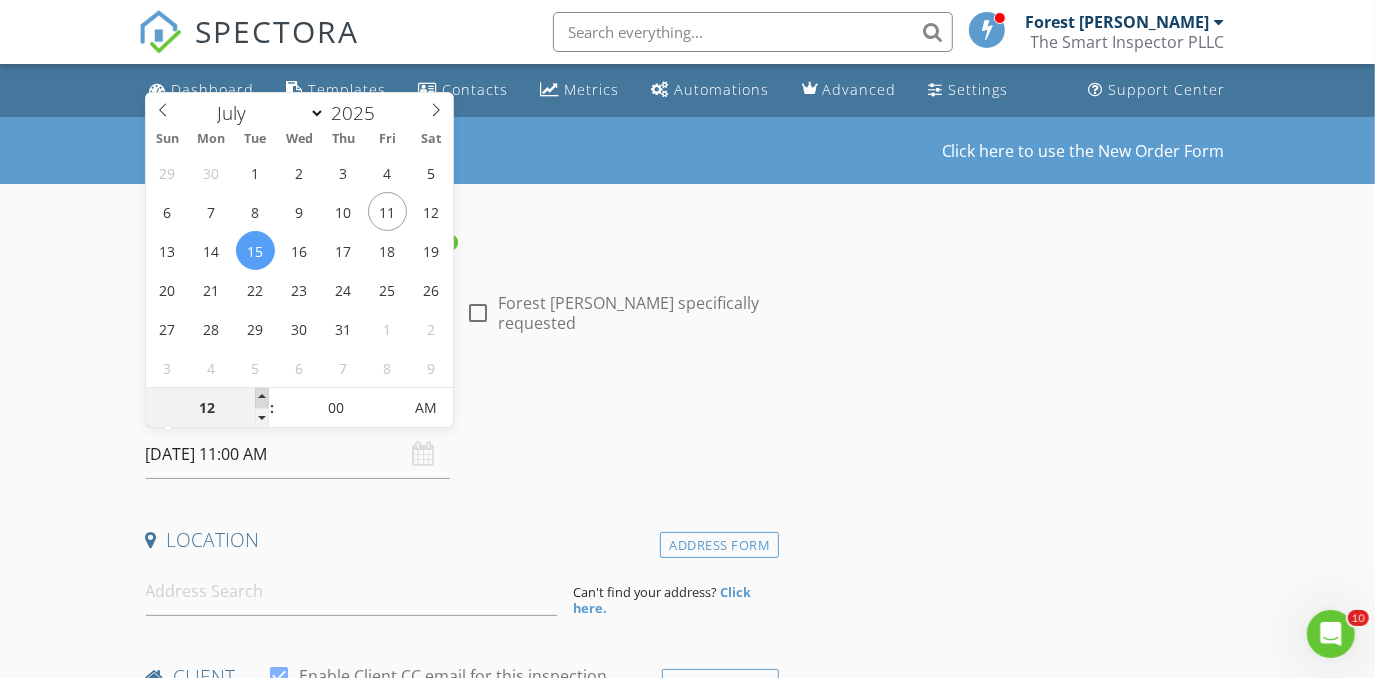 type on "07/15/2025 12:00 PM" 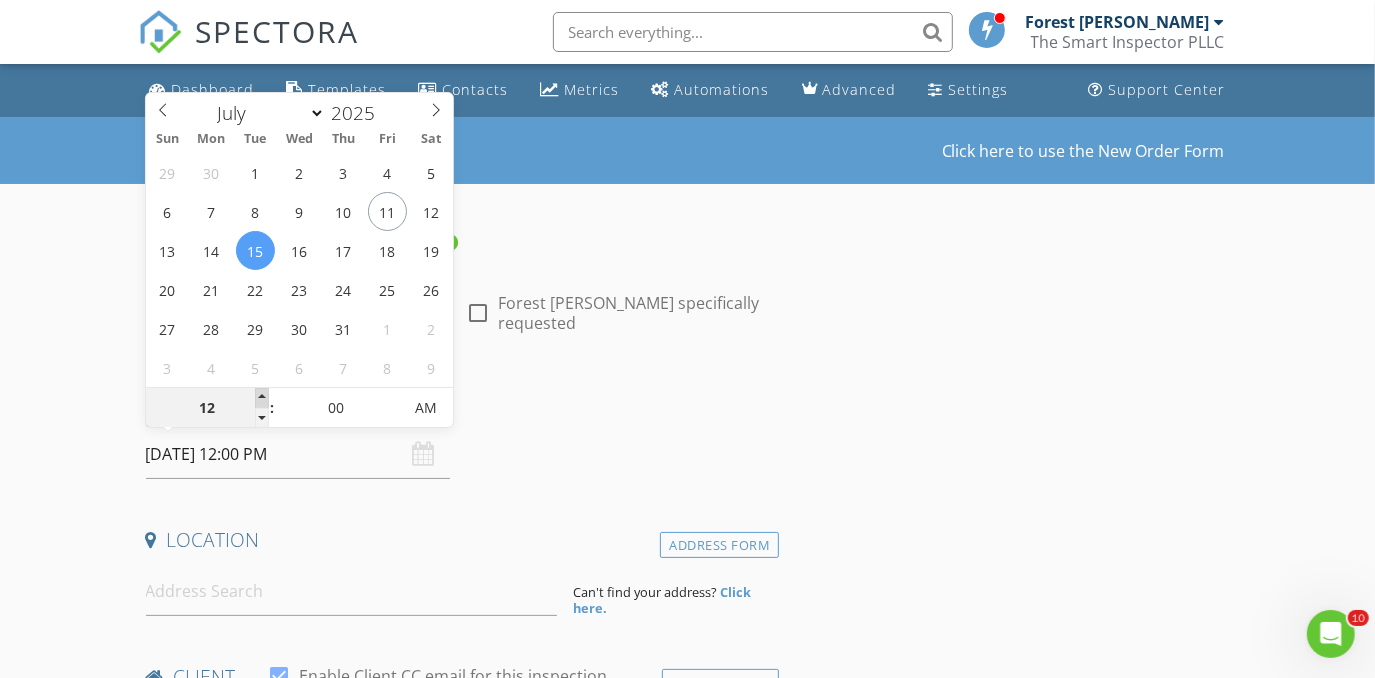 click at bounding box center (262, 398) 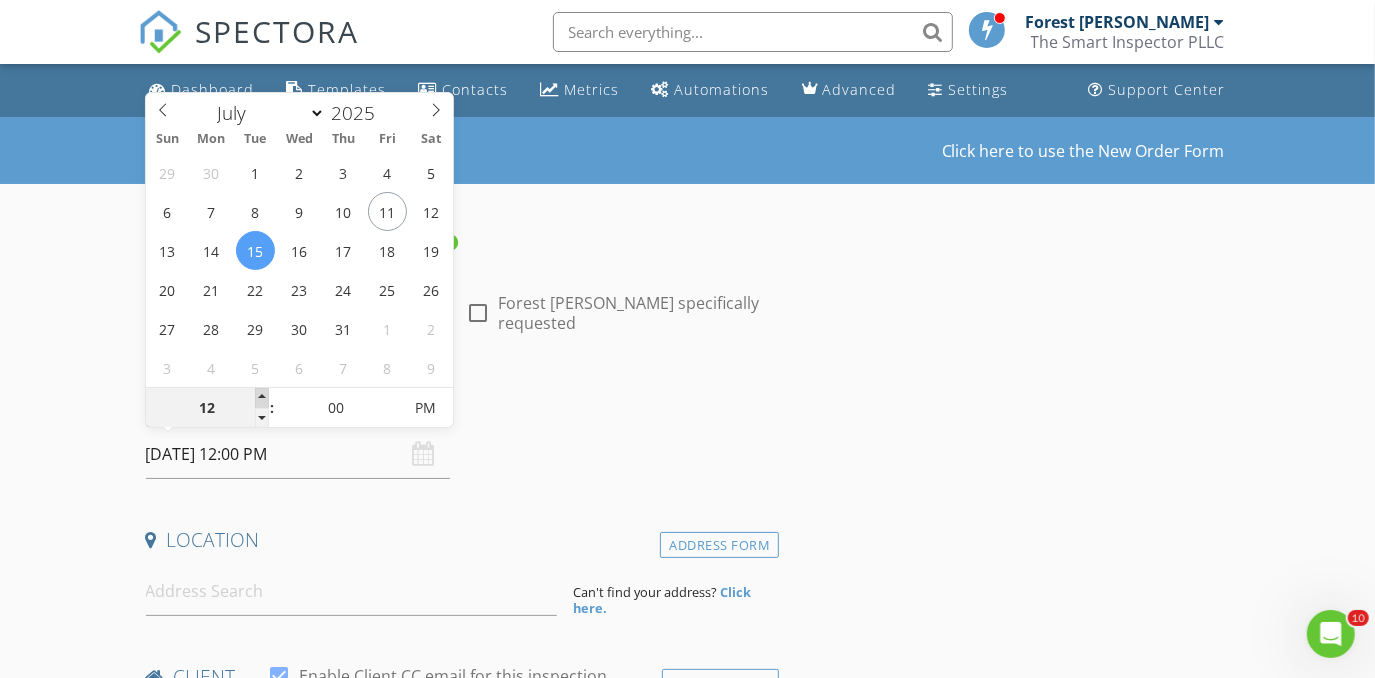 type on "01" 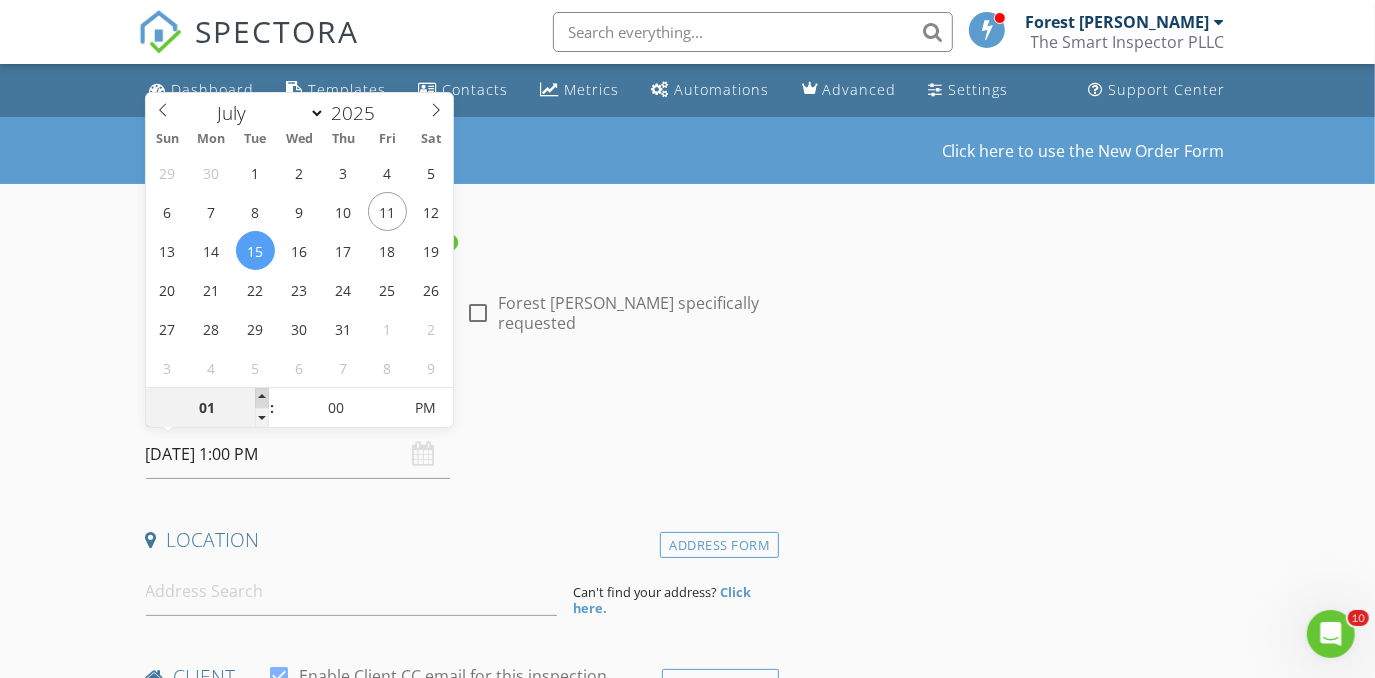 click at bounding box center (262, 398) 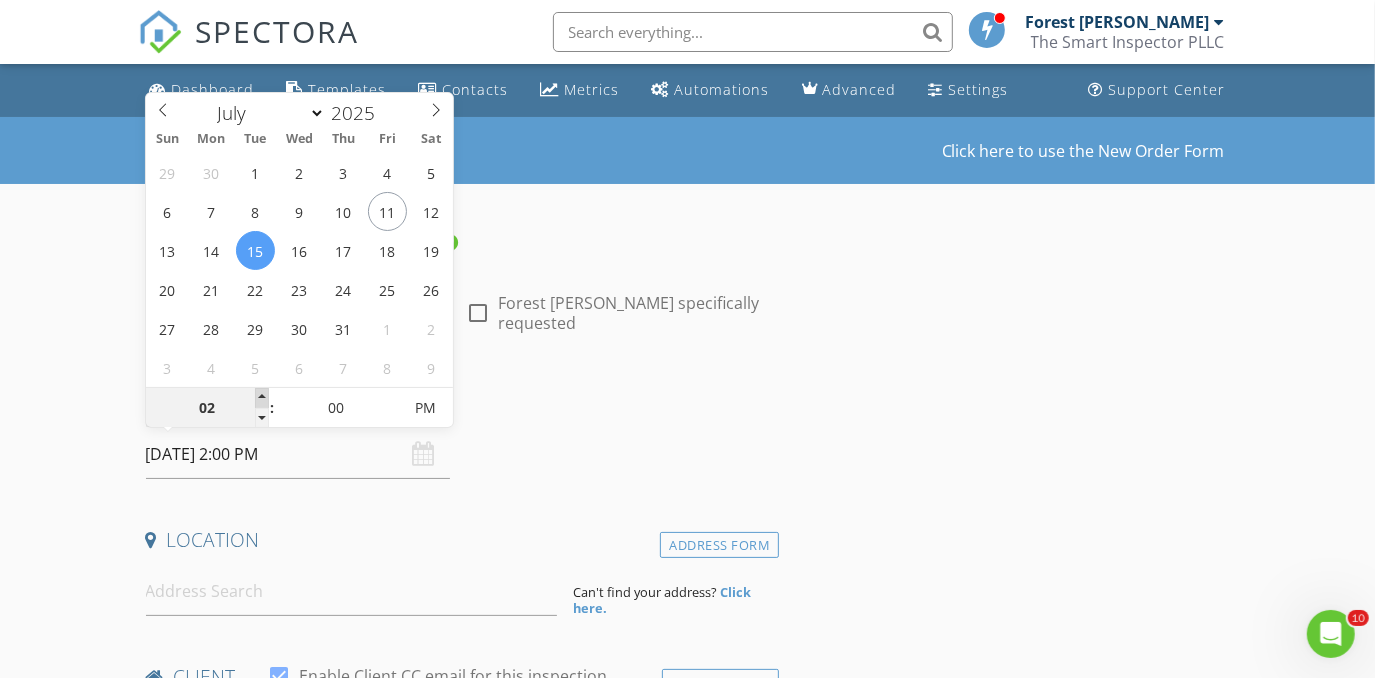 click at bounding box center (262, 398) 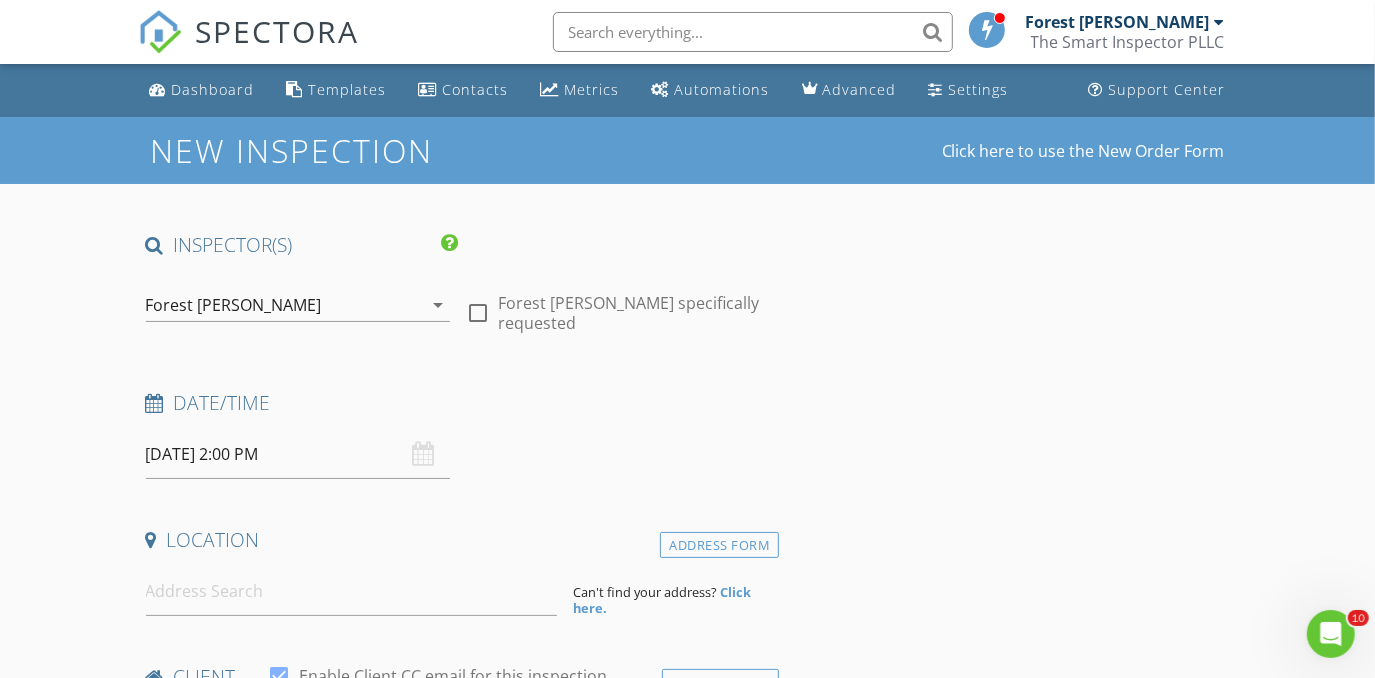 click on "New Inspection
Click here to use the New Order Form
INSPECTOR(S)
check_box   Forest Ivey   PRIMARY   check_box_outline_blank   Brian Cain     check_box_outline_blank   Christopher Hudson     check_box_outline_blank   Christopher Sarris     check_box_outline_blank   Antoine "Tony" Razzouk     Forest Ivey arrow_drop_down   check_box_outline_blank Forest Ivey specifically requested
Date/Time
07/15/2025 2:00 PM
Location
Address Form       Can't find your address?   Click here.
client
check_box Enable Client CC email for this inspection   Client Search     check_box_outline_blank Client is a Company/Organization     First Name   Last Name   Email   CC Email   Phone           Notes   Private Notes
ADD ADDITIONAL client
SERVICES
arrow_drop_down     Select Discount Code" at bounding box center [687, 1667] 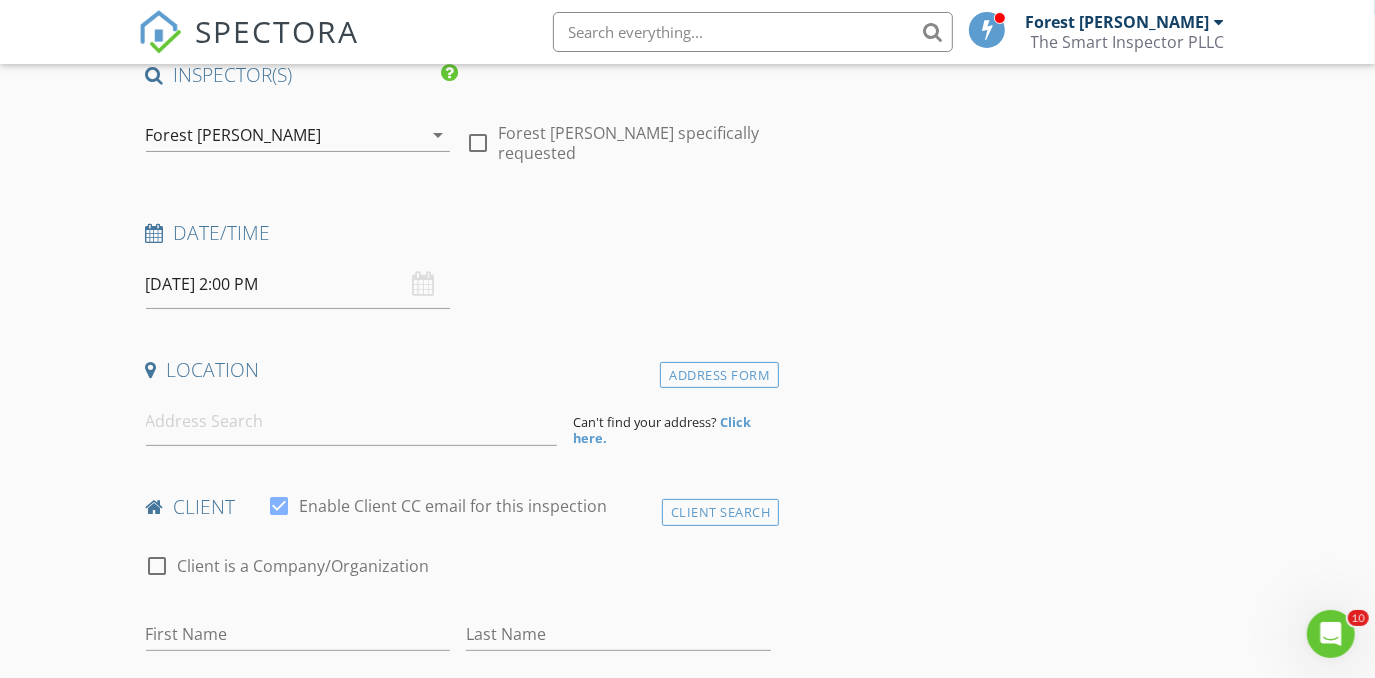 scroll, scrollTop: 181, scrollLeft: 0, axis: vertical 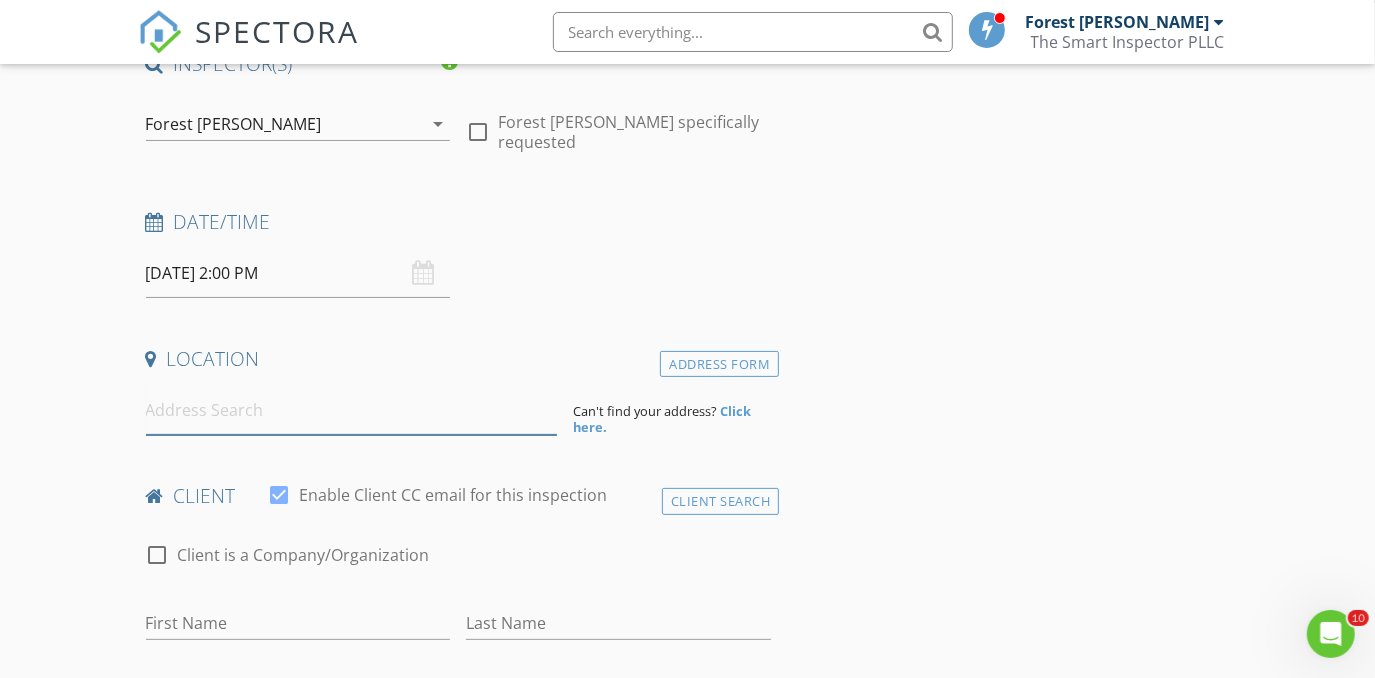 click at bounding box center [352, 410] 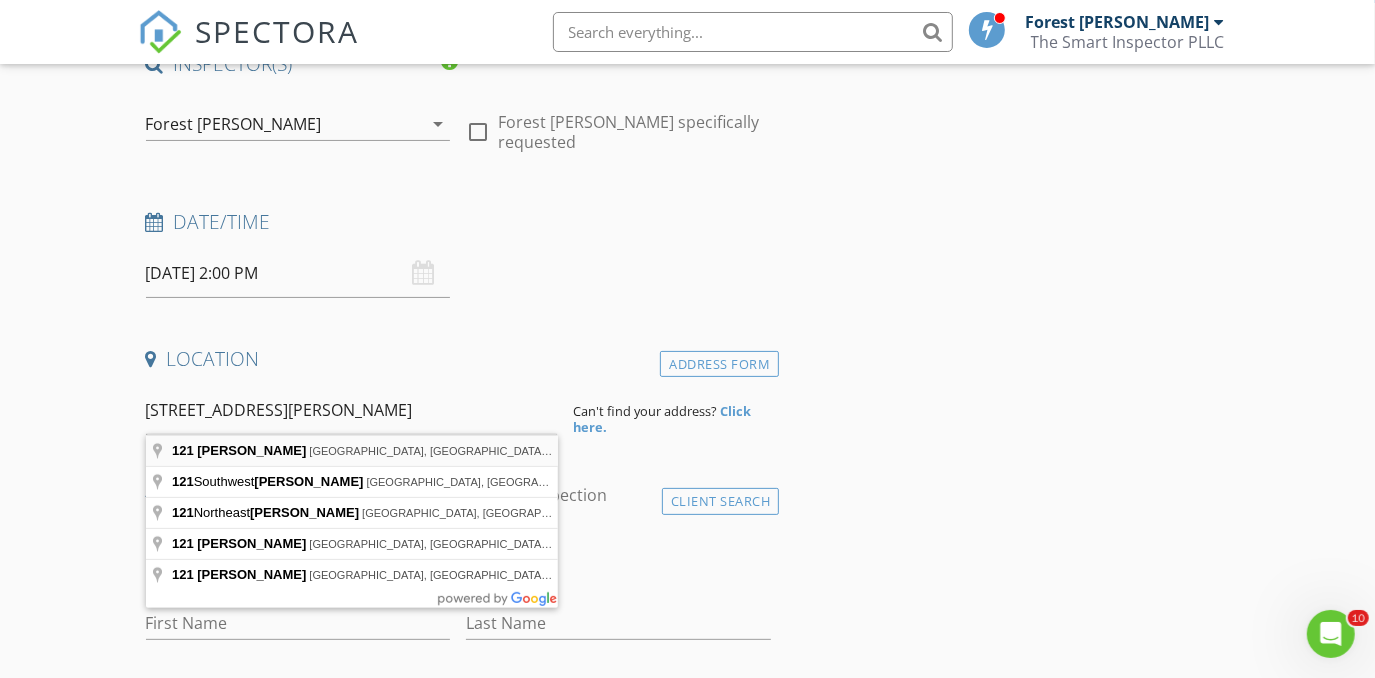 type on "121 Cindy Lane, Weatherford, TX, USA" 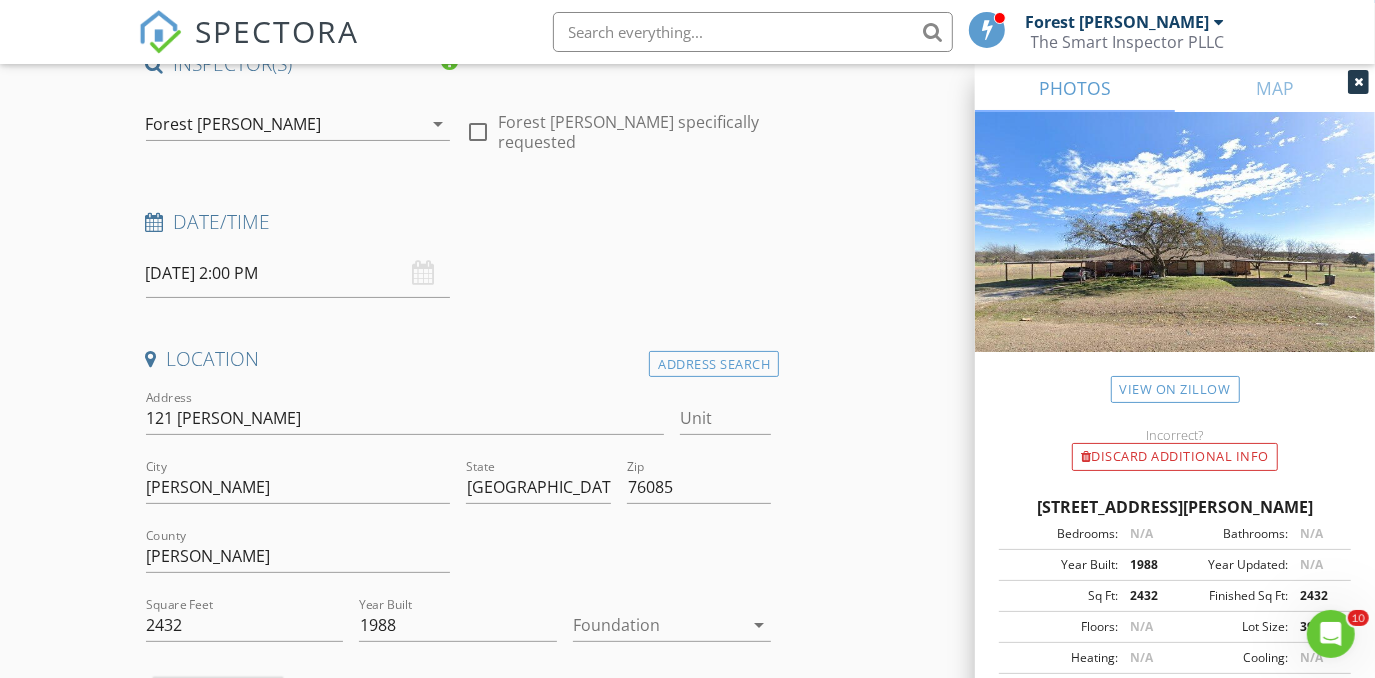 click at bounding box center (658, 625) 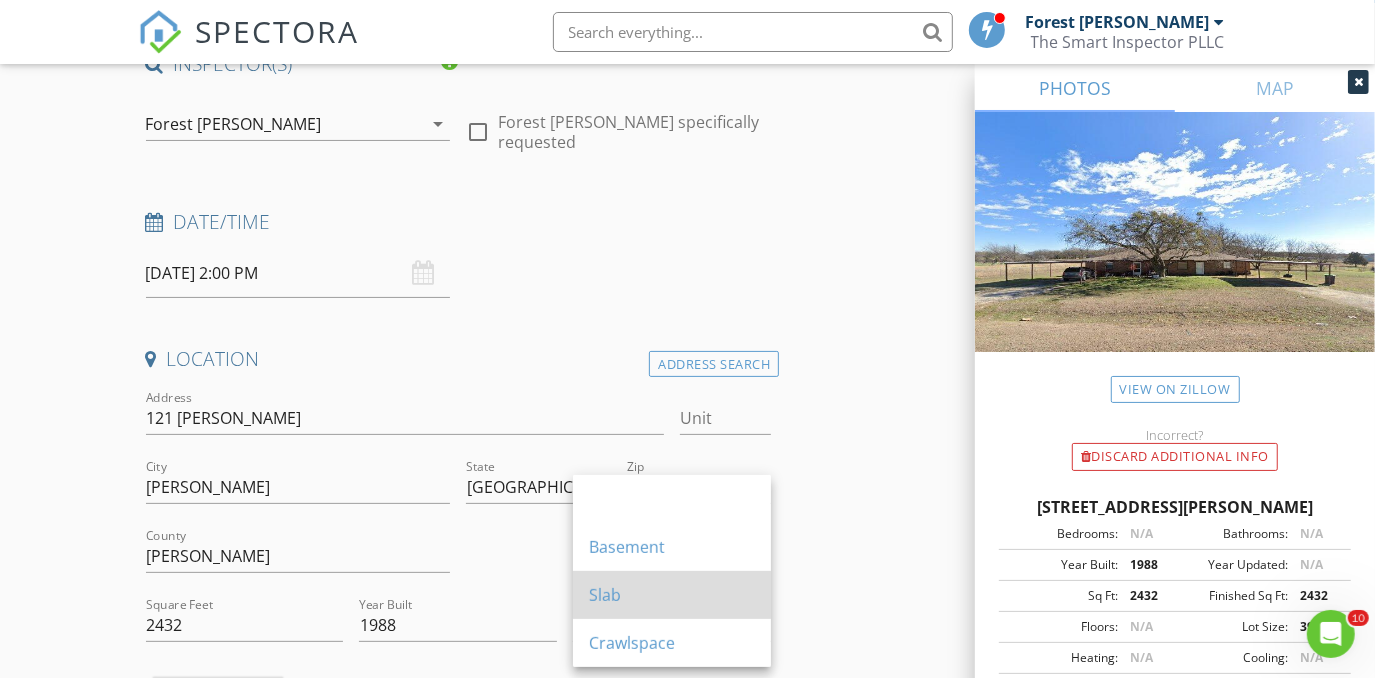 click on "Slab" at bounding box center (672, 595) 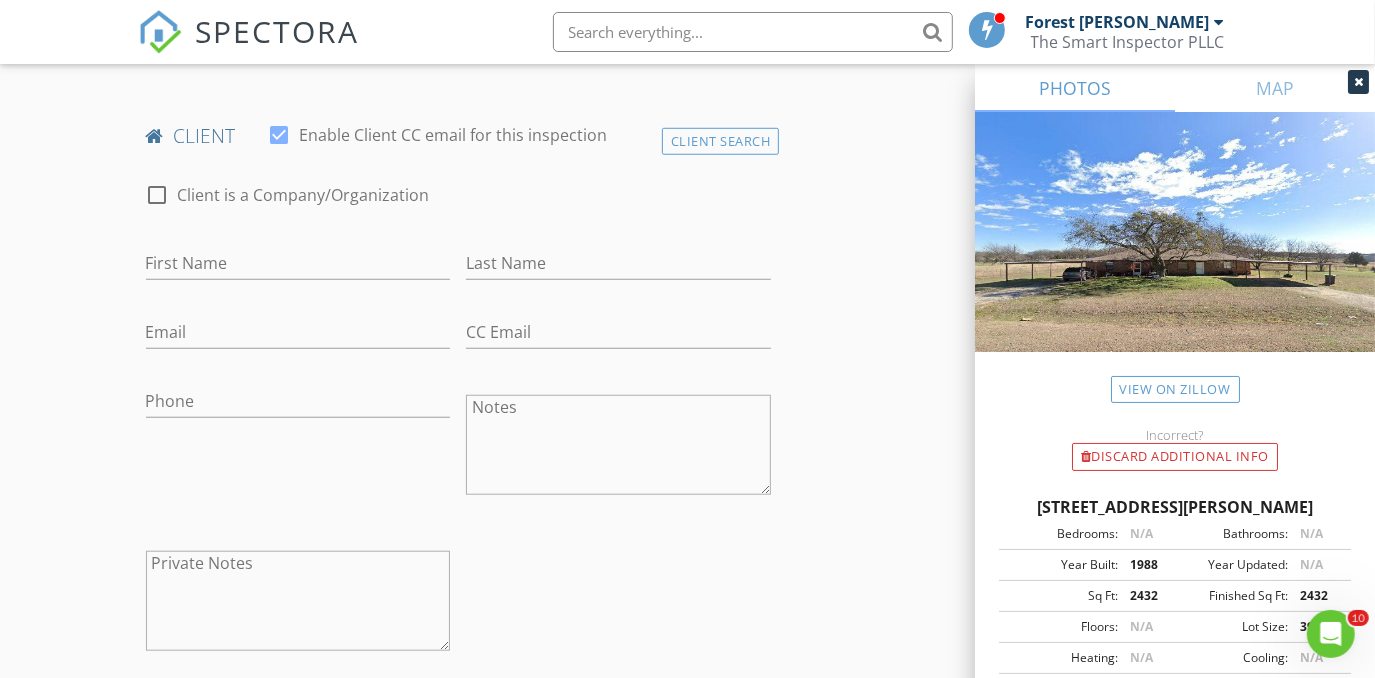 scroll, scrollTop: 1000, scrollLeft: 0, axis: vertical 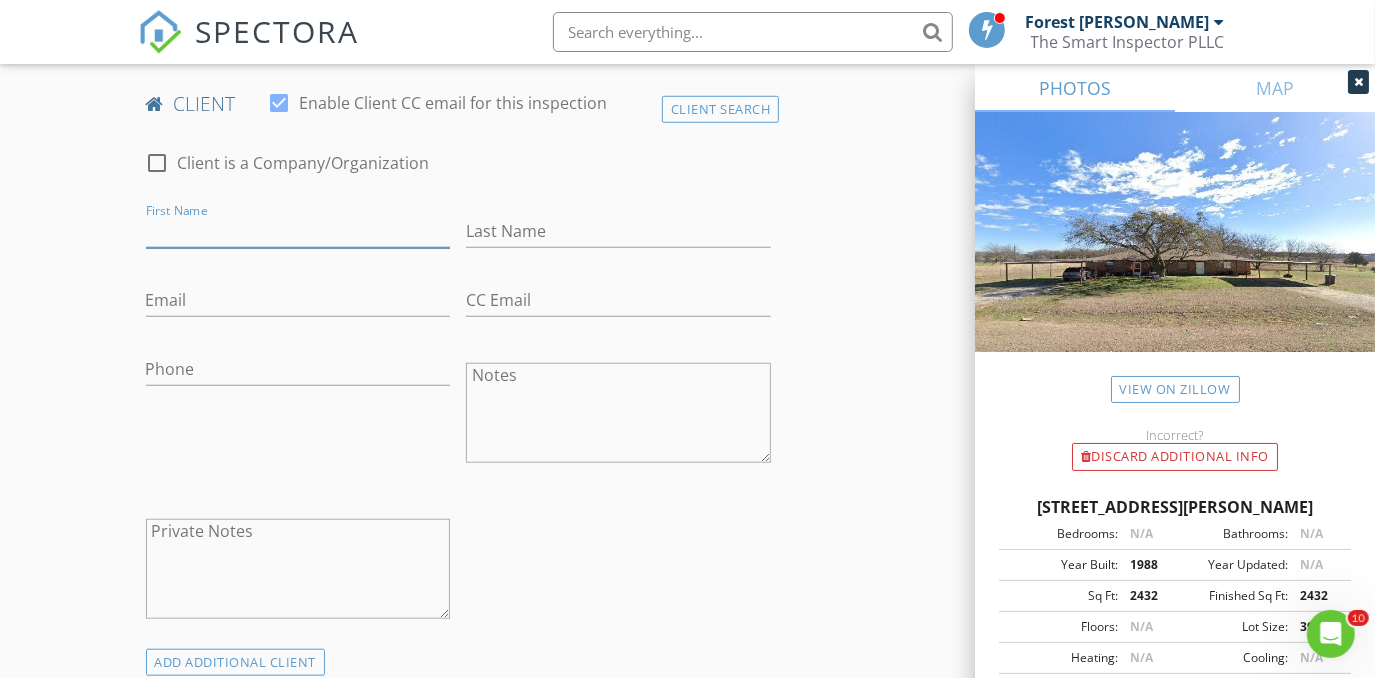 click on "First Name" at bounding box center (298, 231) 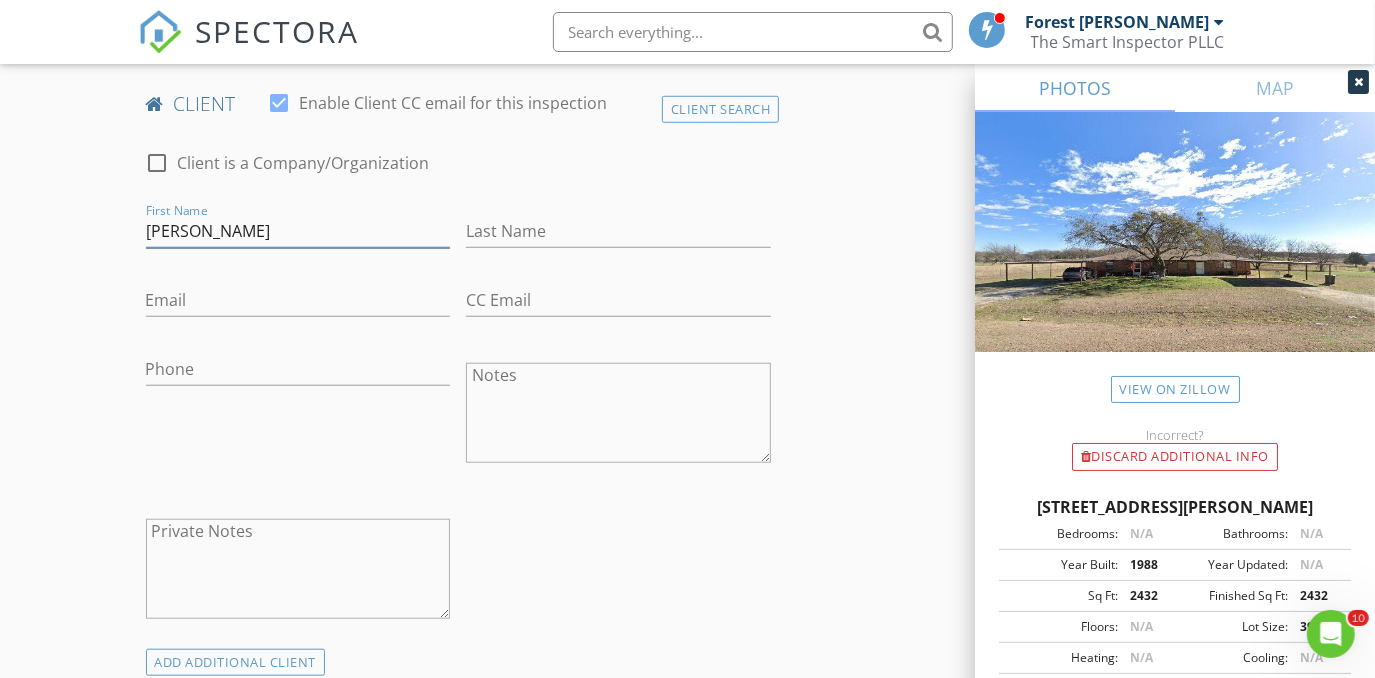 type on "Courtney" 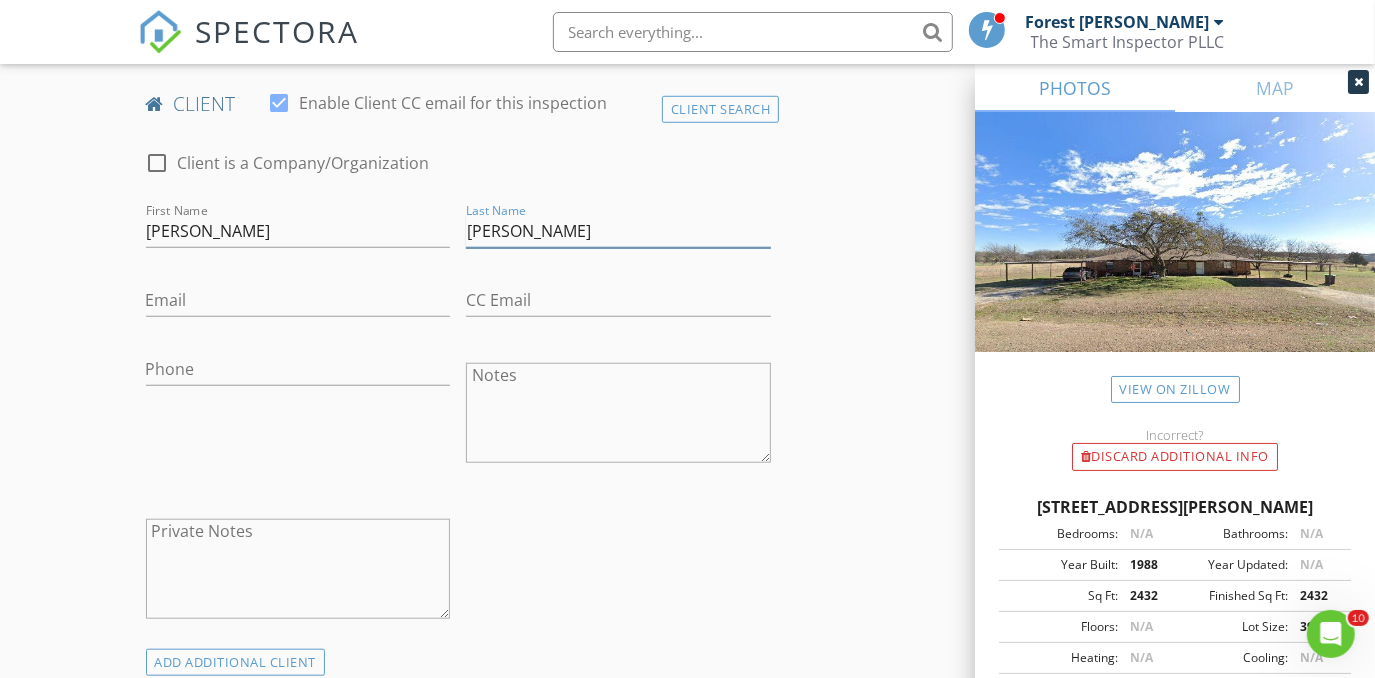 type on "Wilson" 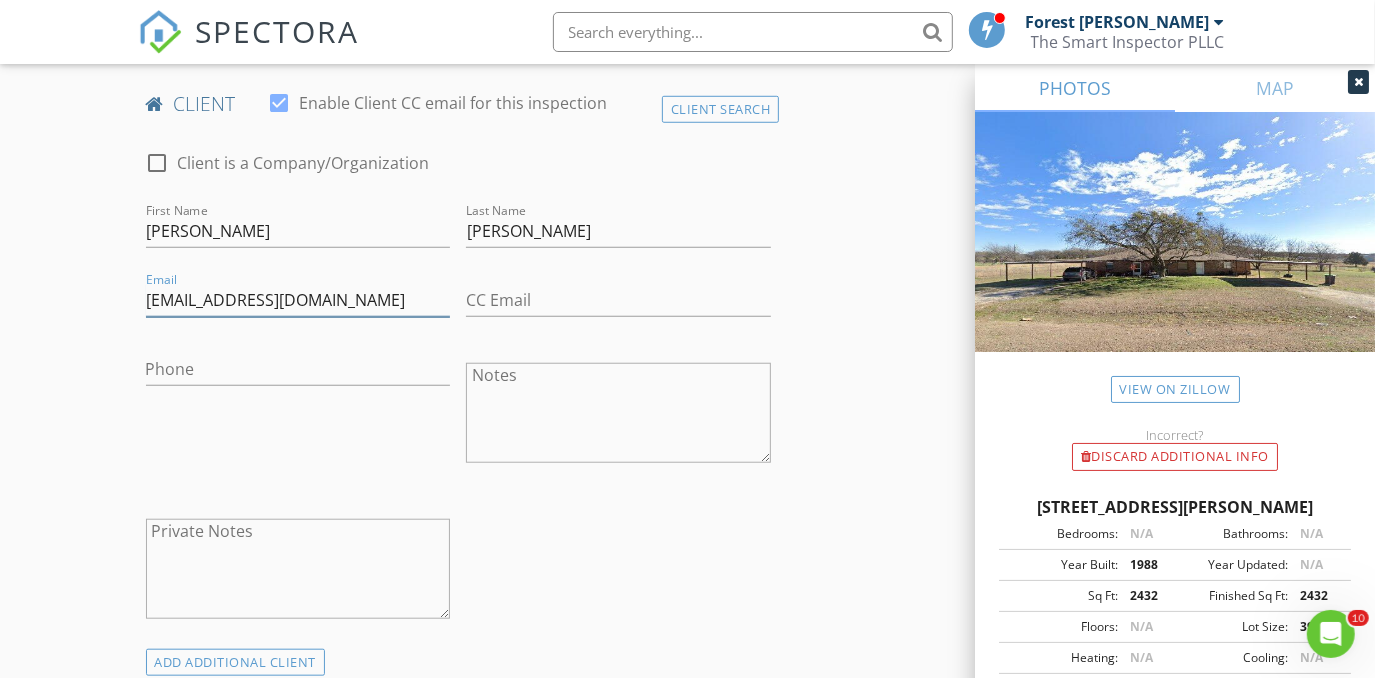 type on "courtneyjanewilson@yahoo.com" 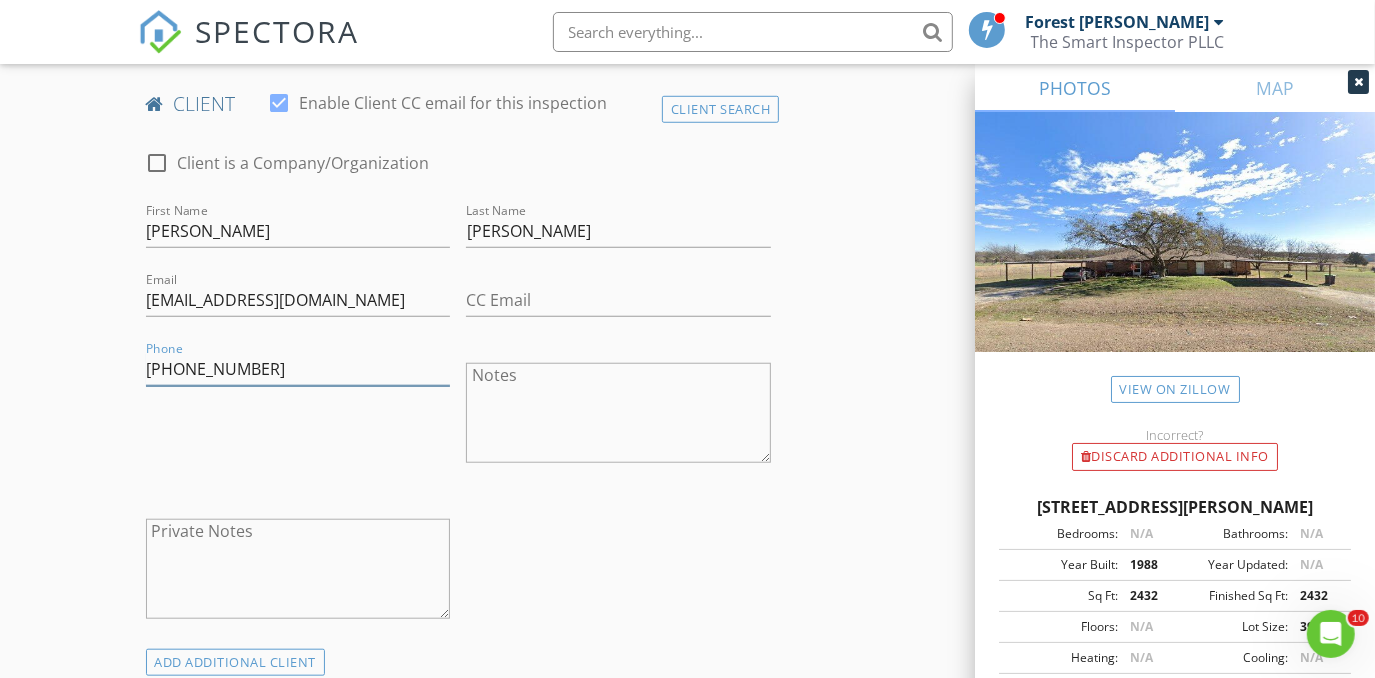 type on "630-697-3626" 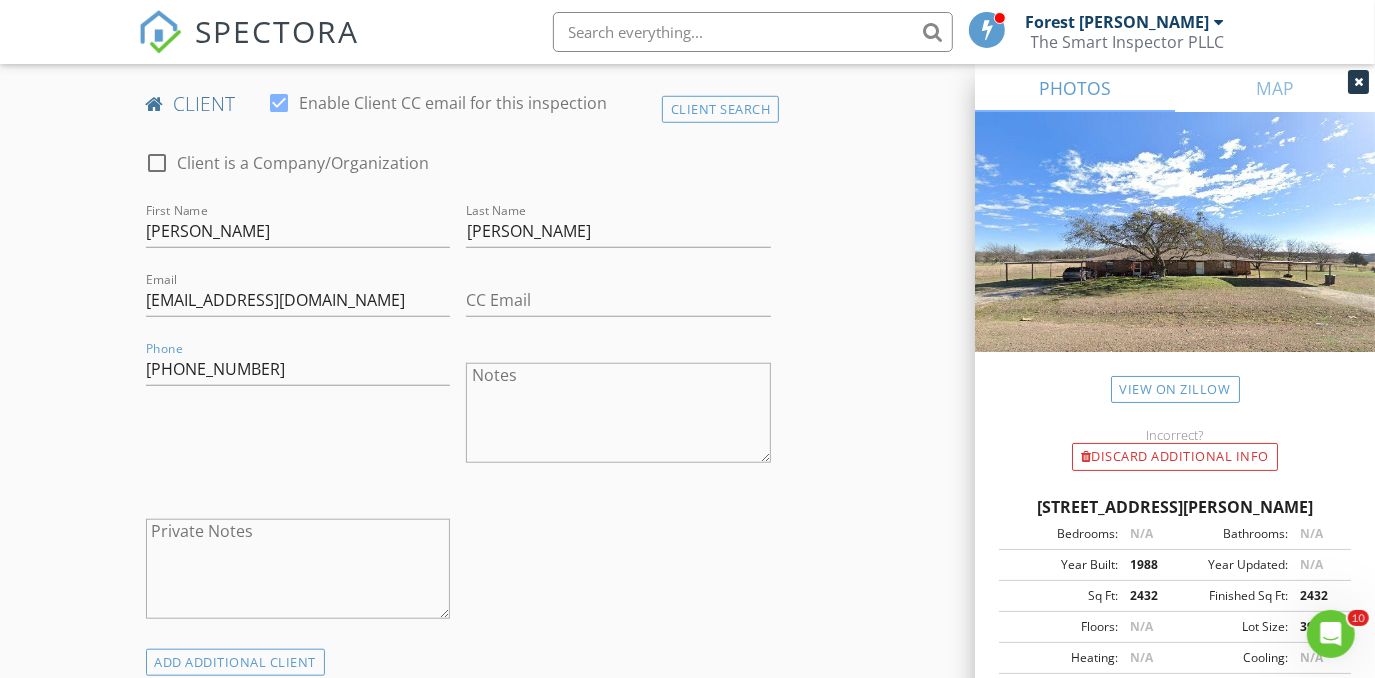 click on "New Inspection
Click here to use the New Order Form
INSPECTOR(S)
check_box   Forest Ivey   PRIMARY   check_box_outline_blank   Brian Cain     check_box_outline_blank   Christopher Hudson     check_box_outline_blank   Christopher Sarris     check_box_outline_blank   Antoine "Tony" Razzouk     Forest Ivey arrow_drop_down   check_box_outline_blank Forest Ivey specifically requested
Date/Time
07/15/2025 2:00 PM
Location
Address Search       Address 121 Cindy Ln   Unit   City Weatherford   State TX   Zip 76085   County Parker     Square Feet 2432   Year Built 1988   Foundation Slab arrow_drop_down     Forest Ivey     36.6 miles     (an hour)
client
check_box Enable Client CC email for this inspection   Client Search     check_box_outline_blank Client is a Company/Organization     First Name Courtney   Last Name Wilson   Email   CC Email   Phone" at bounding box center (687, 881) 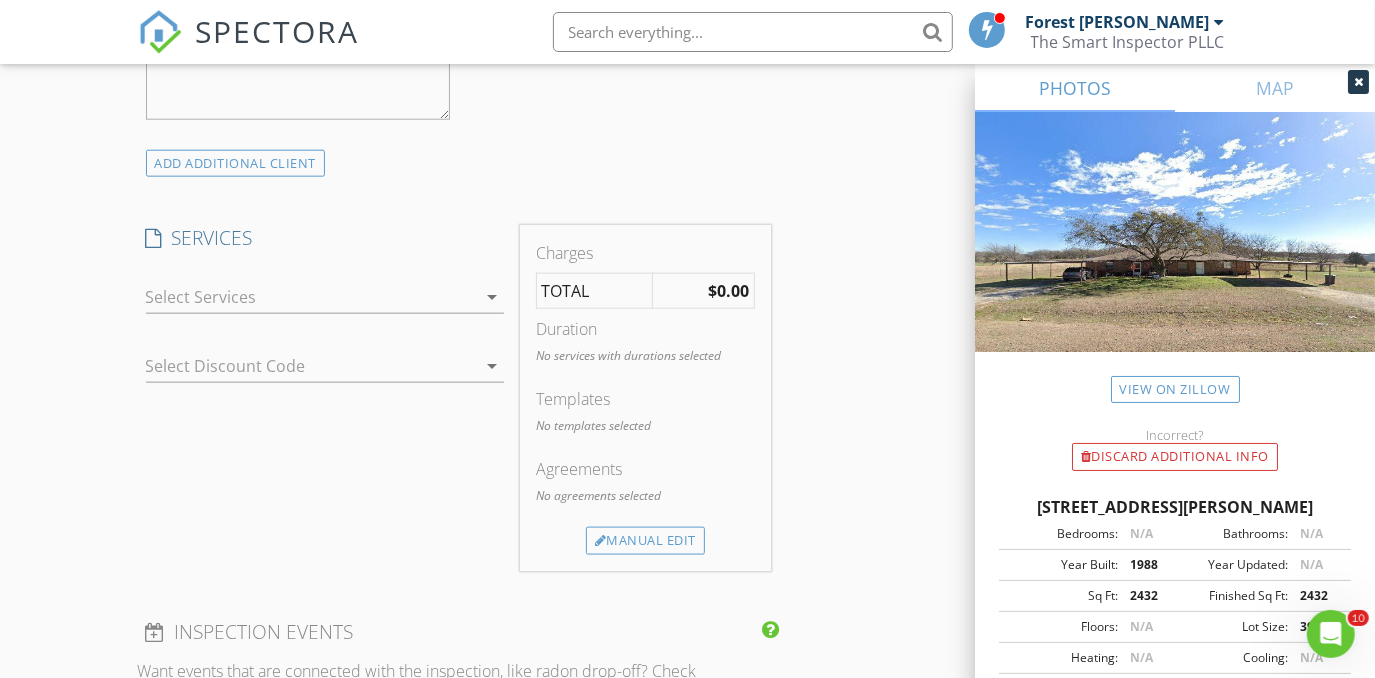 scroll, scrollTop: 1545, scrollLeft: 0, axis: vertical 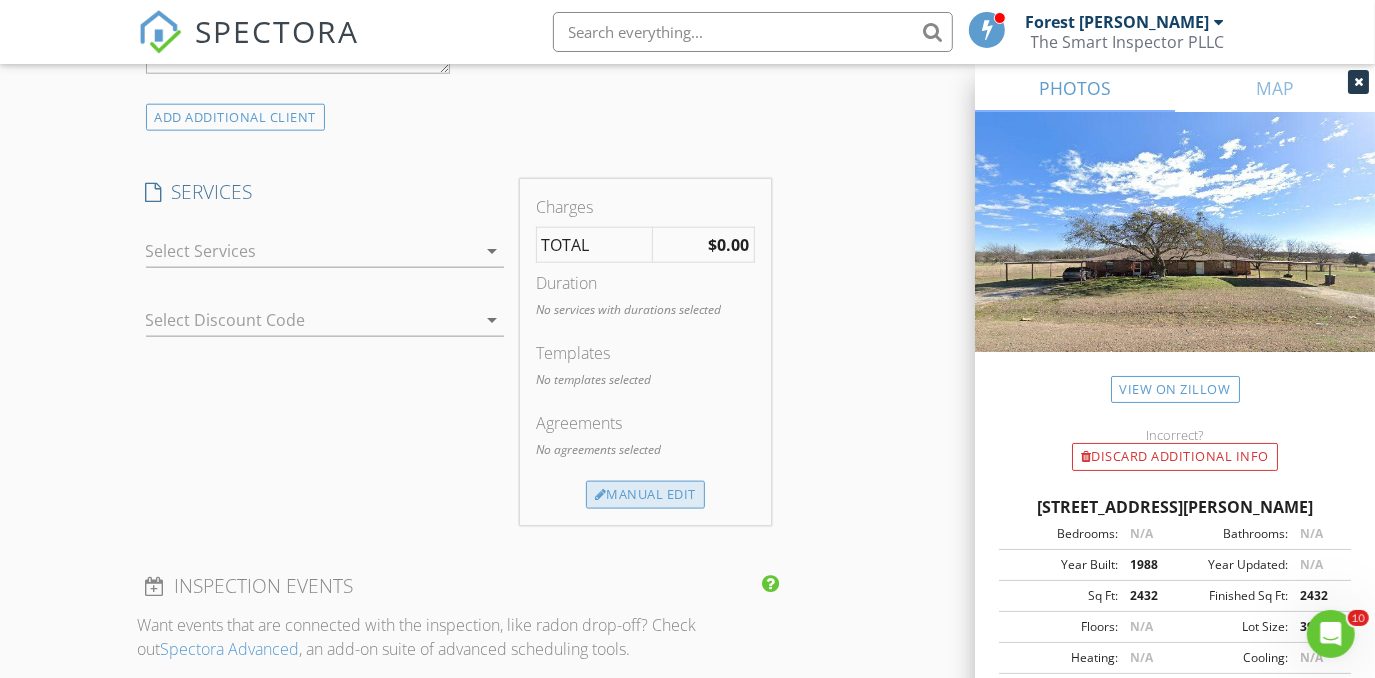 click on "Manual Edit" at bounding box center (645, 495) 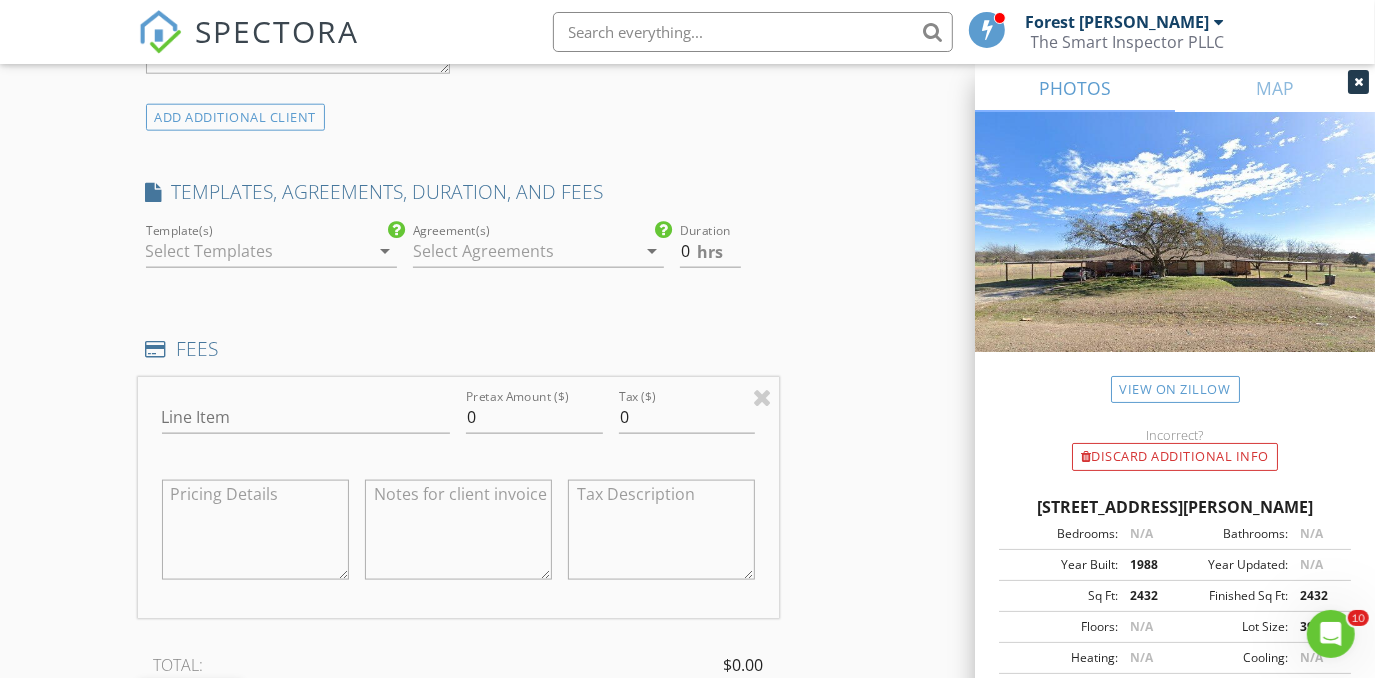 click at bounding box center [257, 251] 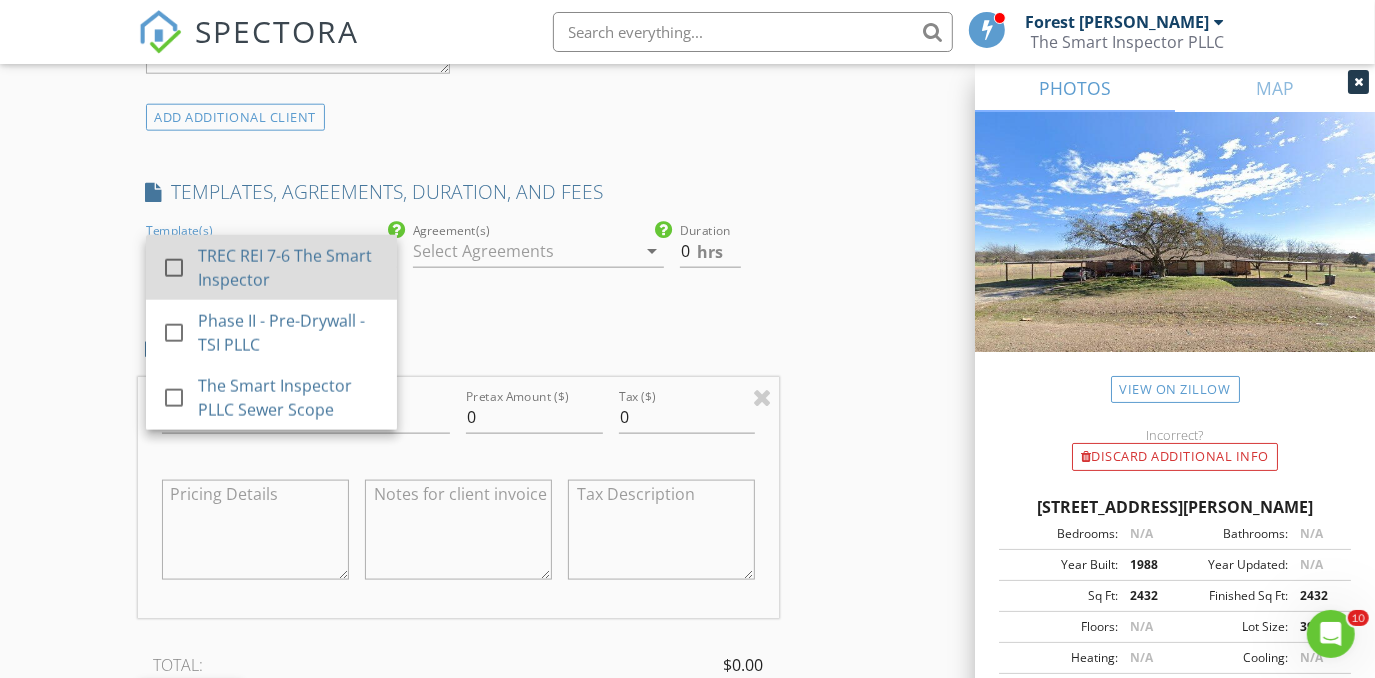 click on "TREC REI 7-6 The Smart Inspector" at bounding box center [289, 268] 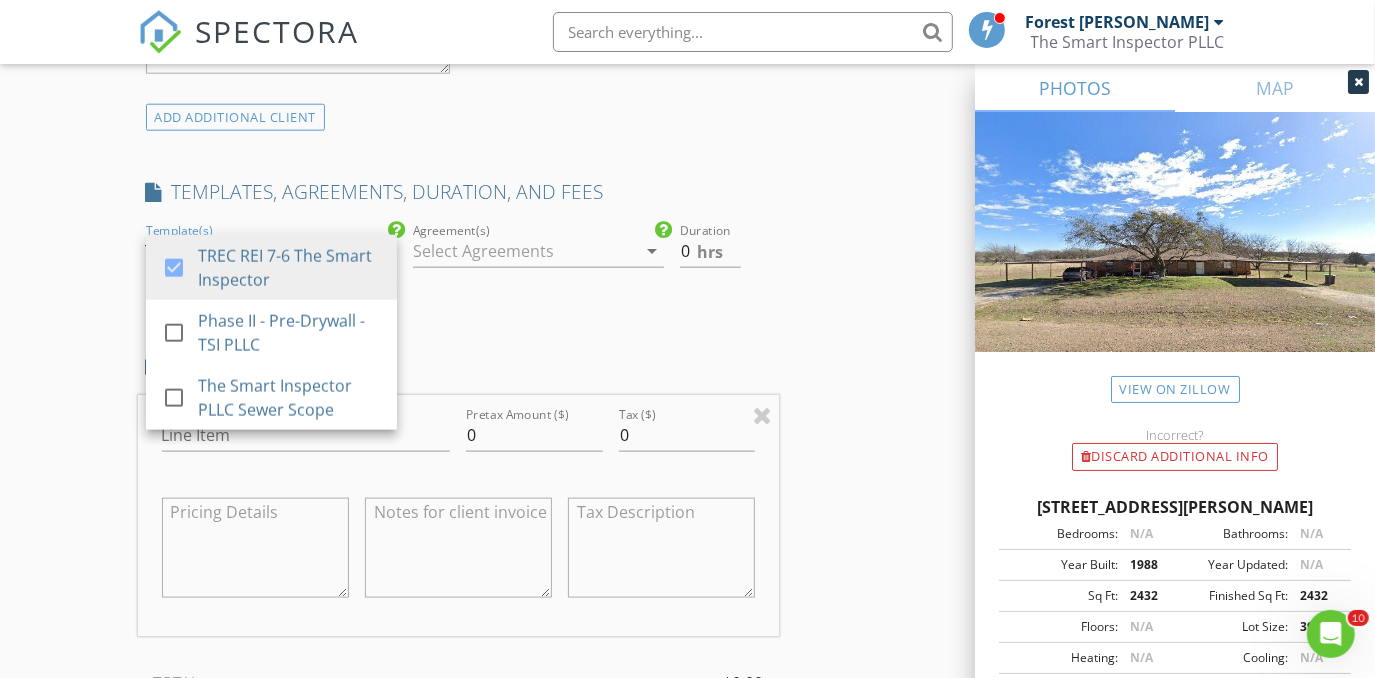 drag, startPoint x: 479, startPoint y: 249, endPoint x: 494, endPoint y: 238, distance: 18.601076 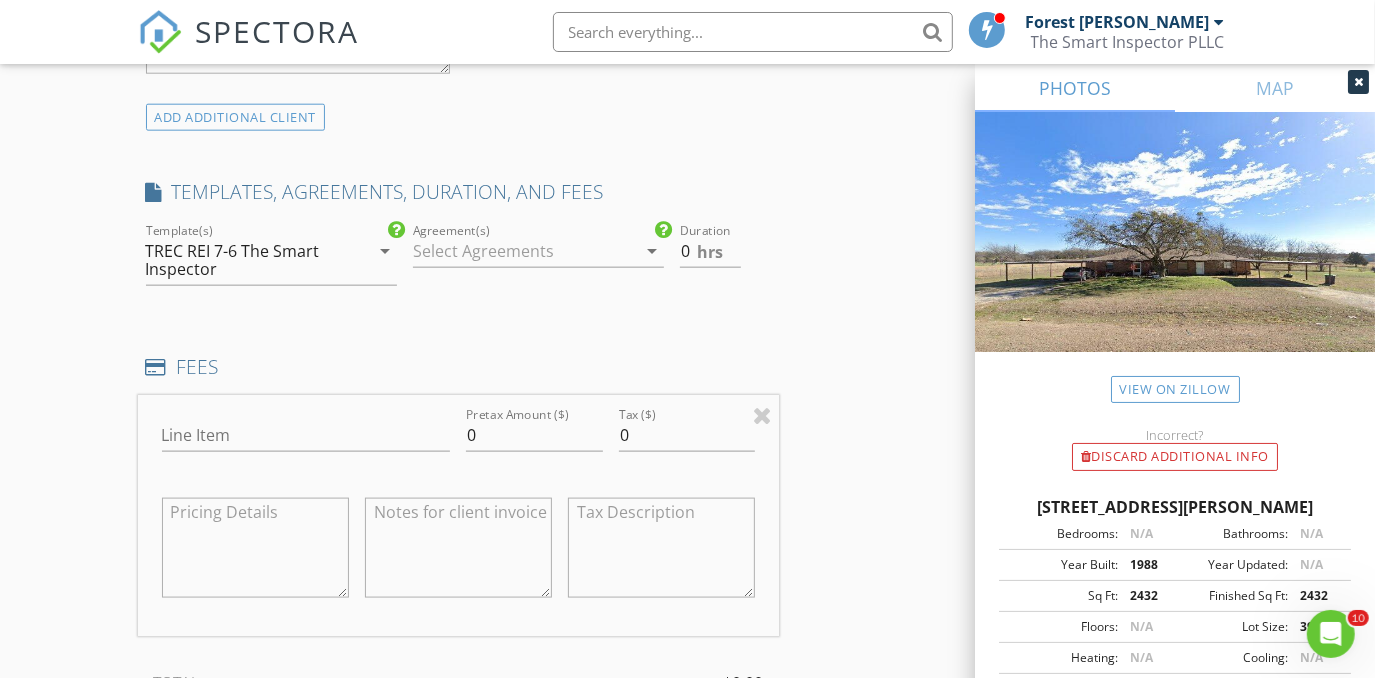 click on "Agreement(s) arrow_drop_down" at bounding box center (538, 255) 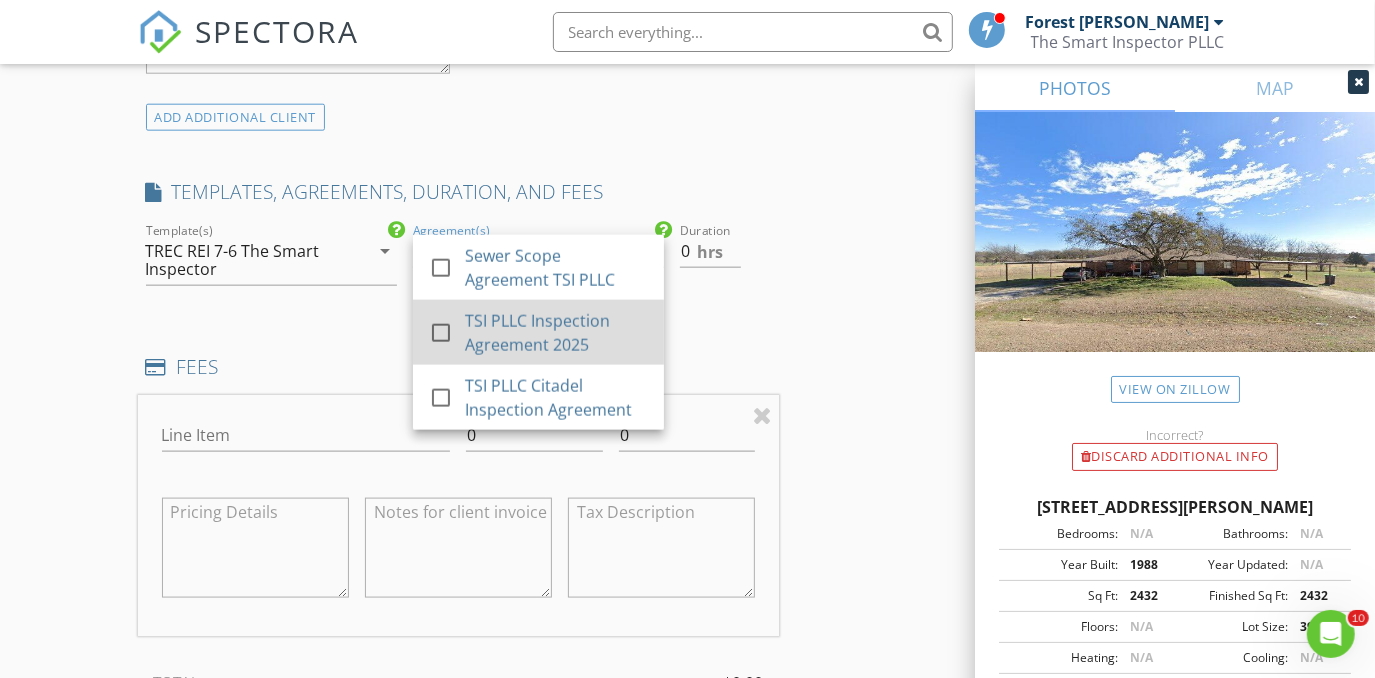 drag, startPoint x: 597, startPoint y: 385, endPoint x: 643, endPoint y: 328, distance: 73.24616 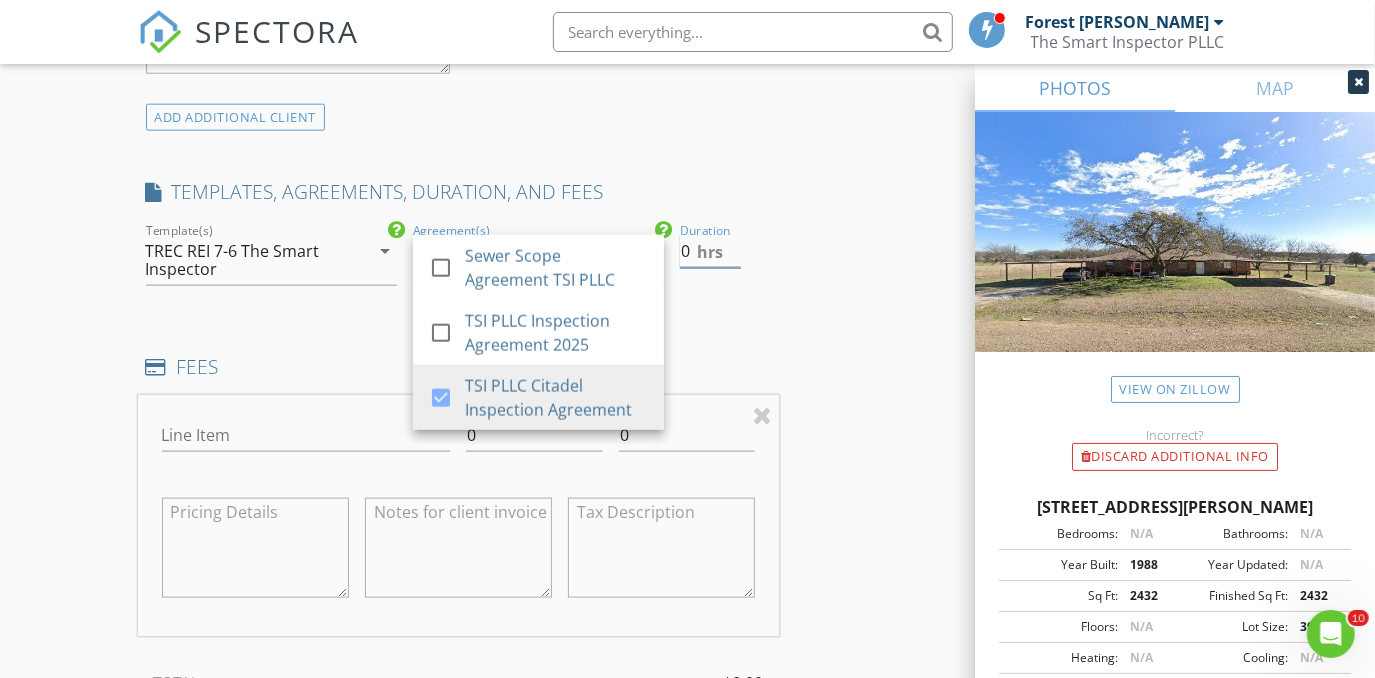 click on "0" at bounding box center (710, 251) 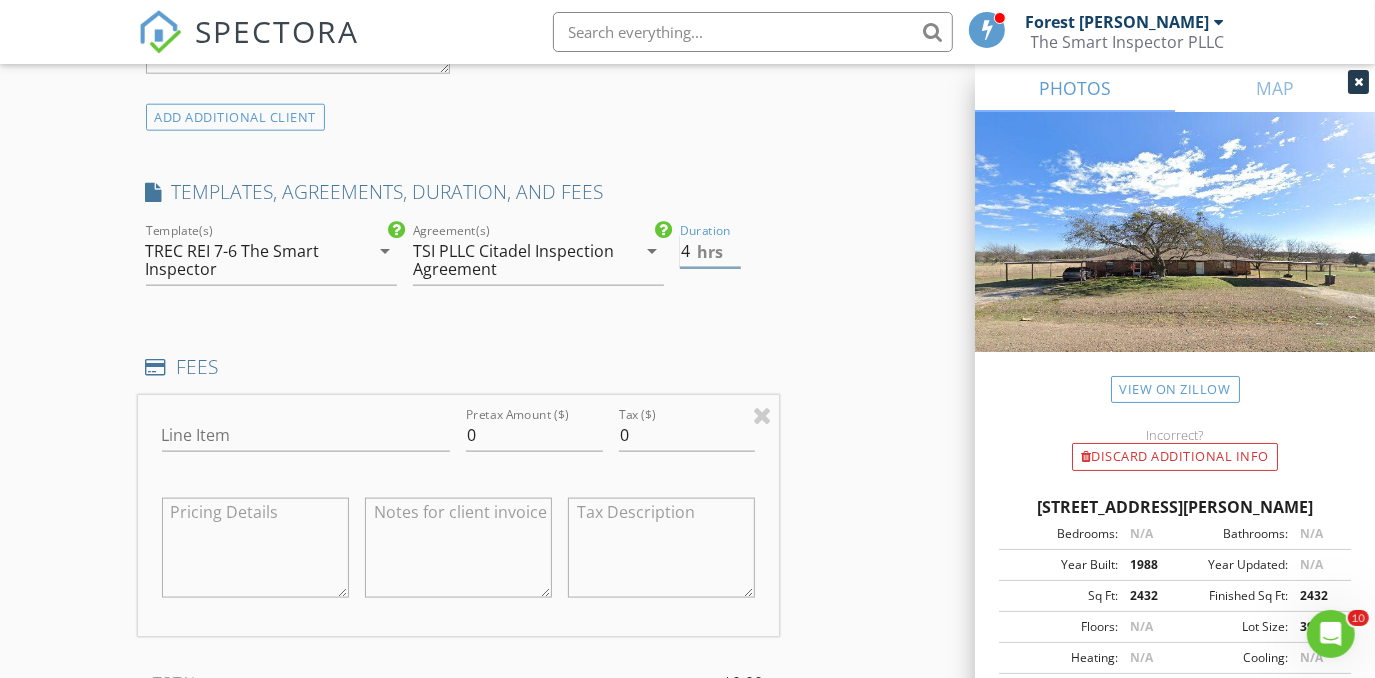 type on "4" 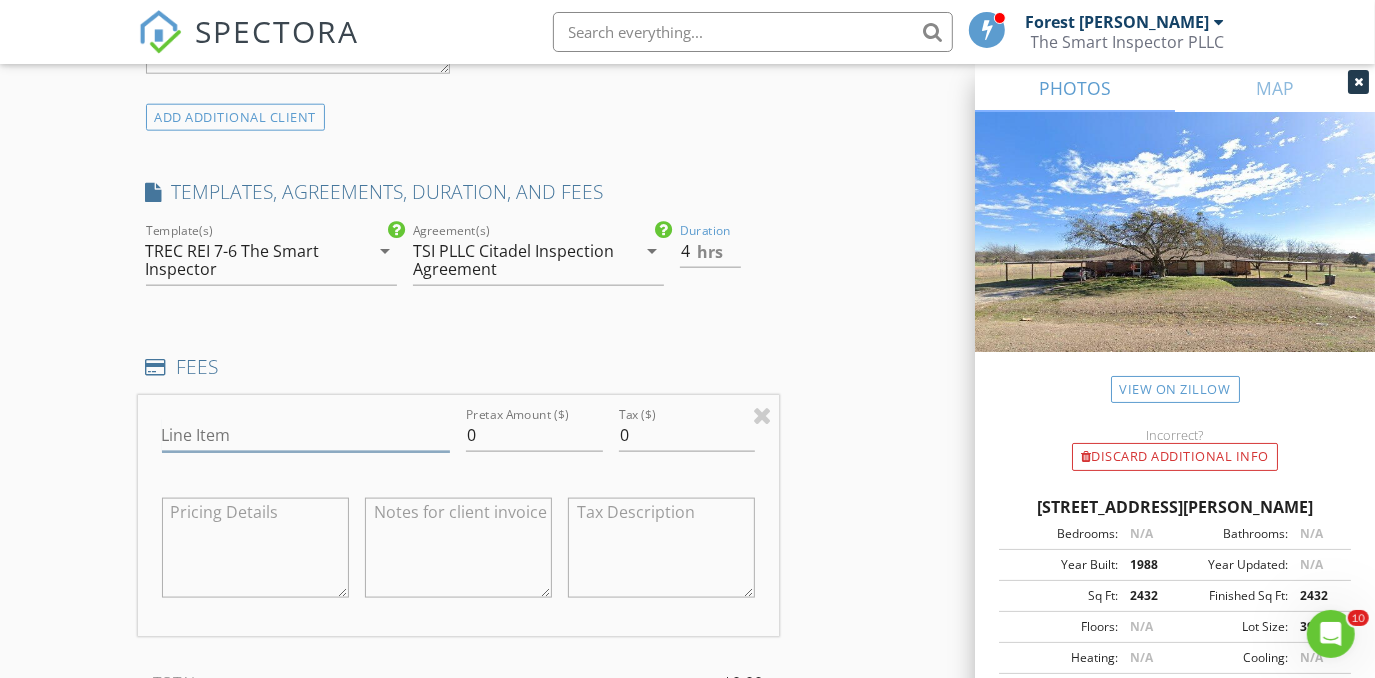 click on "Line Item" at bounding box center [306, 435] 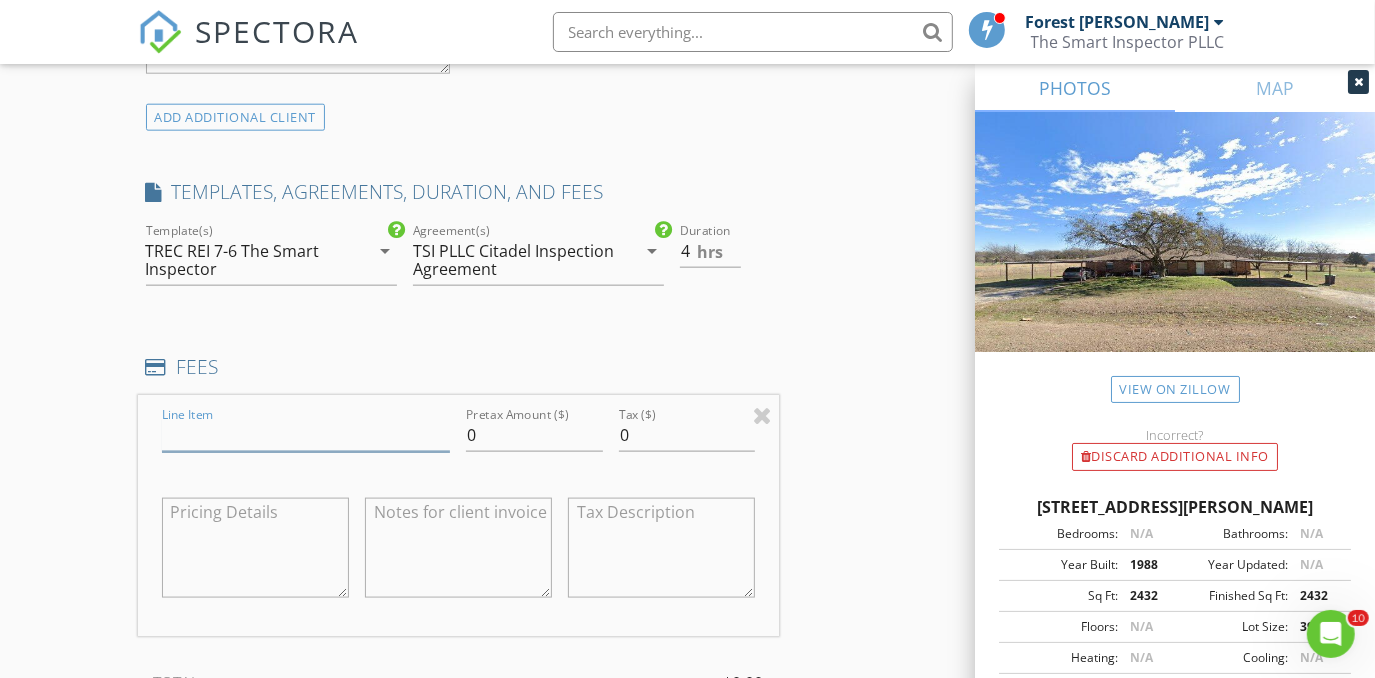 click on "Line Item" at bounding box center (306, 435) 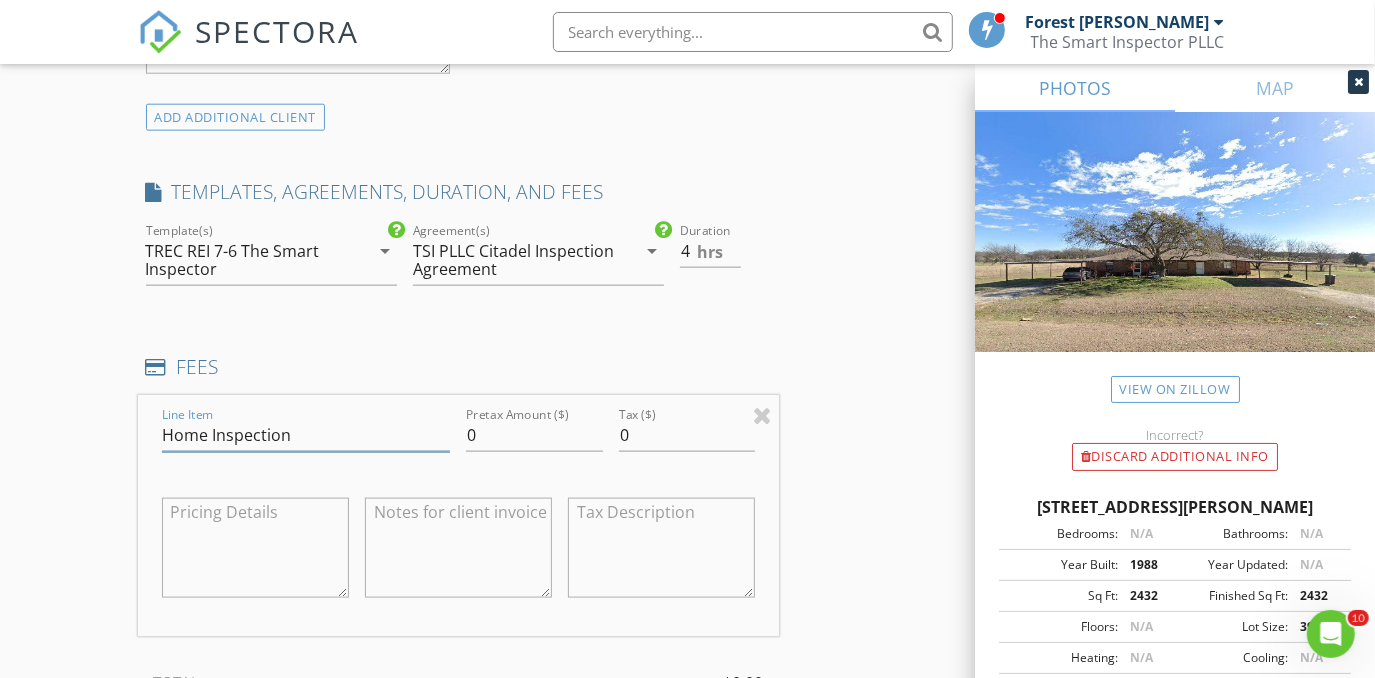 type on "Home Inspection" 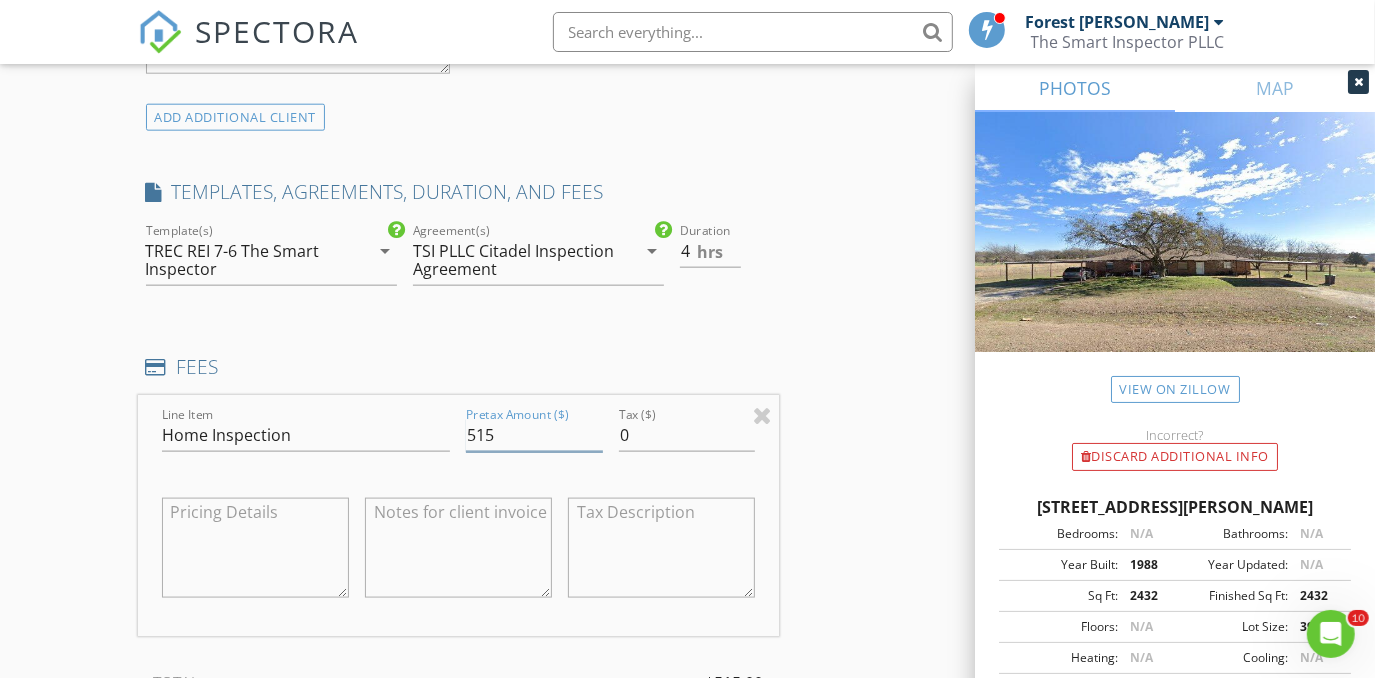 type on "515" 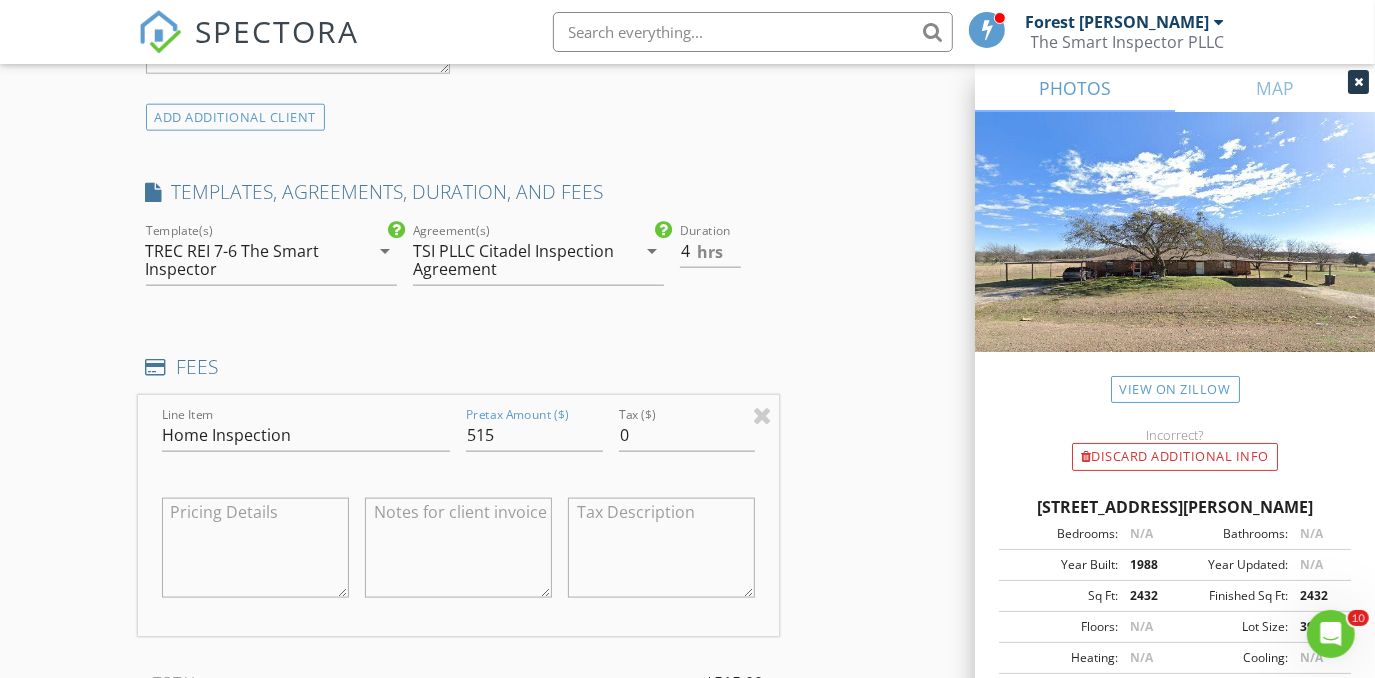 click on "New Inspection
Click here to use the New Order Form
INSPECTOR(S)
check_box   Forest Ivey   PRIMARY   check_box_outline_blank   Brian Cain     check_box_outline_blank   Christopher Hudson     check_box_outline_blank   Christopher Sarris     check_box_outline_blank   Antoine "Tony" Razzouk     Forest Ivey arrow_drop_down   check_box_outline_blank Forest Ivey specifically requested
Date/Time
07/15/2025 2:00 PM
Location
Address Search       Address 121 Cindy Ln   Unit   City Weatherford   State TX   Zip 76085   County Parker     Square Feet 2432   Year Built 1988   Foundation Slab arrow_drop_down     Forest Ivey     36.6 miles     (an hour)
client
check_box Enable Client CC email for this inspection   Client Search     check_box_outline_blank Client is a Company/Organization     First Name Courtney   Last Name Wilson   Email   CC Email   Phone" at bounding box center [687, 454] 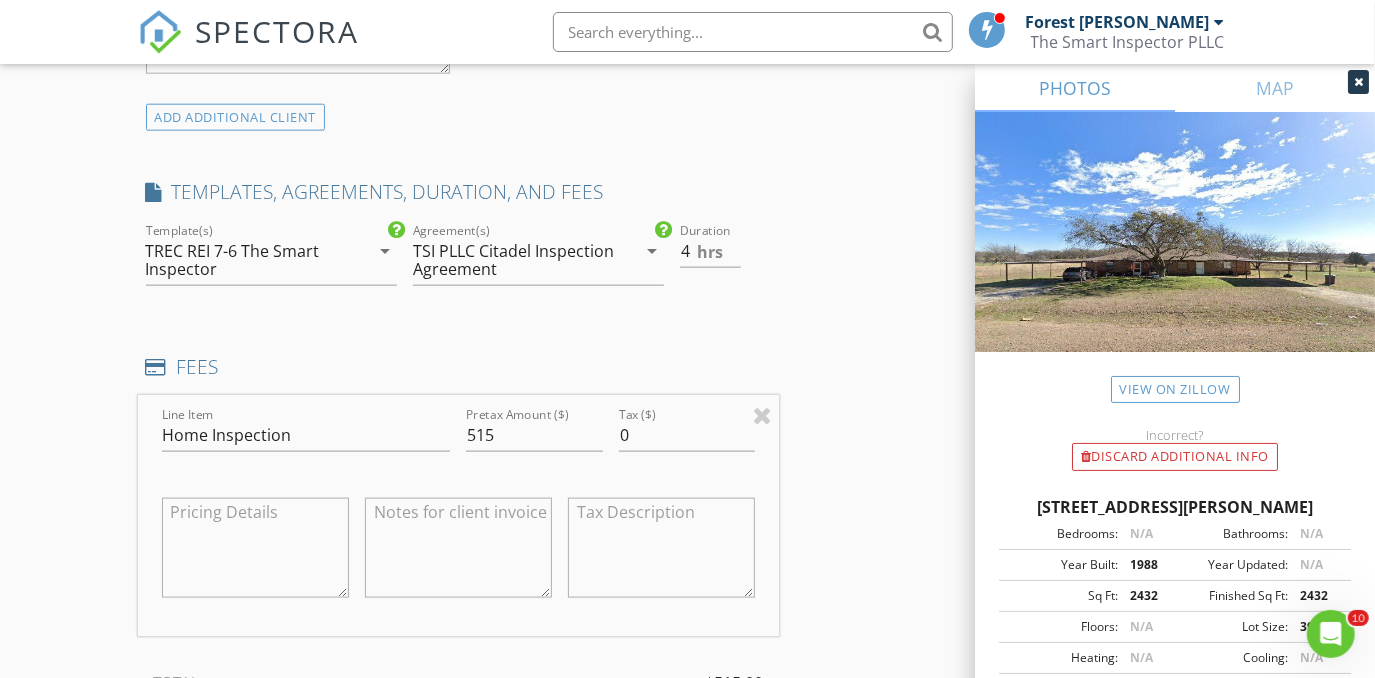 scroll, scrollTop: 1818, scrollLeft: 0, axis: vertical 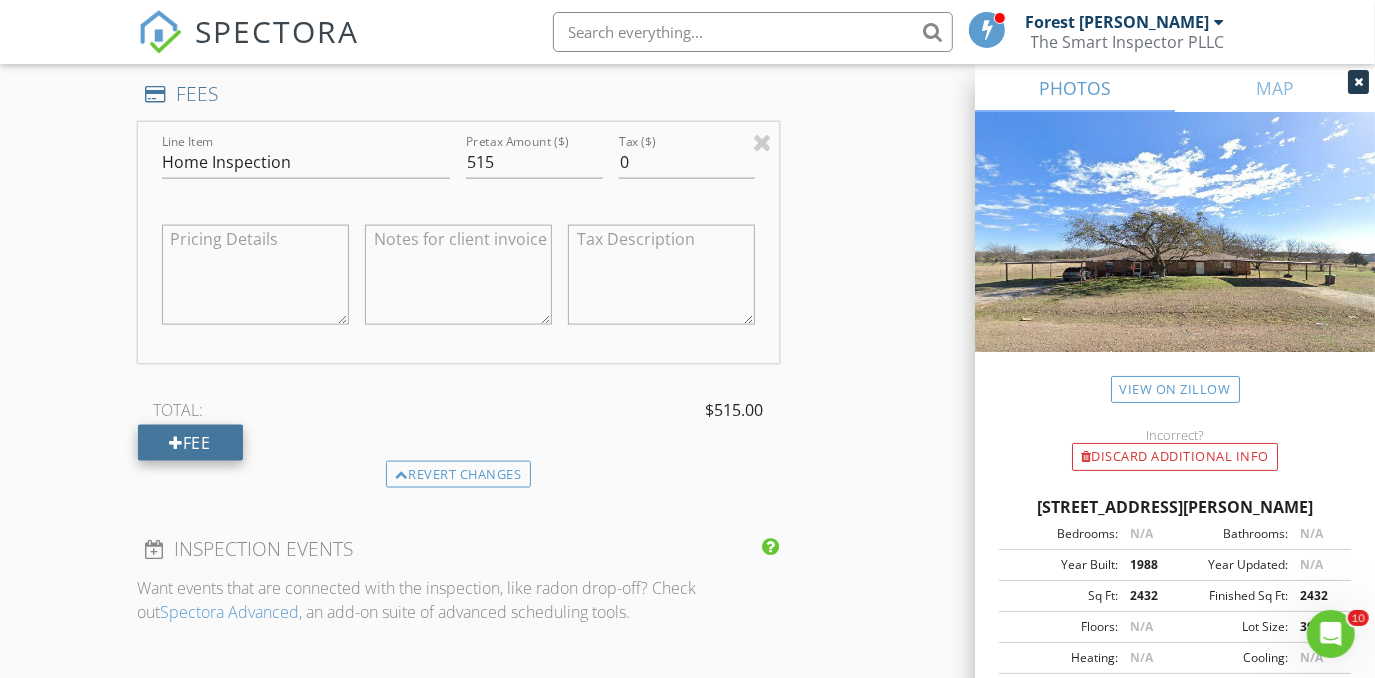 click at bounding box center [177, 443] 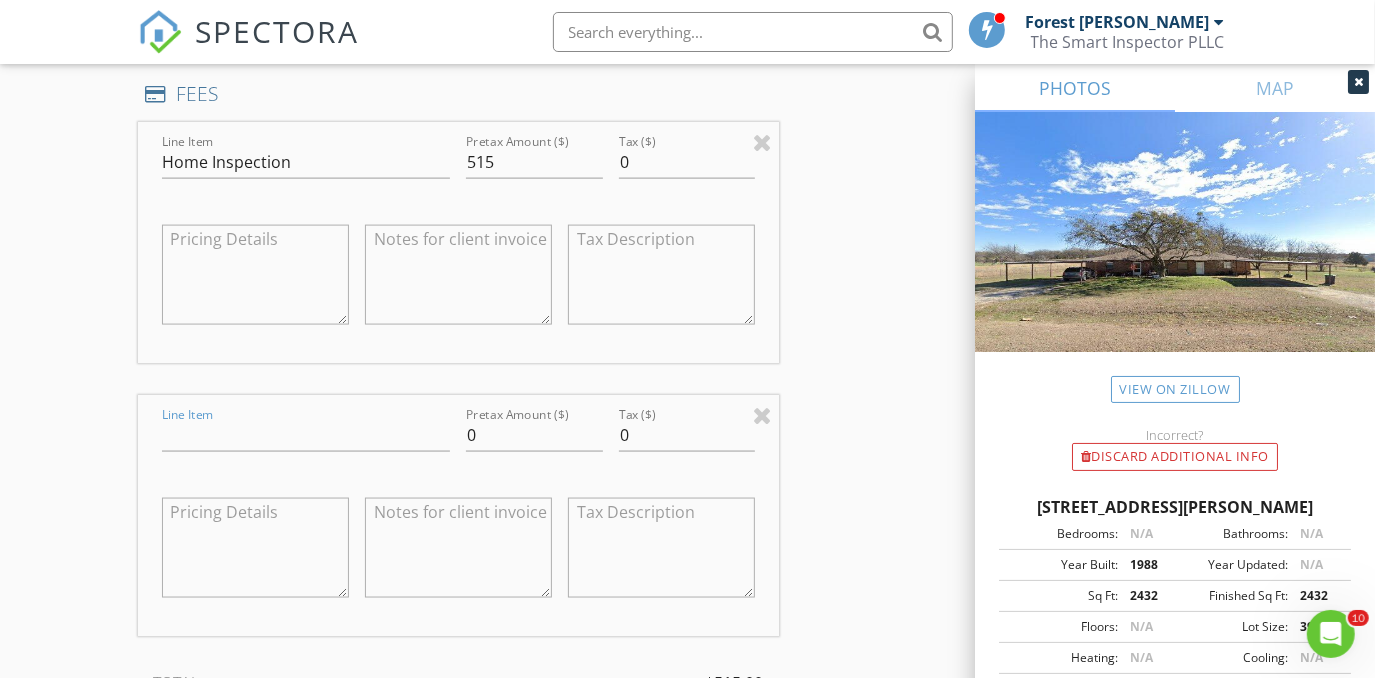 click on "Line Item" at bounding box center [306, 435] 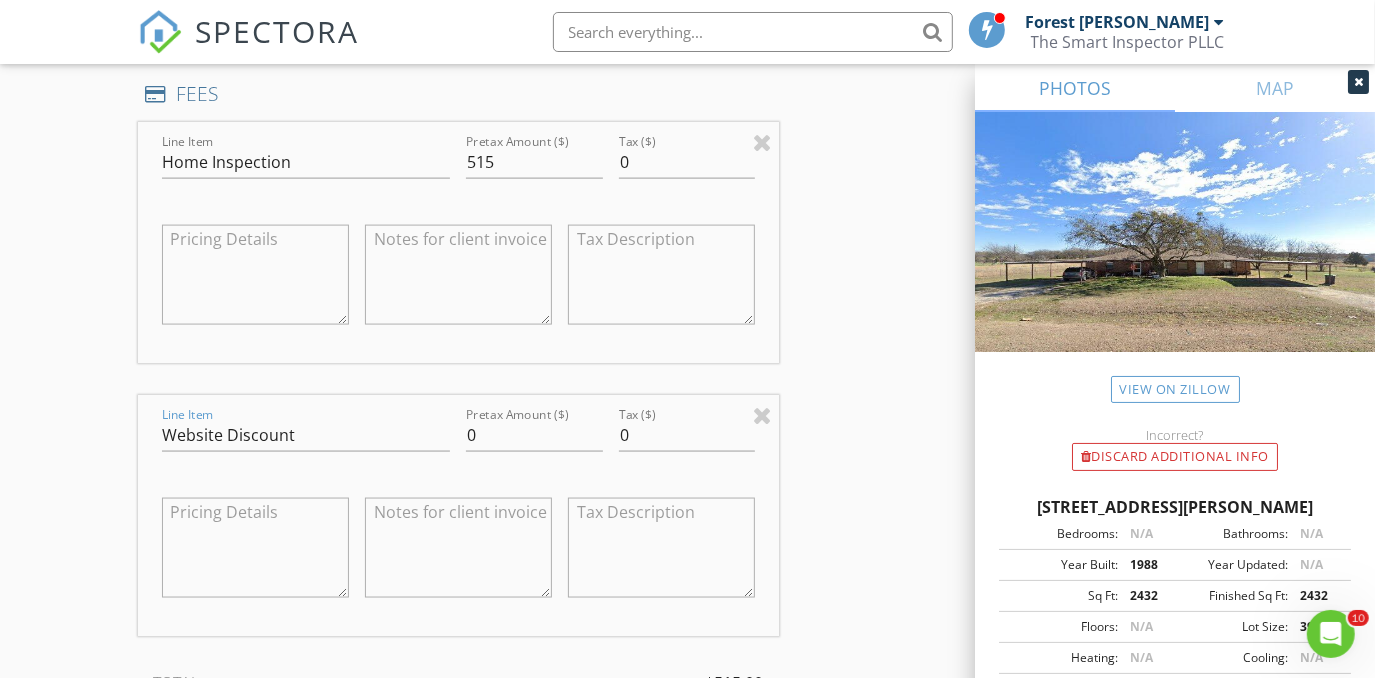 type on "Website Discount" 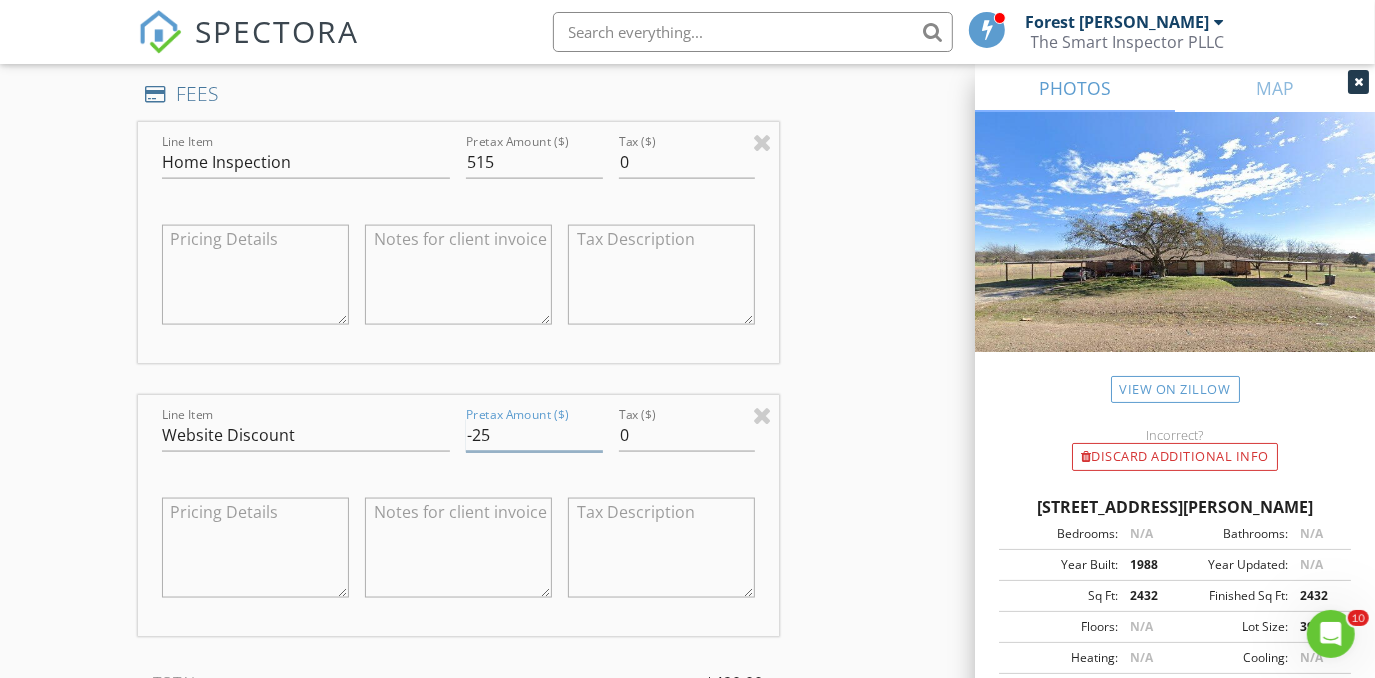 type on "-25" 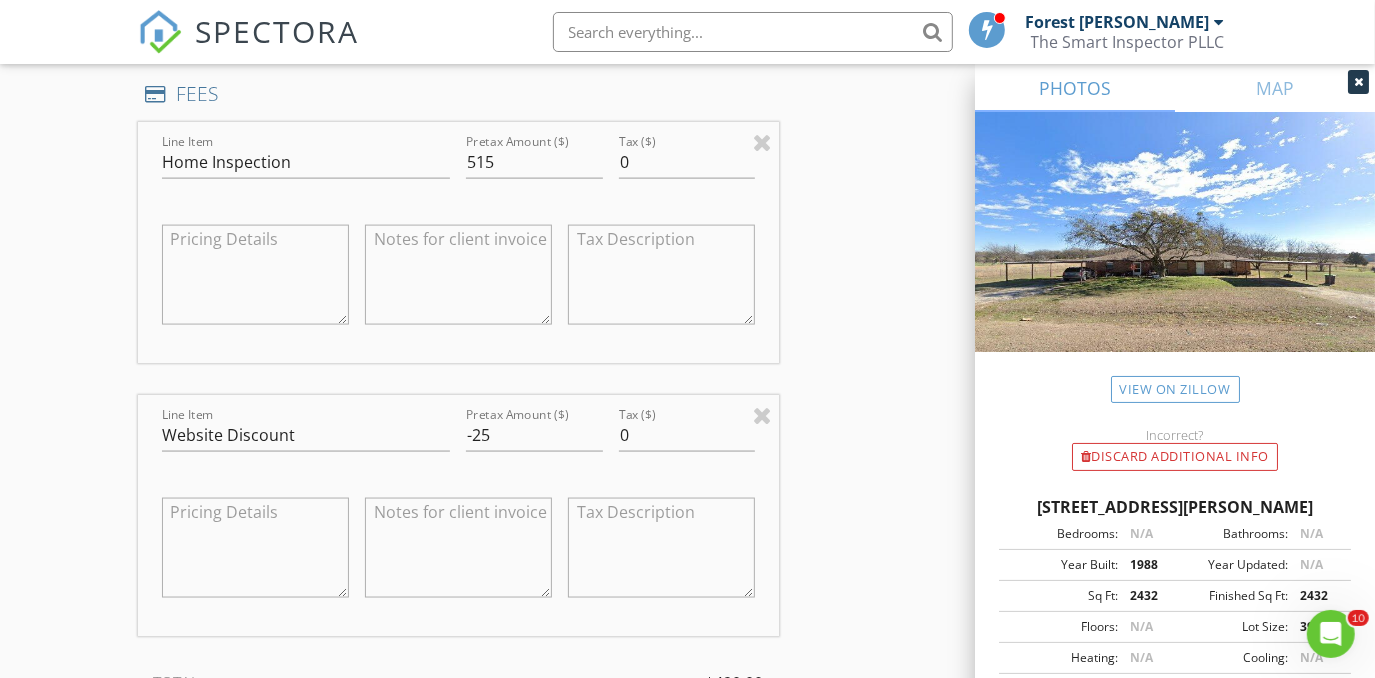 click on "New Inspection
Click here to use the New Order Form
INSPECTOR(S)
check_box   Forest Ivey   PRIMARY   check_box_outline_blank   Brian Cain     check_box_outline_blank   Christopher Hudson     check_box_outline_blank   Christopher Sarris     check_box_outline_blank   Antoine "Tony" Razzouk     Forest Ivey arrow_drop_down   check_box_outline_blank Forest Ivey specifically requested
Date/Time
07/15/2025 2:00 PM
Location
Address Search       Address 121 Cindy Ln   Unit   City Weatherford   State TX   Zip 76085   County Parker     Square Feet 2432   Year Built 1988   Foundation Slab arrow_drop_down     Forest Ivey     36.6 miles     (an hour)
client
check_box Enable Client CC email for this inspection   Client Search     check_box_outline_blank Client is a Company/Organization     First Name Courtney   Last Name Wilson   Email   CC Email   Phone" at bounding box center (687, 317) 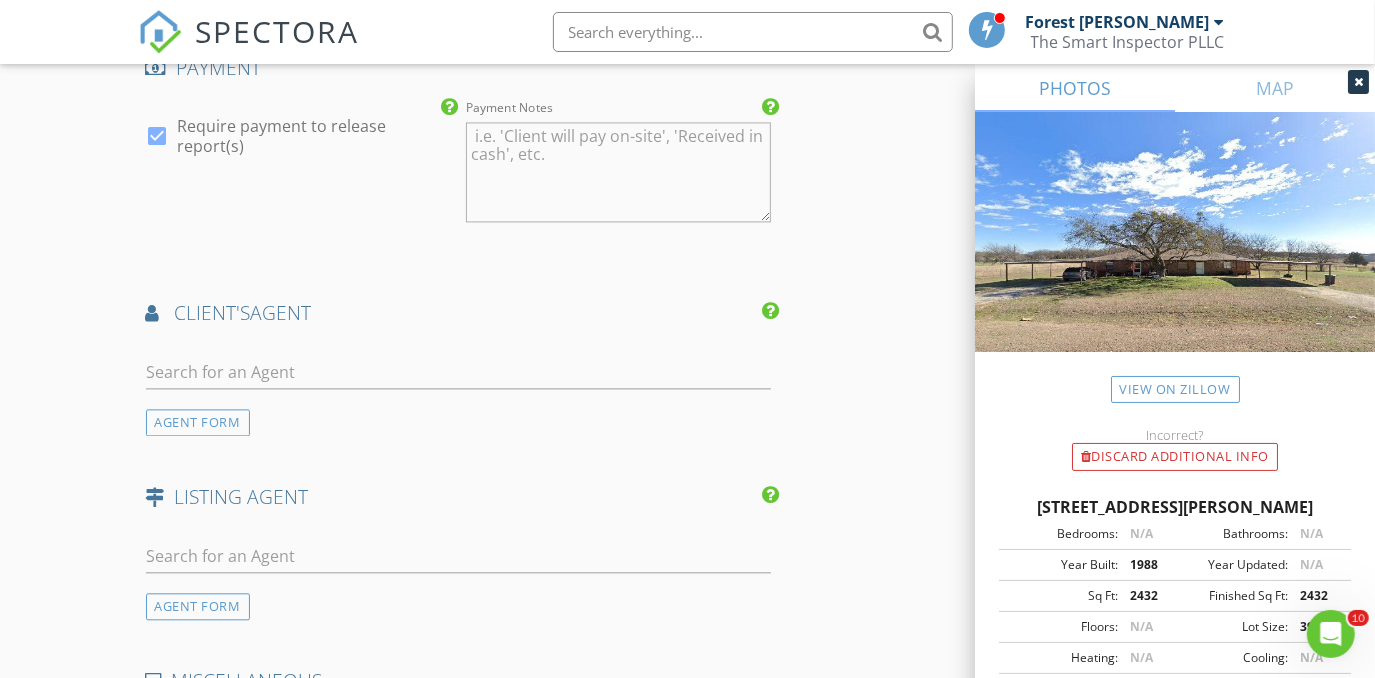 scroll, scrollTop: 2727, scrollLeft: 0, axis: vertical 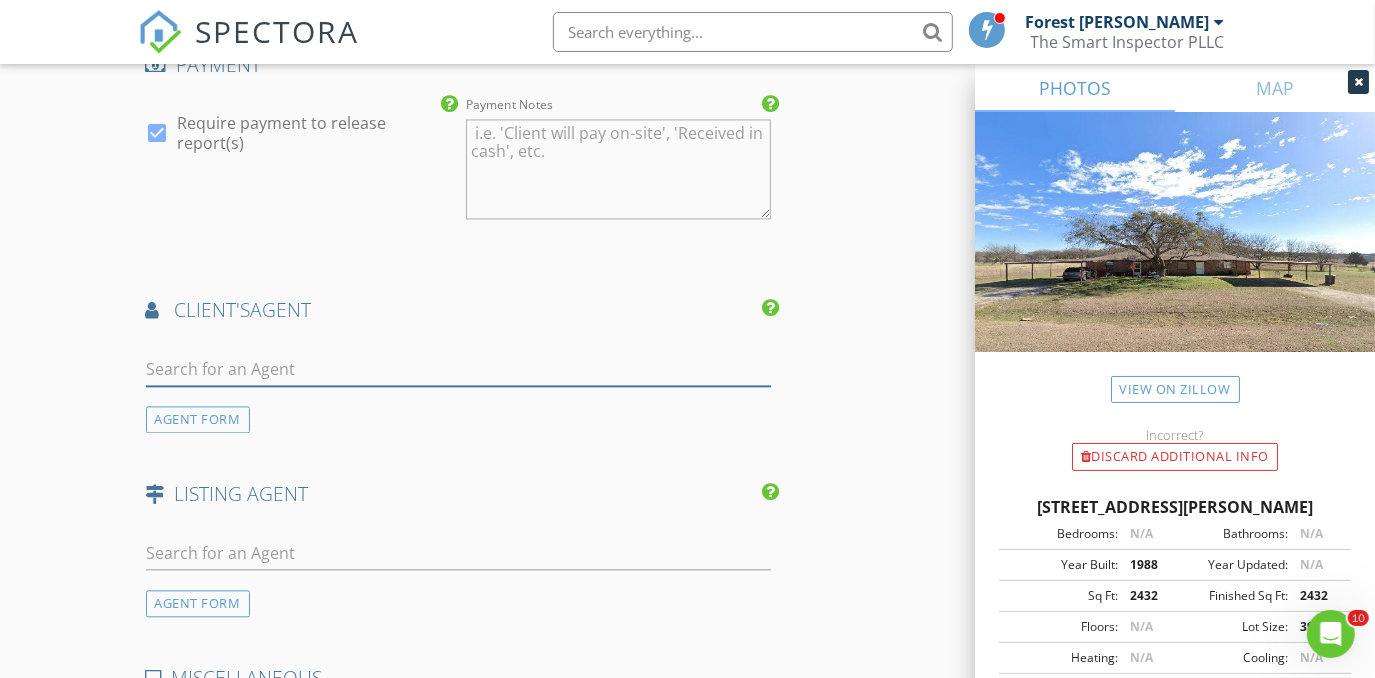 click at bounding box center [459, 369] 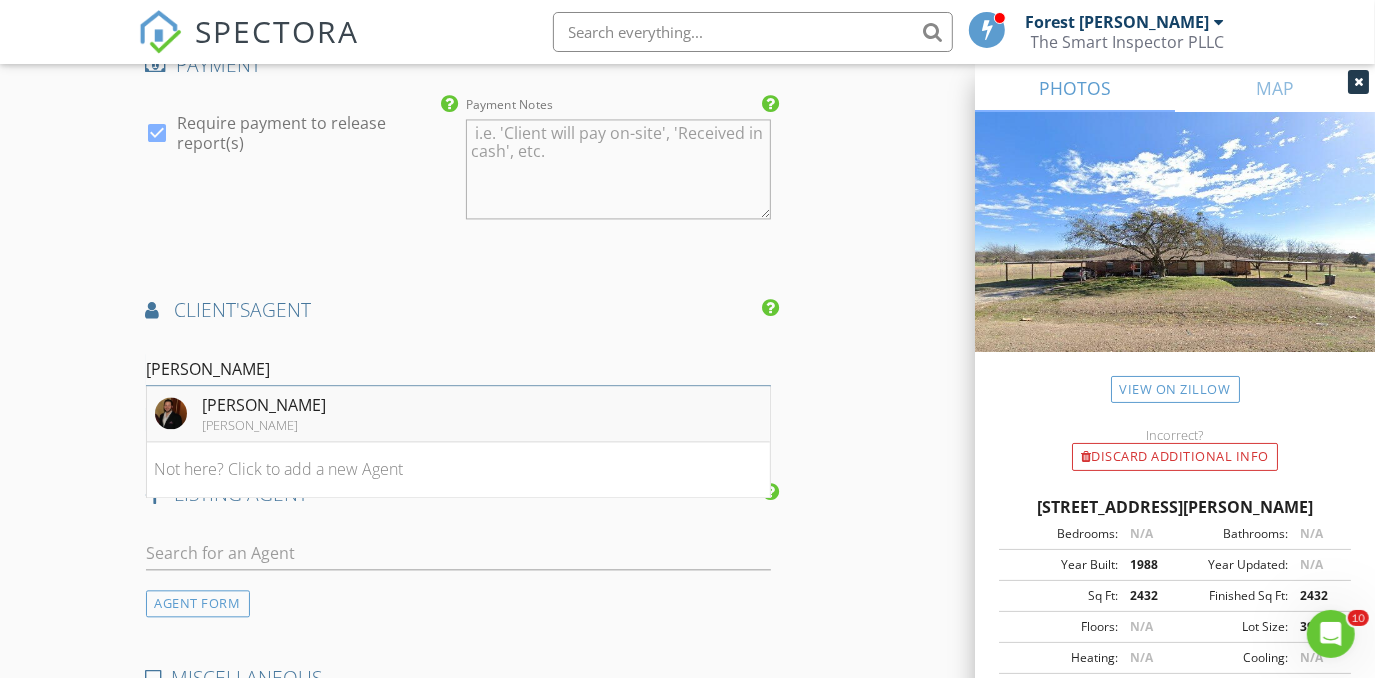 type on "Corey" 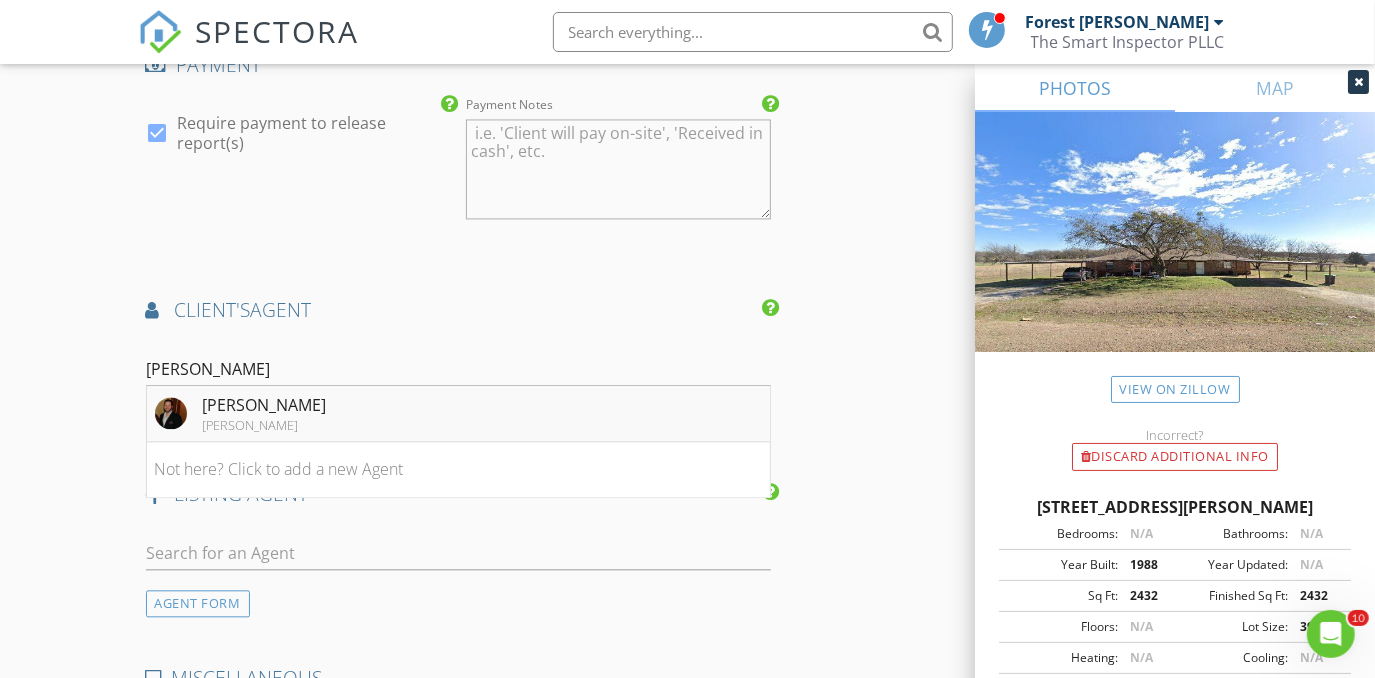 click on "Corey Harris" at bounding box center (265, 405) 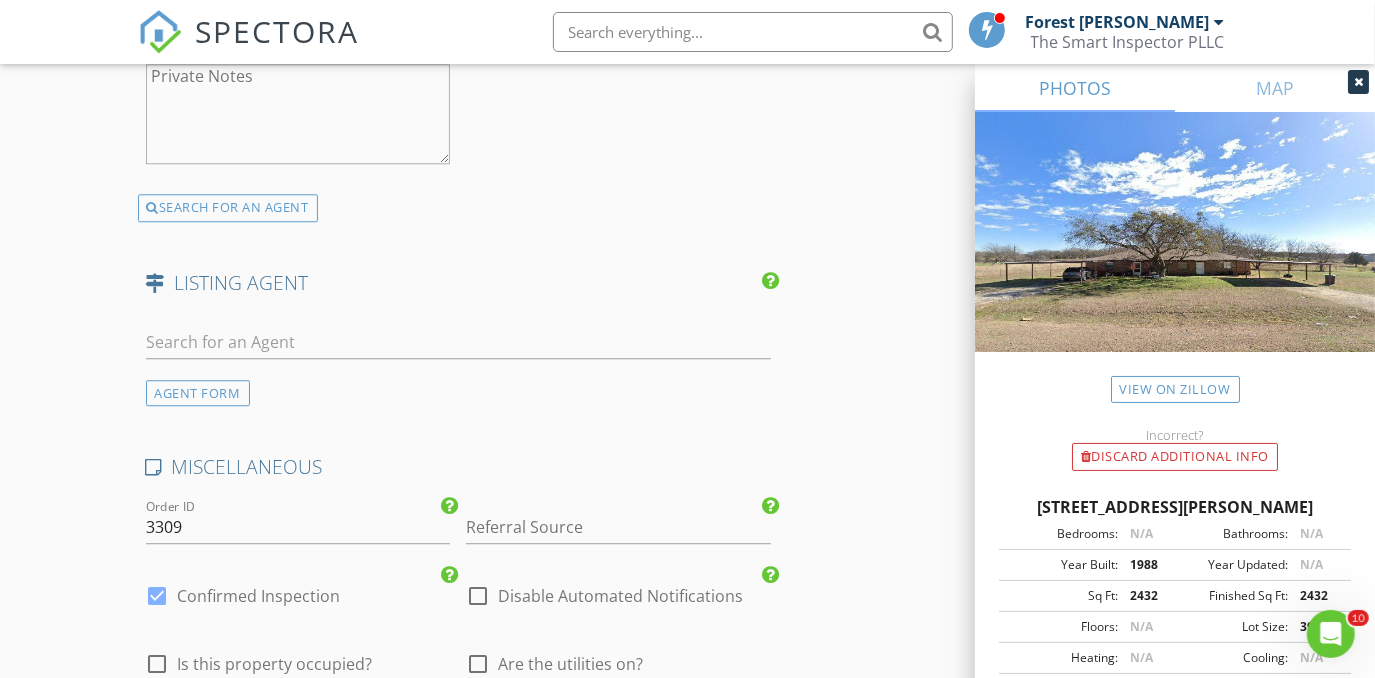 scroll, scrollTop: 3454, scrollLeft: 0, axis: vertical 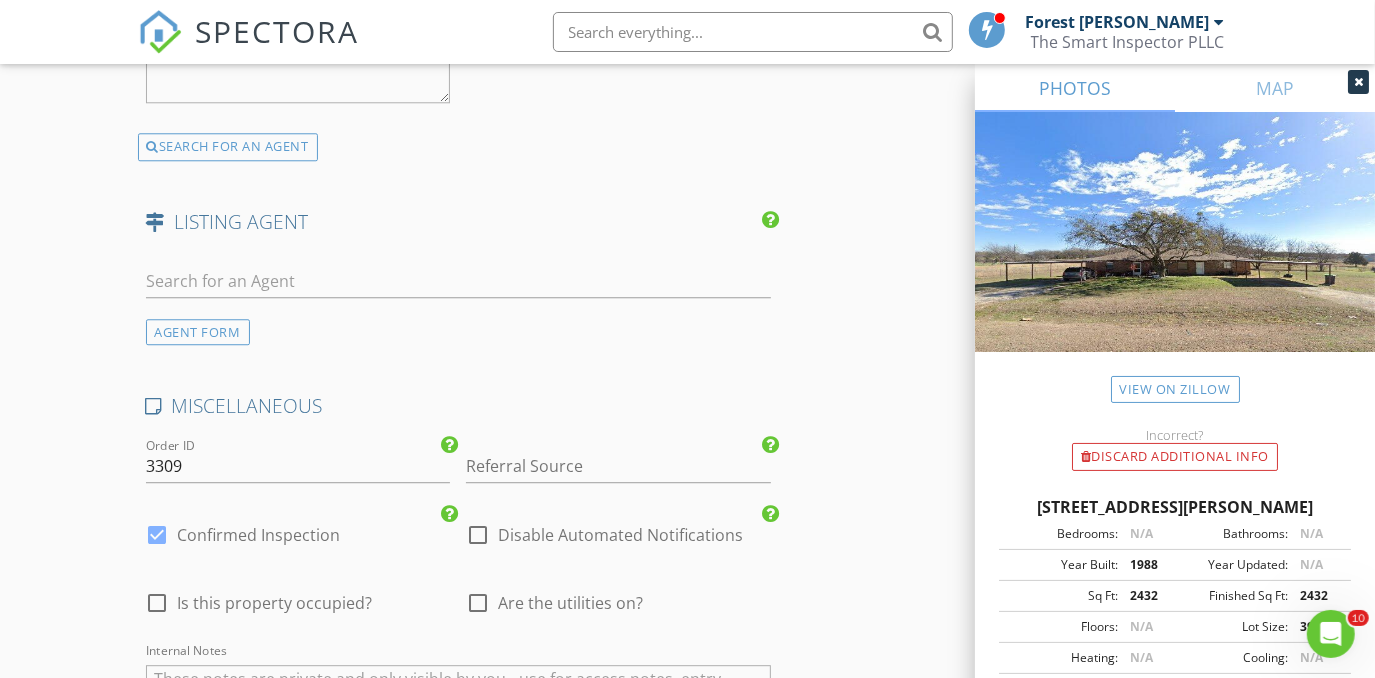 click on "Are the utilities on?" at bounding box center [570, 603] 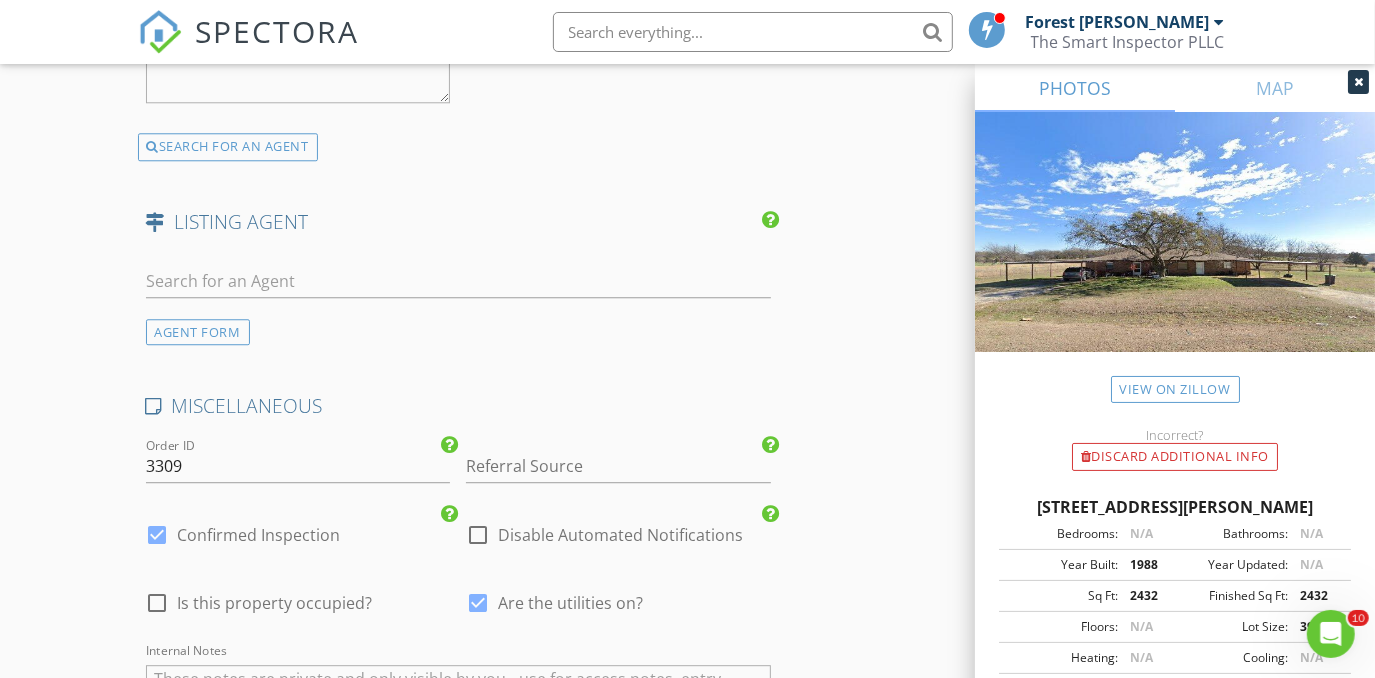 click on "Is this property occupied?" at bounding box center [275, 603] 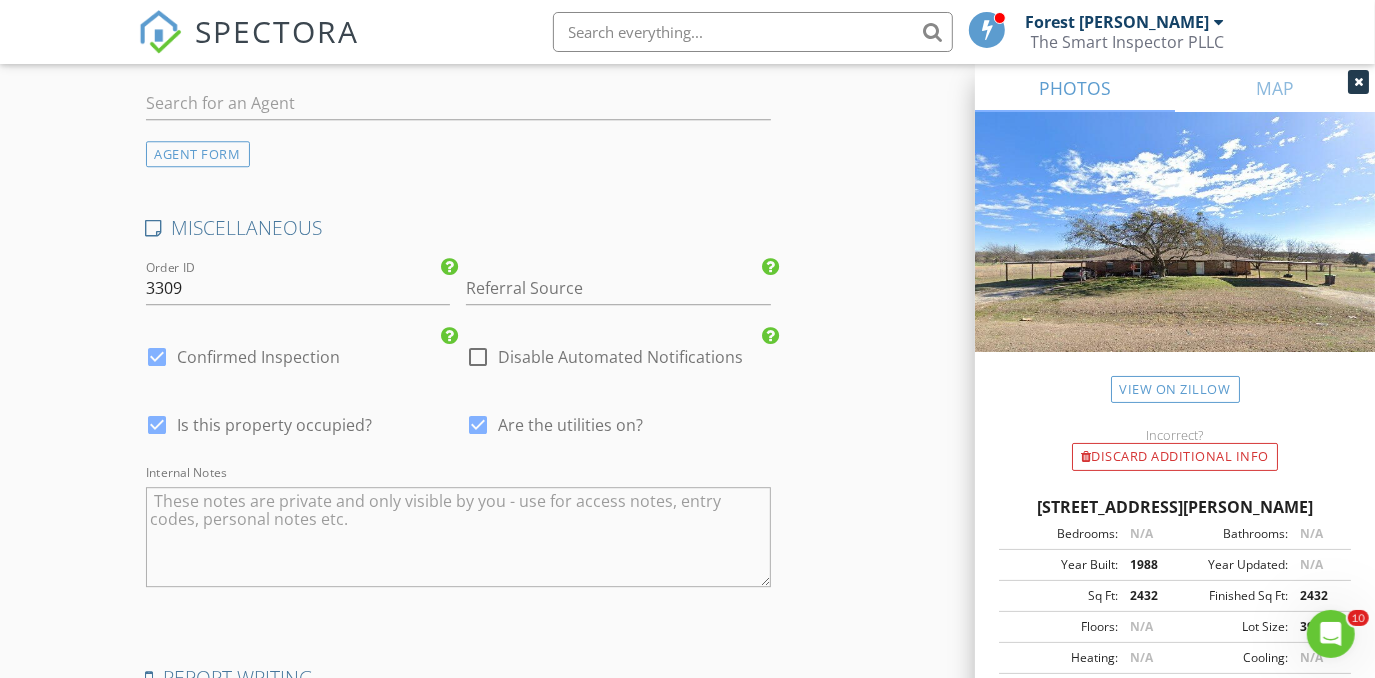 scroll, scrollTop: 3636, scrollLeft: 0, axis: vertical 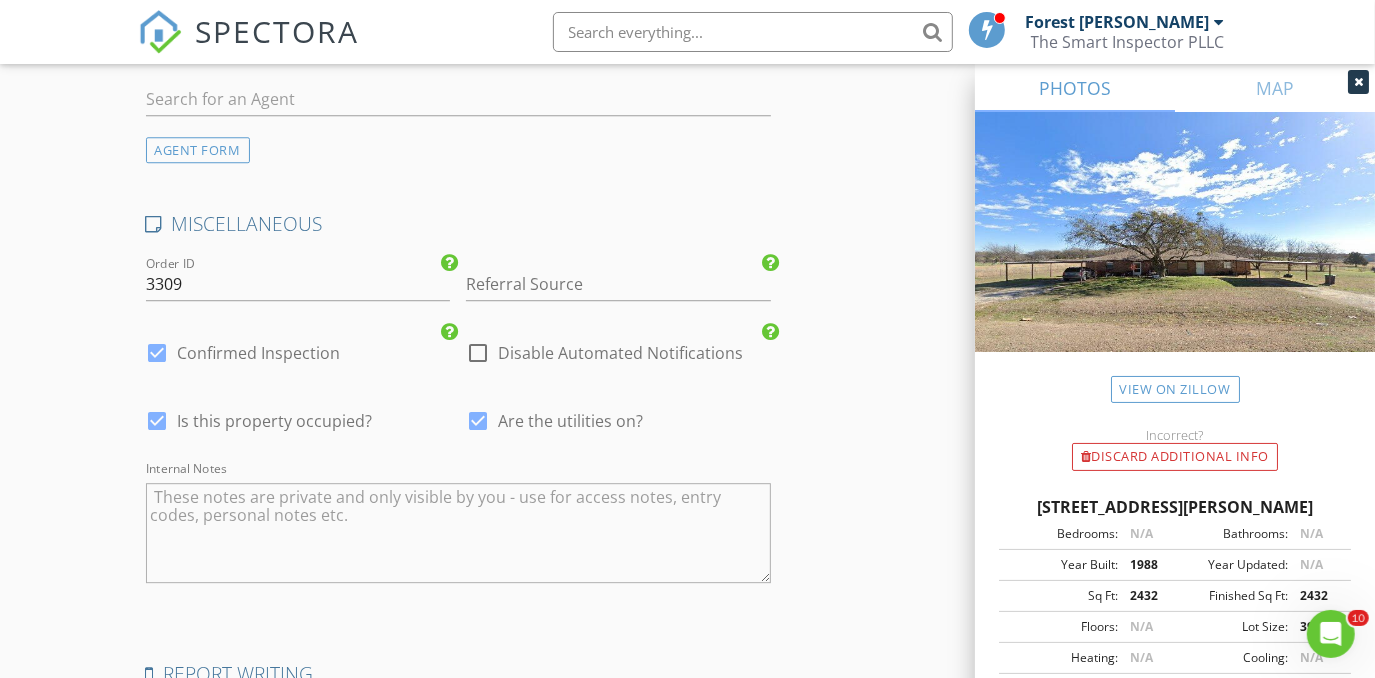 click at bounding box center (459, 533) 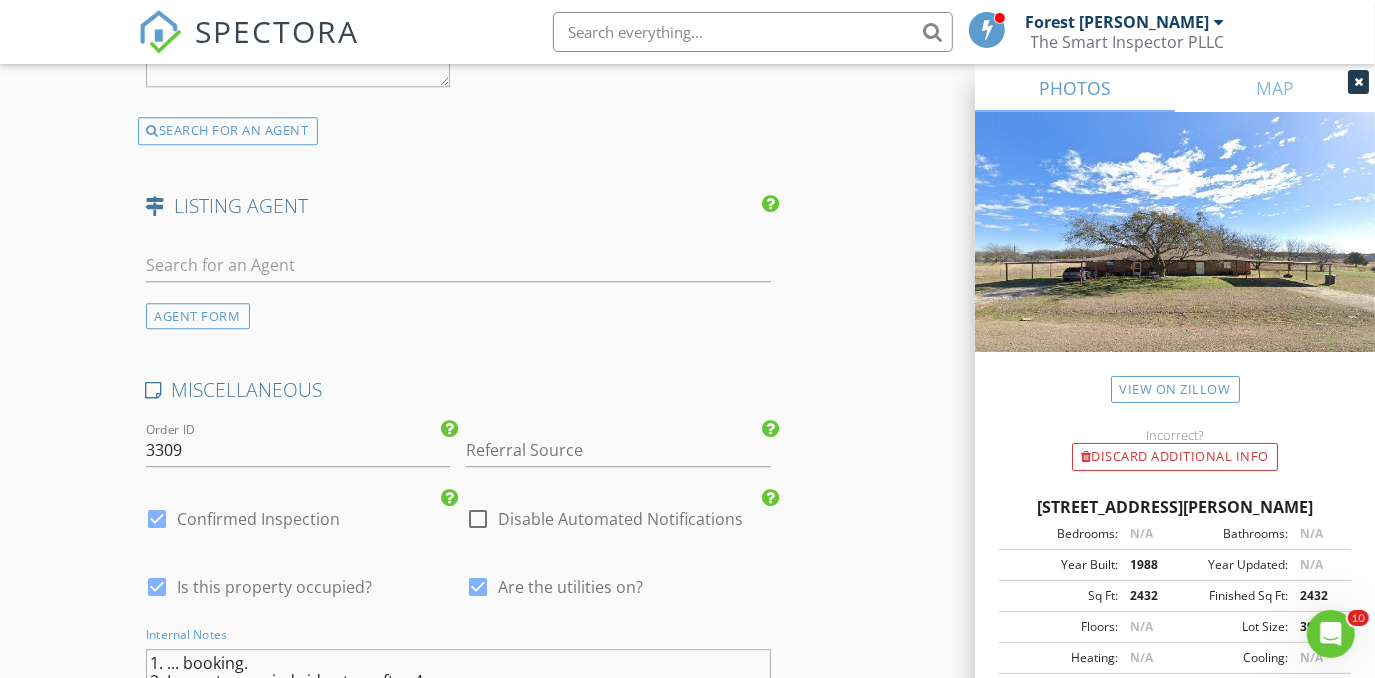 scroll, scrollTop: 3363, scrollLeft: 0, axis: vertical 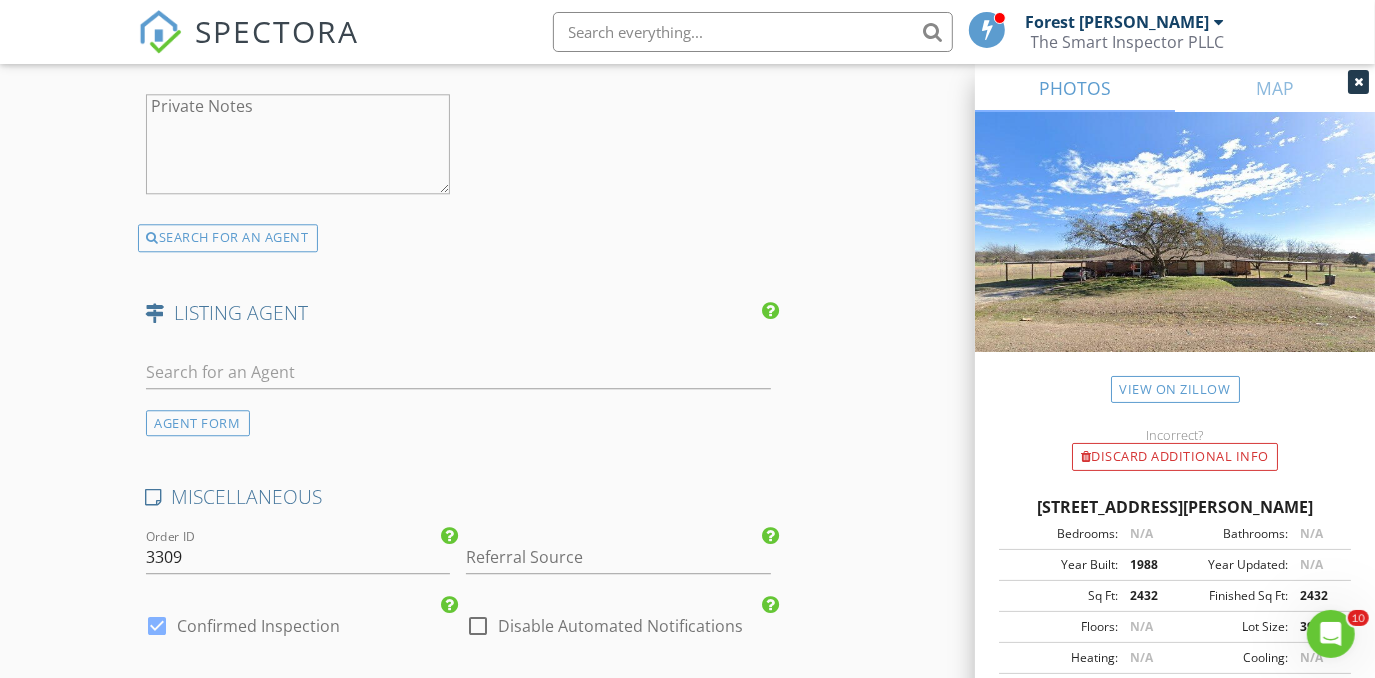 type on "1. ... booking.
2. Inspect occupied side at or after 4pm." 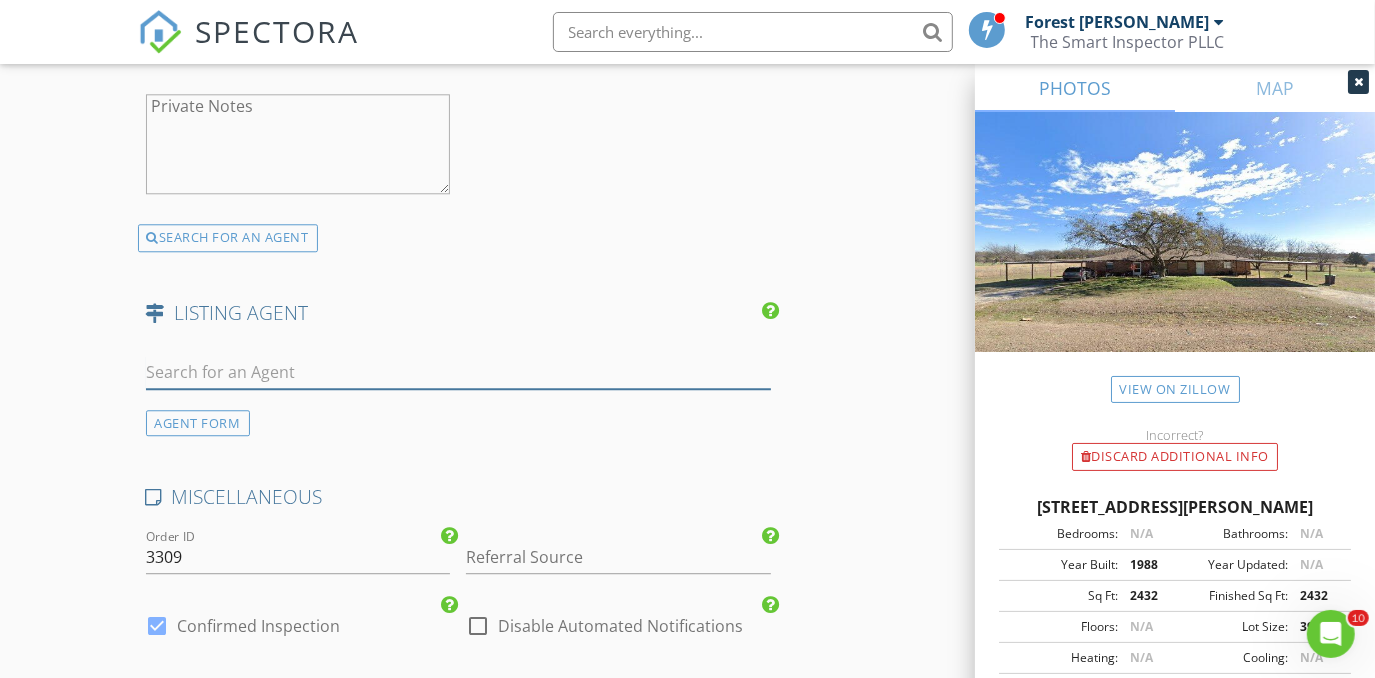 click at bounding box center [459, 372] 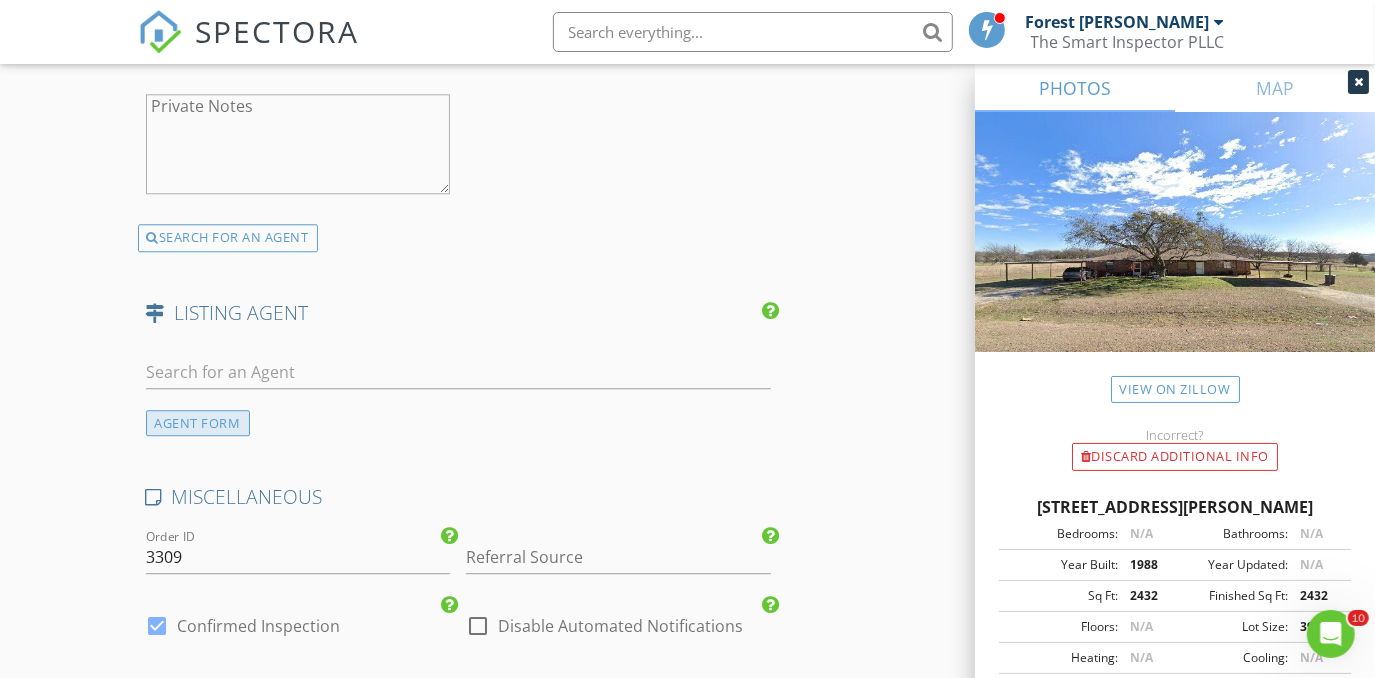 click on "AGENT FORM" at bounding box center (198, 423) 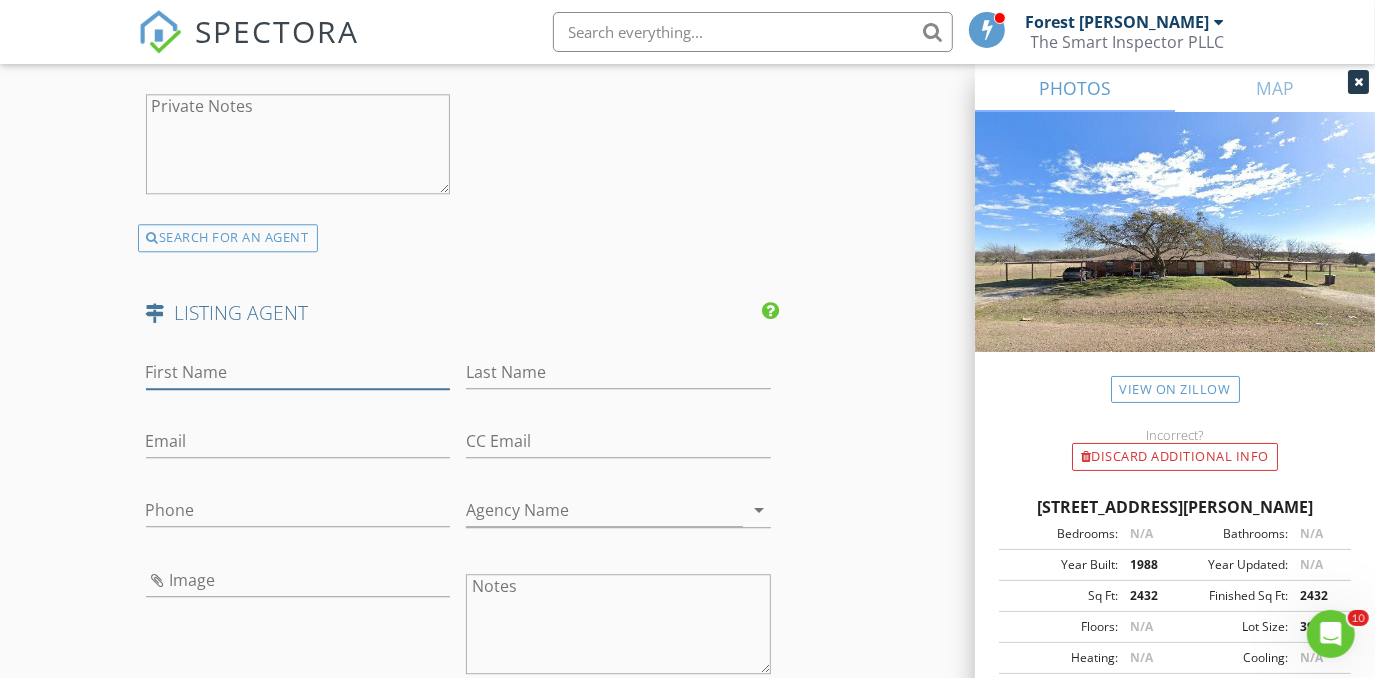click on "First Name" at bounding box center [298, 372] 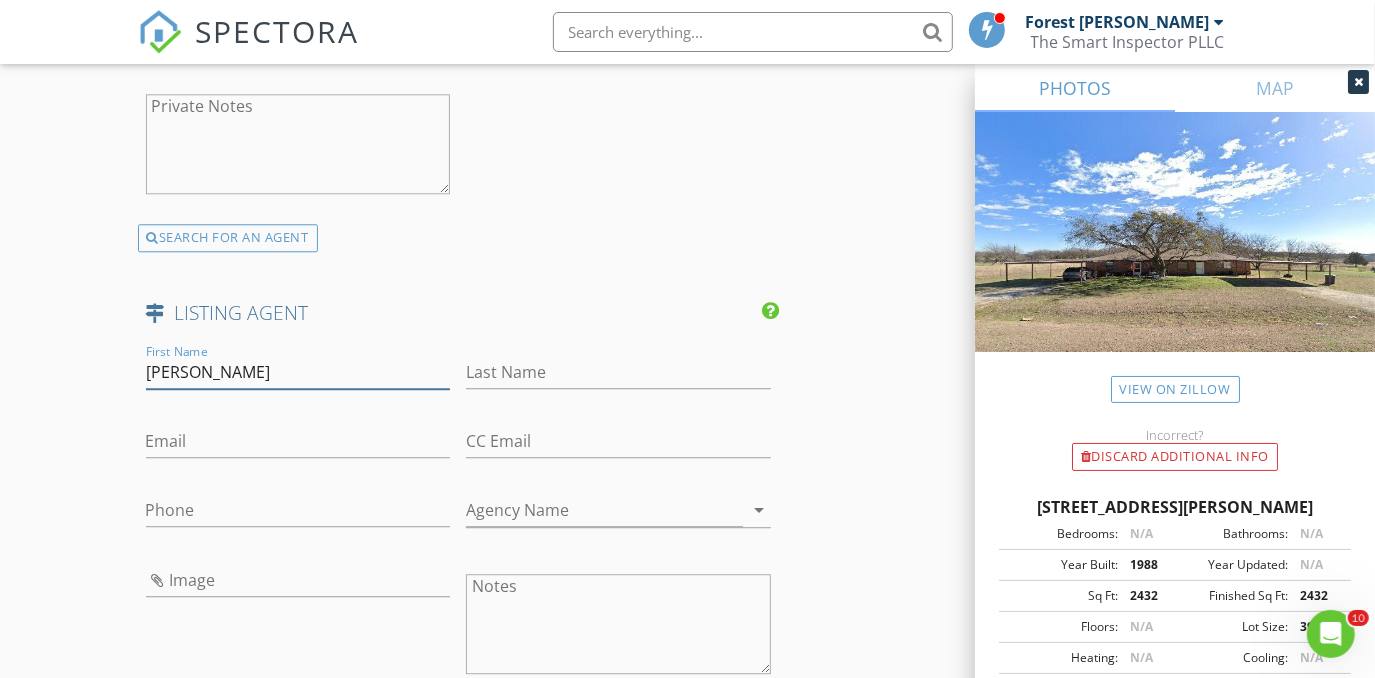 type on "Marlene" 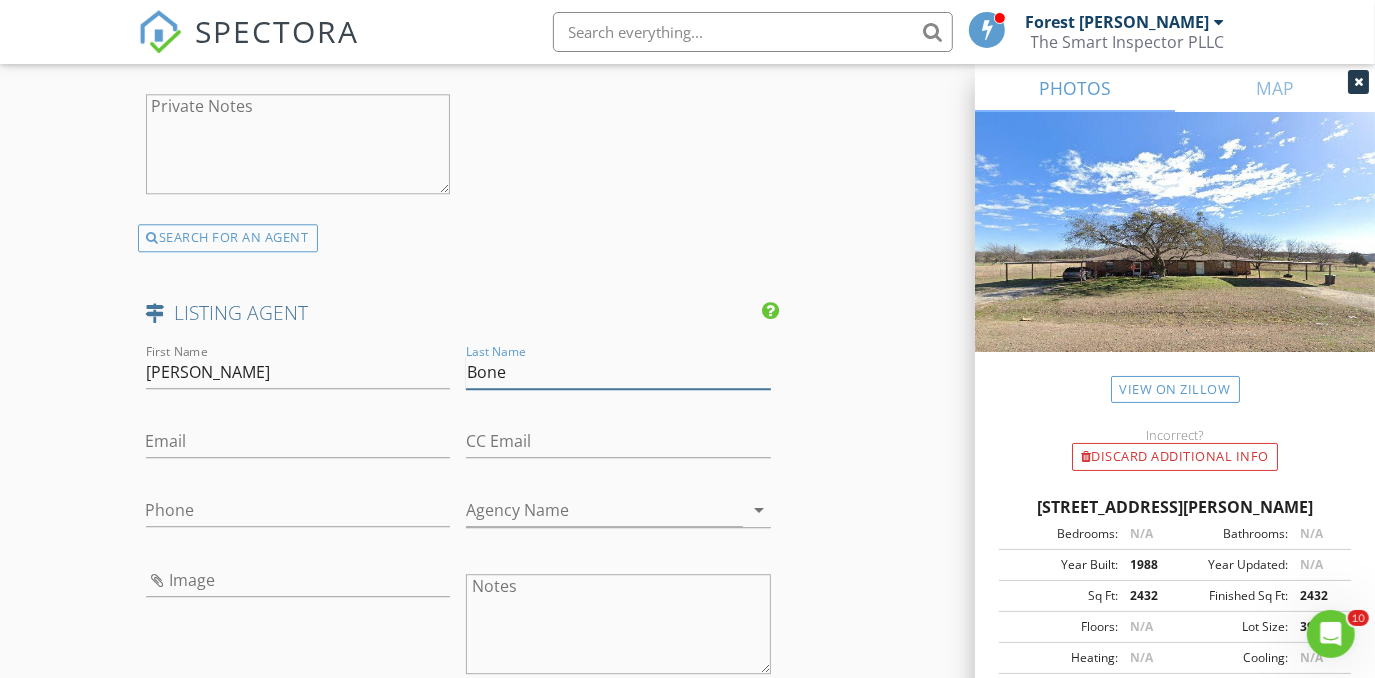 type on "Bone" 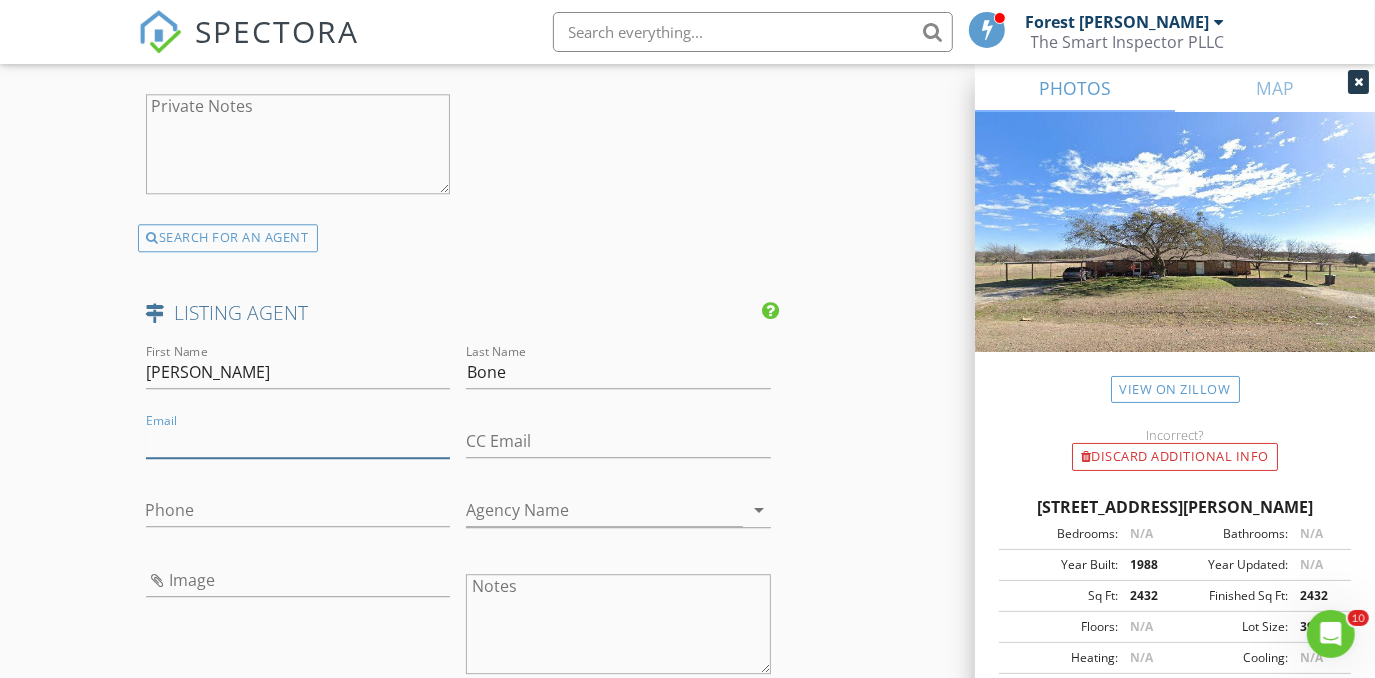 paste on "marlenebone@gmail.com" 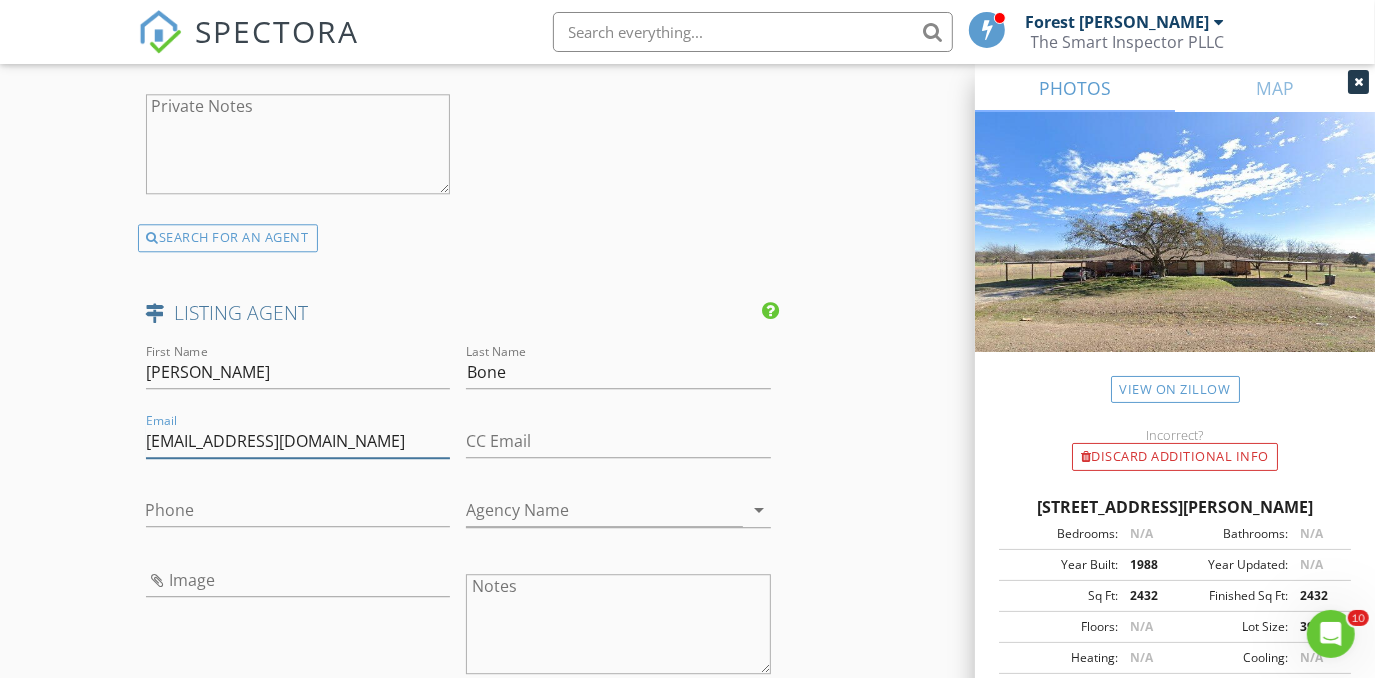 type on "marlenebone@gmail.com" 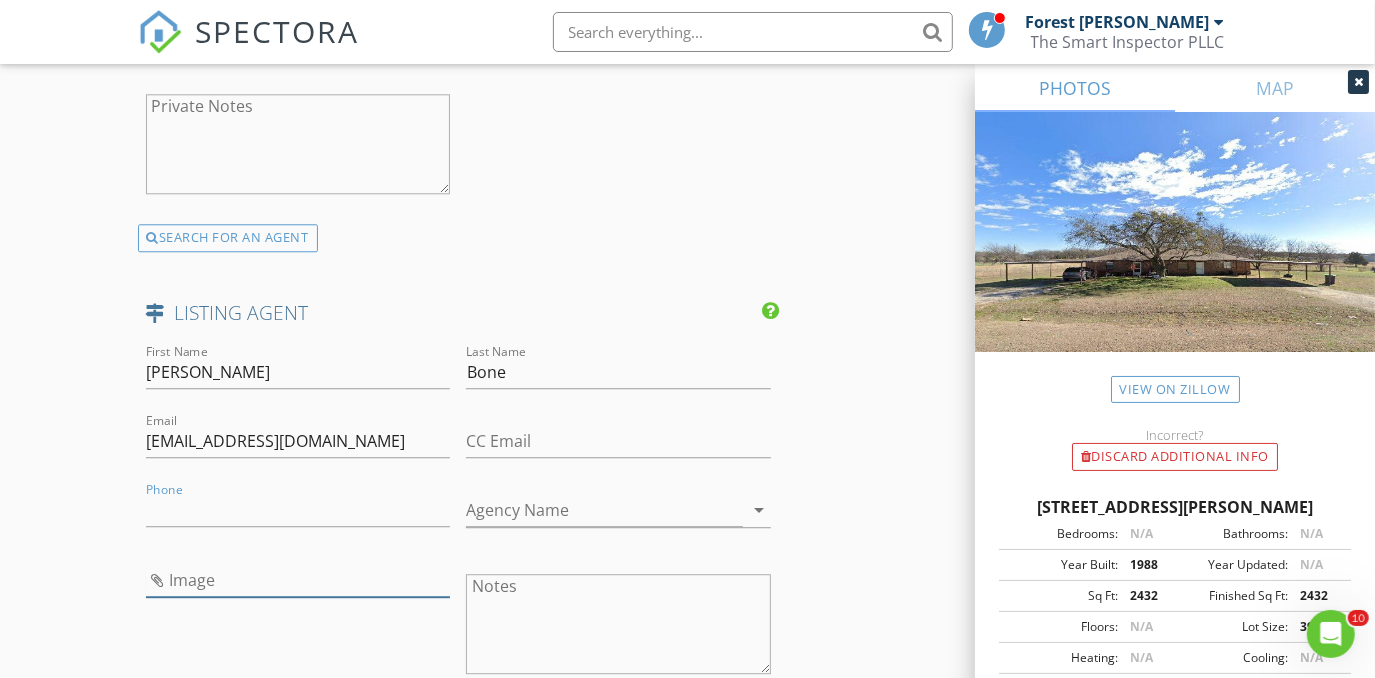 click at bounding box center (298, 580) 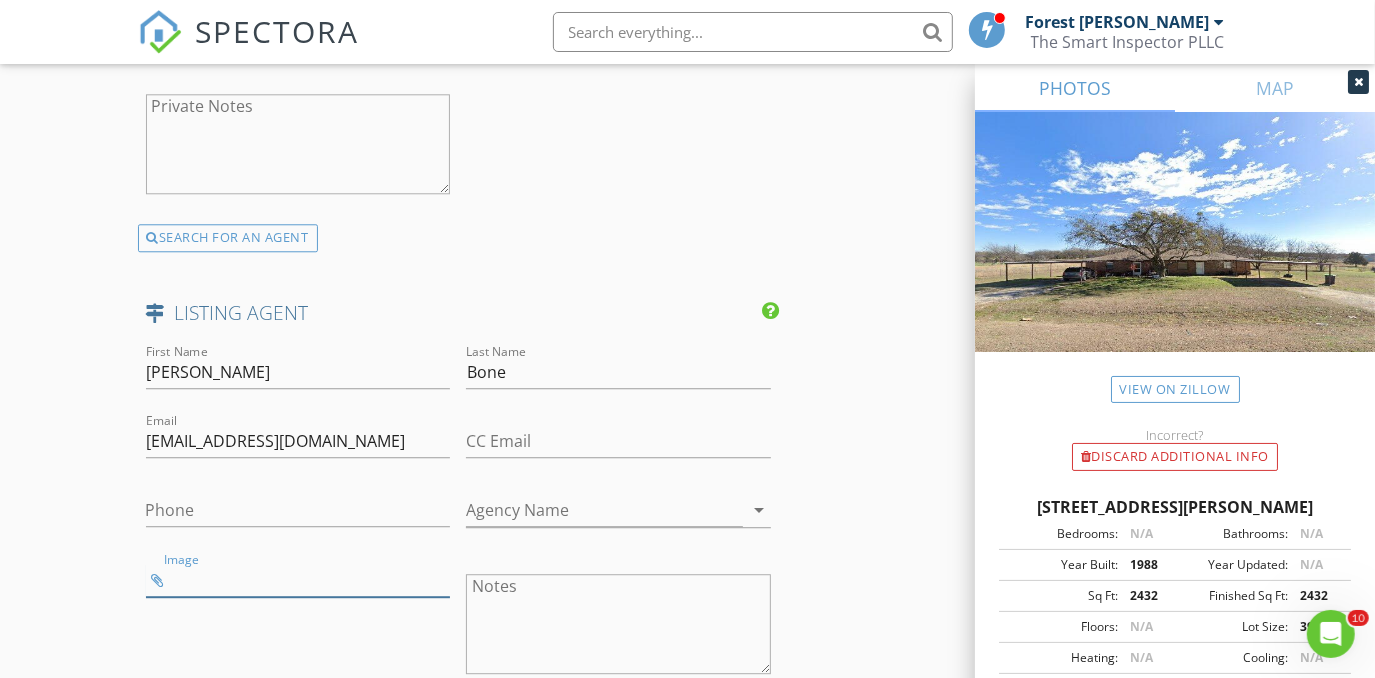 type on "marlenebone.jpg" 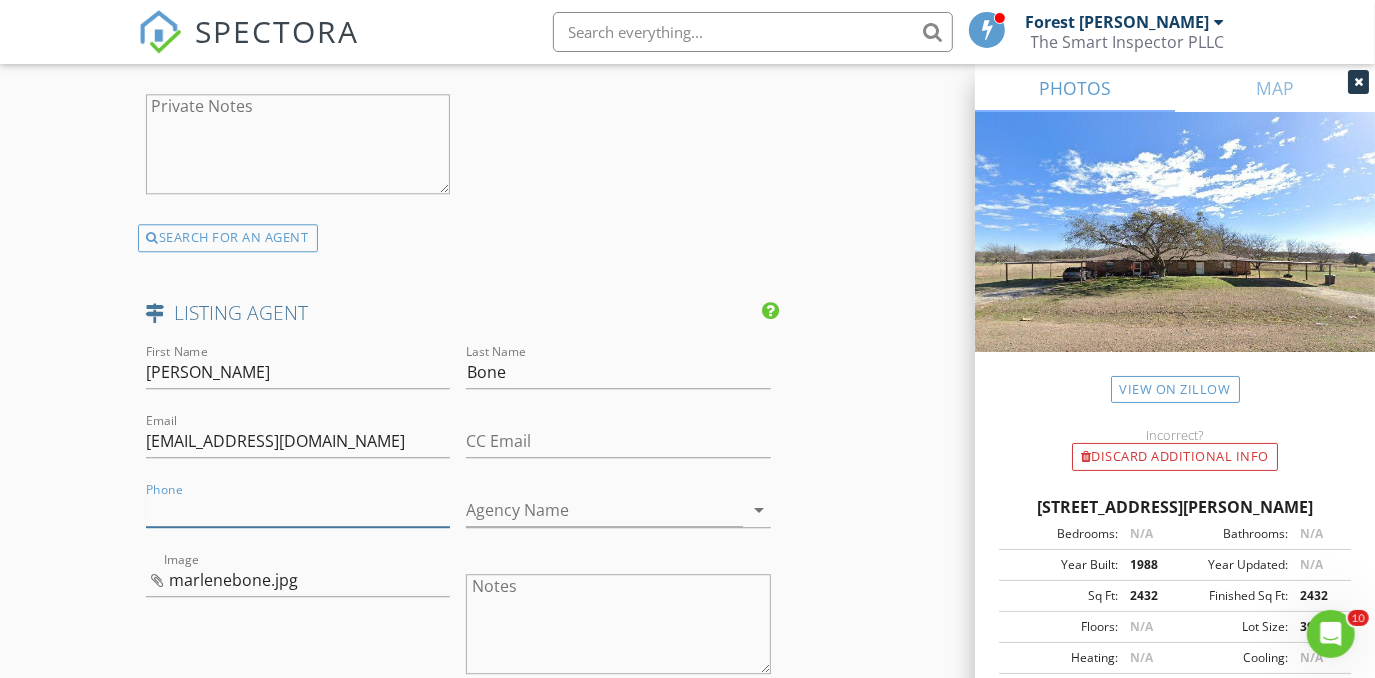 click on "Phone" at bounding box center (298, 510) 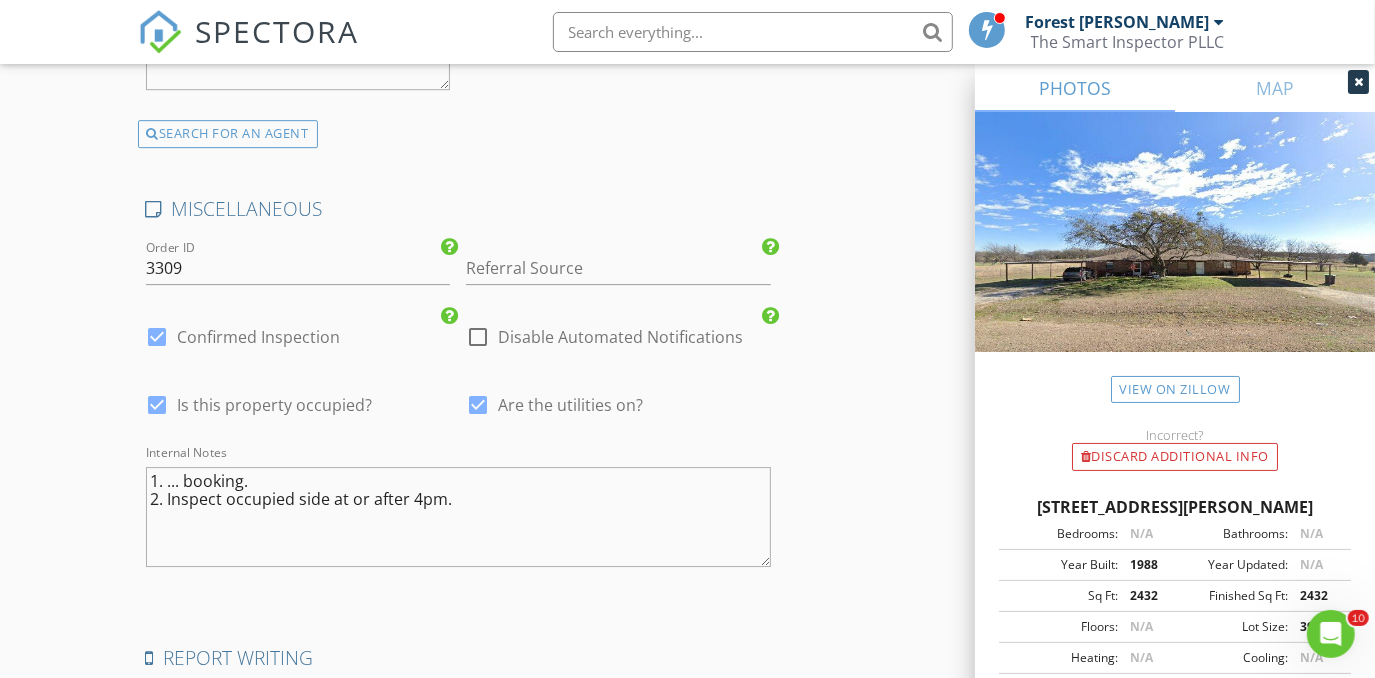 scroll, scrollTop: 4181, scrollLeft: 0, axis: vertical 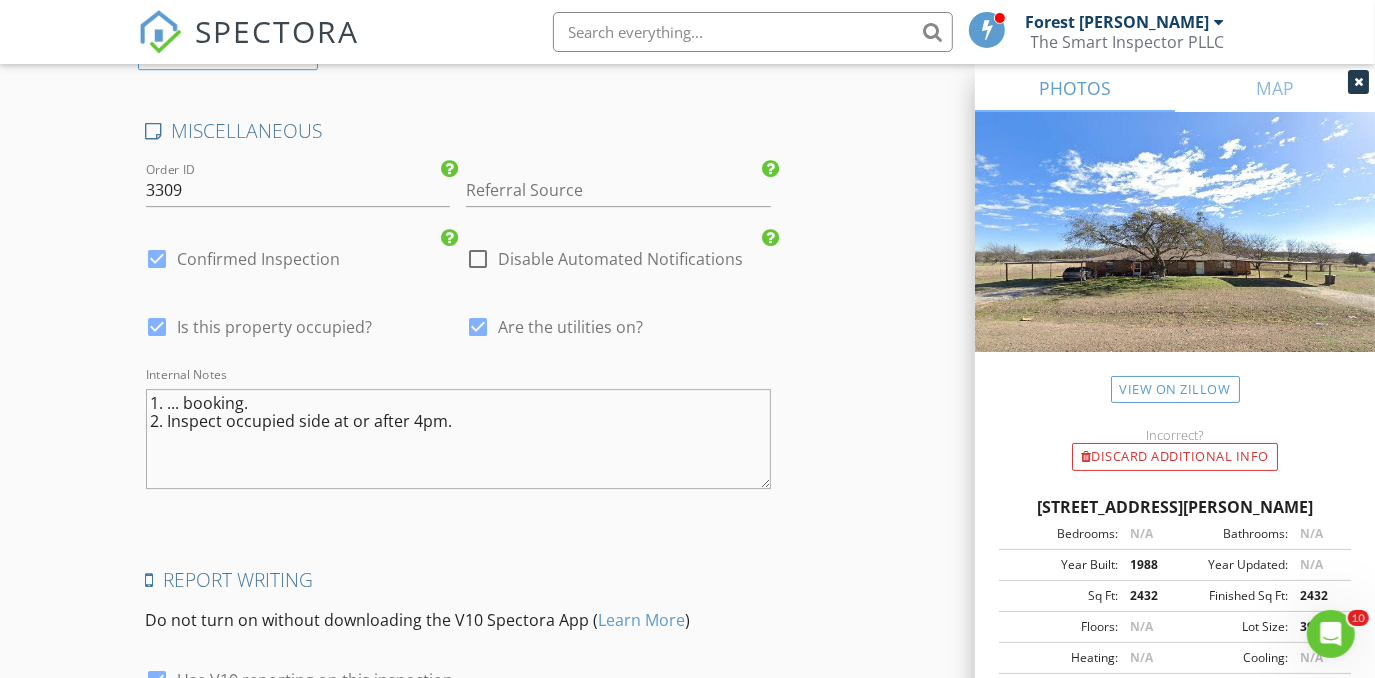 type on "817-406-4400" 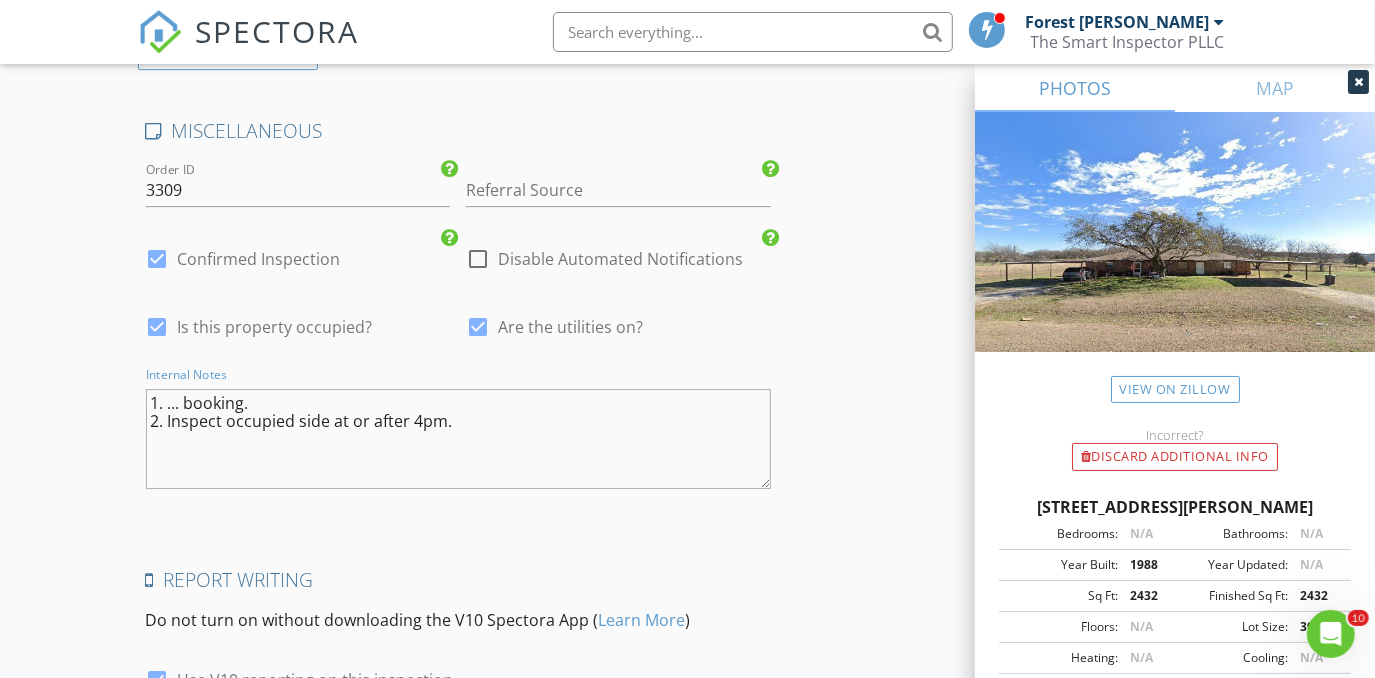 click on "1. ... booking.
2. Inspect occupied side at or after 4pm." at bounding box center (459, 439) 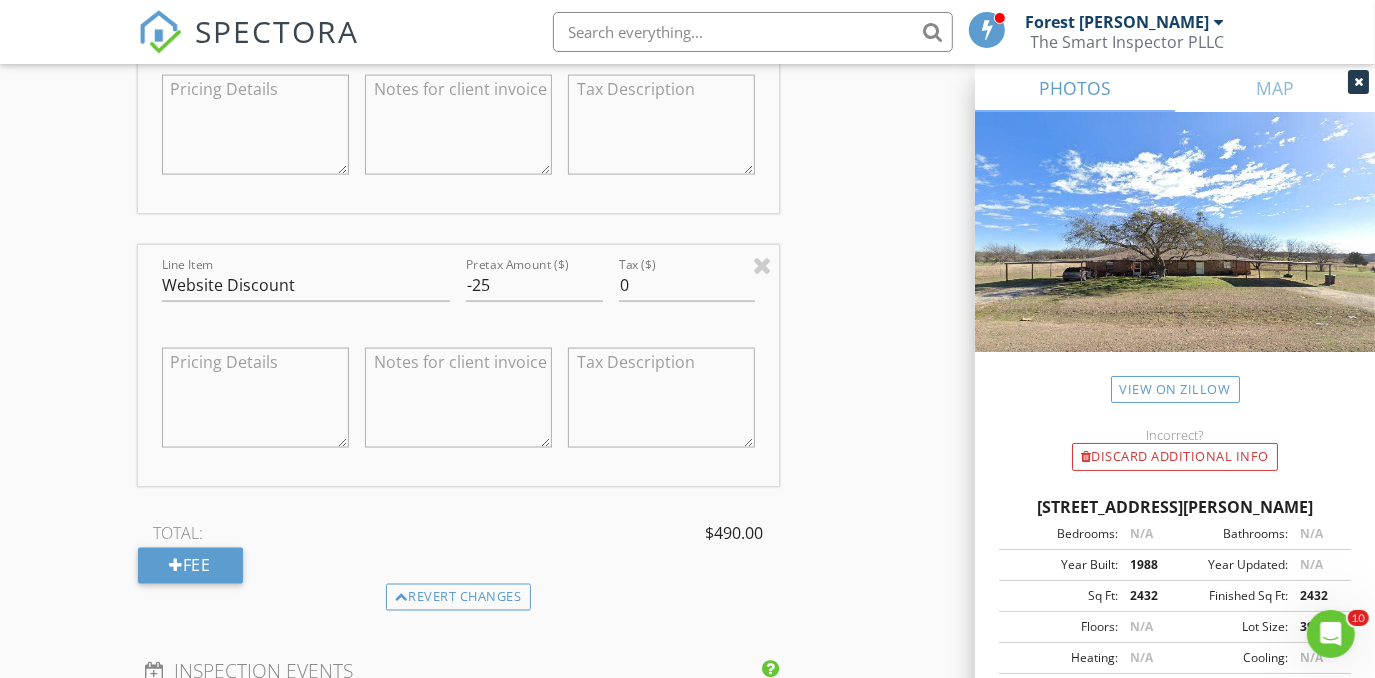 scroll, scrollTop: 1909, scrollLeft: 0, axis: vertical 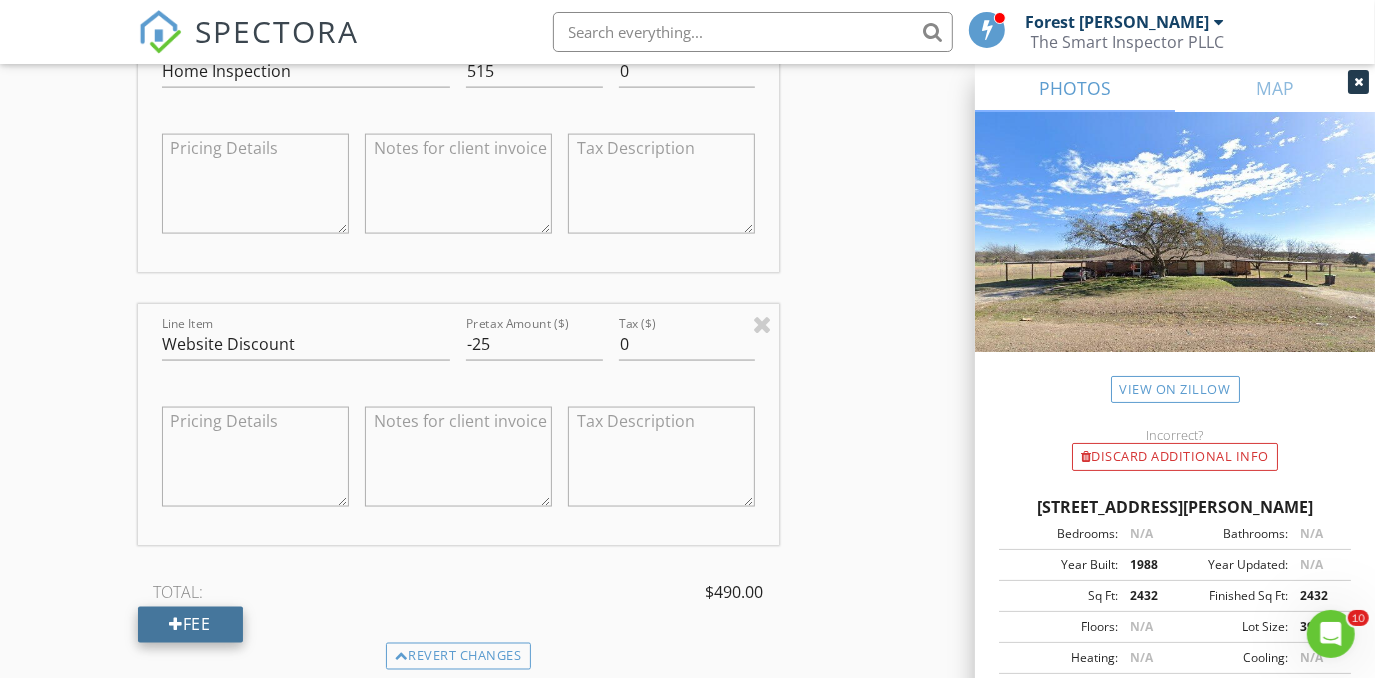 click on "Fee" at bounding box center [190, 625] 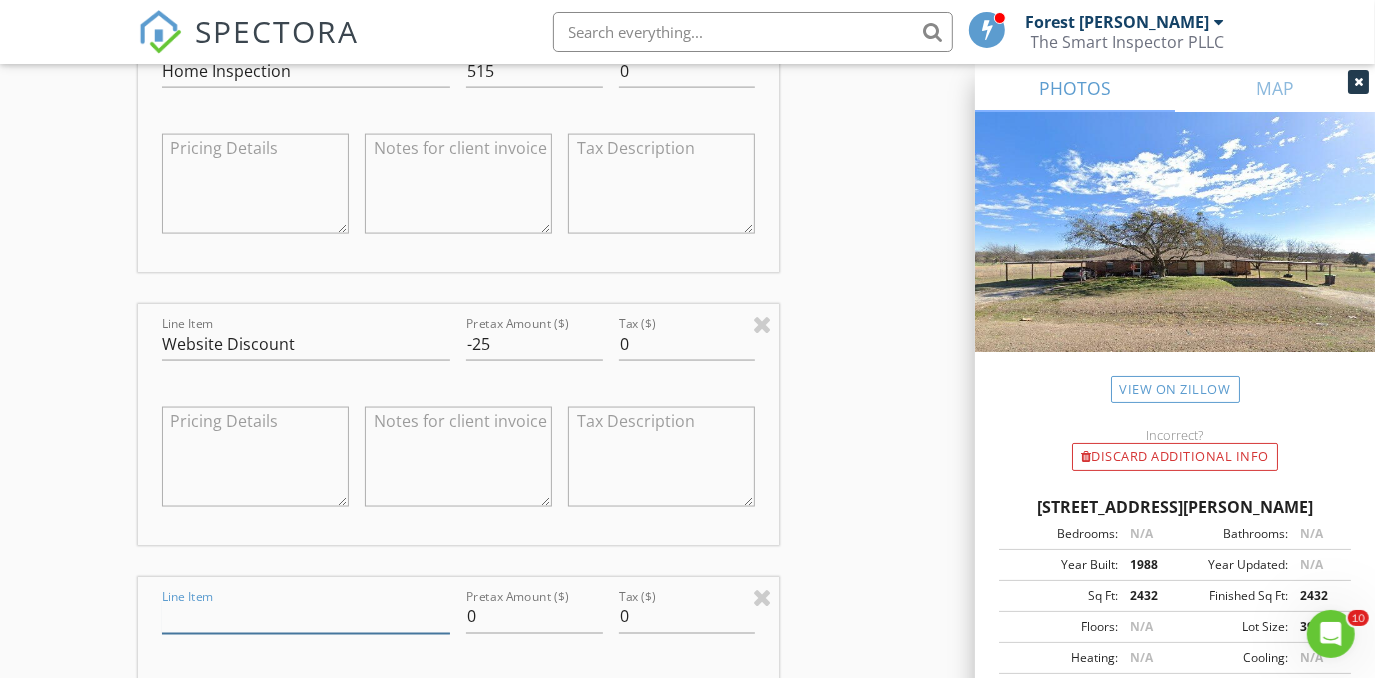 click on "Line Item" at bounding box center [306, 617] 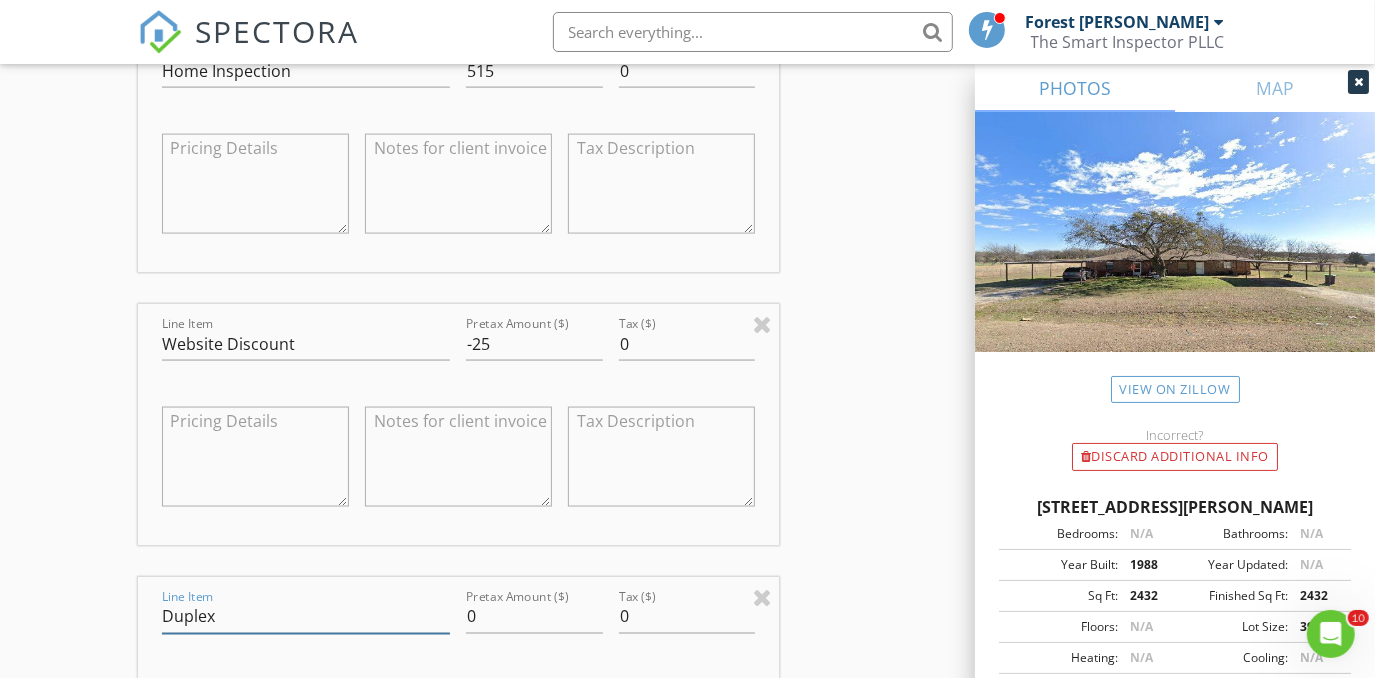 type on "Duplex" 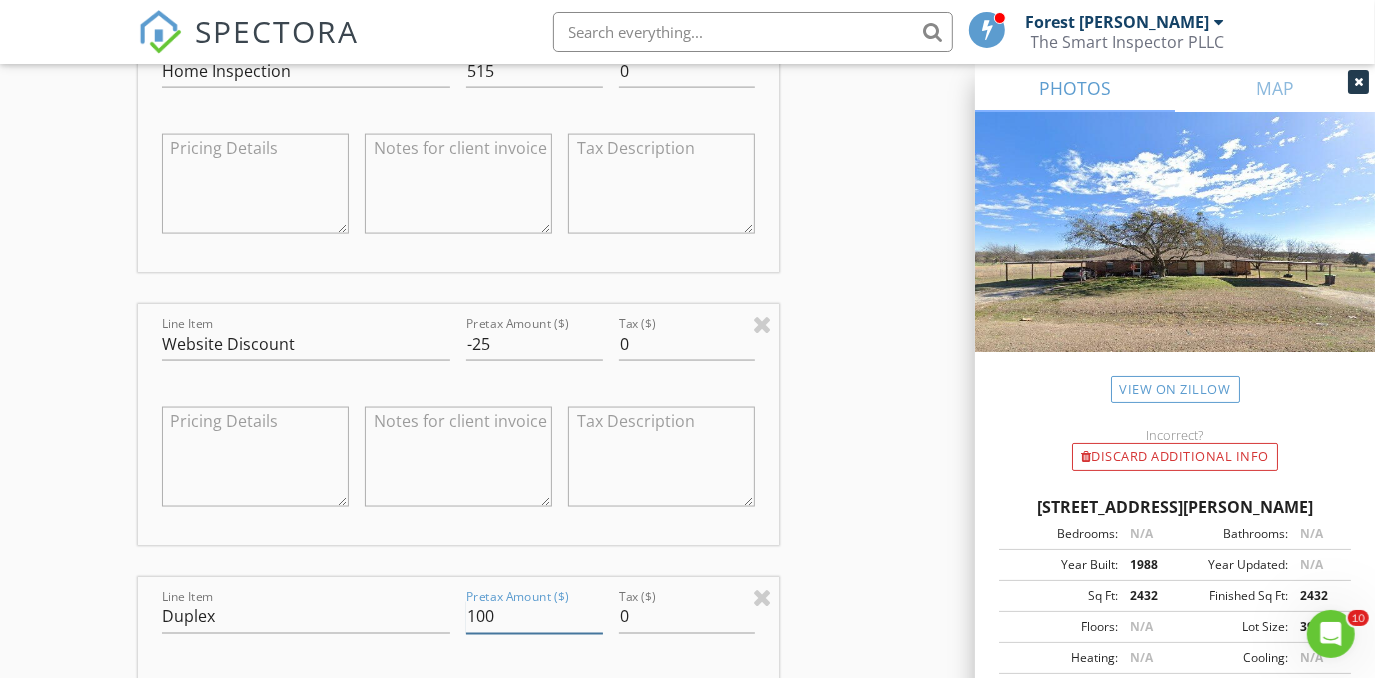 type on "100" 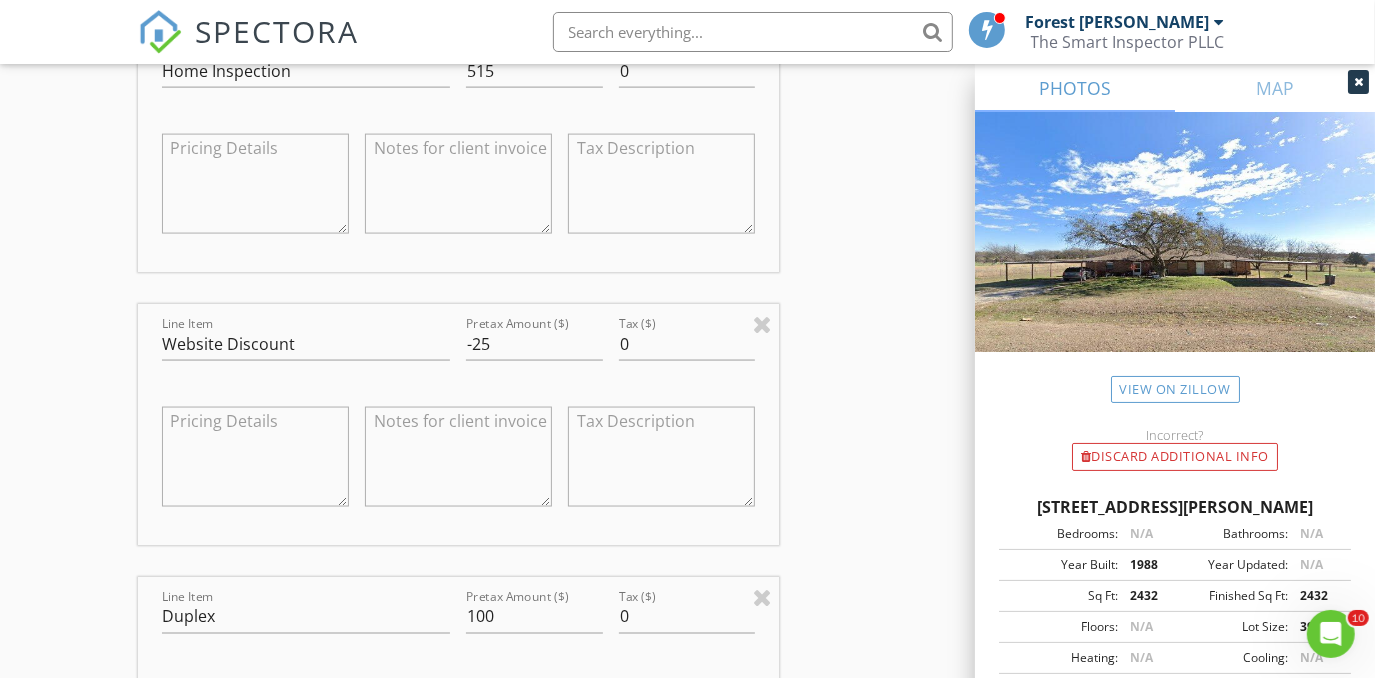 scroll, scrollTop: 1913, scrollLeft: 0, axis: vertical 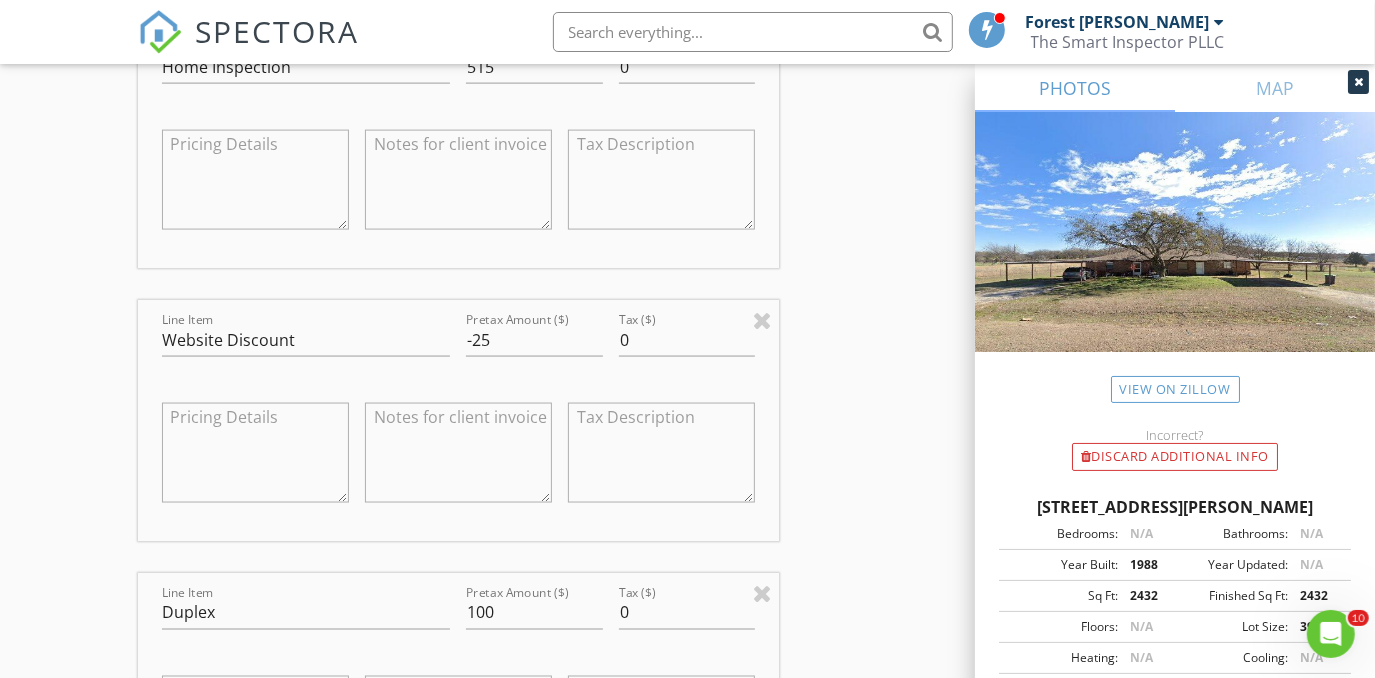 click on "New Inspection
Click here to use the New Order Form
INSPECTOR(S)
check_box   Forest Ivey   PRIMARY   check_box_outline_blank   Brian Cain     check_box_outline_blank   Christopher Hudson     check_box_outline_blank   Christopher Sarris     check_box_outline_blank   Antoine "Tony" Razzouk     Forest Ivey arrow_drop_down   check_box_outline_blank Forest Ivey specifically requested
Date/Time
07/15/2025 2:00 PM
Location
Address Search       Address 121 Cindy Ln   Unit   City Weatherford   State TX   Zip 76085   County Parker     Square Feet 2432   Year Built 1988   Foundation Slab arrow_drop_down     Forest Ivey     36.6 miles     (an hour)
client
check_box Enable Client CC email for this inspection   Client Search     check_box_outline_blank Client is a Company/Organization     First Name Courtney   Last Name Wilson   Email   CC Email   Phone" at bounding box center [687, 812] 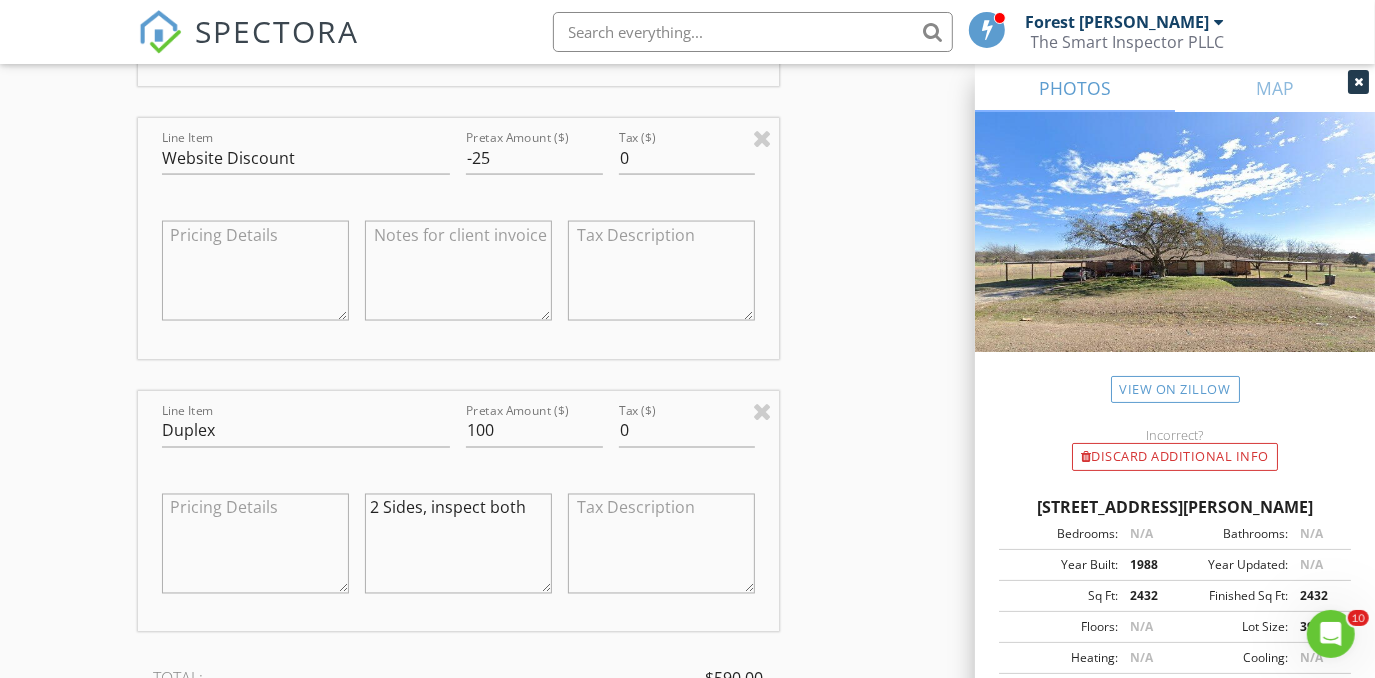 click on "2 Sides, inspect both" at bounding box center (458, 544) 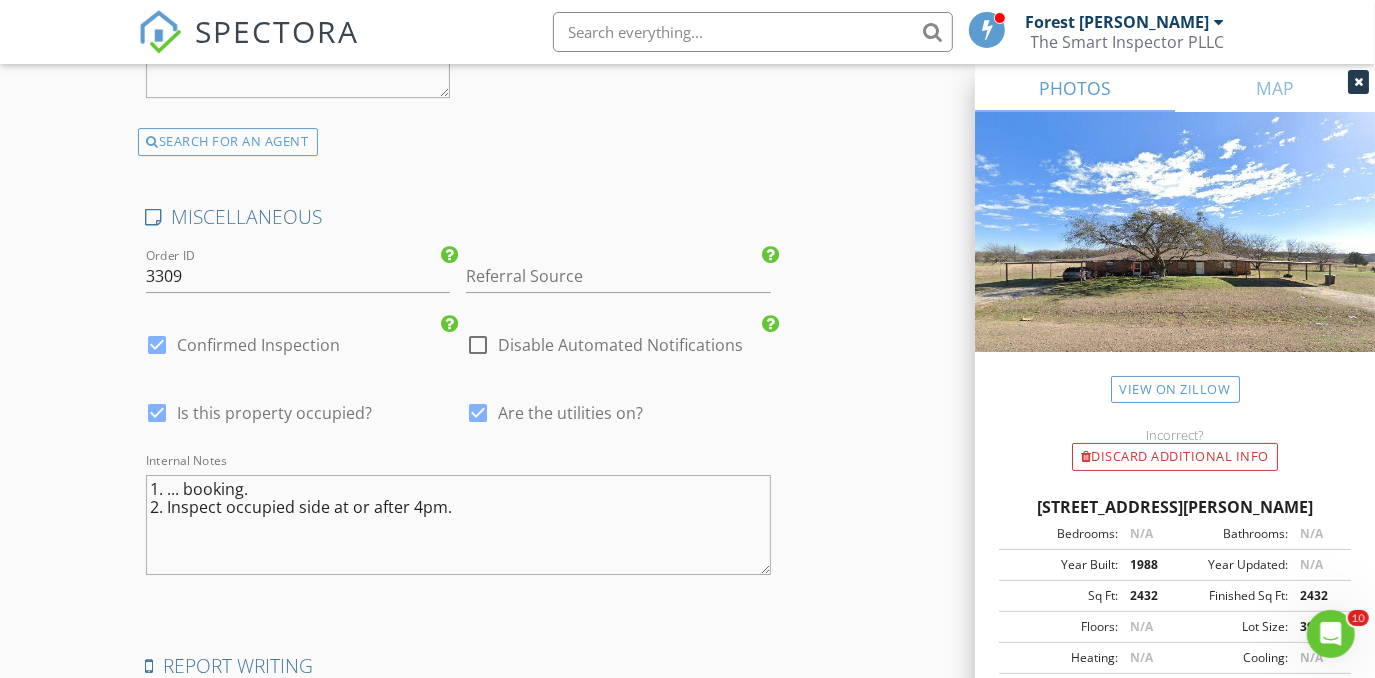 scroll, scrollTop: 4277, scrollLeft: 0, axis: vertical 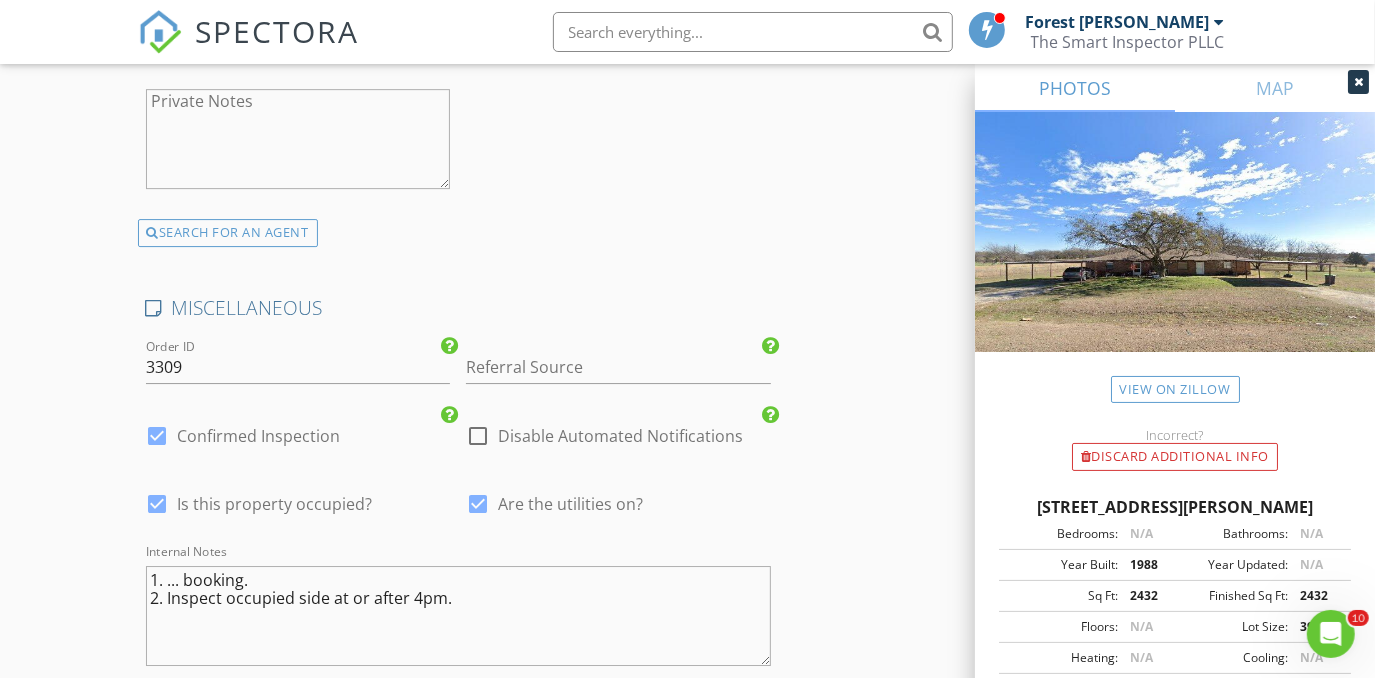 type on "2 units @ $50, inspect both." 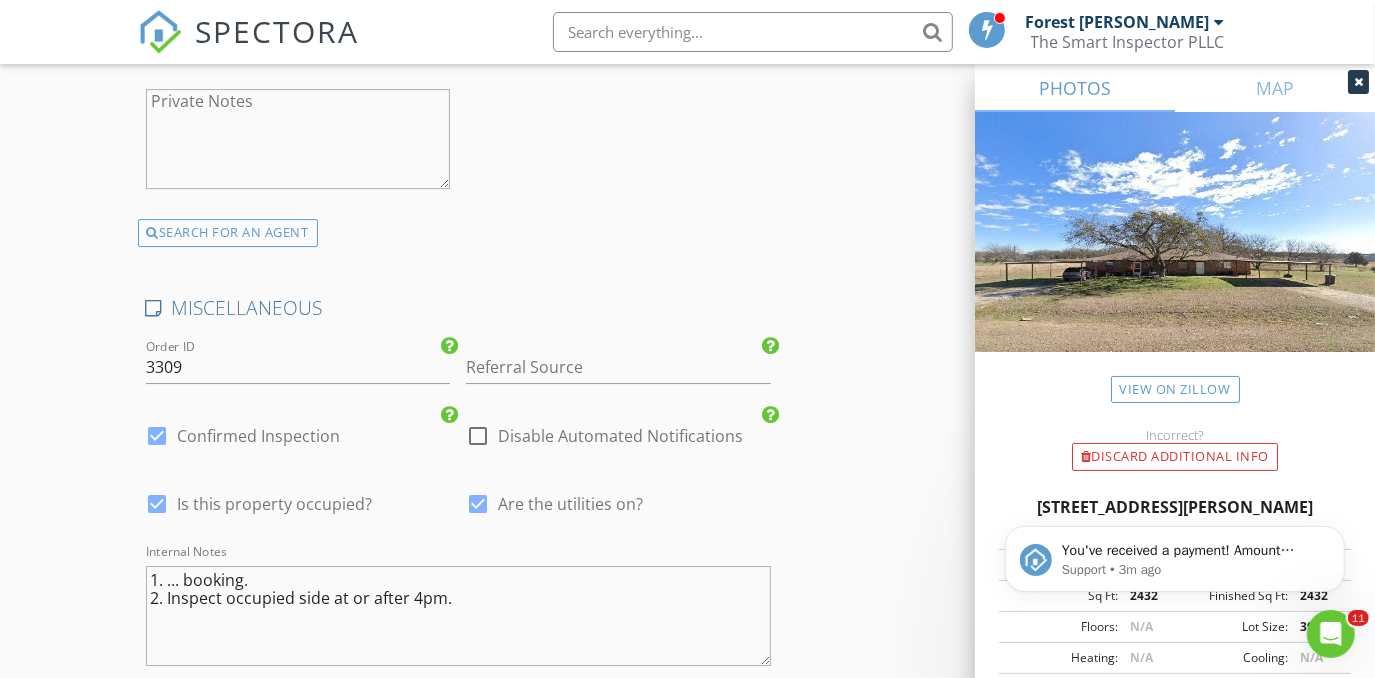 scroll, scrollTop: 0, scrollLeft: 0, axis: both 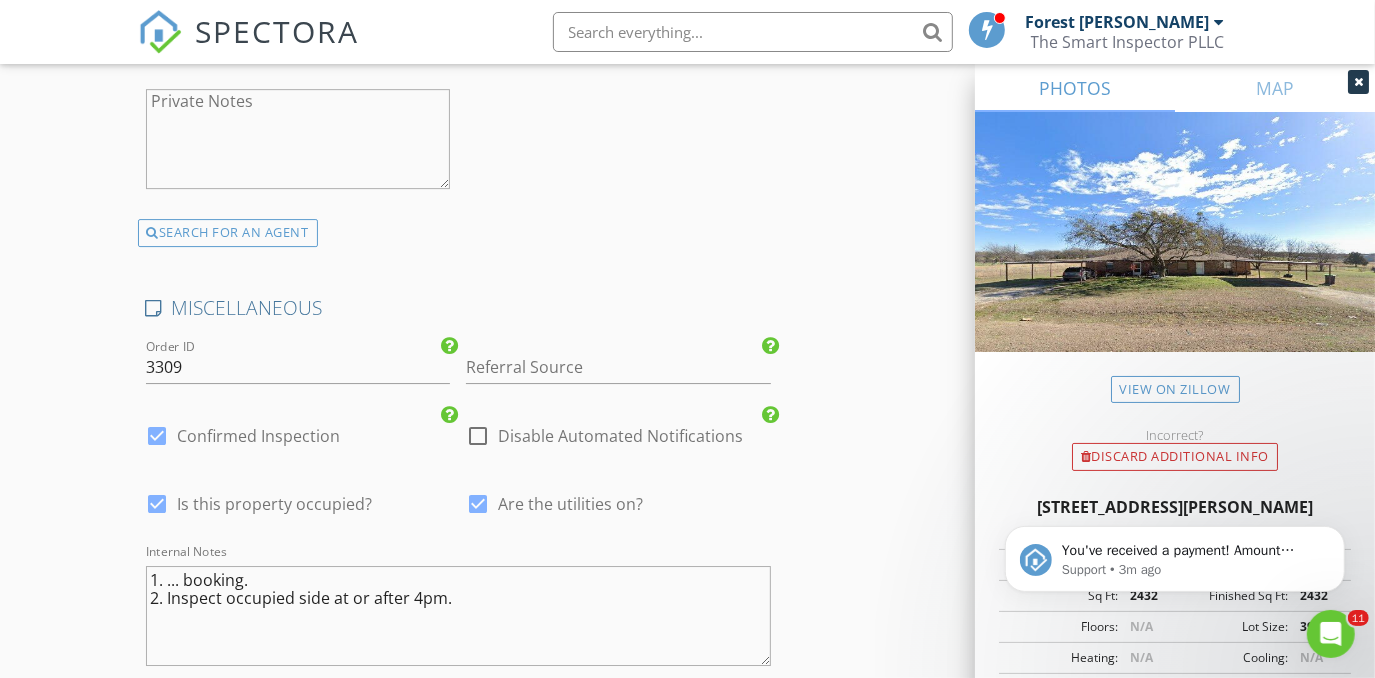 click on "1. ... booking.
2. Inspect occupied side at or after 4pm." at bounding box center (459, 616) 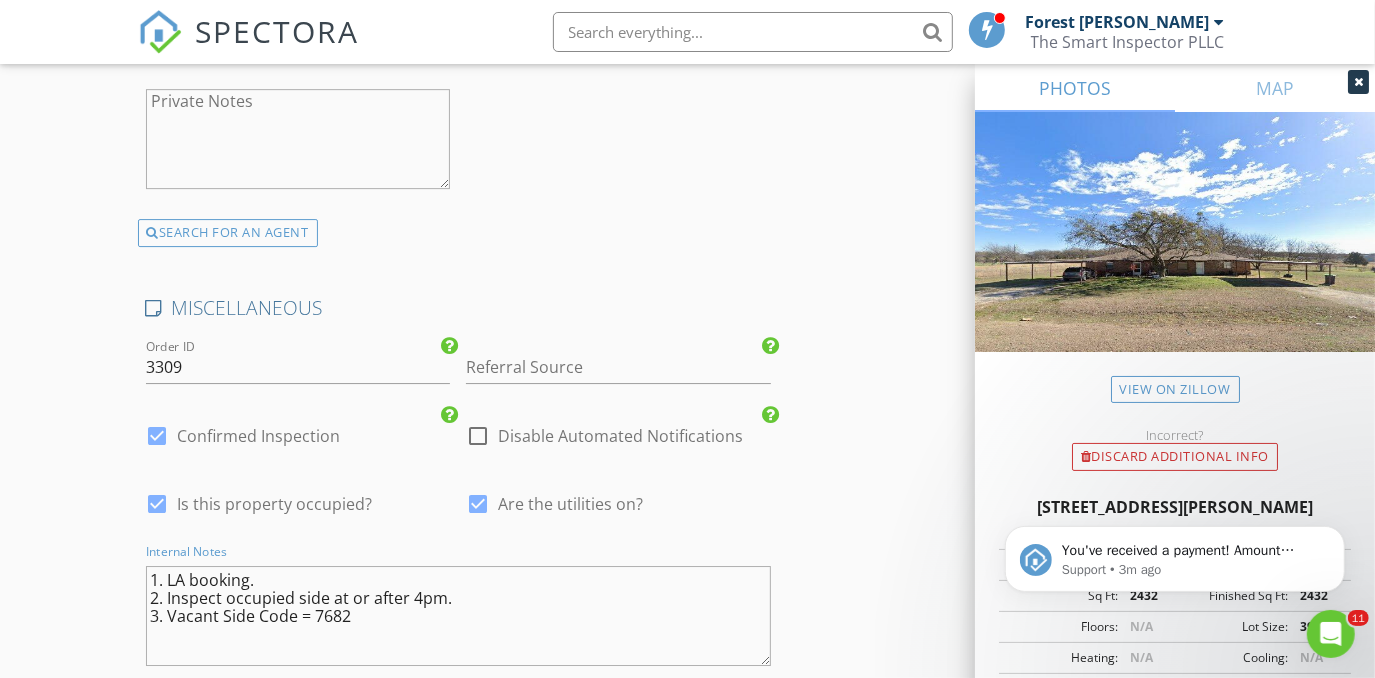 type on "1. LA booking.
2. Inspect occupied side at or after 4pm.
3. Vacant Side Code = 7682" 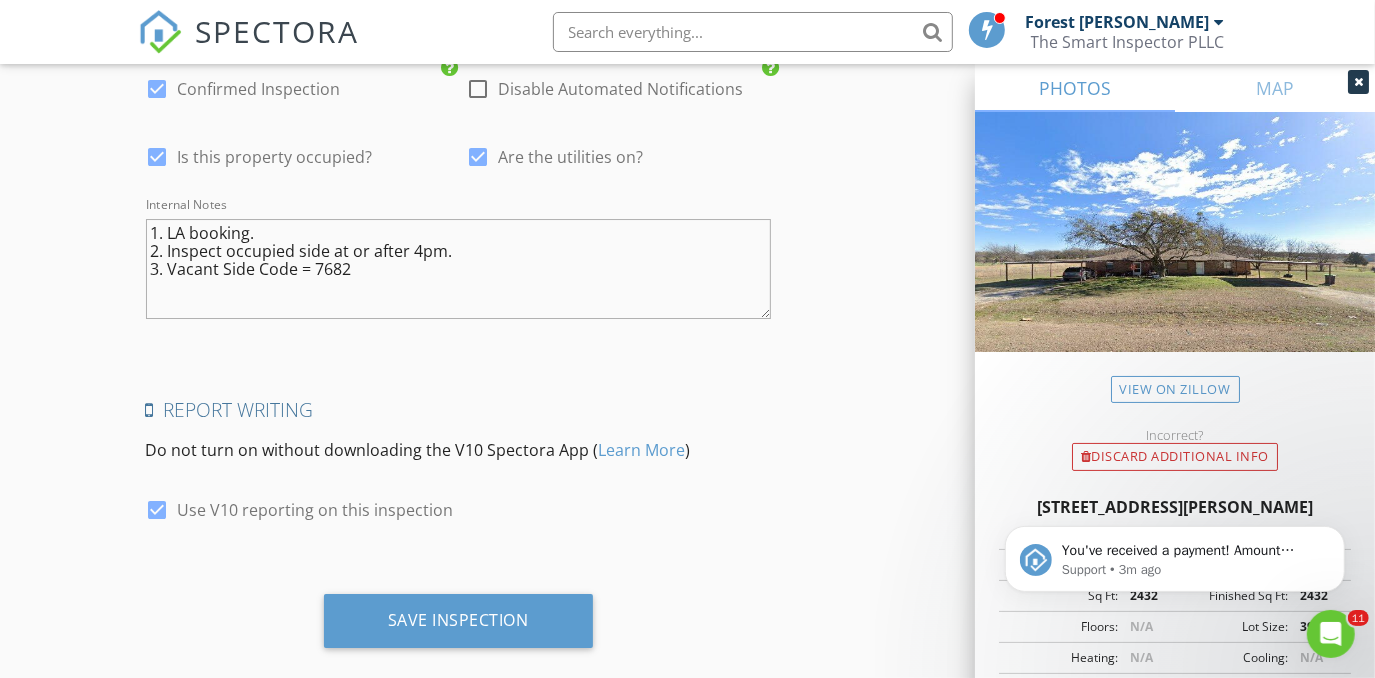 scroll, scrollTop: 4630, scrollLeft: 0, axis: vertical 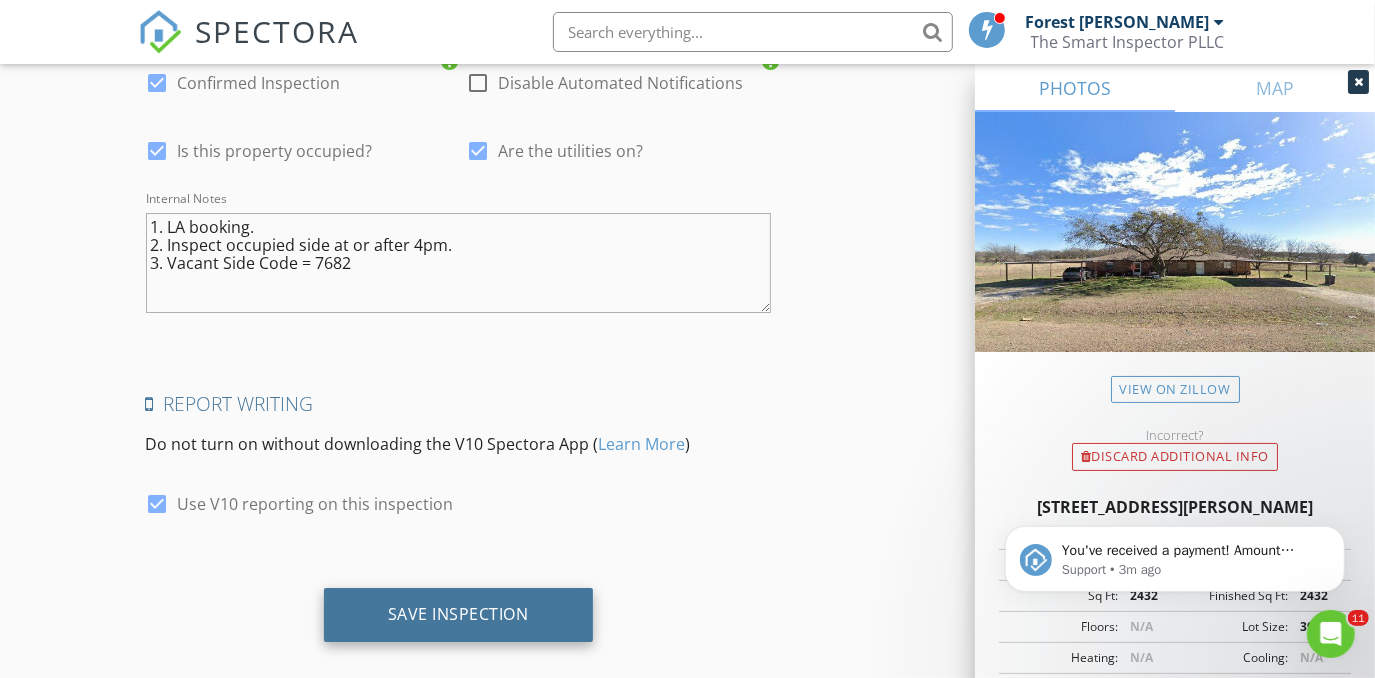 click on "Save Inspection" at bounding box center [458, 614] 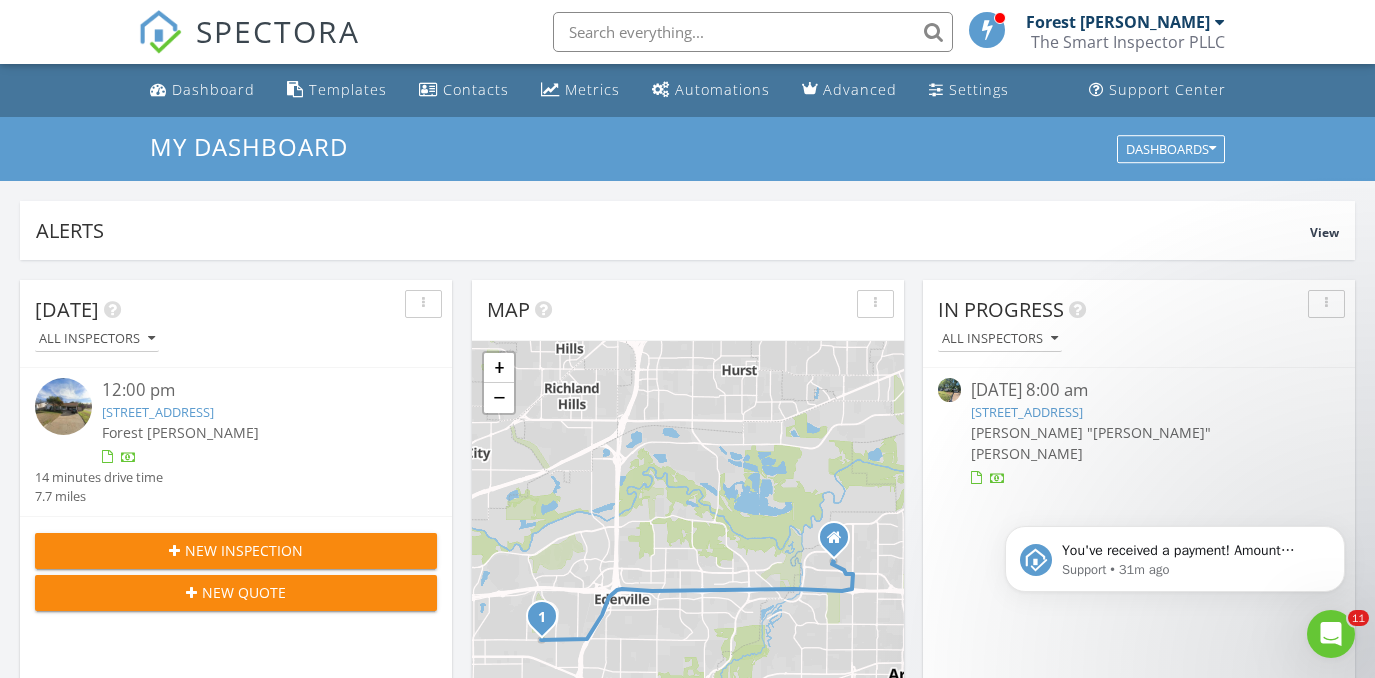 scroll, scrollTop: 0, scrollLeft: 0, axis: both 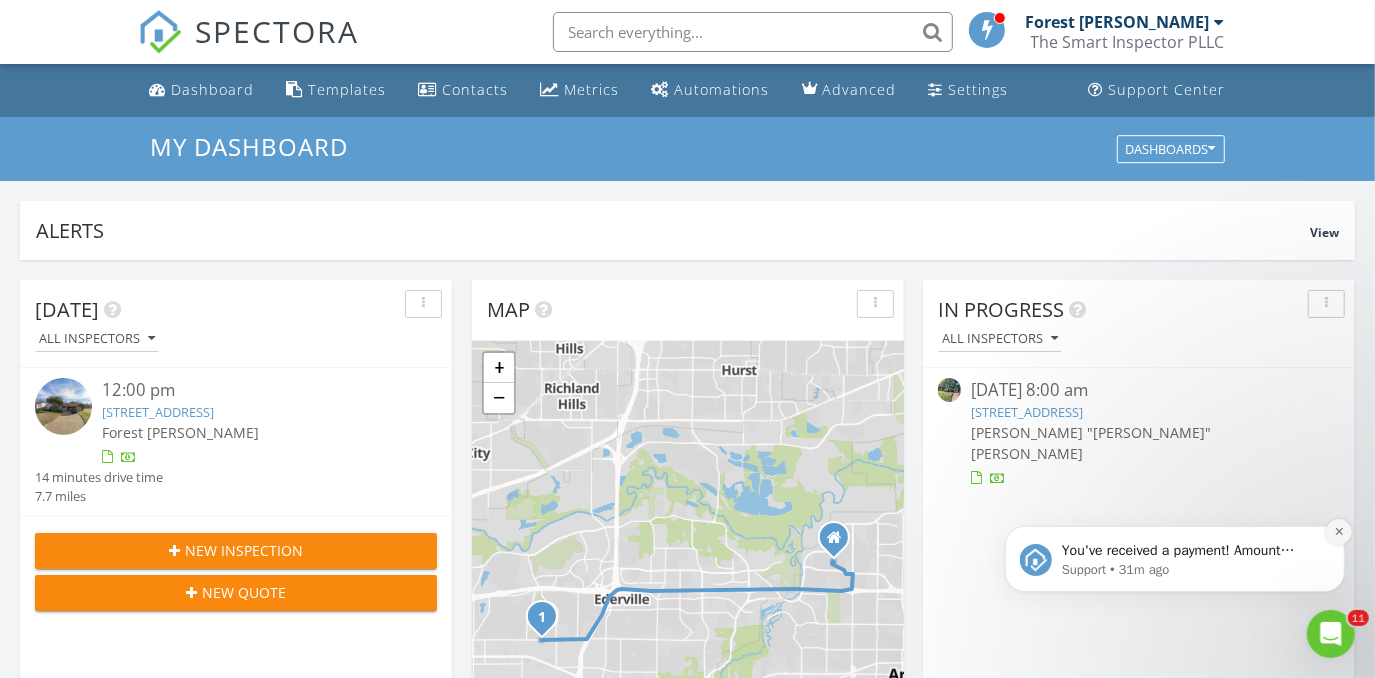 click 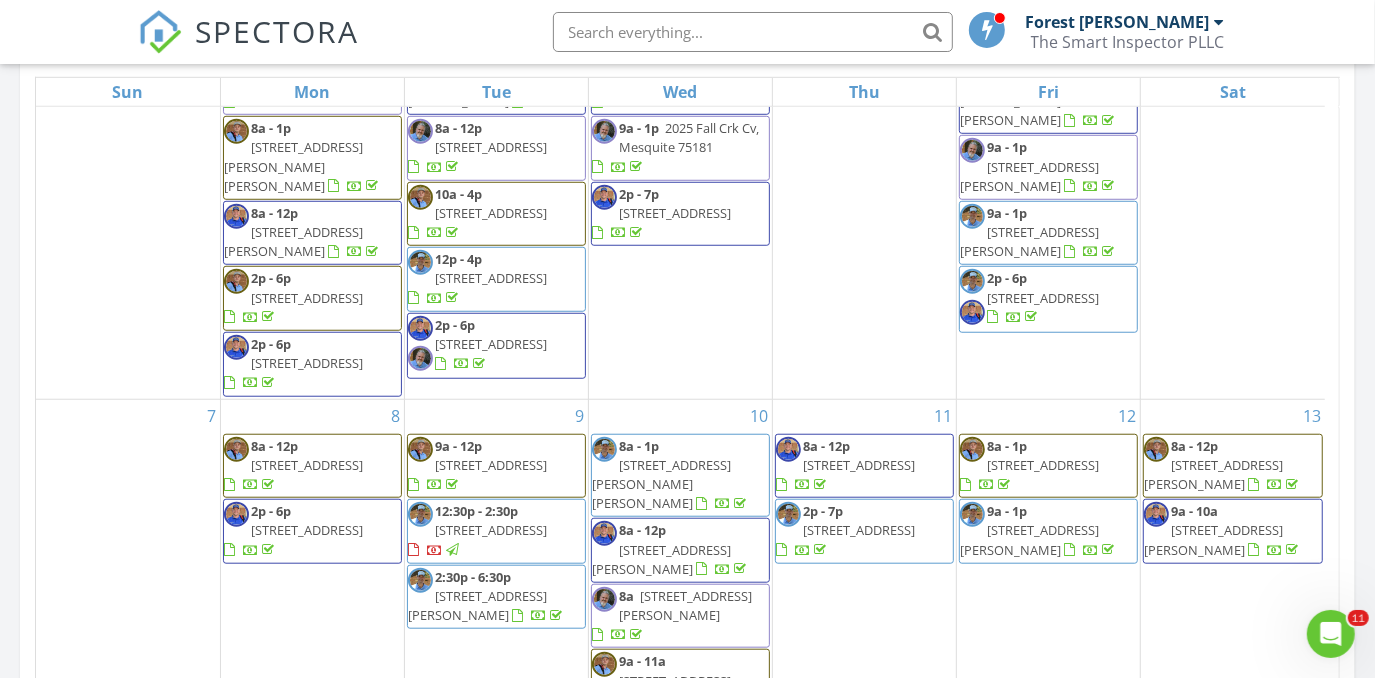 scroll, scrollTop: 1000, scrollLeft: 0, axis: vertical 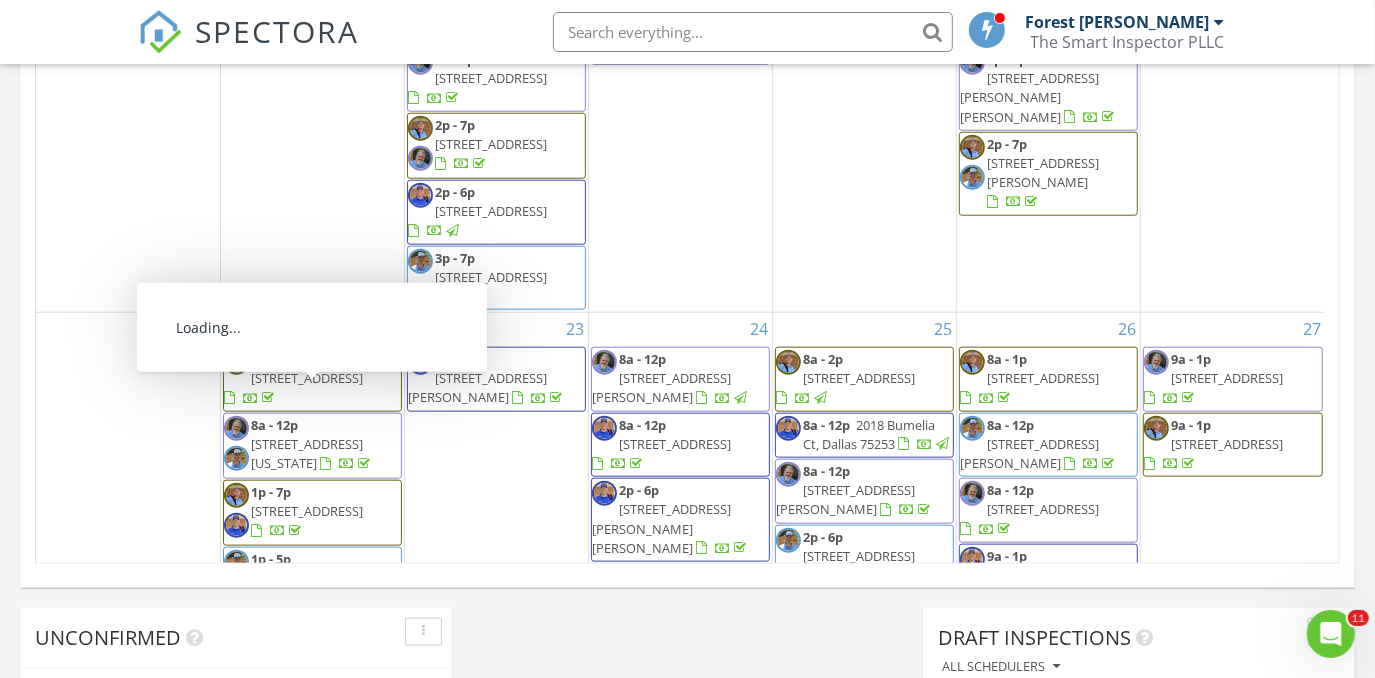 drag, startPoint x: 287, startPoint y: 417, endPoint x: 340, endPoint y: 399, distance: 55.97321 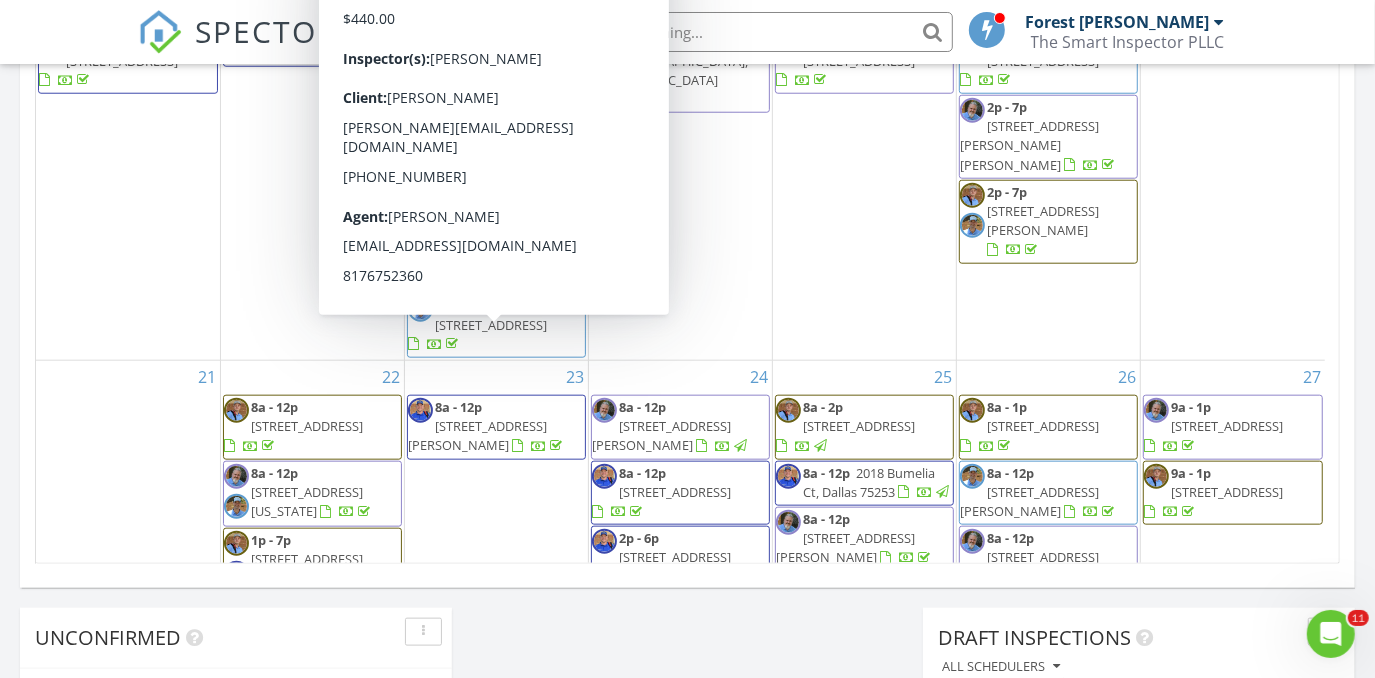 scroll, scrollTop: 506, scrollLeft: 0, axis: vertical 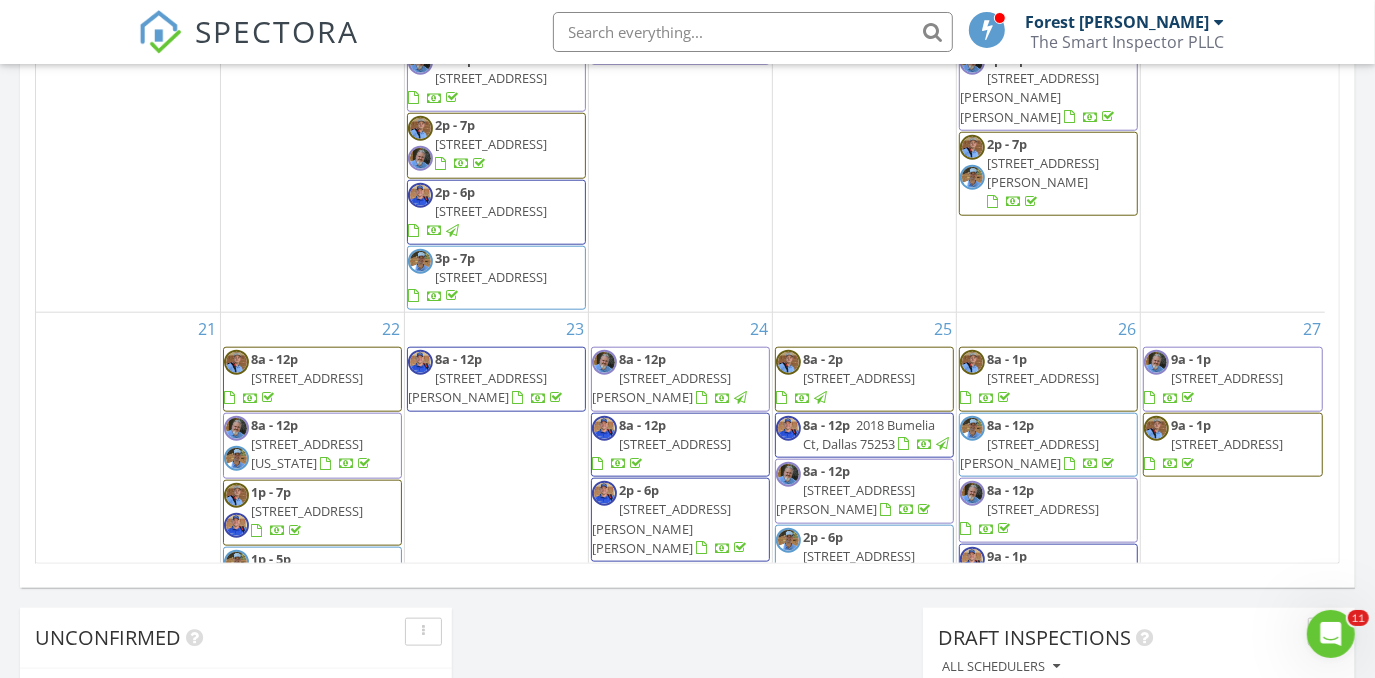 drag, startPoint x: 1039, startPoint y: 289, endPoint x: 1039, endPoint y: 261, distance: 28 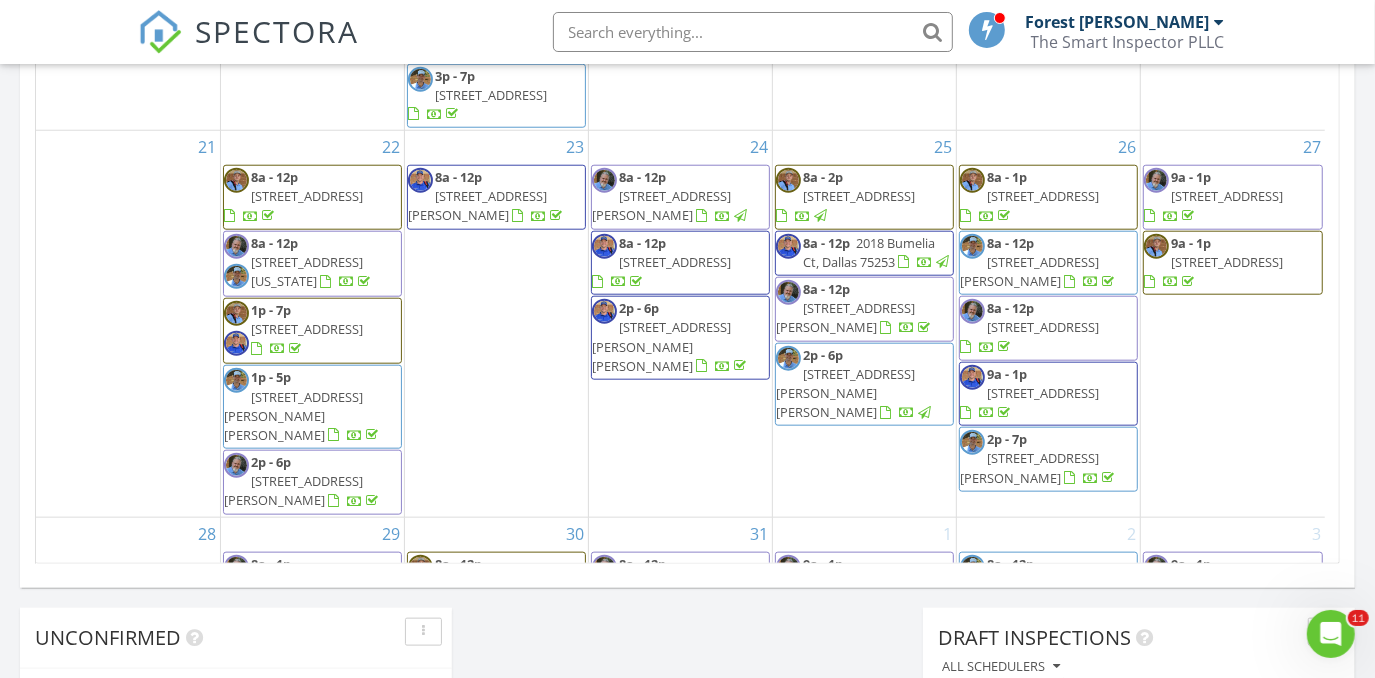 scroll, scrollTop: 870, scrollLeft: 0, axis: vertical 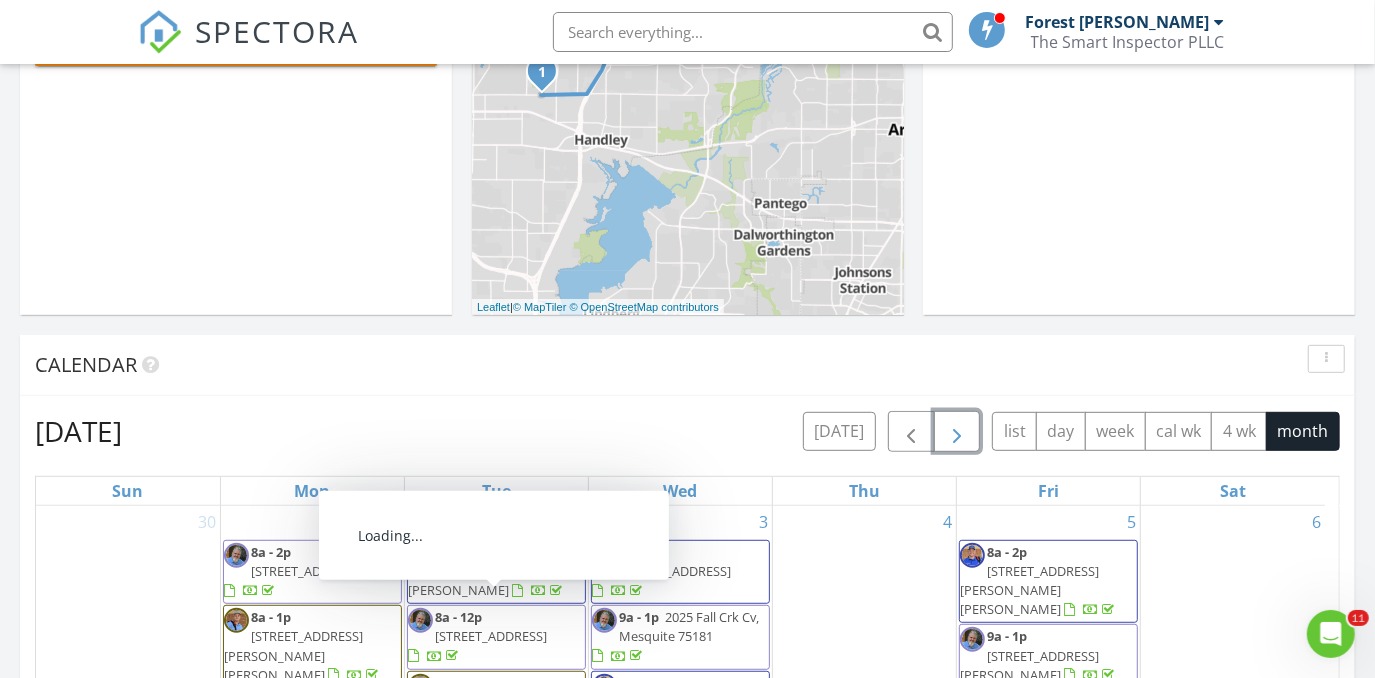 click at bounding box center (957, 432) 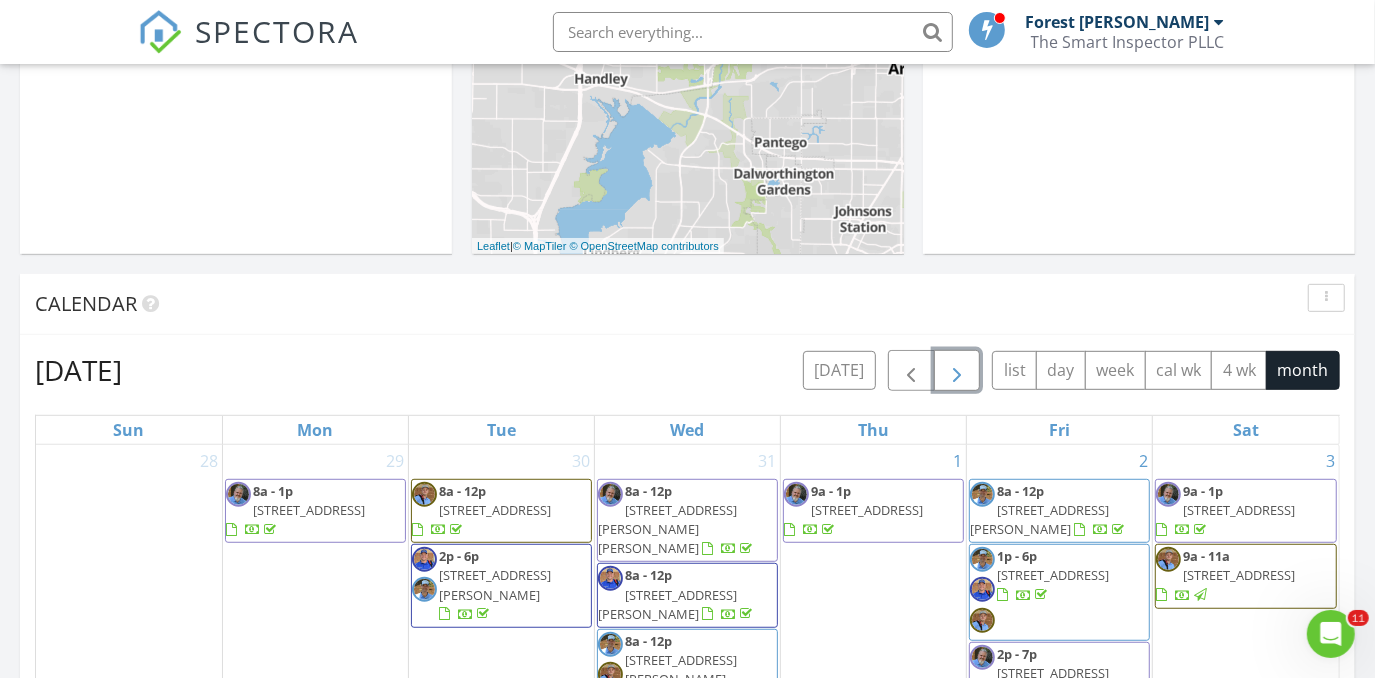 scroll, scrollTop: 636, scrollLeft: 0, axis: vertical 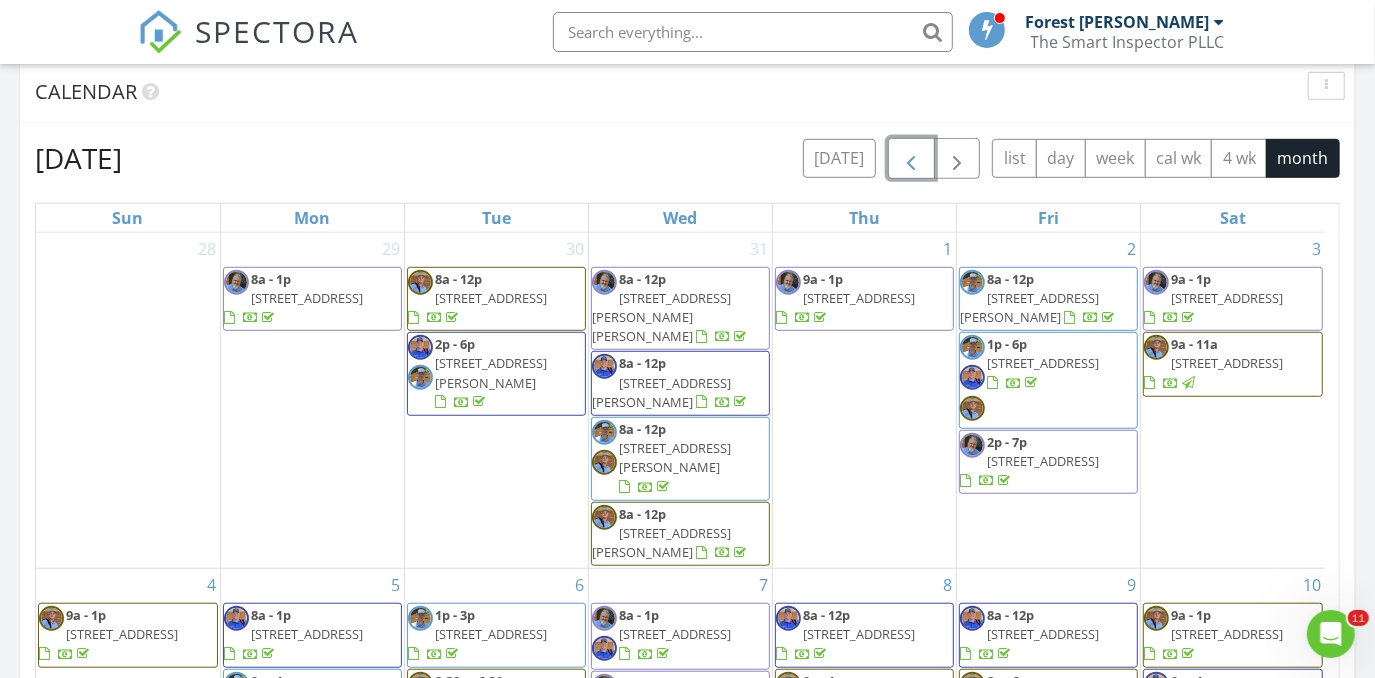 click at bounding box center (911, 159) 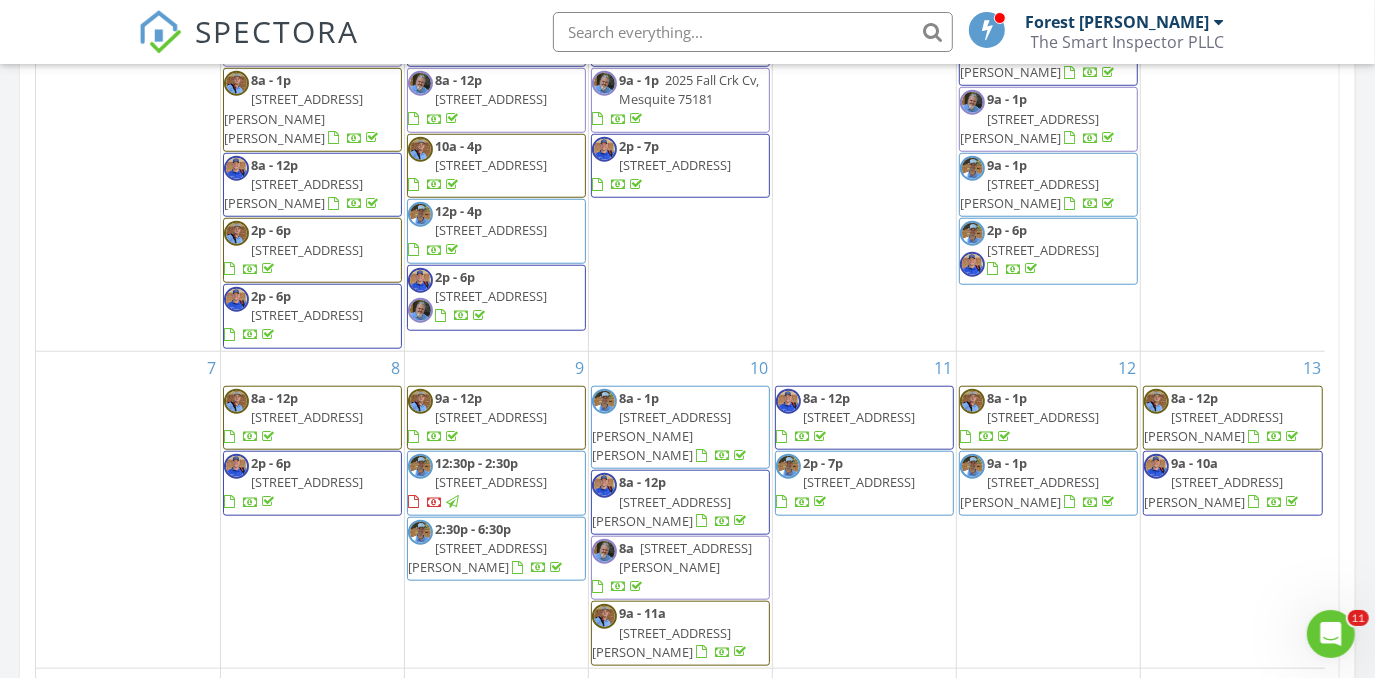 scroll, scrollTop: 1272, scrollLeft: 0, axis: vertical 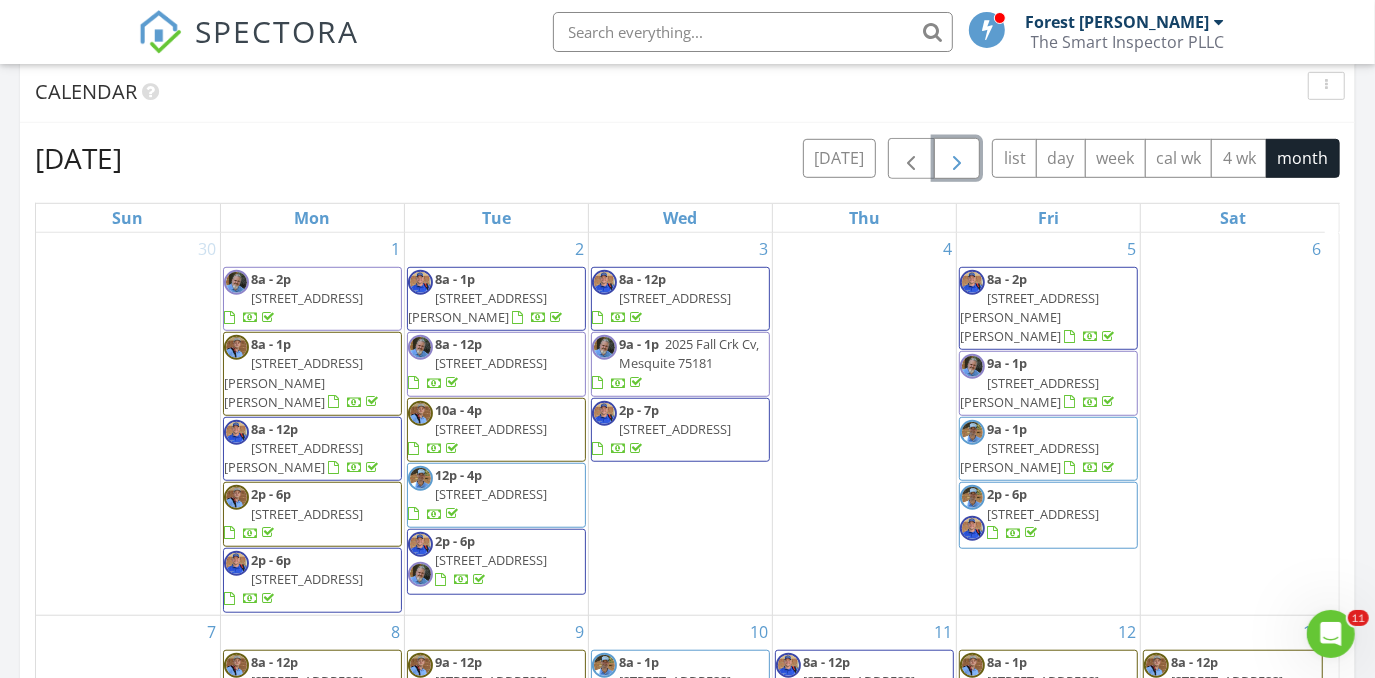 click at bounding box center (957, 159) 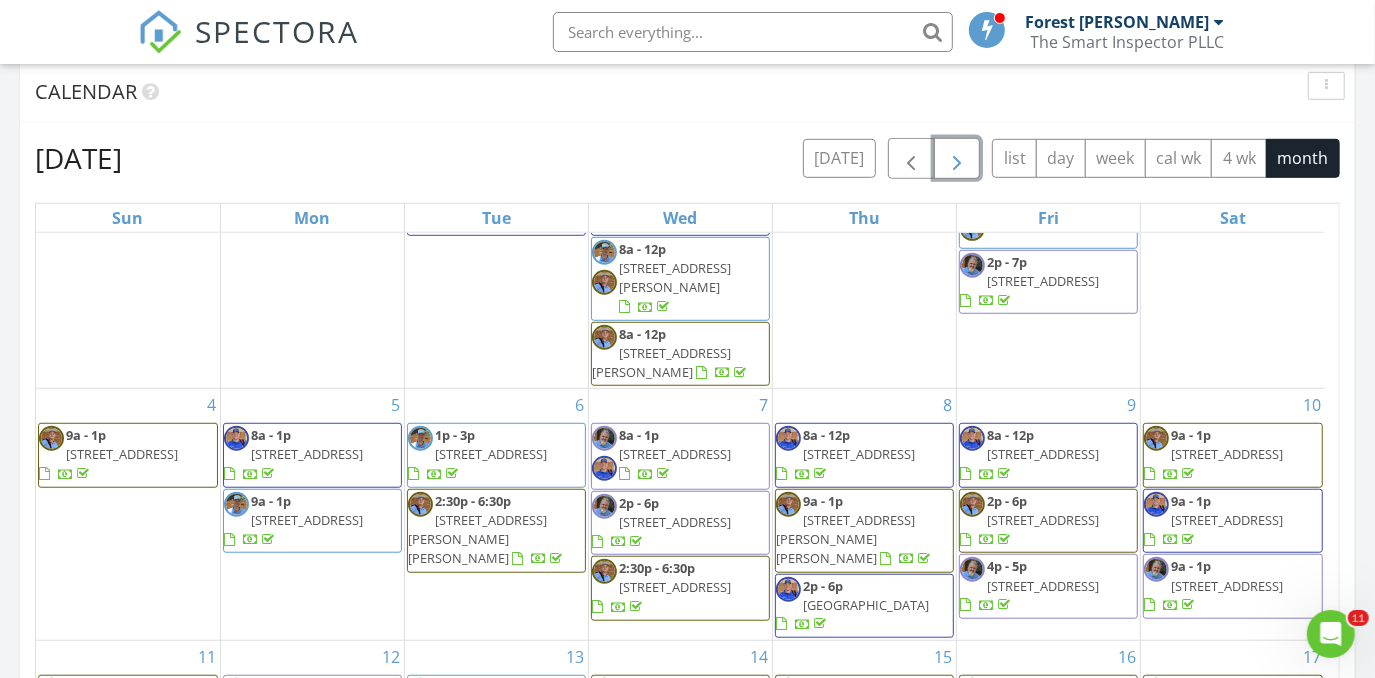 scroll, scrollTop: 181, scrollLeft: 0, axis: vertical 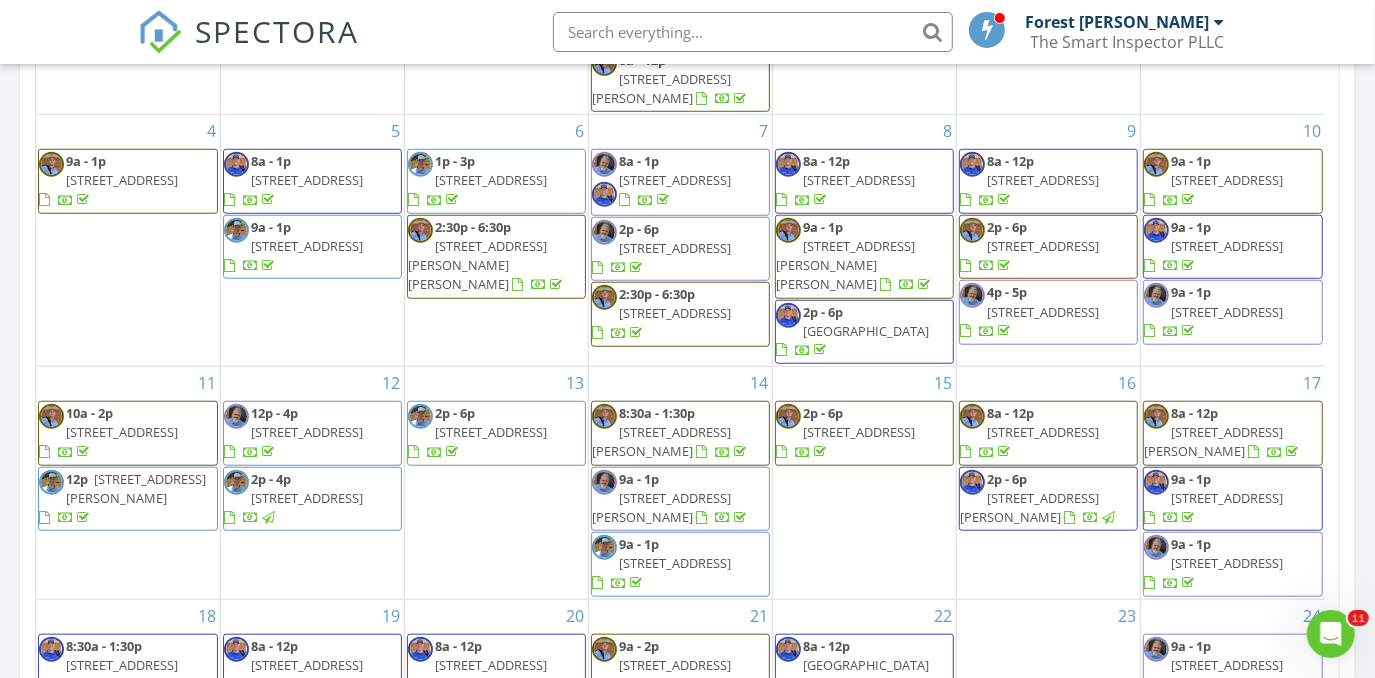 drag, startPoint x: 304, startPoint y: 154, endPoint x: 297, endPoint y: 190, distance: 36.67424 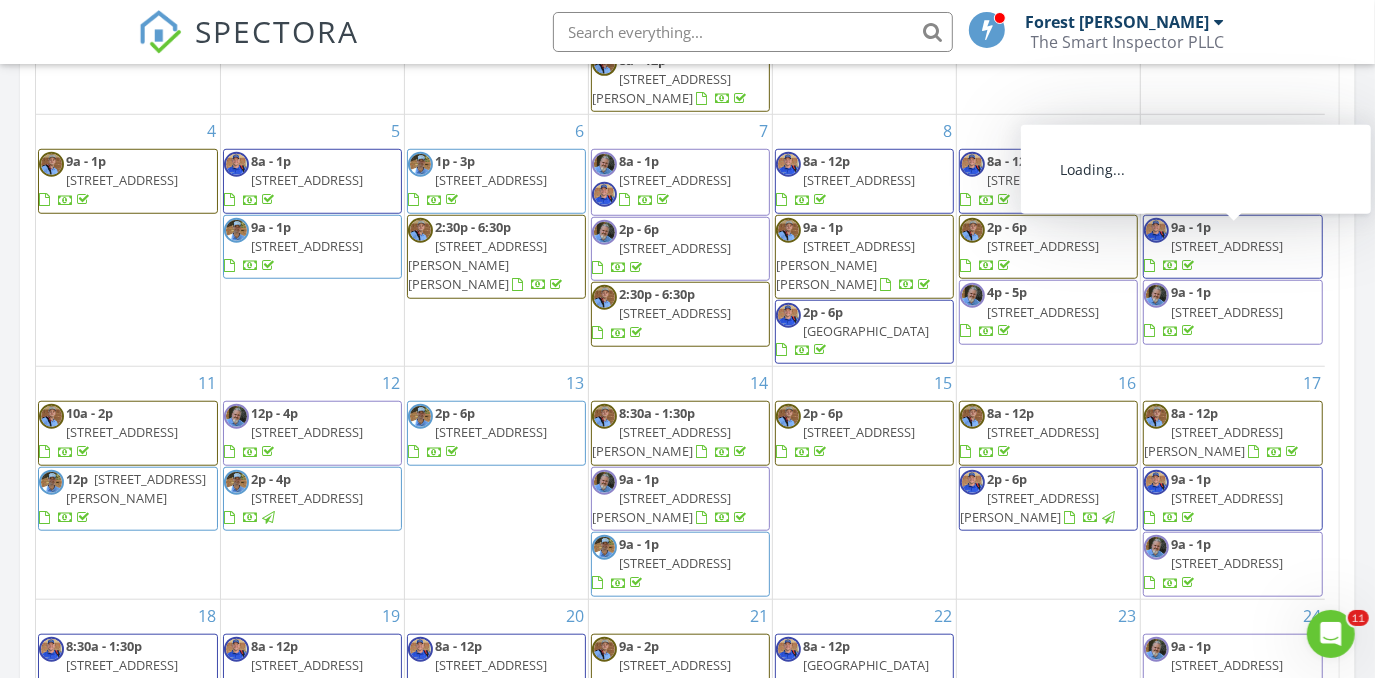 drag, startPoint x: 1211, startPoint y: 214, endPoint x: 1224, endPoint y: 244, distance: 32.695564 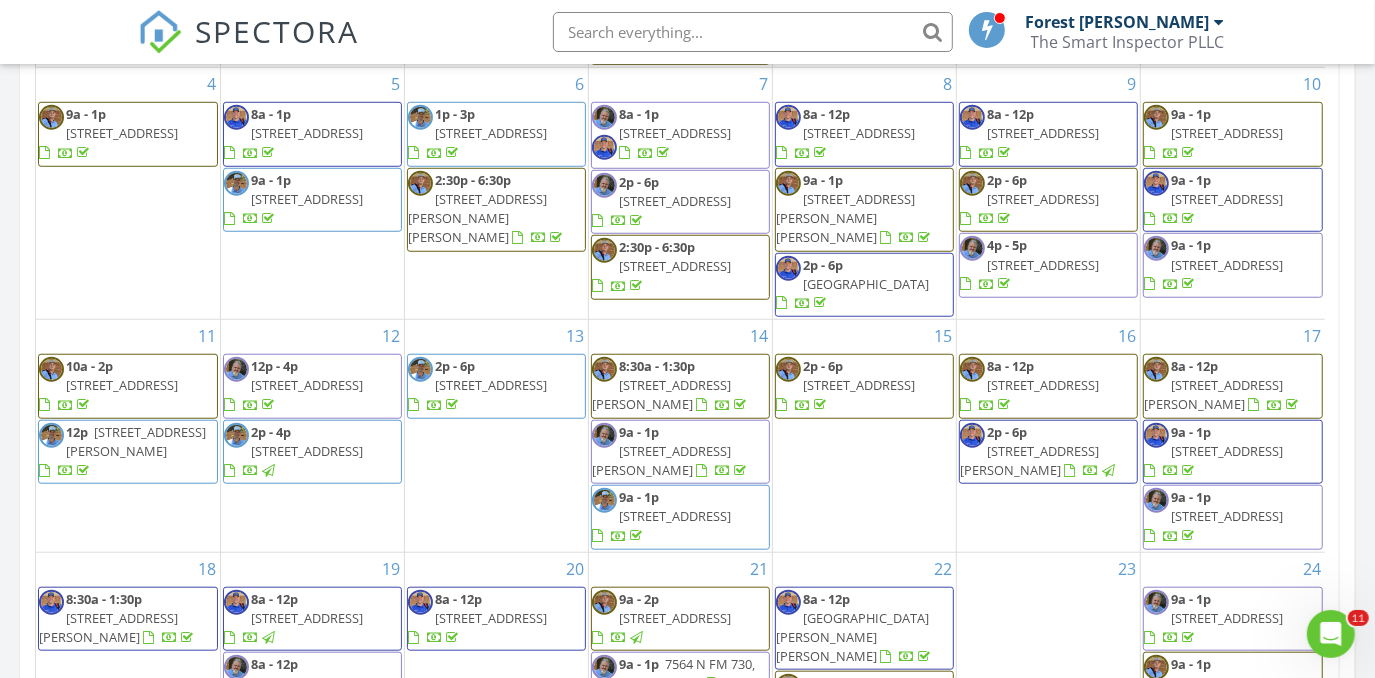 scroll, scrollTop: 363, scrollLeft: 0, axis: vertical 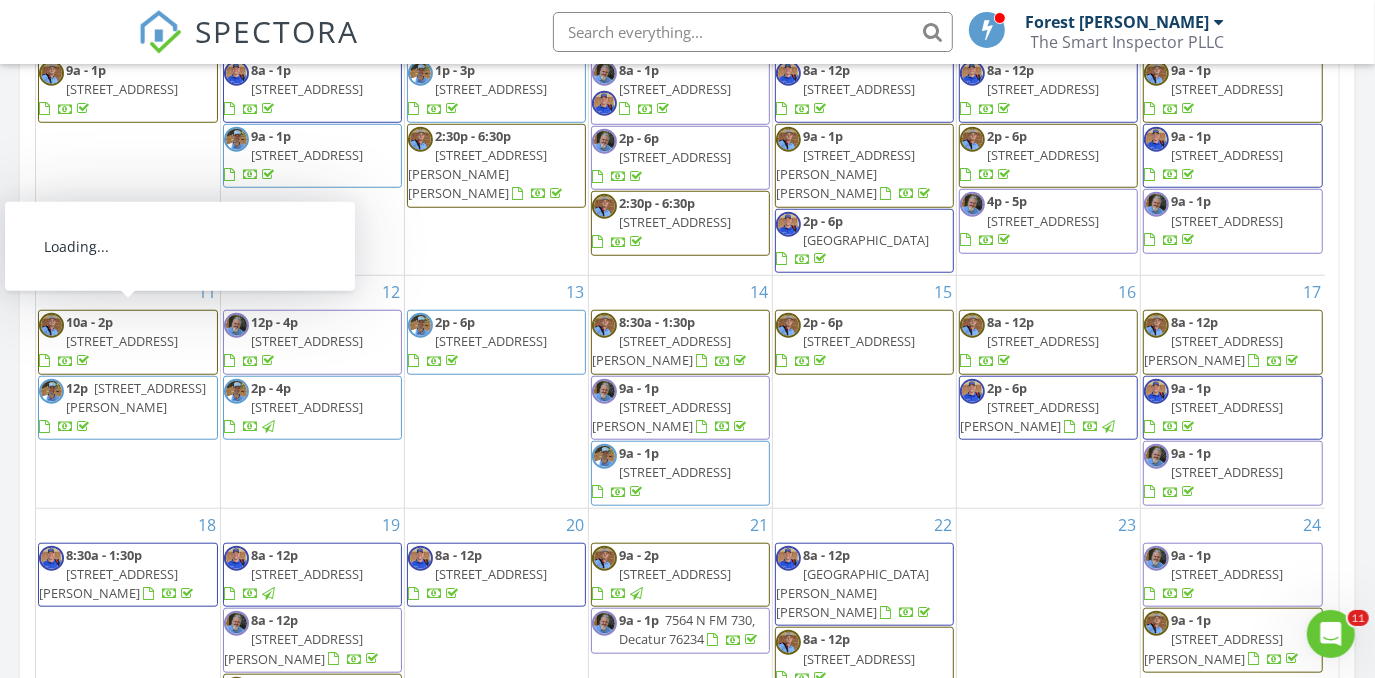 drag, startPoint x: 145, startPoint y: 297, endPoint x: 138, endPoint y: 325, distance: 28.86174 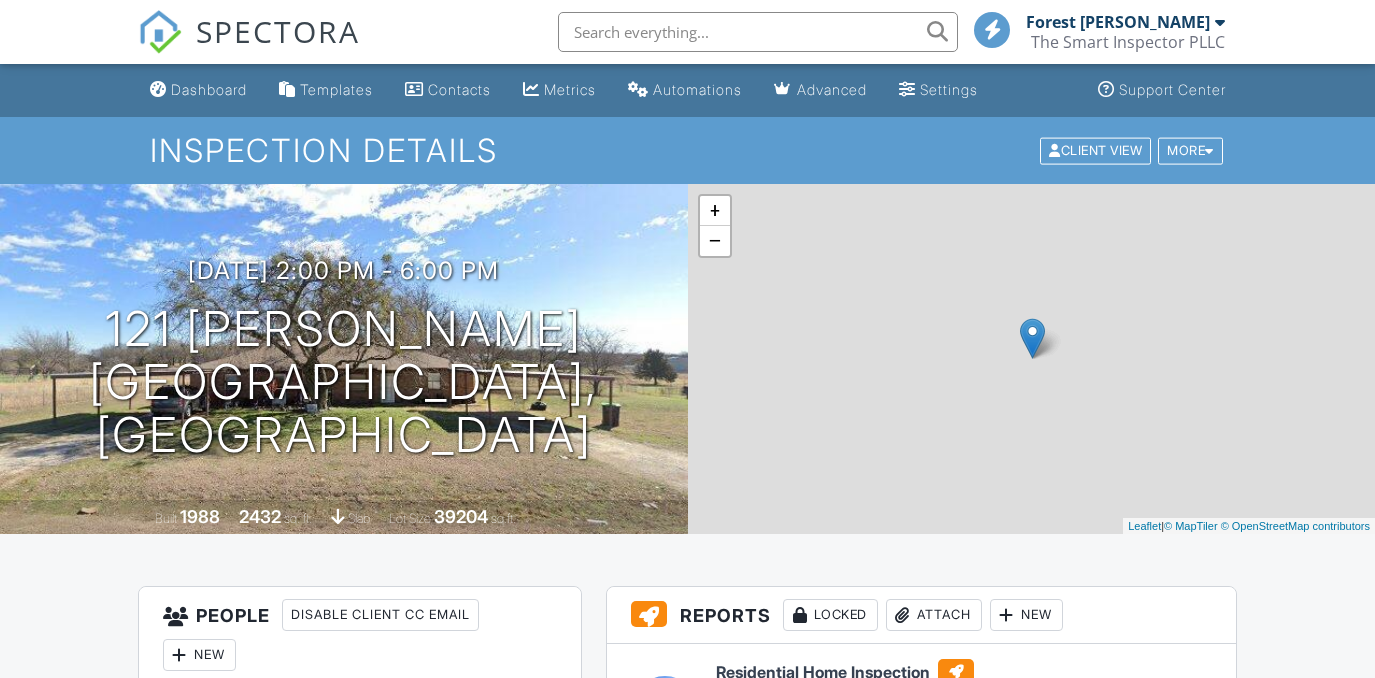 scroll, scrollTop: 0, scrollLeft: 0, axis: both 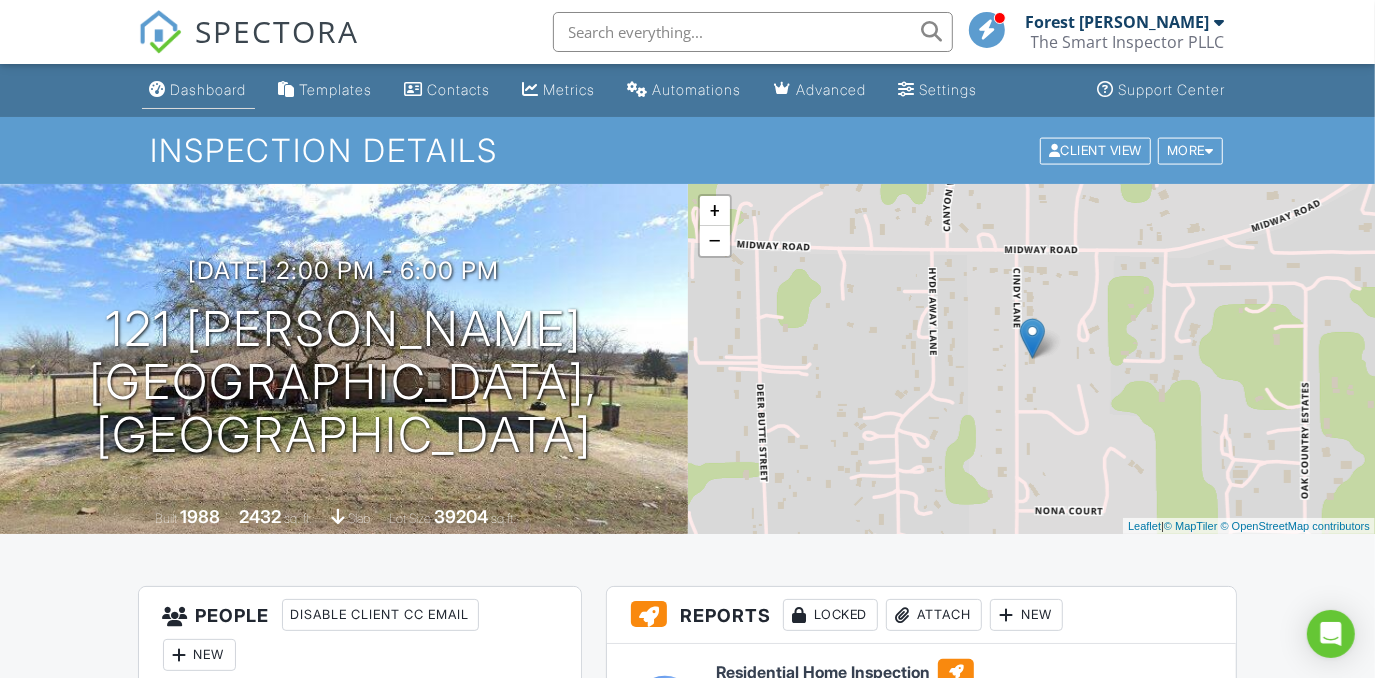 click on "Dashboard" at bounding box center (209, 89) 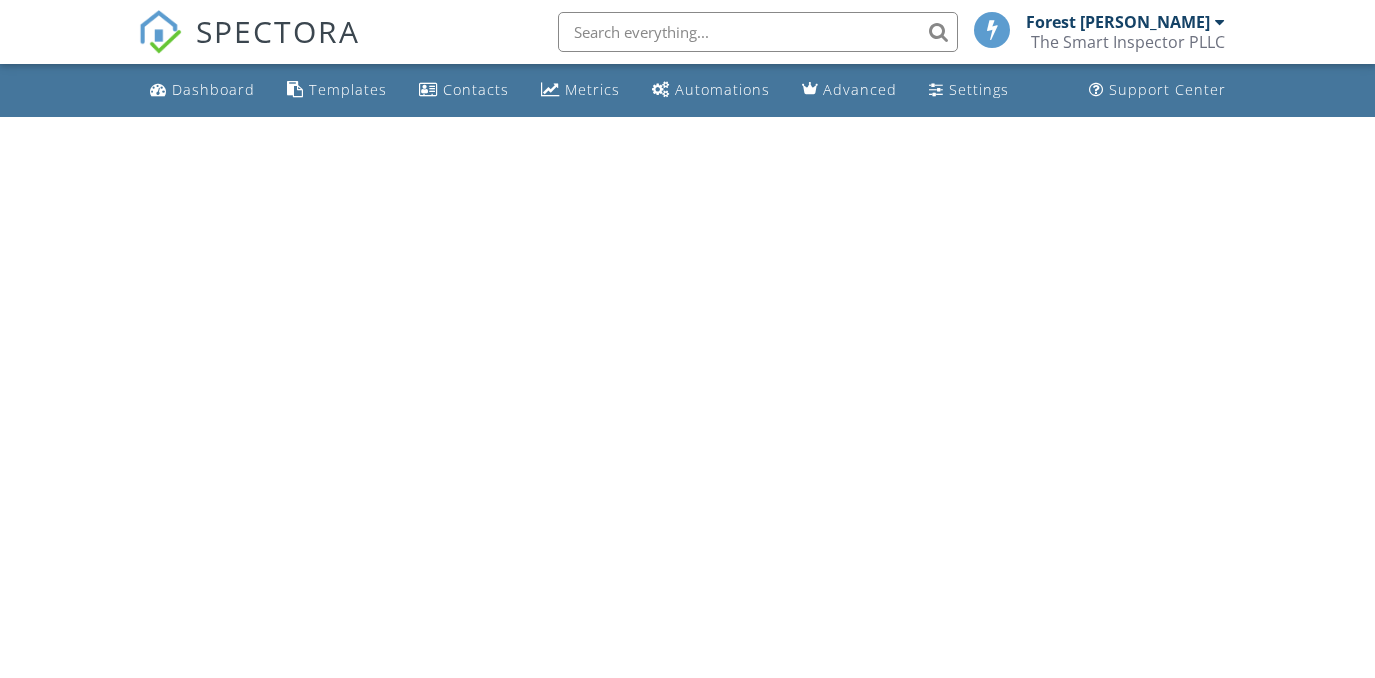 scroll, scrollTop: 0, scrollLeft: 0, axis: both 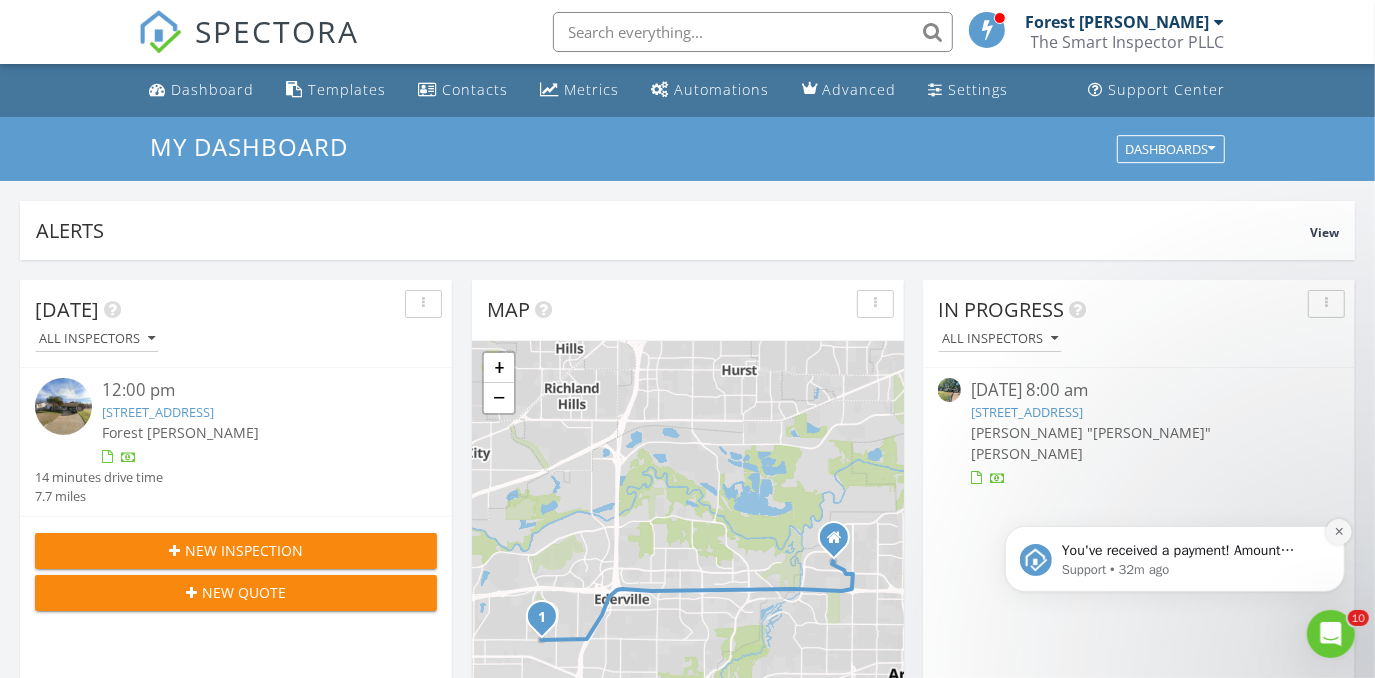 click 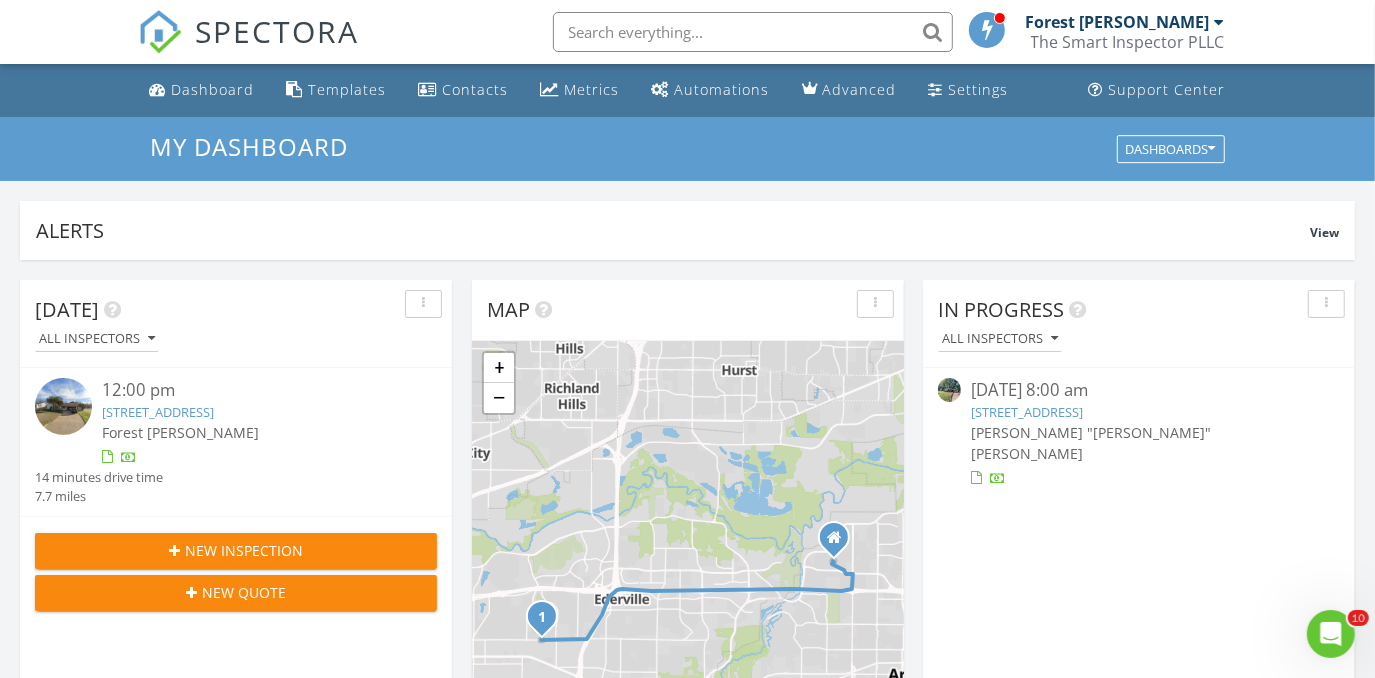 click on "Forest [PERSON_NAME]" at bounding box center (1118, 22) 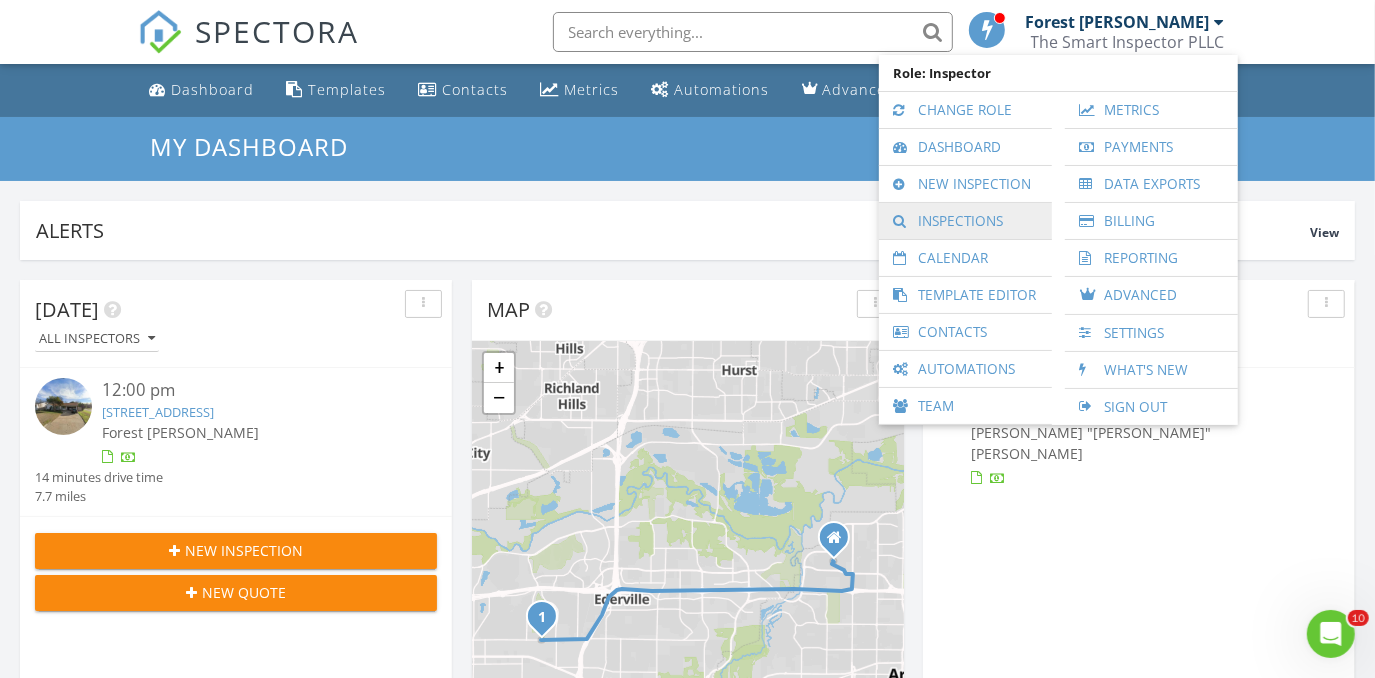 click on "Inspections" at bounding box center [965, 221] 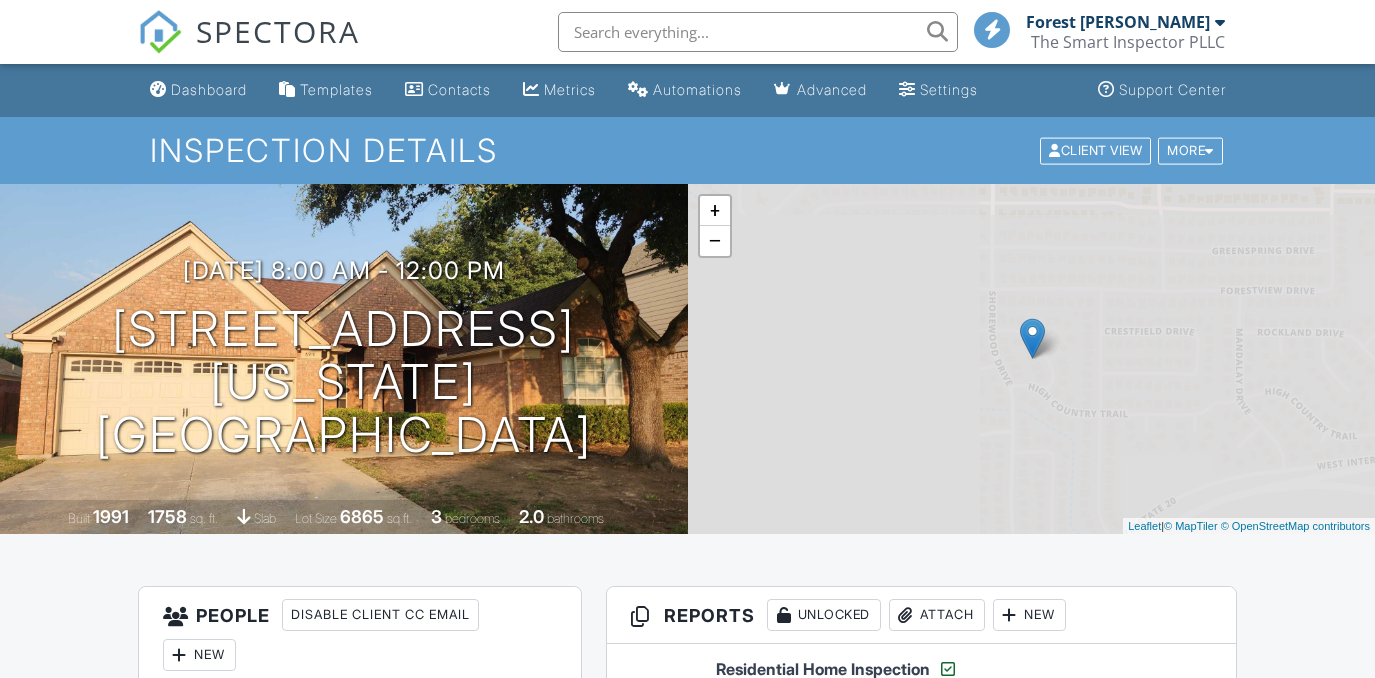 scroll, scrollTop: 0, scrollLeft: 0, axis: both 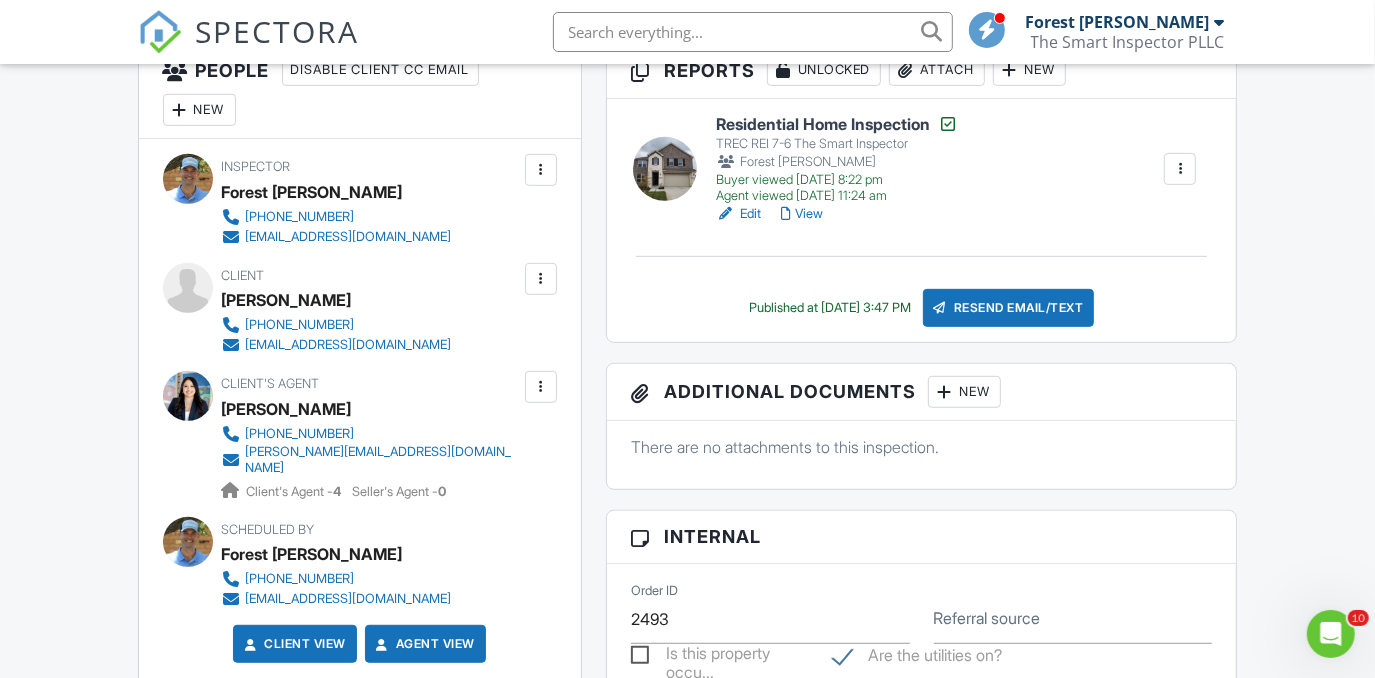 click on "870-406-0490
torrimck@icloud.com" at bounding box center (345, 335) 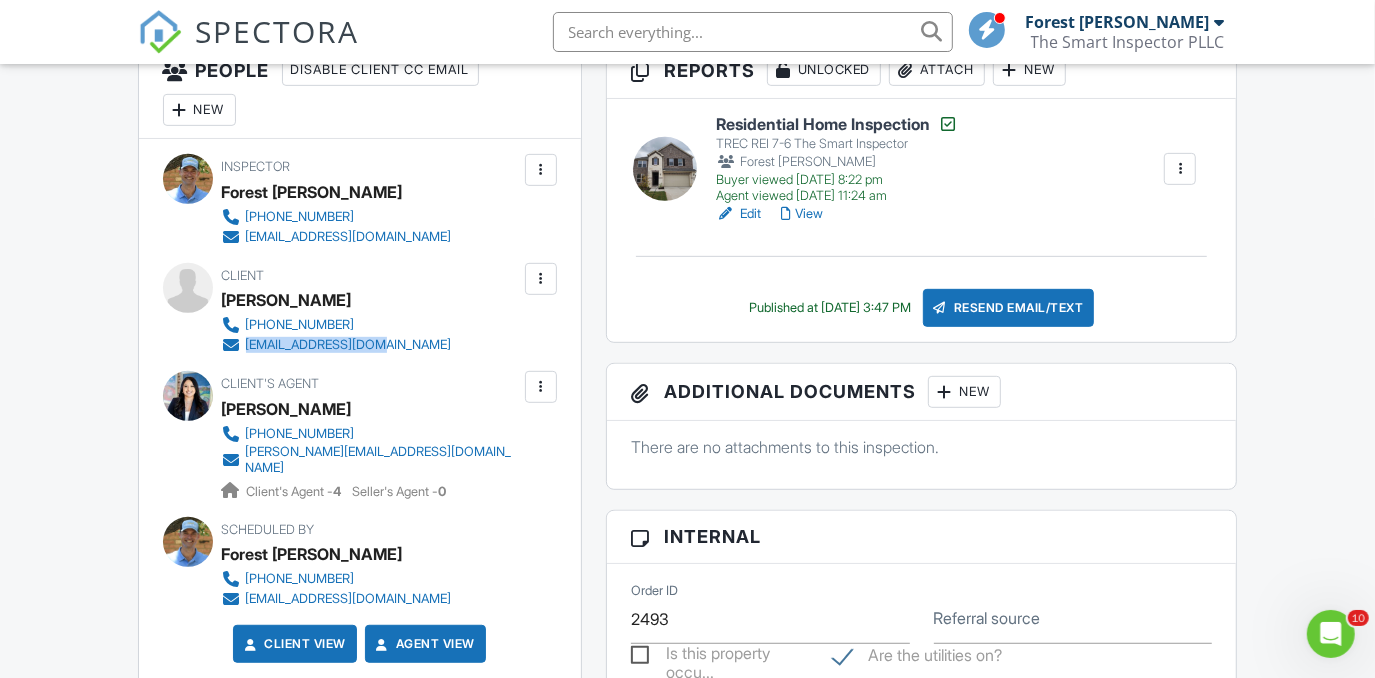 drag, startPoint x: 401, startPoint y: 345, endPoint x: 247, endPoint y: 349, distance: 154.05194 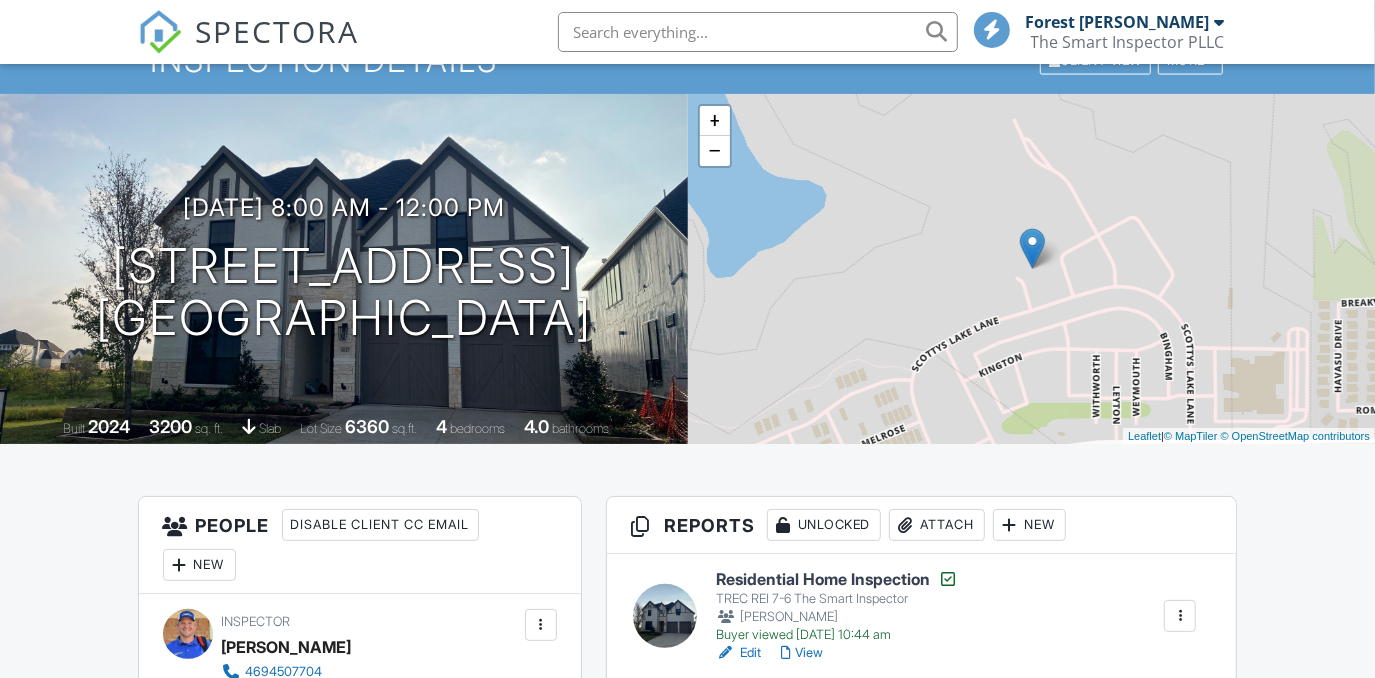 scroll, scrollTop: 90, scrollLeft: 0, axis: vertical 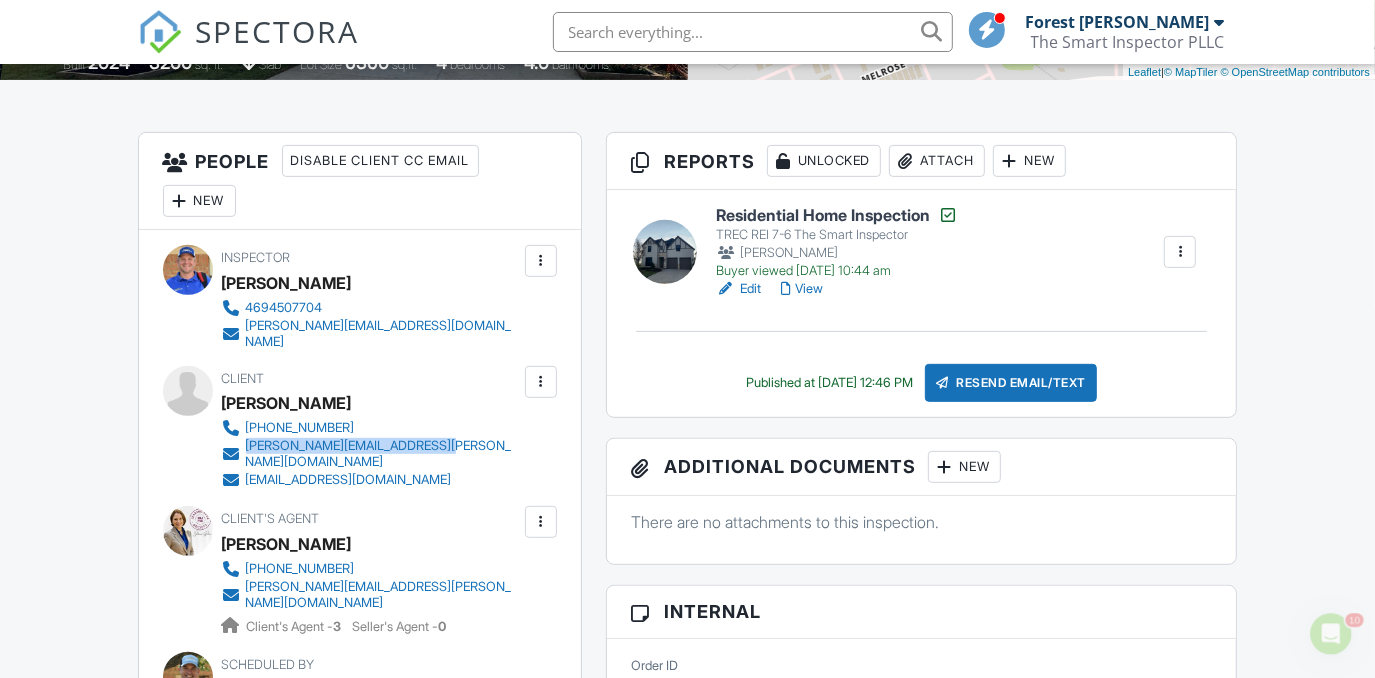 drag, startPoint x: 455, startPoint y: 434, endPoint x: 245, endPoint y: 439, distance: 210.05951 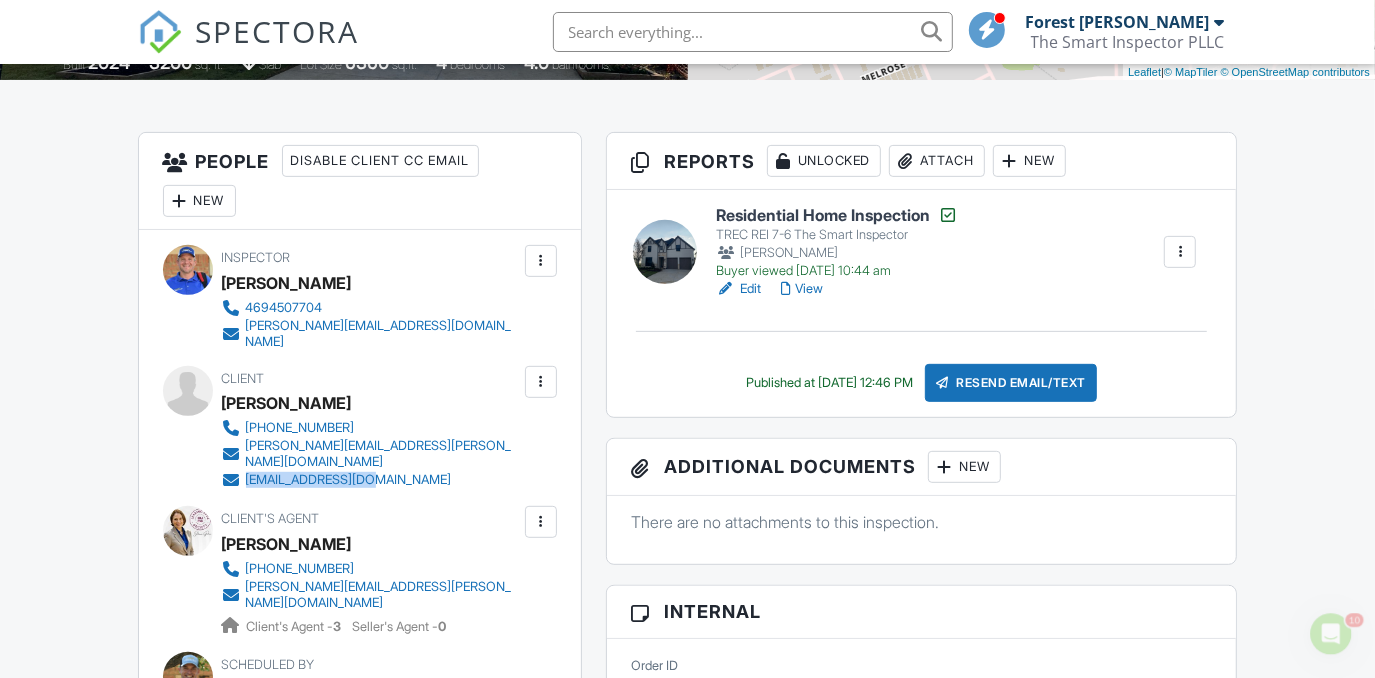 drag, startPoint x: 456, startPoint y: 462, endPoint x: 248, endPoint y: 456, distance: 208.08652 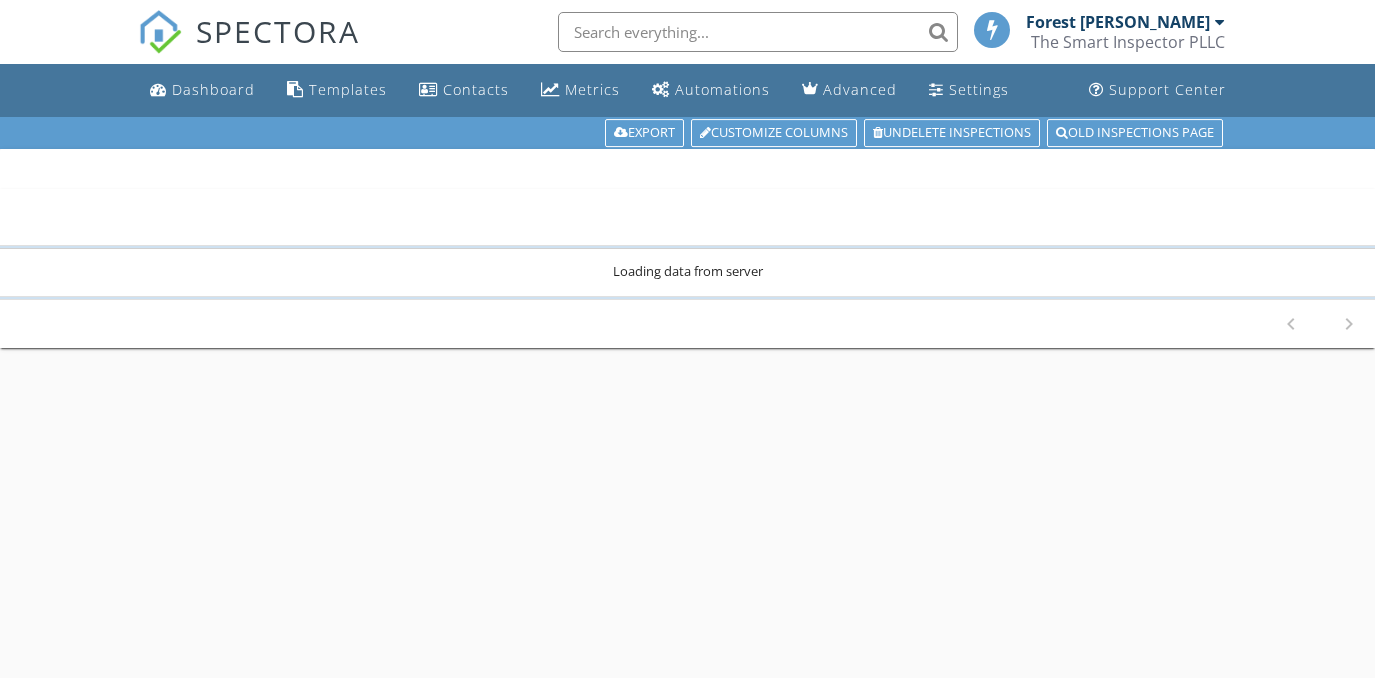 scroll, scrollTop: 0, scrollLeft: 0, axis: both 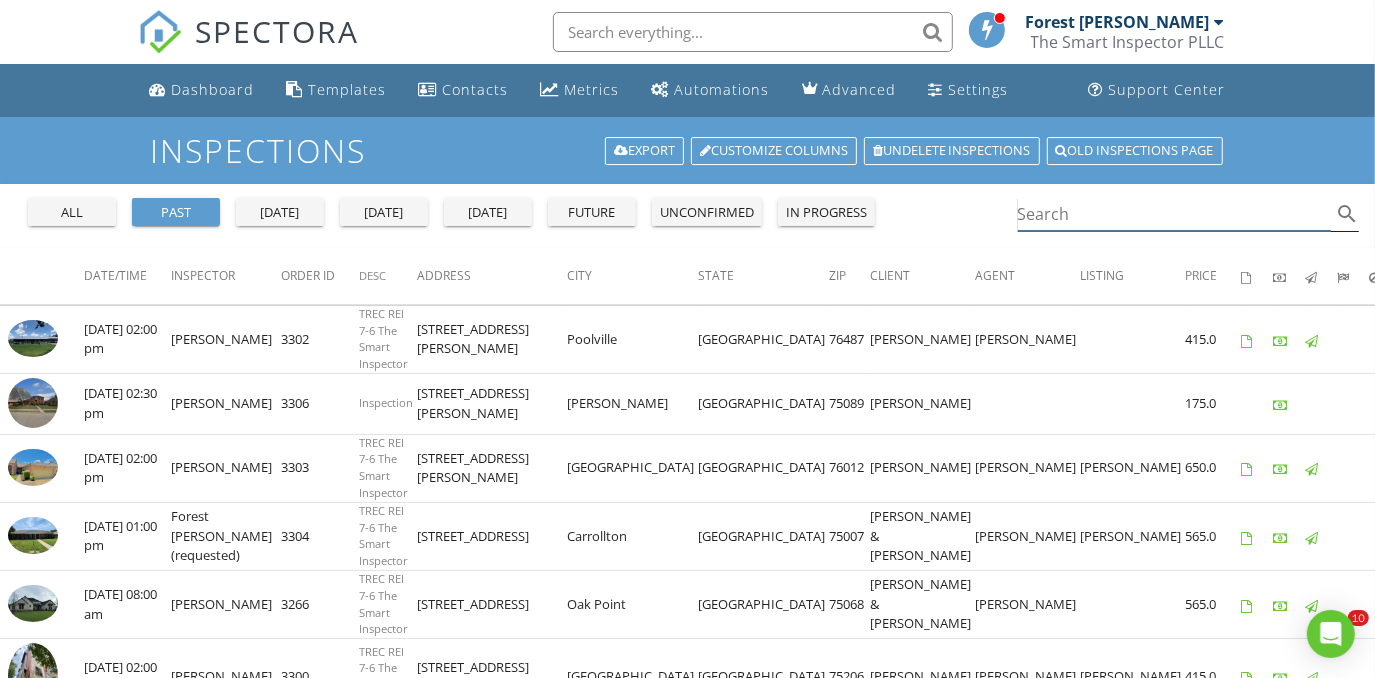 click at bounding box center [1175, 214] 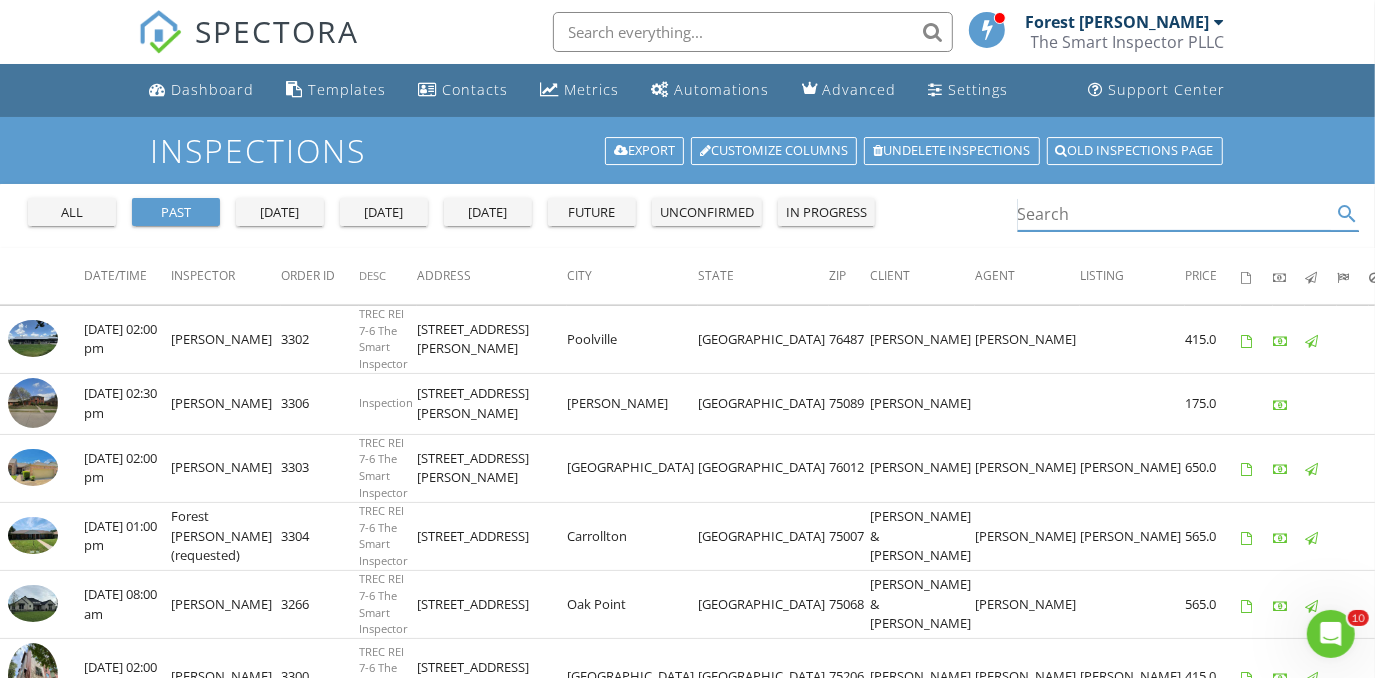 scroll, scrollTop: 0, scrollLeft: 0, axis: both 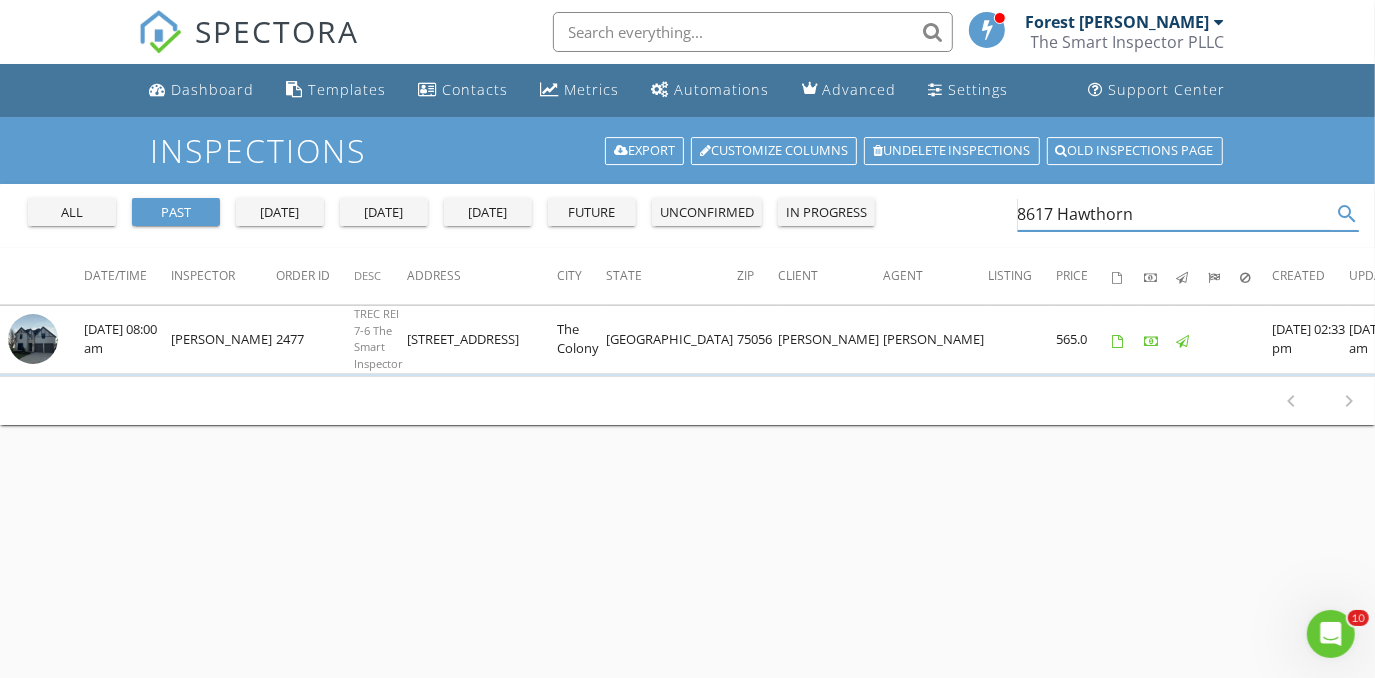 drag, startPoint x: 1176, startPoint y: 212, endPoint x: 933, endPoint y: 224, distance: 243.29611 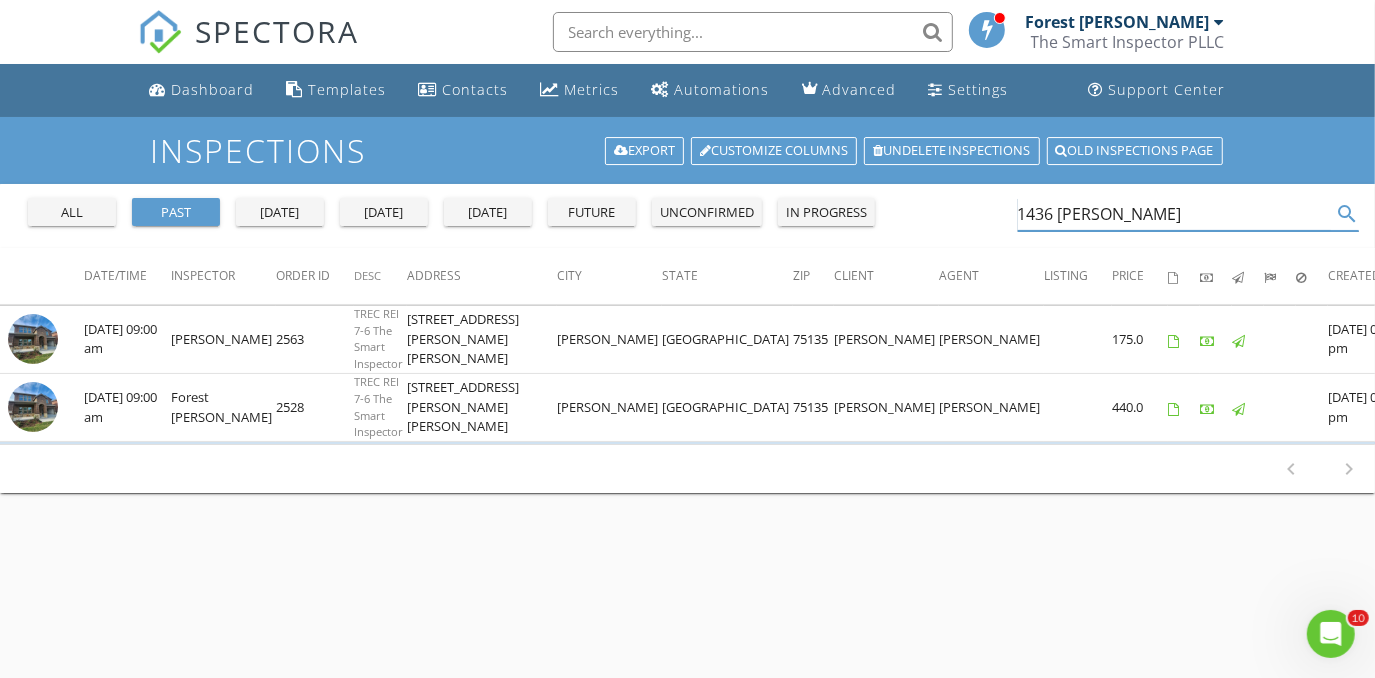 type on "1436 Millstead" 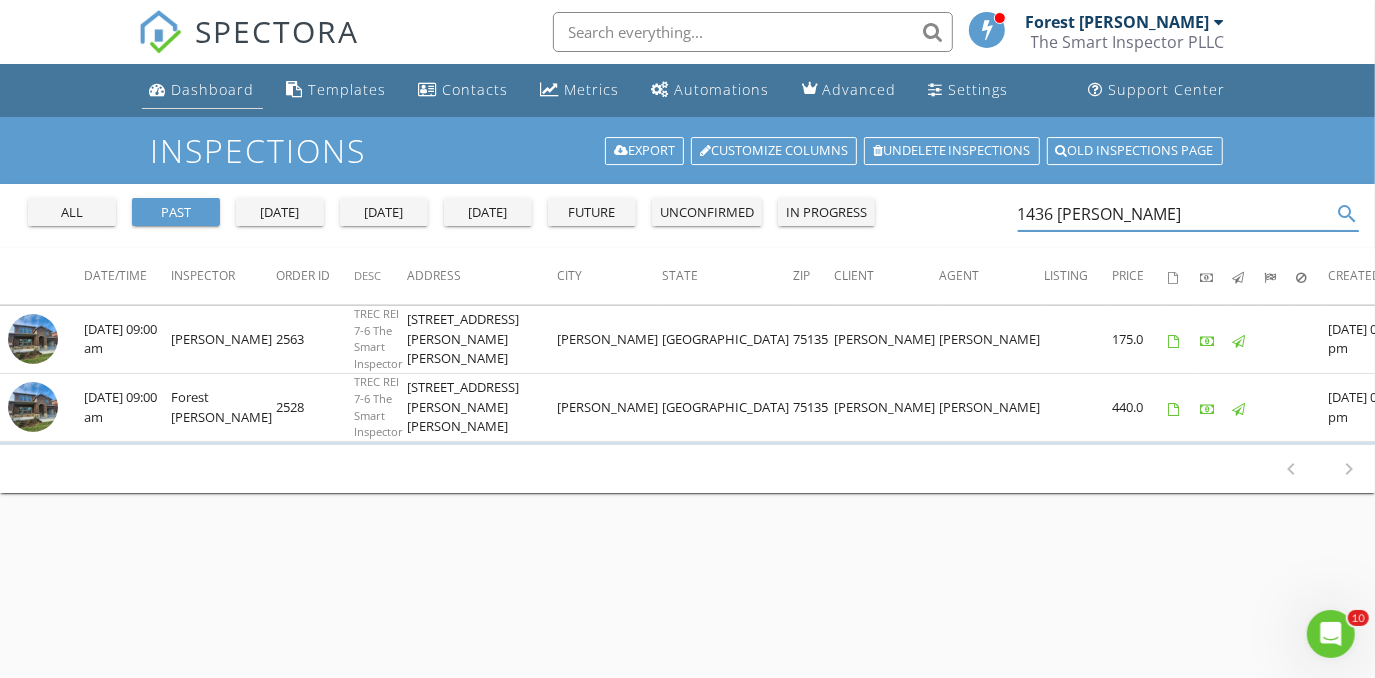 click on "Dashboard" at bounding box center (213, 89) 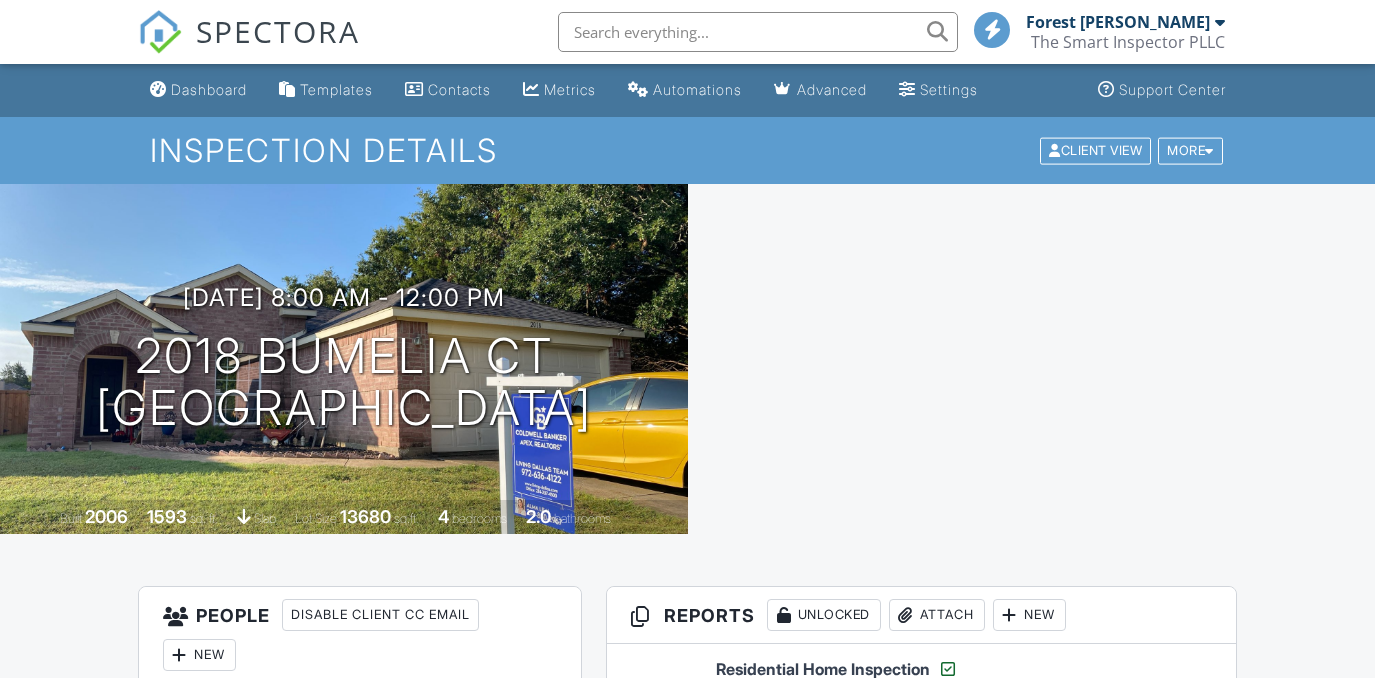 scroll, scrollTop: 0, scrollLeft: 0, axis: both 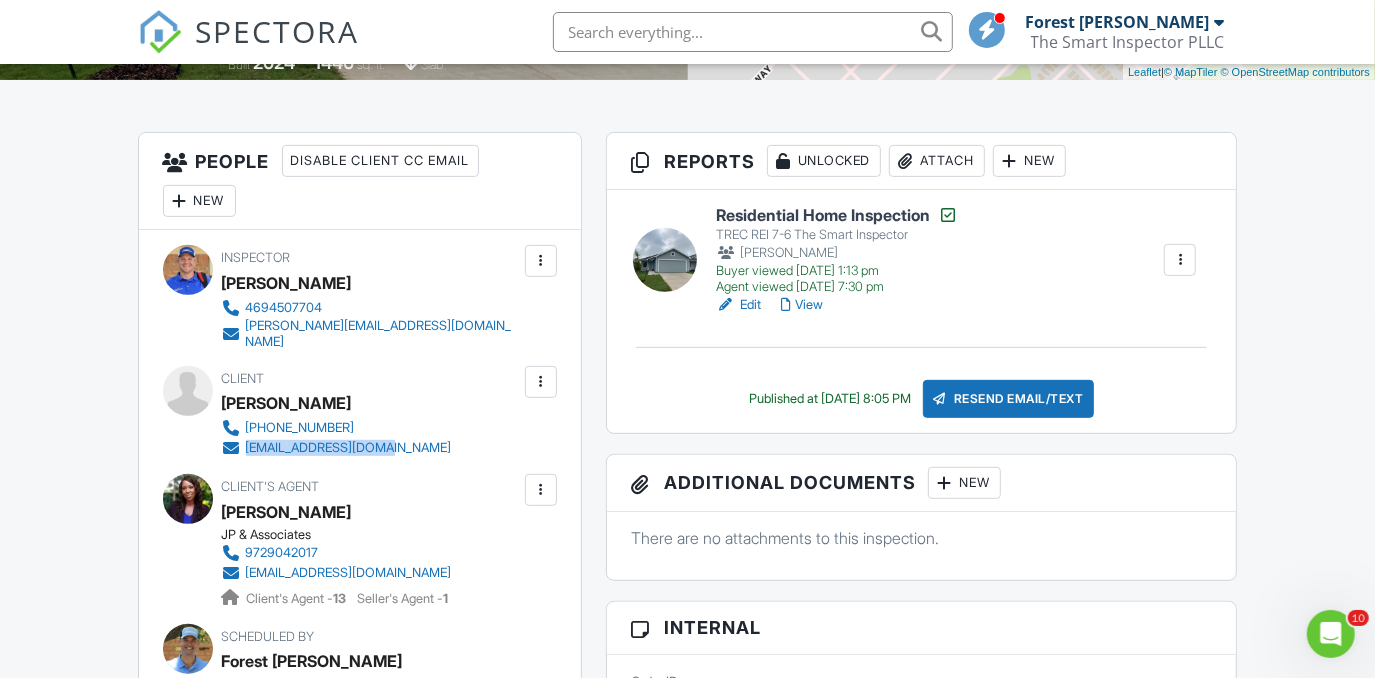drag, startPoint x: 428, startPoint y: 431, endPoint x: 241, endPoint y: 439, distance: 187.17105 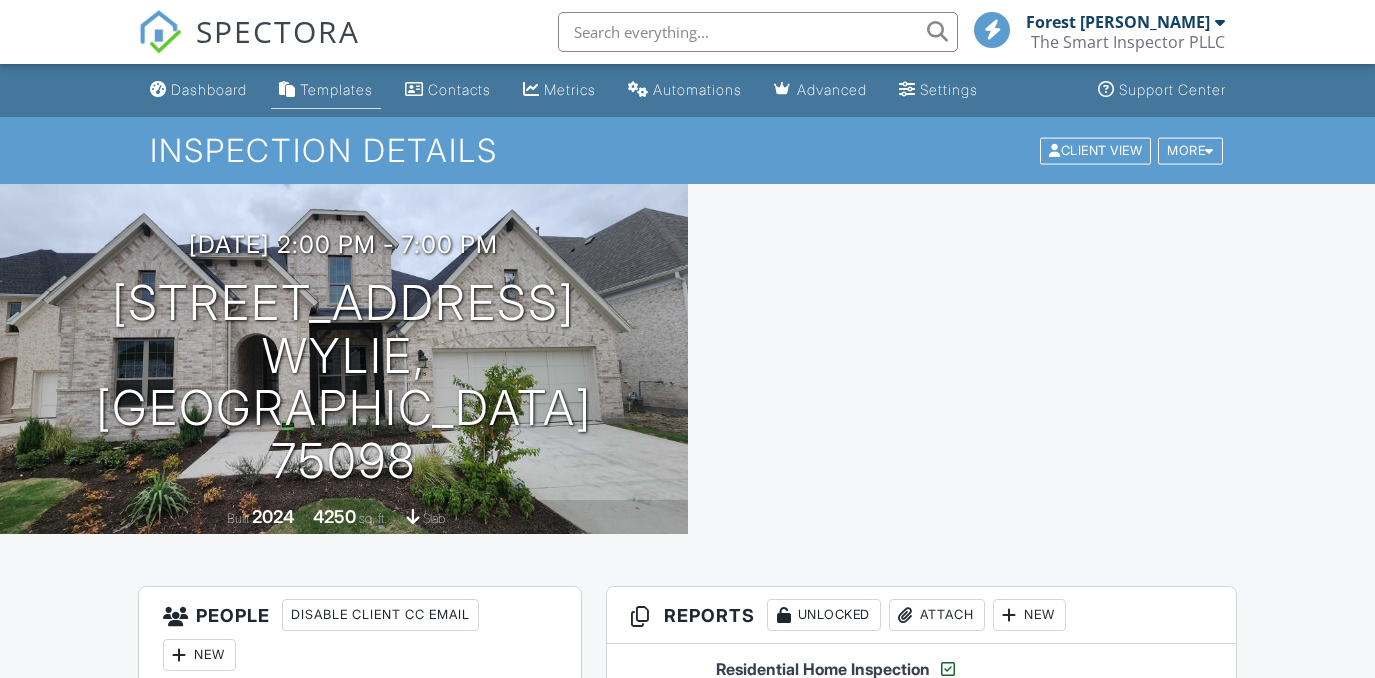 scroll, scrollTop: 0, scrollLeft: 0, axis: both 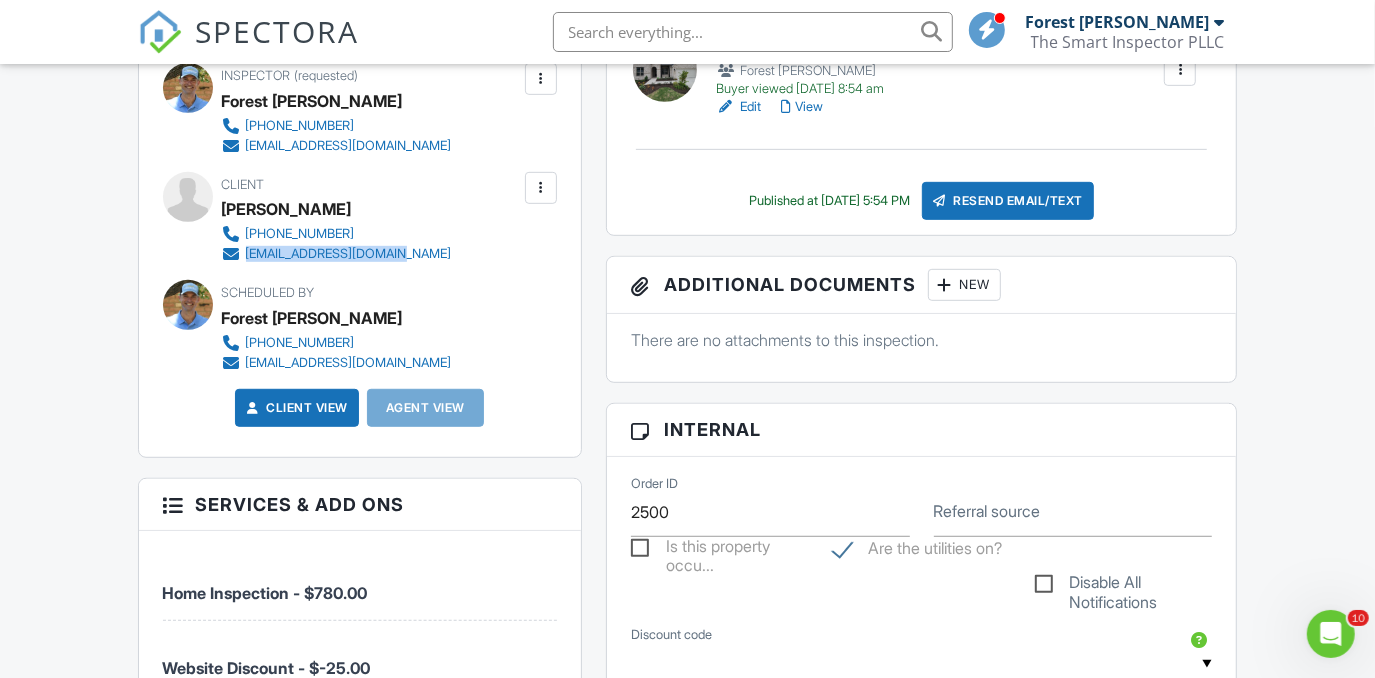 drag, startPoint x: 444, startPoint y: 252, endPoint x: 248, endPoint y: 260, distance: 196.1632 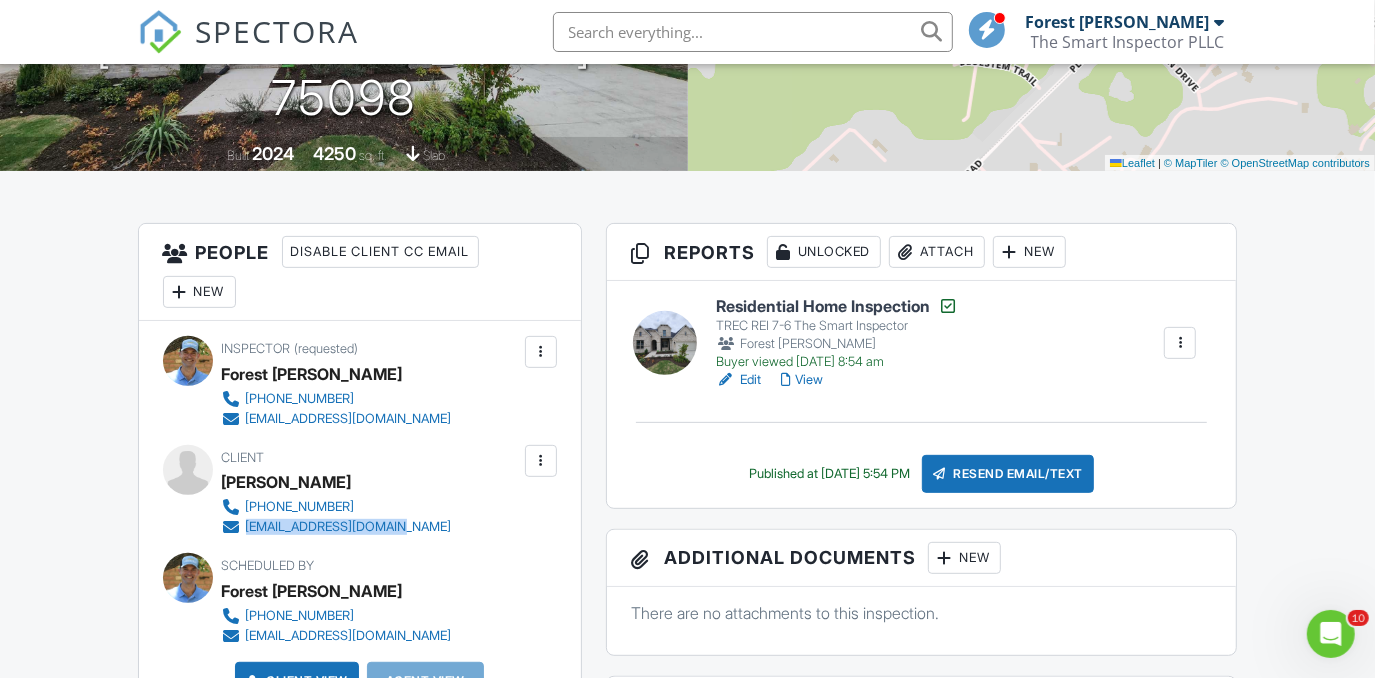 scroll, scrollTop: 0, scrollLeft: 0, axis: both 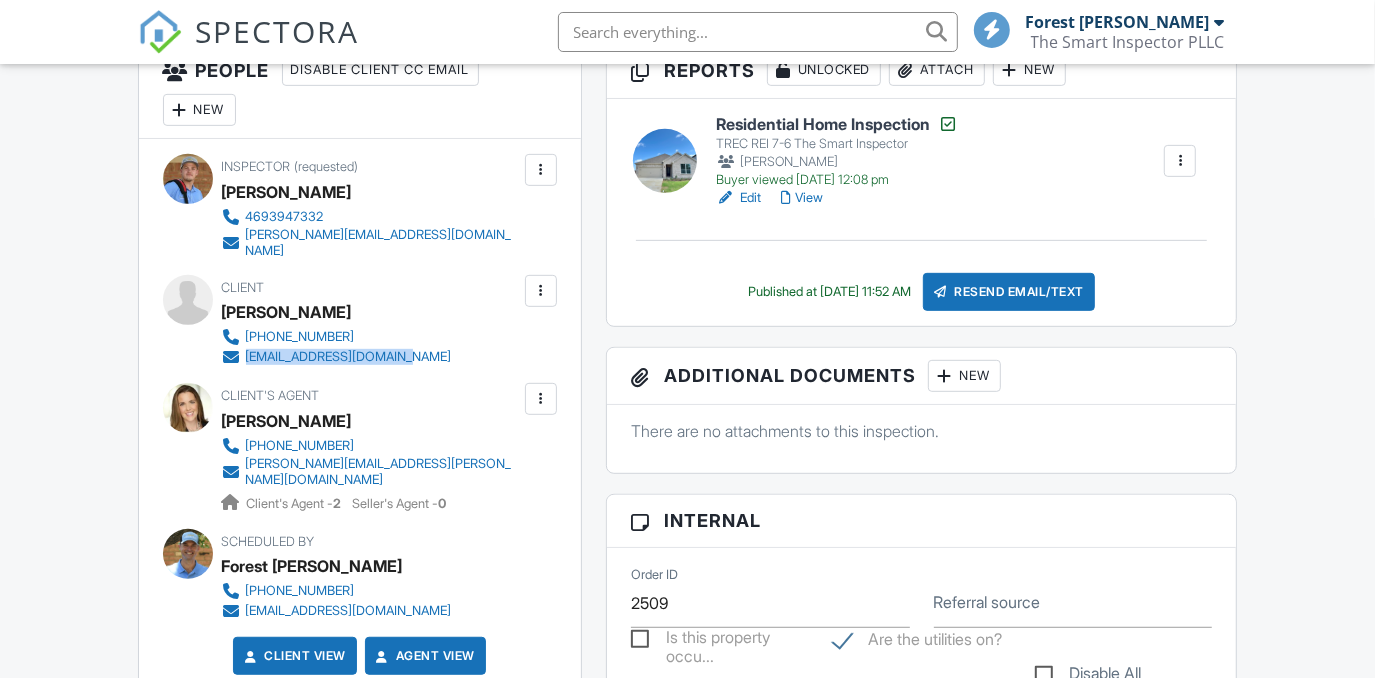 drag, startPoint x: 405, startPoint y: 345, endPoint x: 248, endPoint y: 347, distance: 157.01274 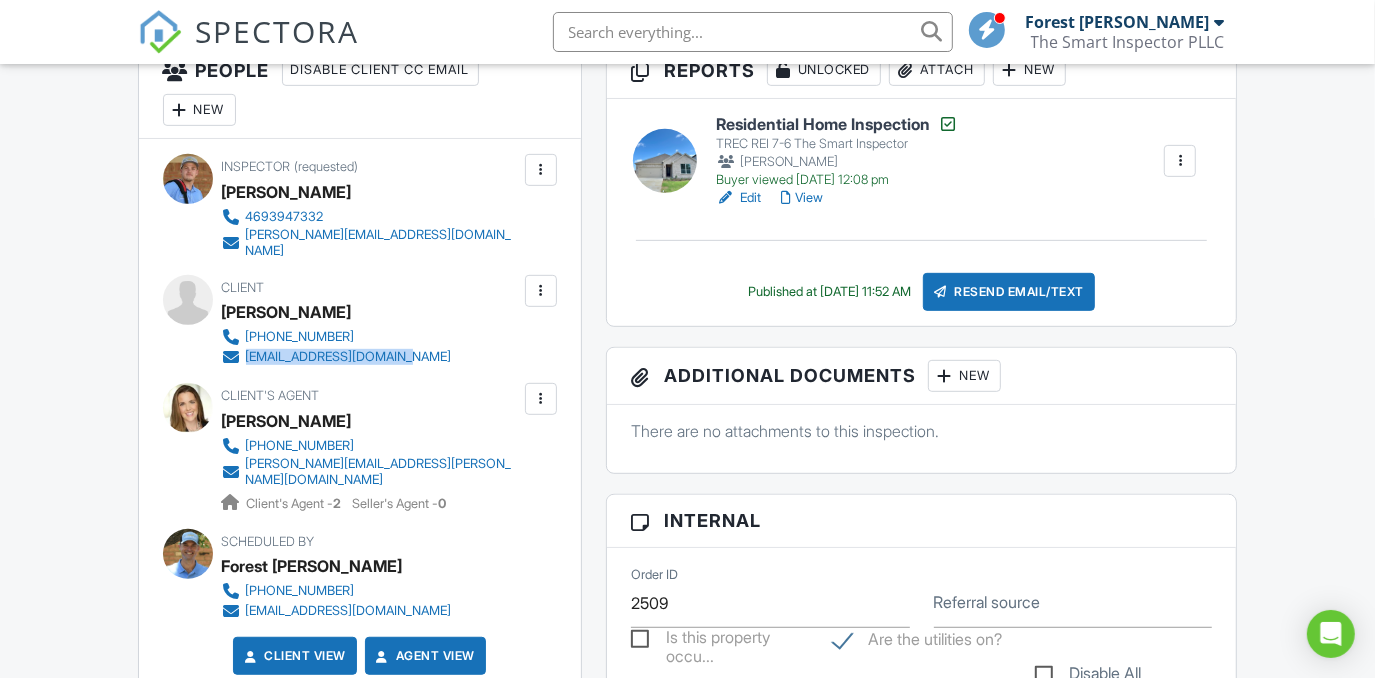 copy on "georgeajish07@gmail.com" 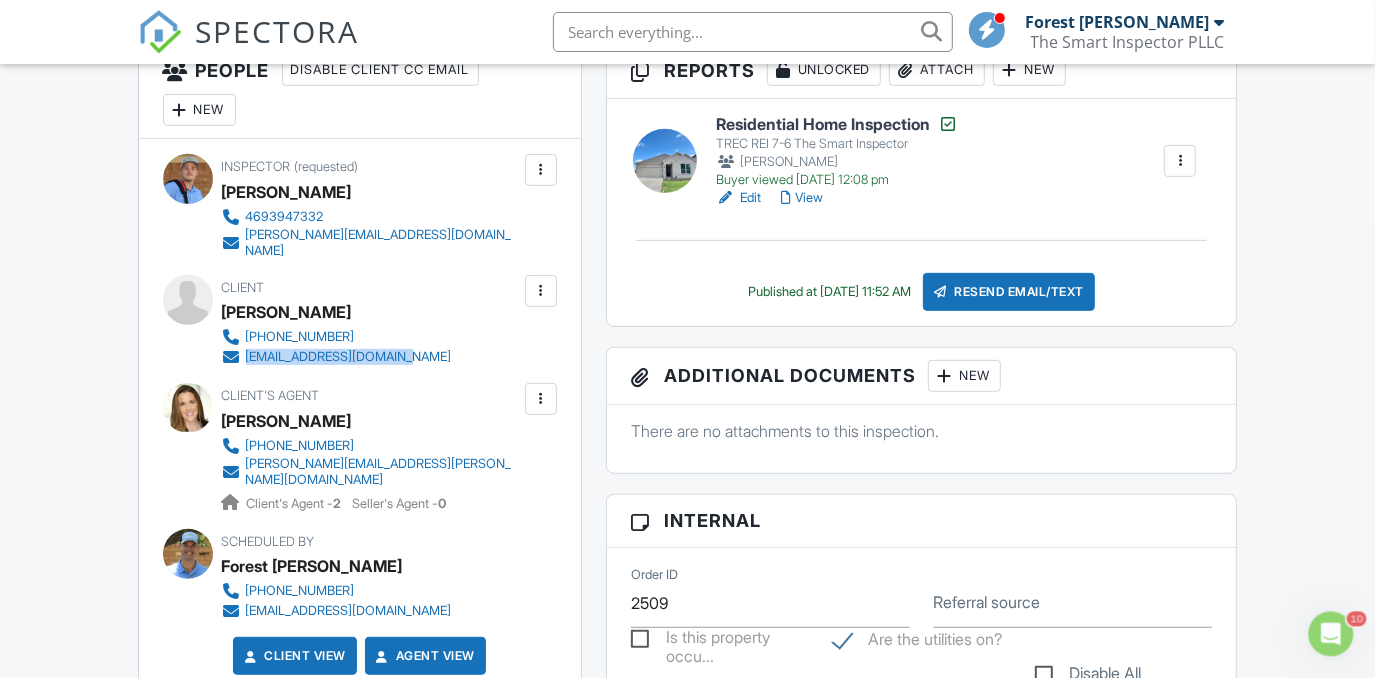 scroll, scrollTop: 0, scrollLeft: 0, axis: both 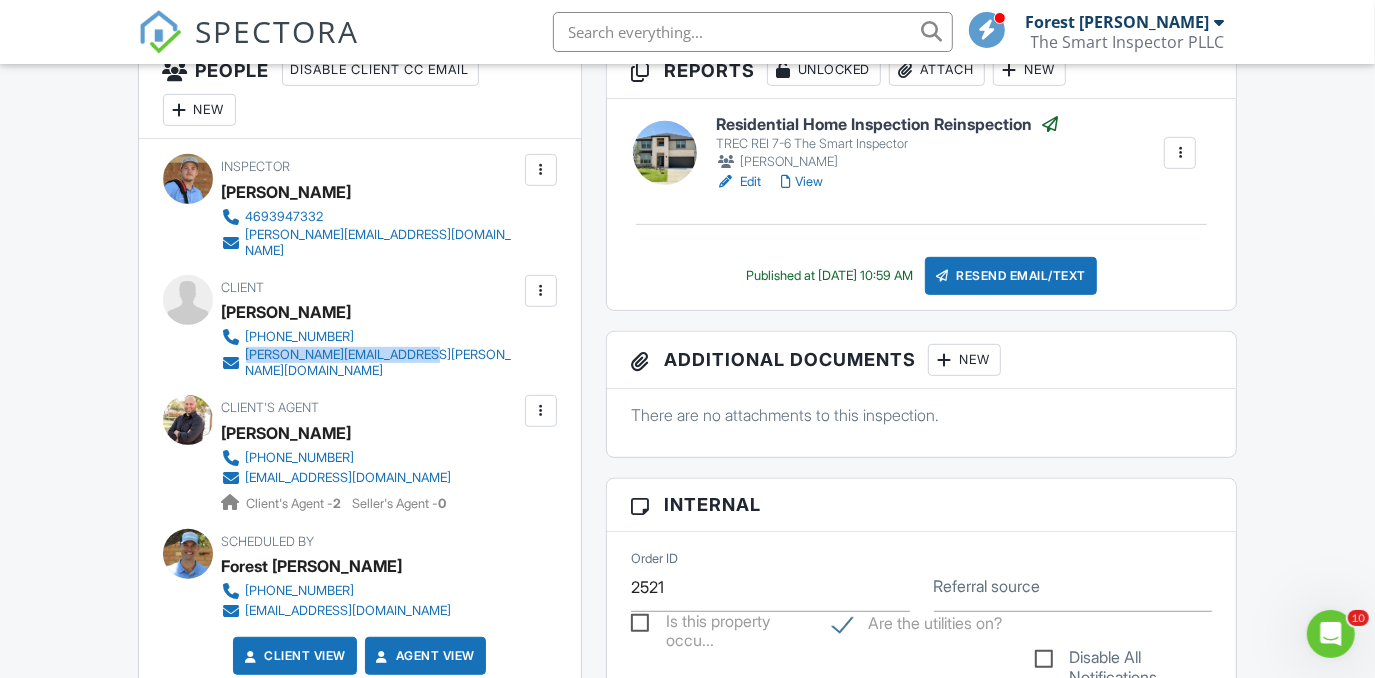 drag, startPoint x: 451, startPoint y: 344, endPoint x: 248, endPoint y: 353, distance: 203.1994 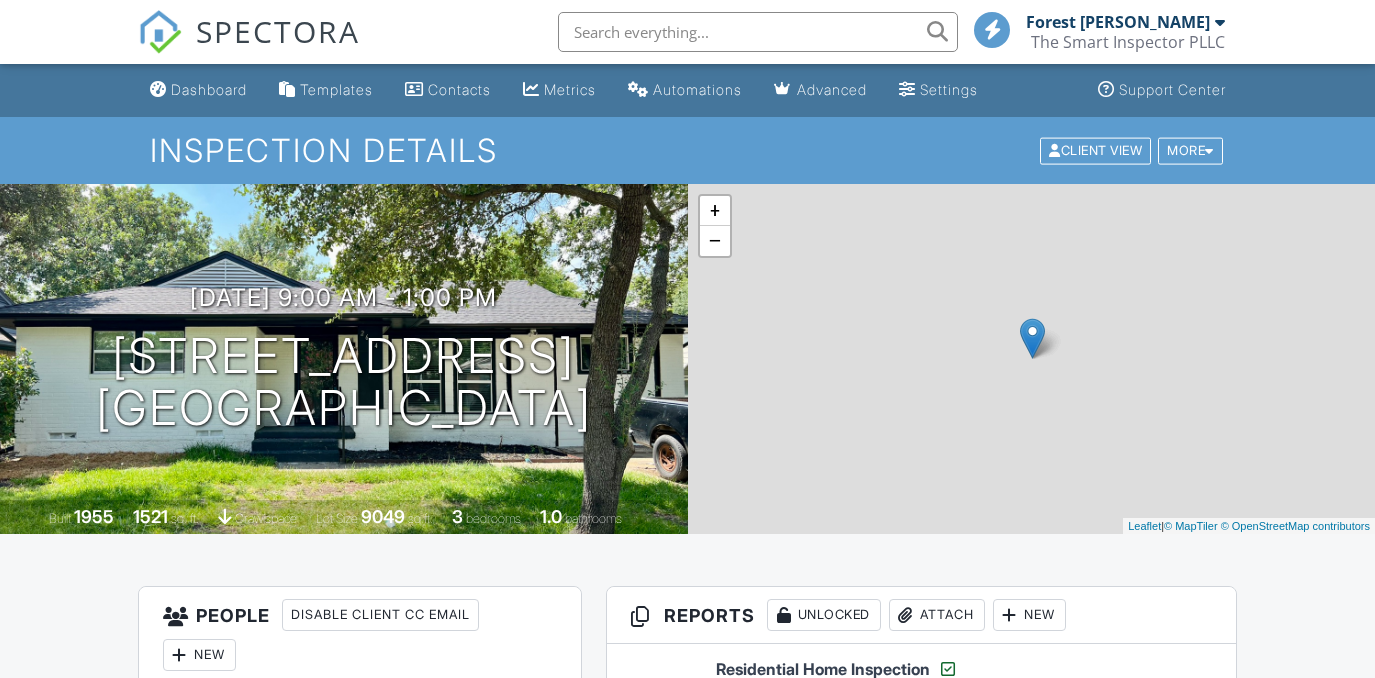 scroll, scrollTop: 0, scrollLeft: 0, axis: both 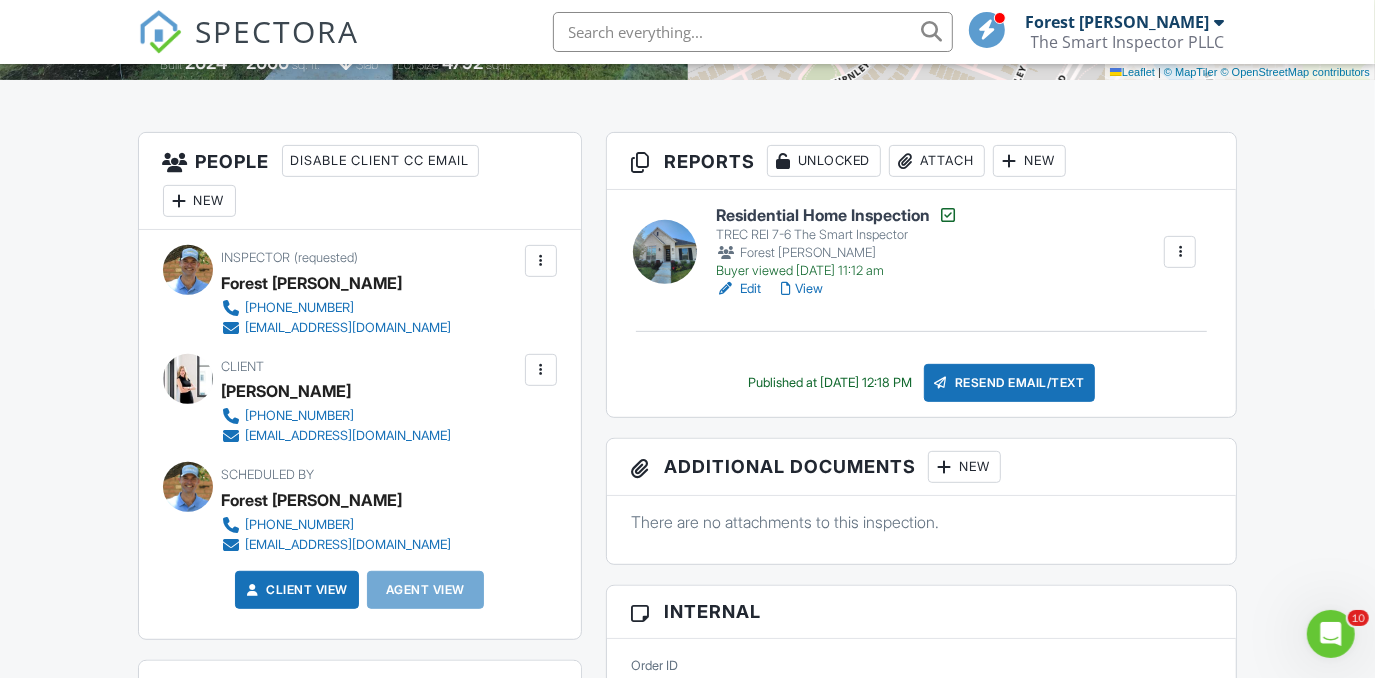drag, startPoint x: 477, startPoint y: 438, endPoint x: 247, endPoint y: 438, distance: 230 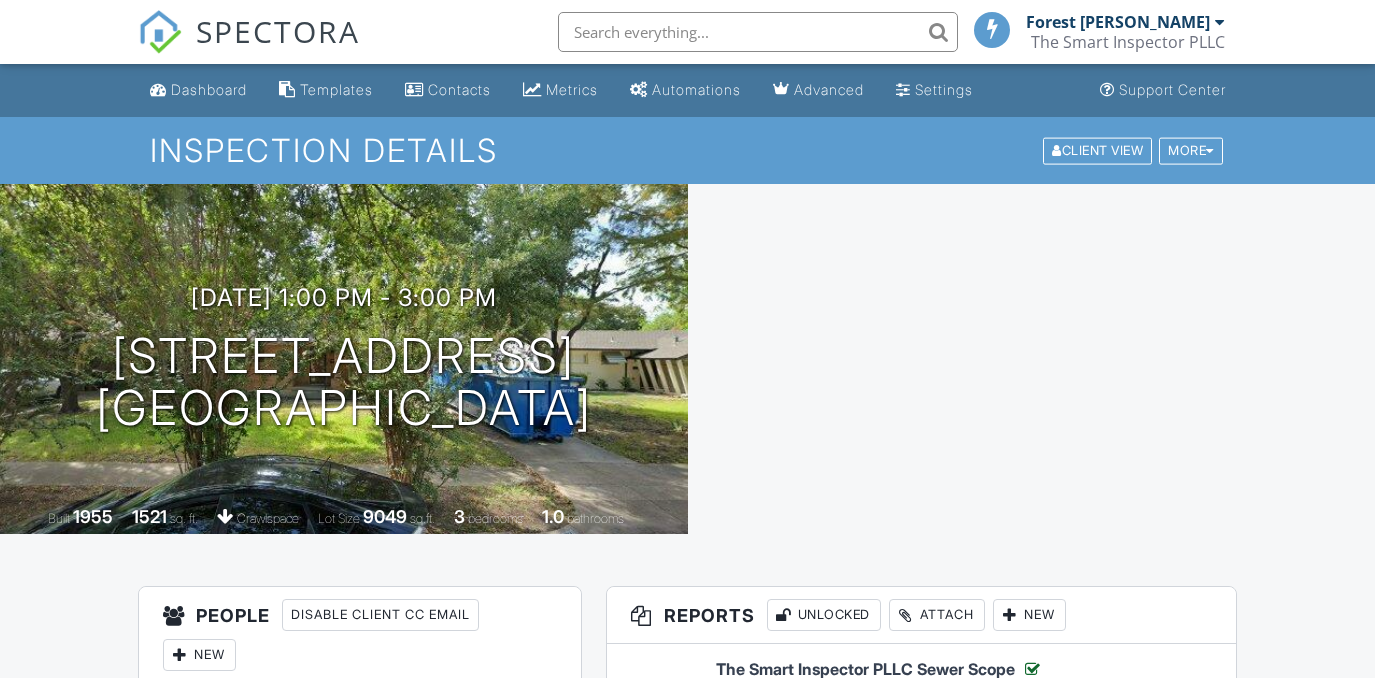 scroll, scrollTop: 0, scrollLeft: 0, axis: both 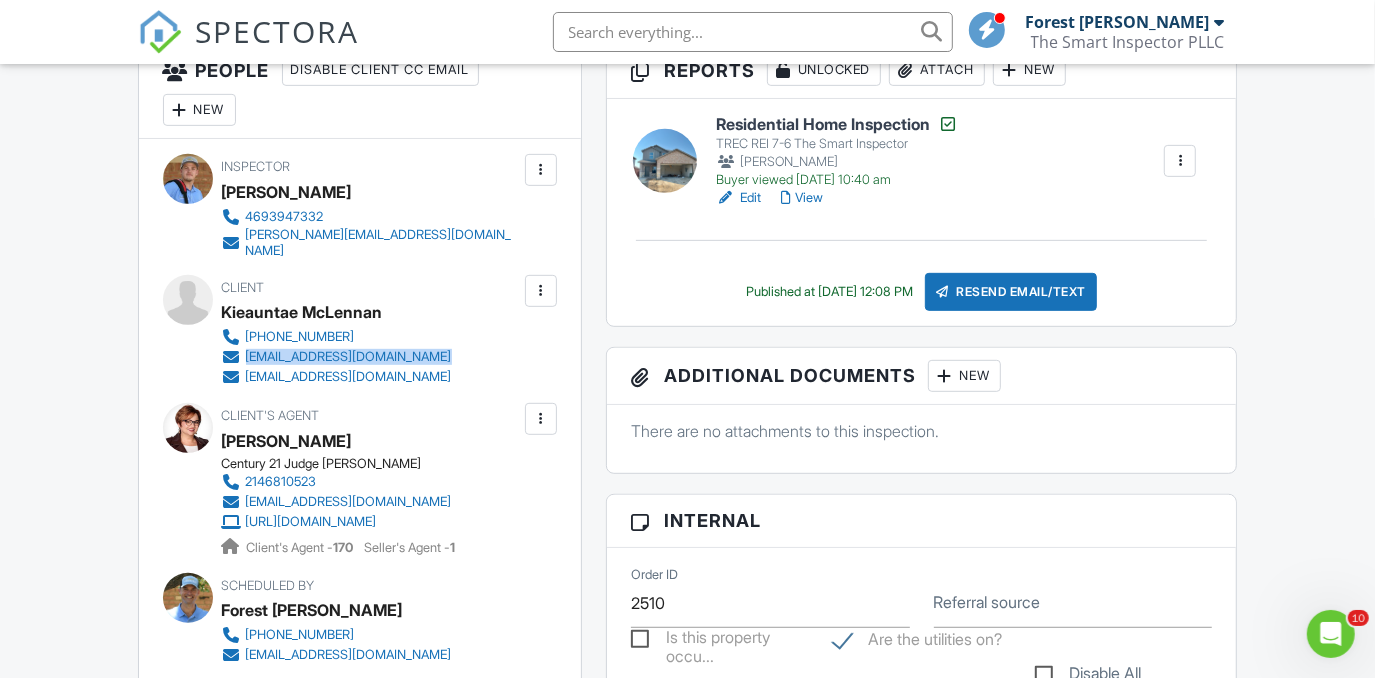 drag, startPoint x: 462, startPoint y: 345, endPoint x: 248, endPoint y: 348, distance: 214.02103 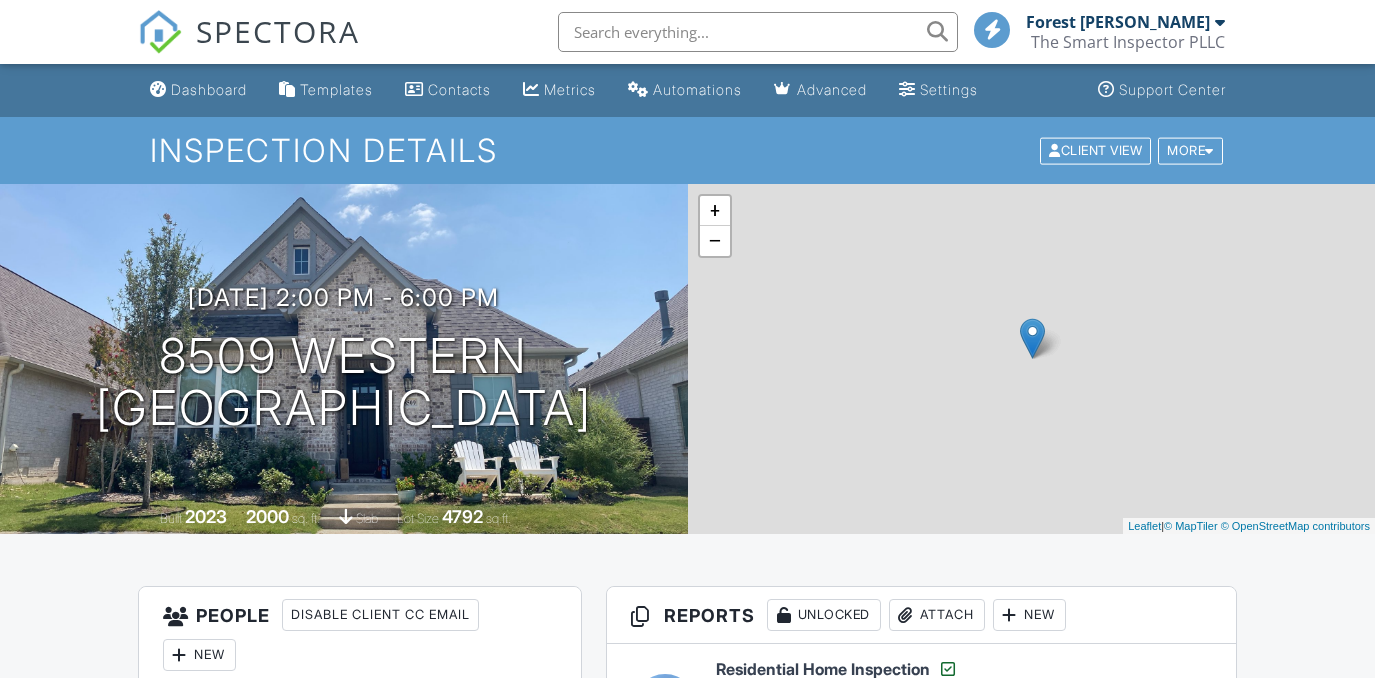 scroll, scrollTop: 0, scrollLeft: 0, axis: both 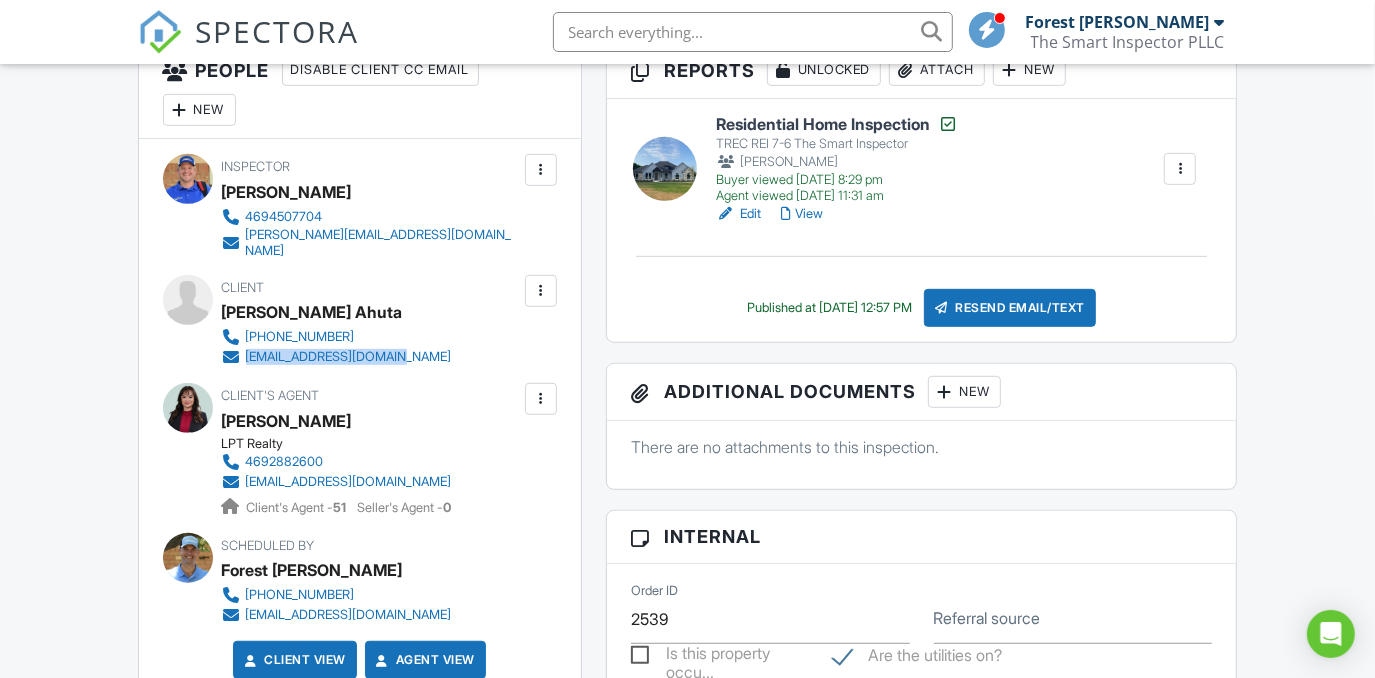 drag, startPoint x: 421, startPoint y: 348, endPoint x: 250, endPoint y: 342, distance: 171.10522 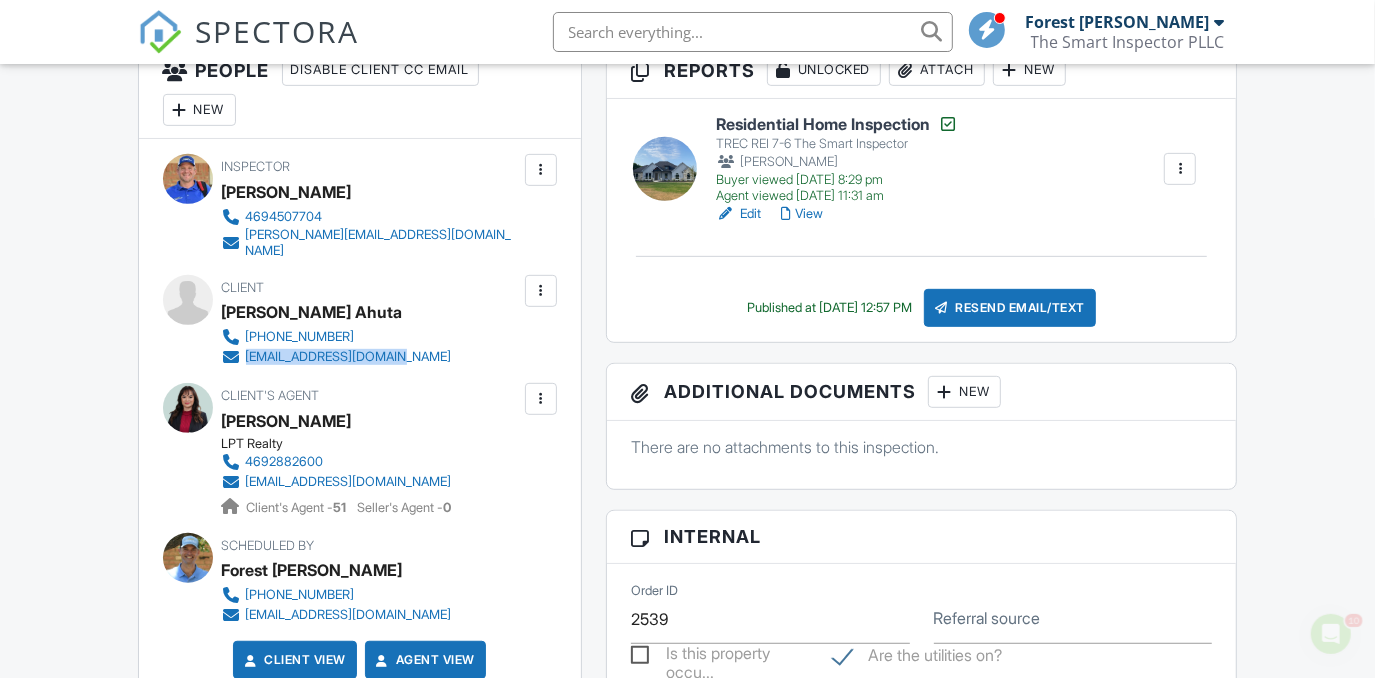 scroll, scrollTop: 0, scrollLeft: 0, axis: both 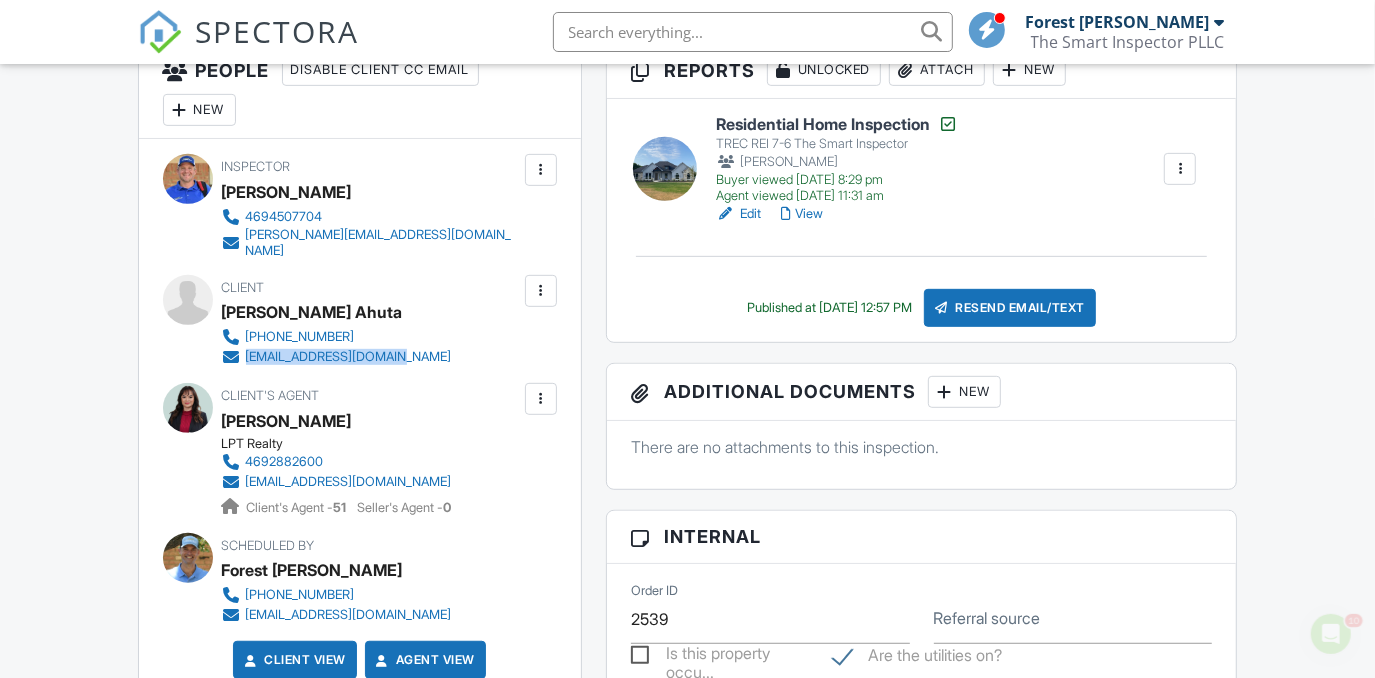 copy on "wilkinsahuta@gmail.com" 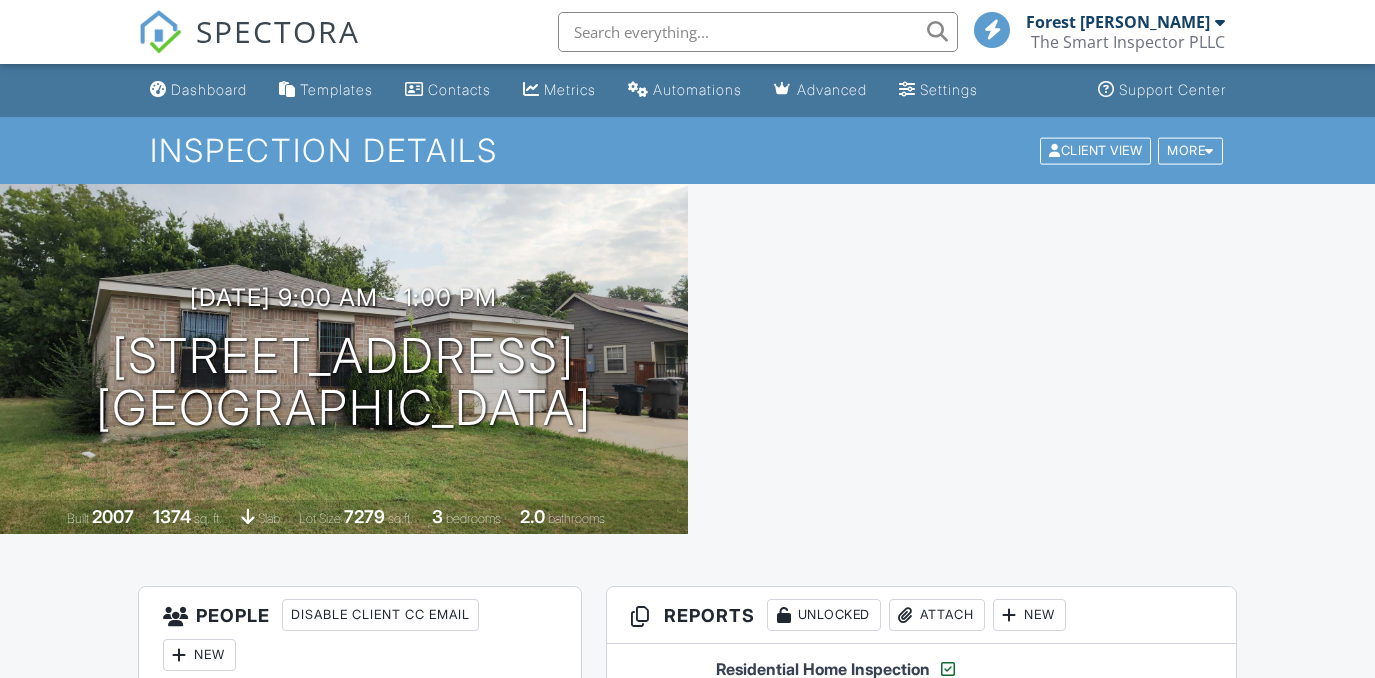 scroll, scrollTop: 0, scrollLeft: 0, axis: both 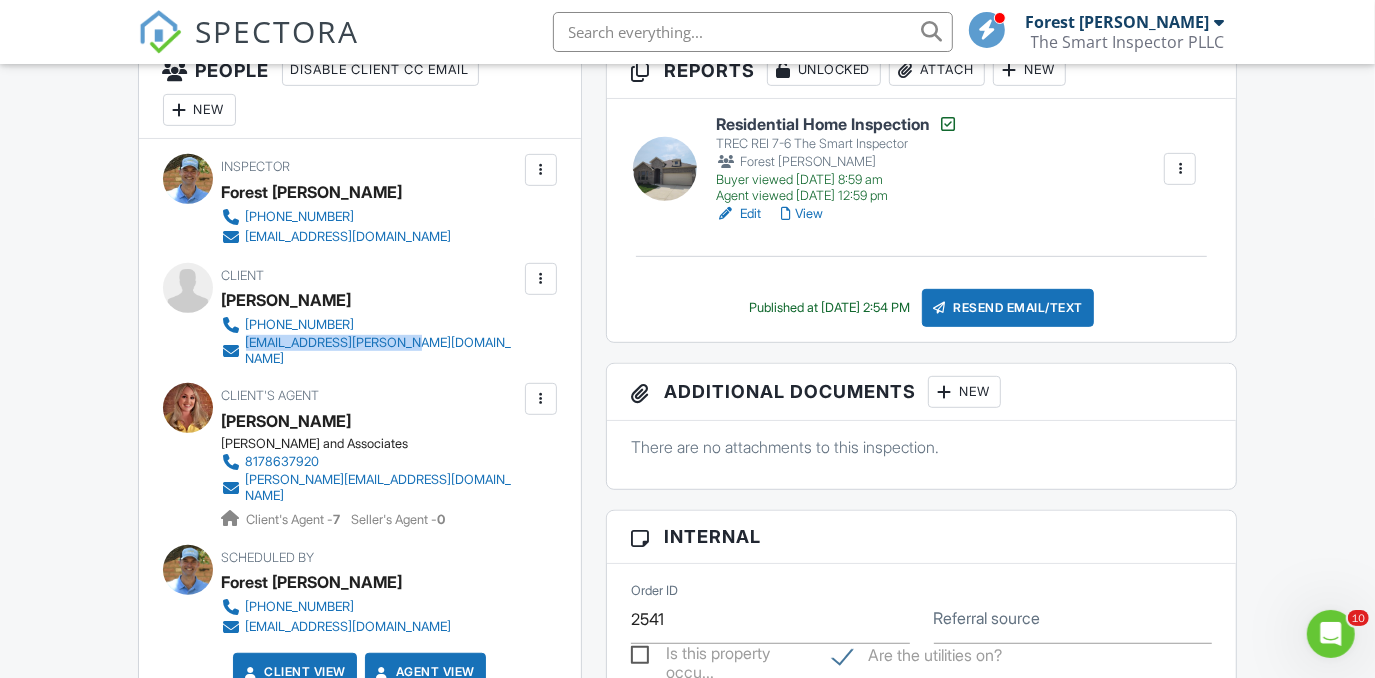 drag, startPoint x: 426, startPoint y: 345, endPoint x: 248, endPoint y: 348, distance: 178.02528 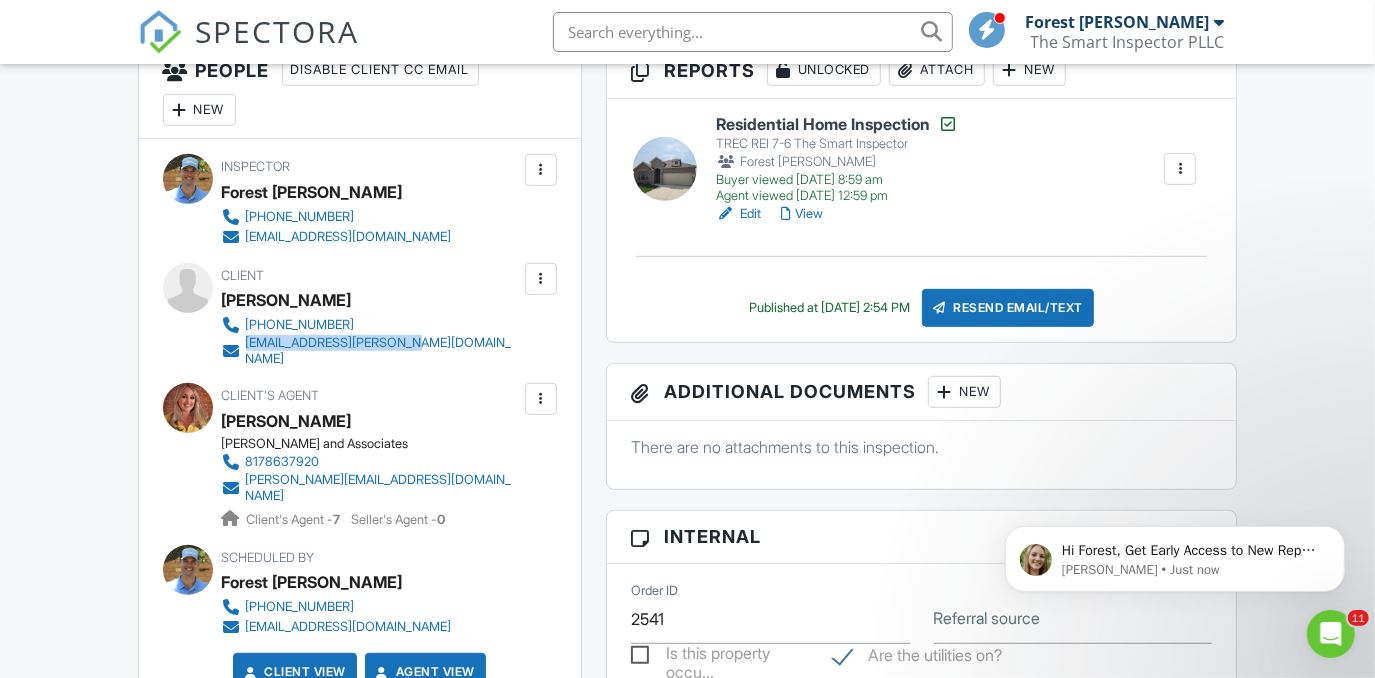 scroll, scrollTop: 0, scrollLeft: 0, axis: both 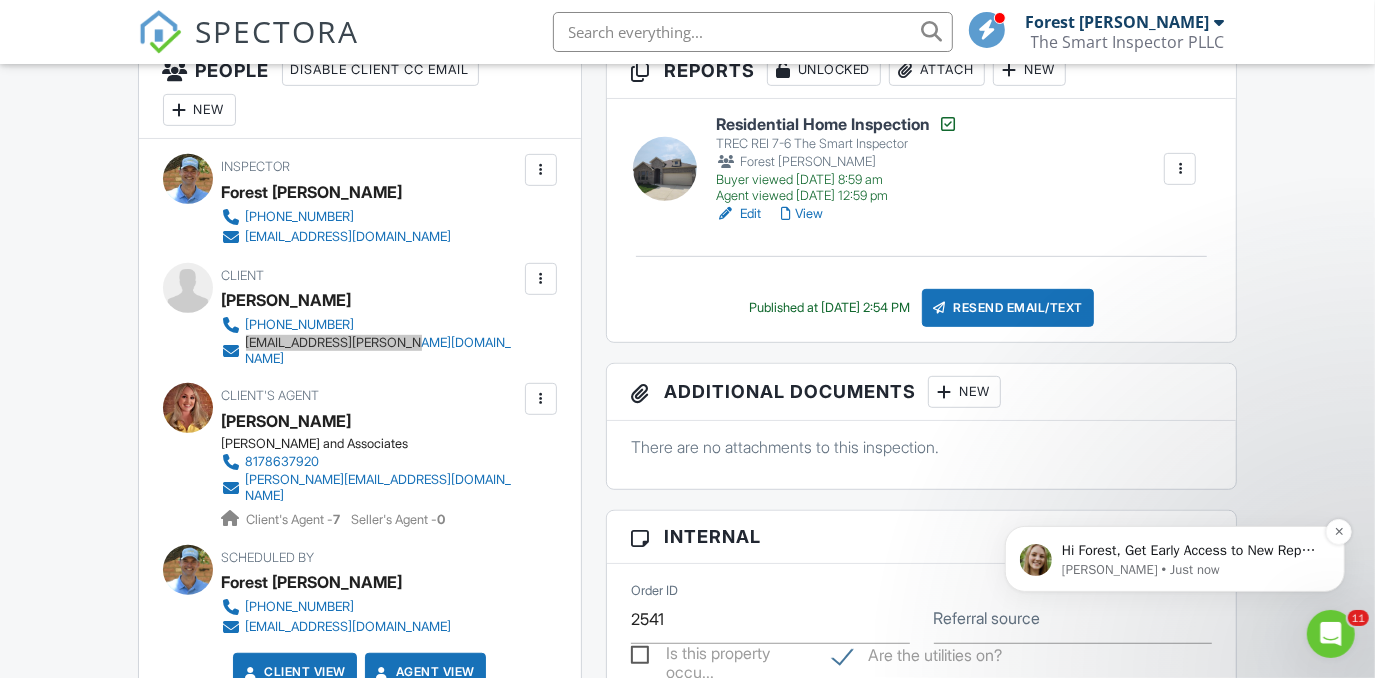 click on "Megan • Just now" at bounding box center [1190, 569] 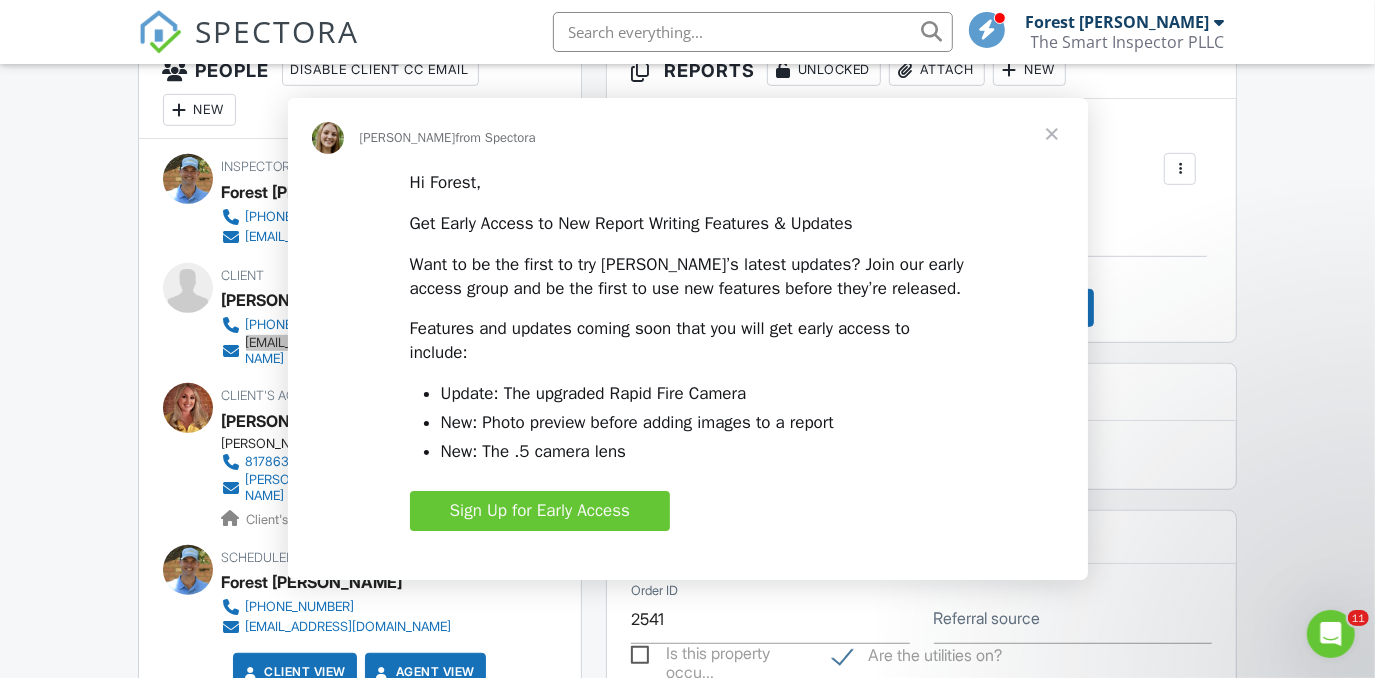 scroll, scrollTop: 0, scrollLeft: 0, axis: both 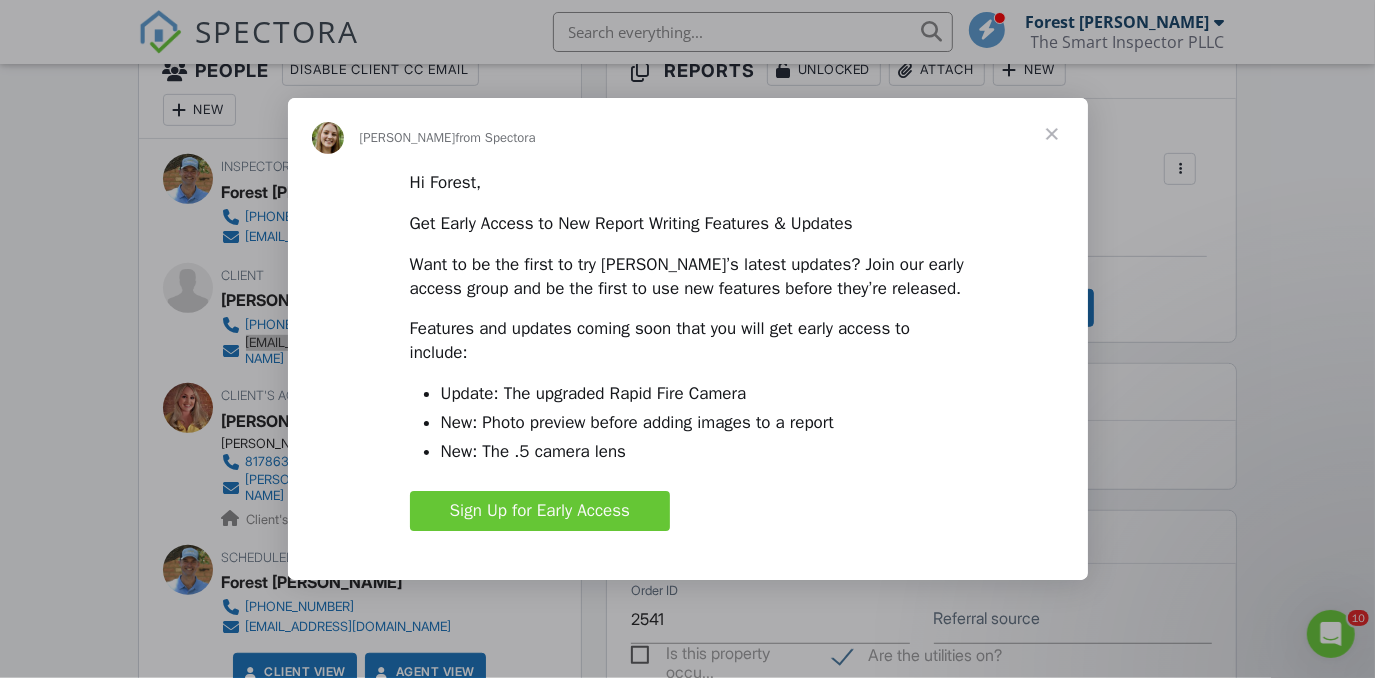 click at bounding box center [1052, 134] 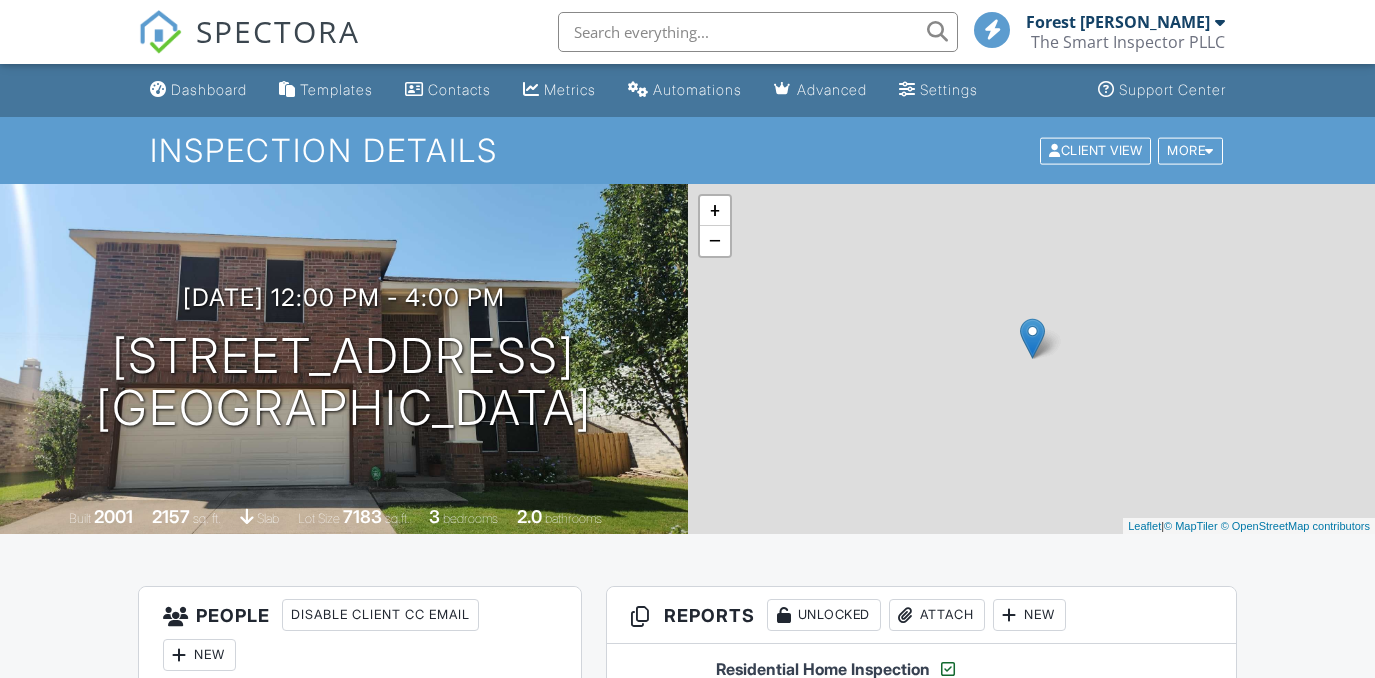 scroll, scrollTop: 0, scrollLeft: 0, axis: both 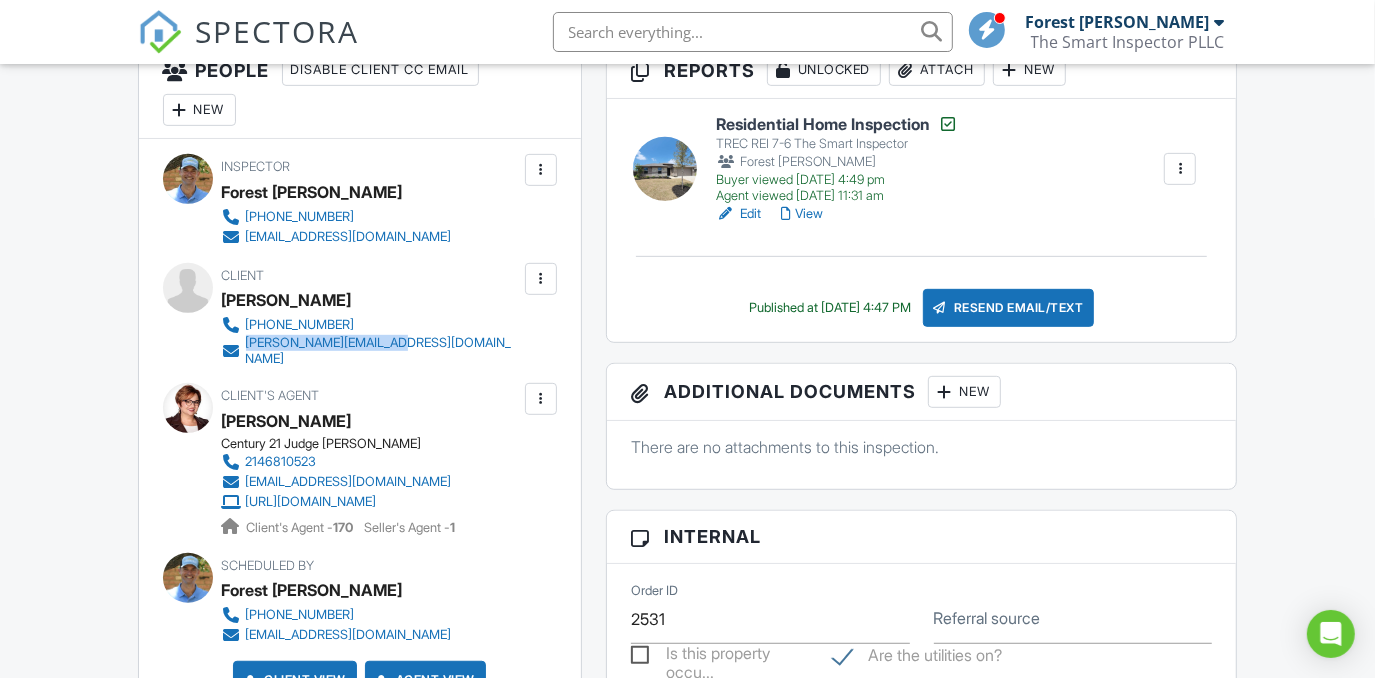 drag, startPoint x: 299, startPoint y: 349, endPoint x: 246, endPoint y: 348, distance: 53.009434 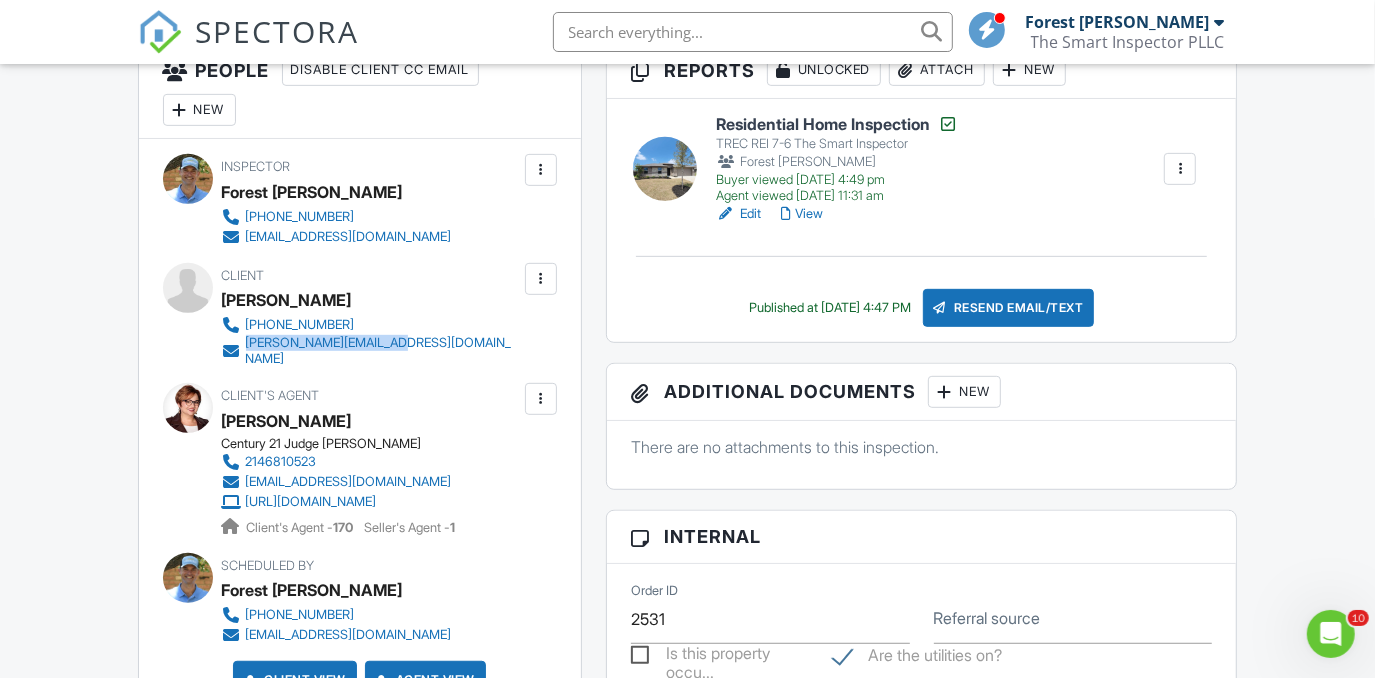 scroll, scrollTop: 0, scrollLeft: 0, axis: both 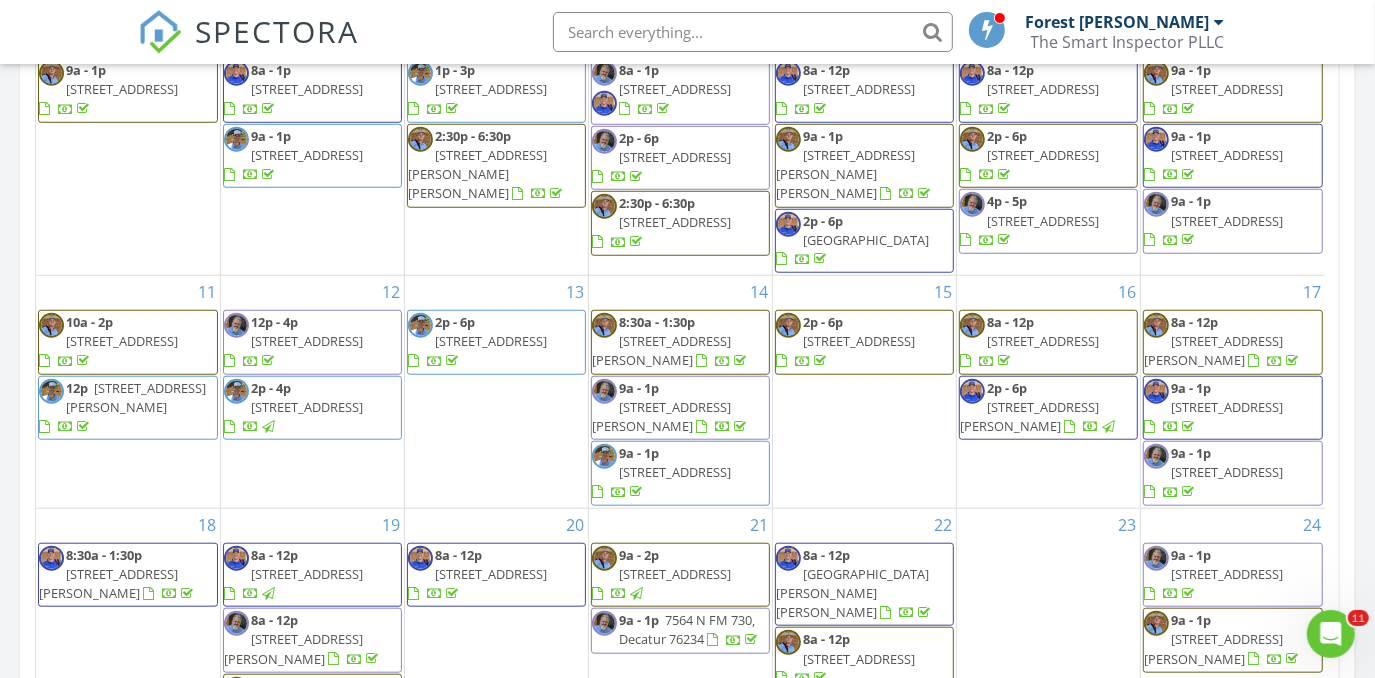 drag, startPoint x: 622, startPoint y: 361, endPoint x: 677, endPoint y: 390, distance: 62.177166 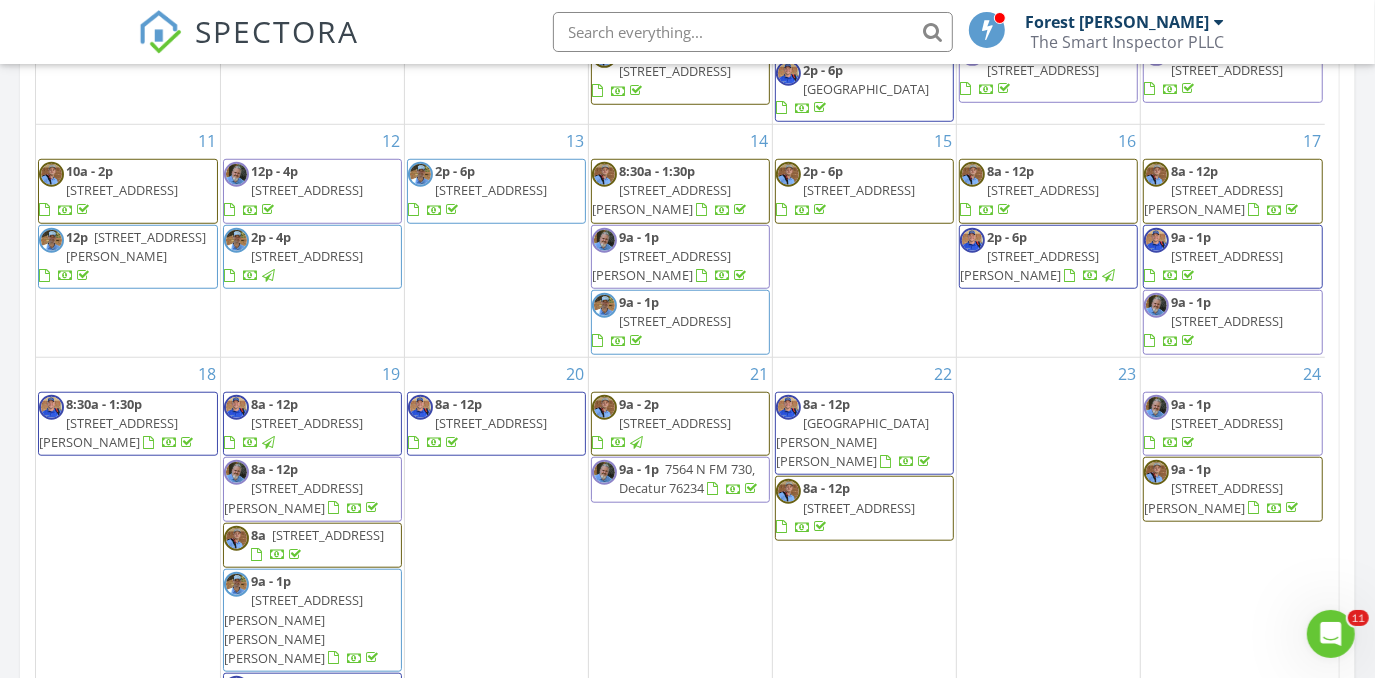 scroll, scrollTop: 545, scrollLeft: 0, axis: vertical 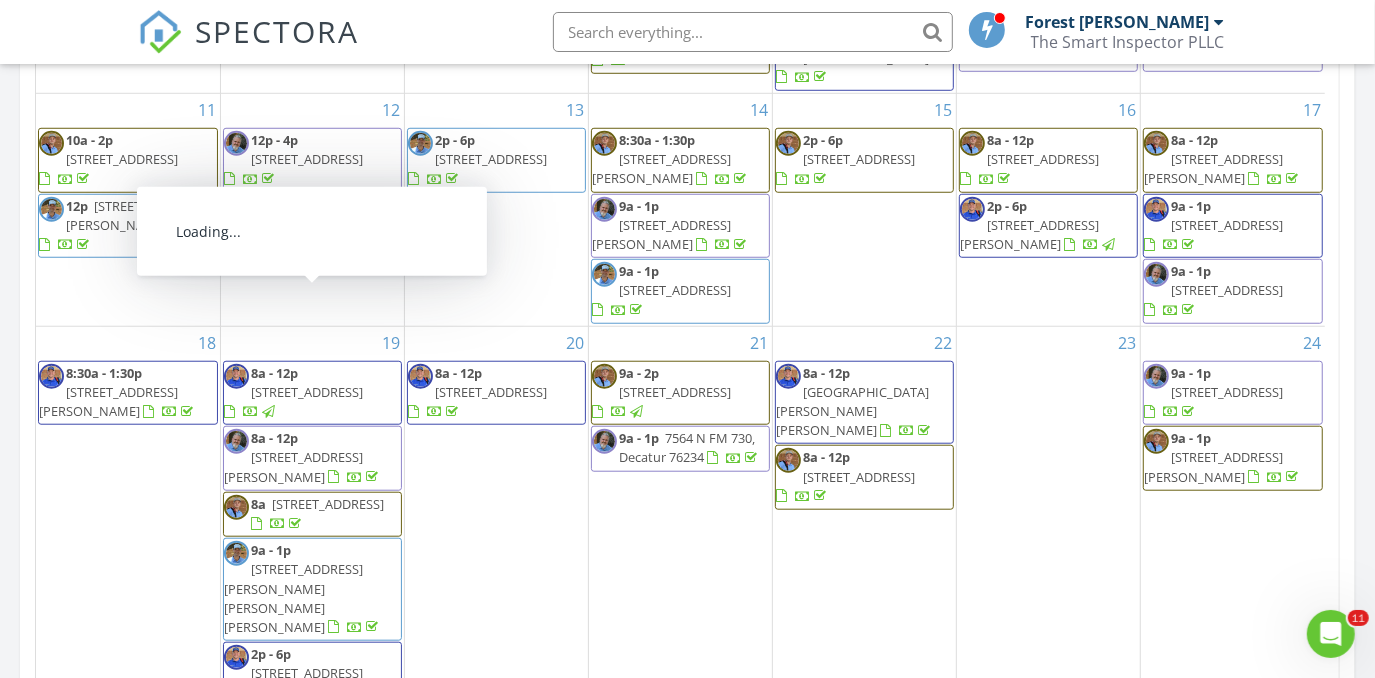 drag, startPoint x: 313, startPoint y: 282, endPoint x: 309, endPoint y: 301, distance: 19.416489 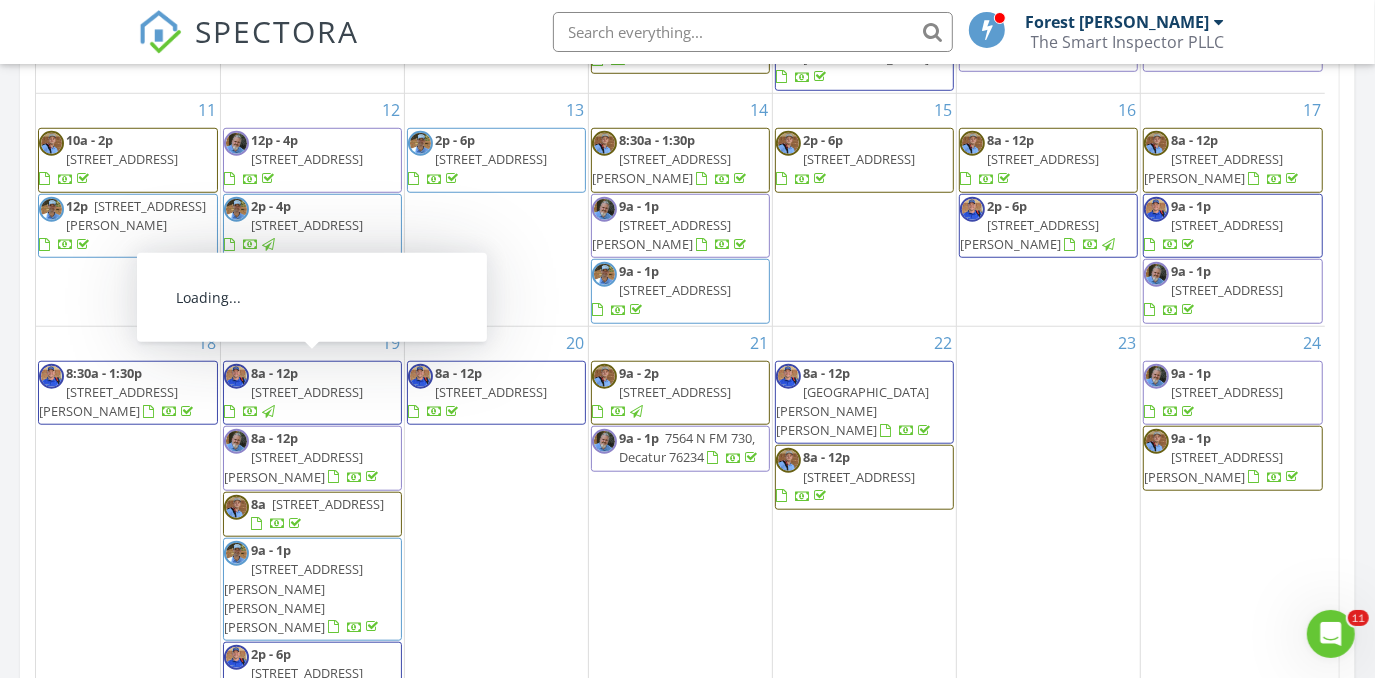 drag, startPoint x: 314, startPoint y: 348, endPoint x: 312, endPoint y: 382, distance: 34.058773 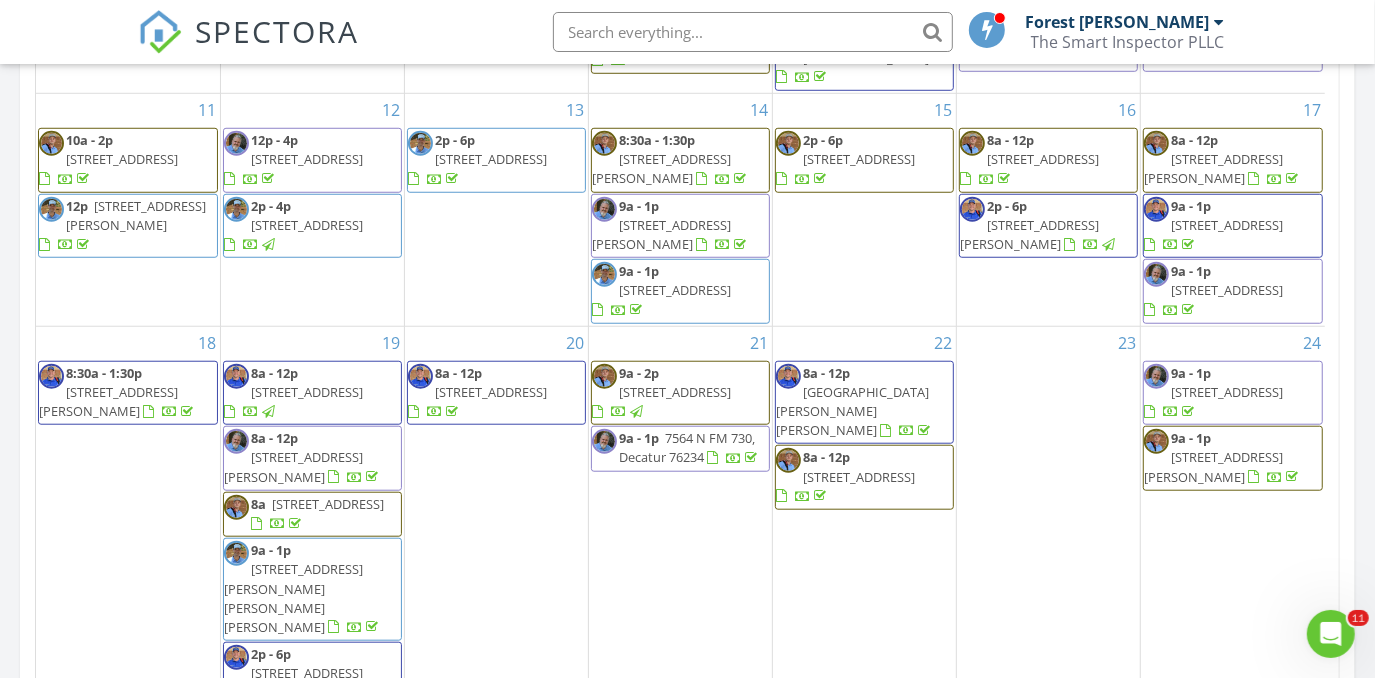 drag, startPoint x: 360, startPoint y: 478, endPoint x: 323, endPoint y: 509, distance: 48.270073 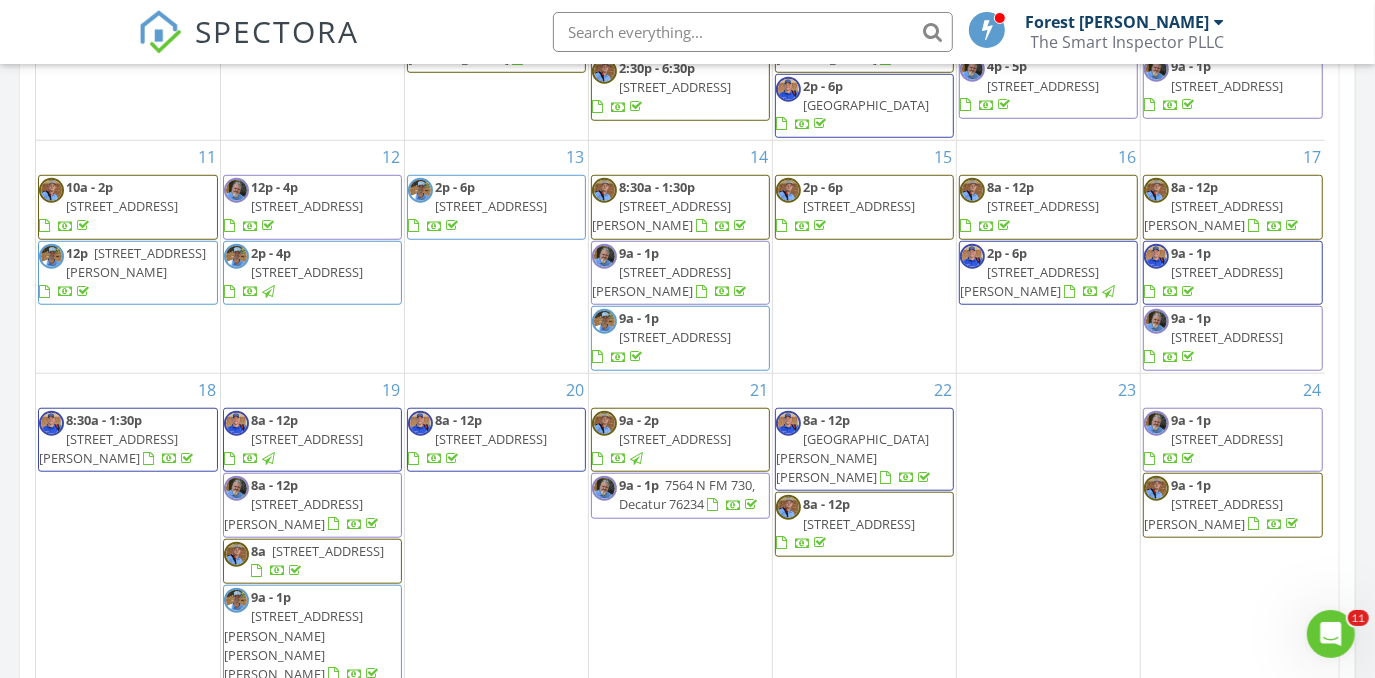 scroll, scrollTop: 454, scrollLeft: 0, axis: vertical 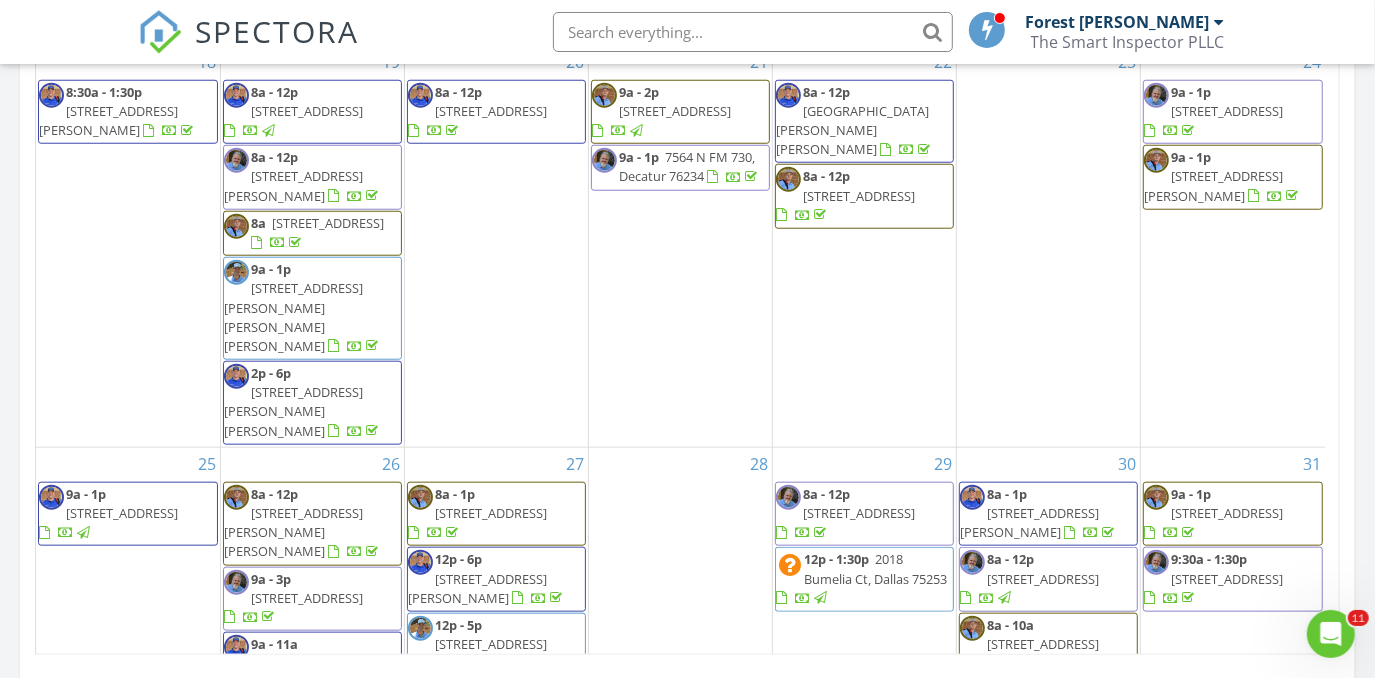 drag, startPoint x: 133, startPoint y: 358, endPoint x: 117, endPoint y: 370, distance: 20 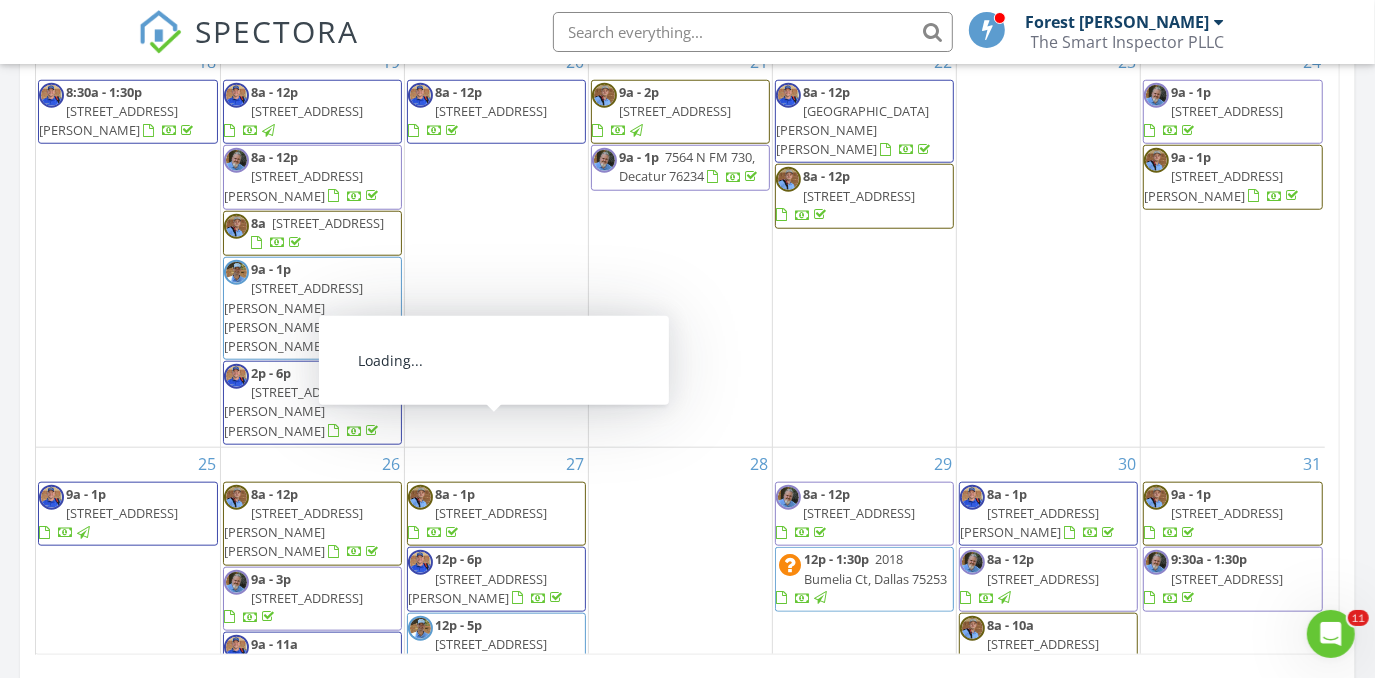 drag, startPoint x: 473, startPoint y: 462, endPoint x: 482, endPoint y: 436, distance: 27.513634 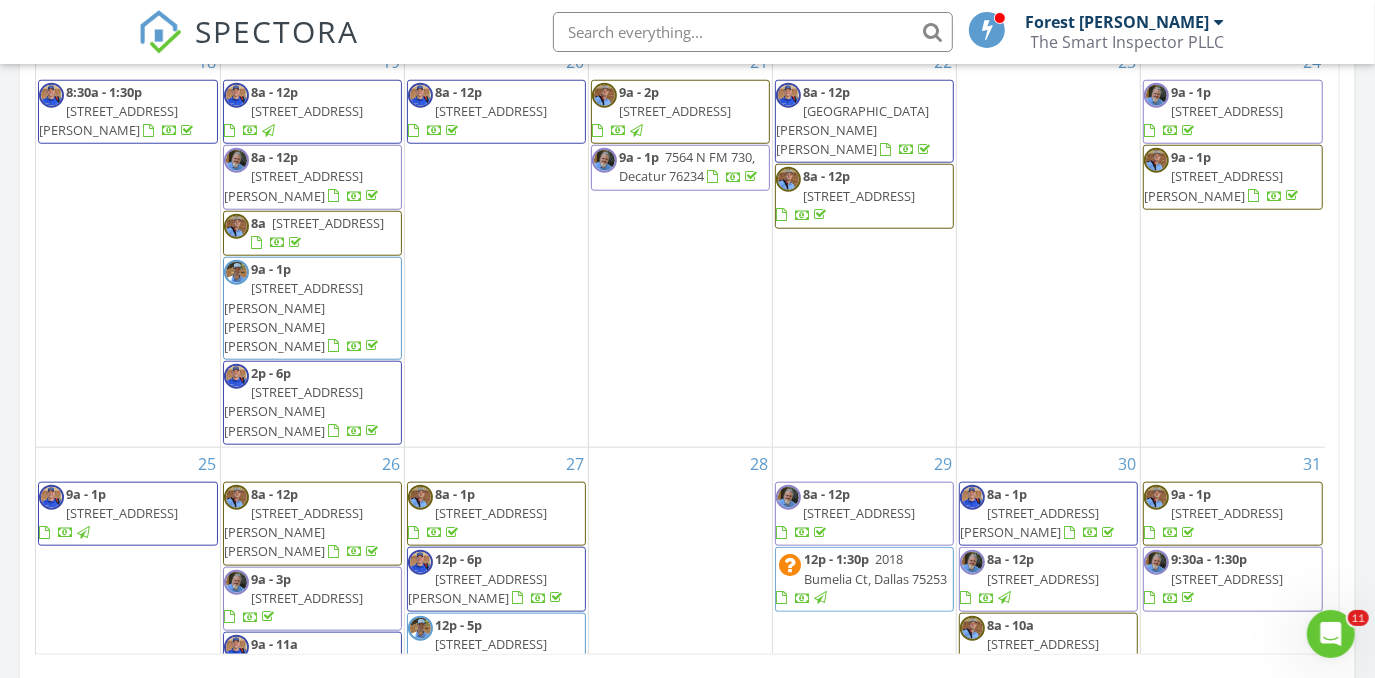 drag, startPoint x: 1000, startPoint y: 386, endPoint x: 1088, endPoint y: 424, distance: 95.85406 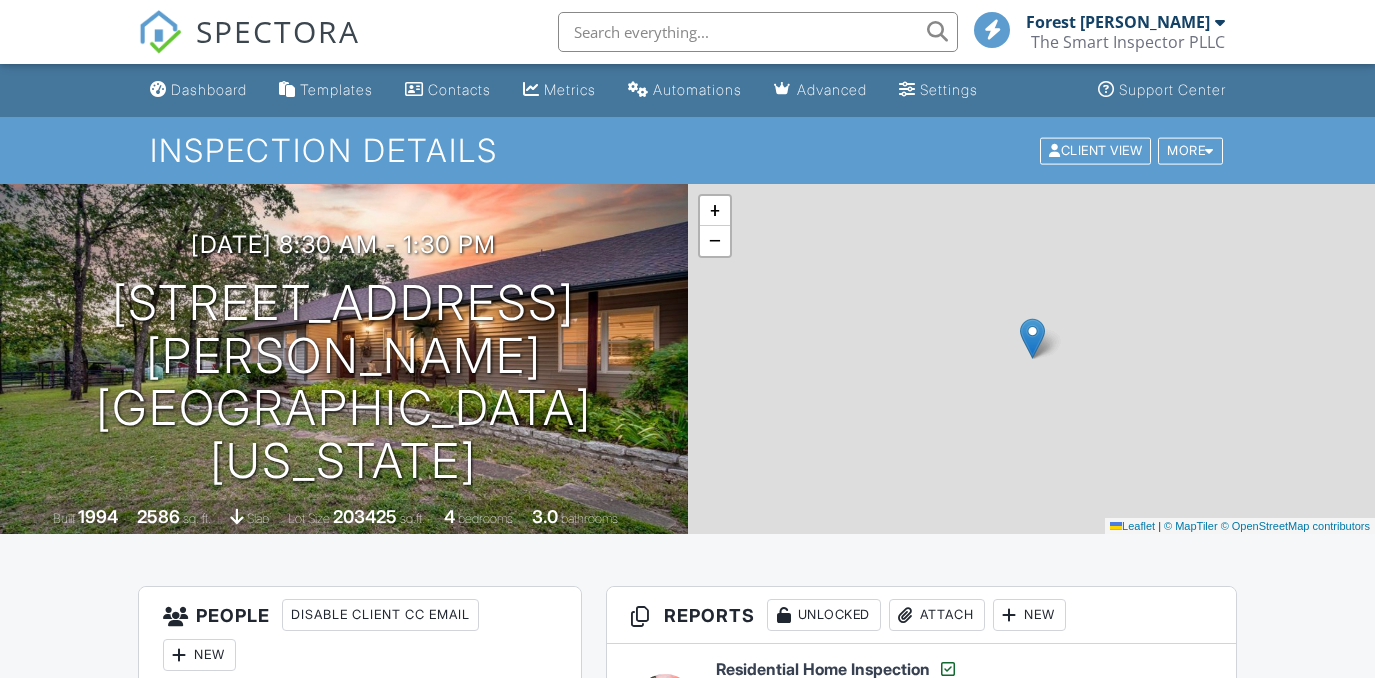 scroll, scrollTop: 0, scrollLeft: 0, axis: both 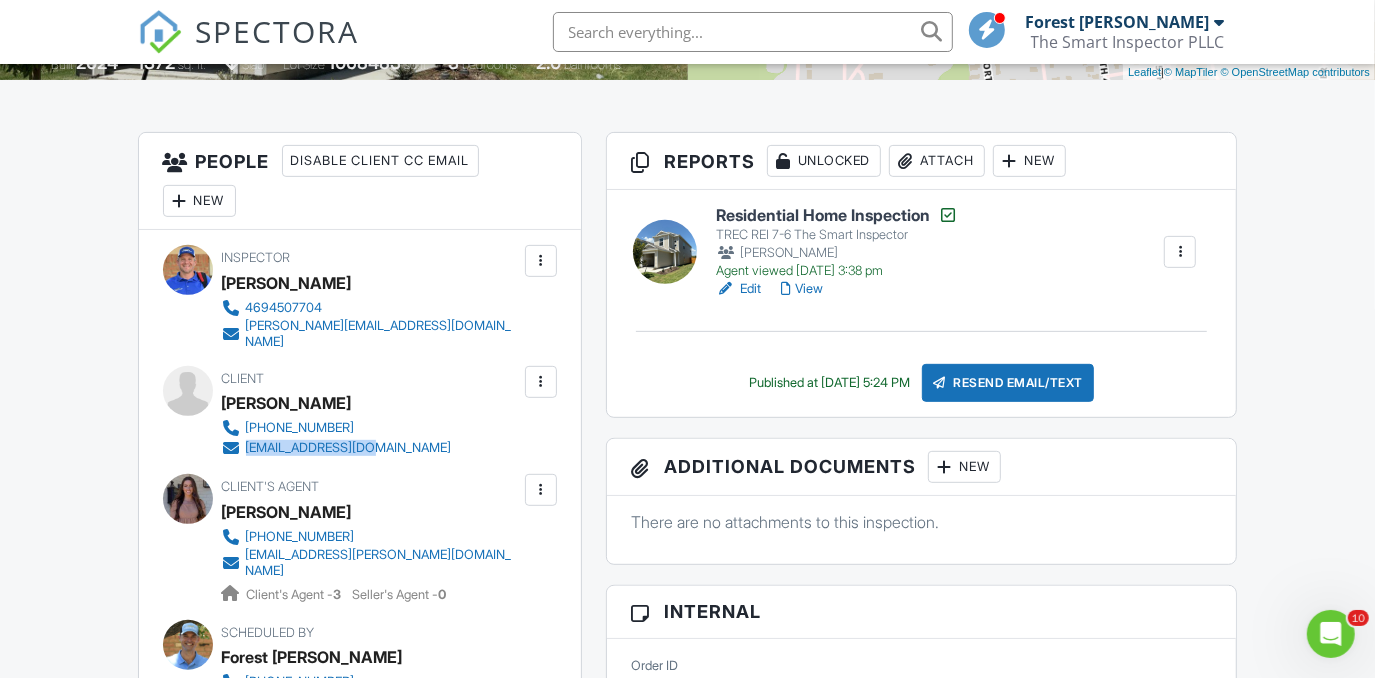 drag, startPoint x: 329, startPoint y: 438, endPoint x: 247, endPoint y: 436, distance: 82.02438 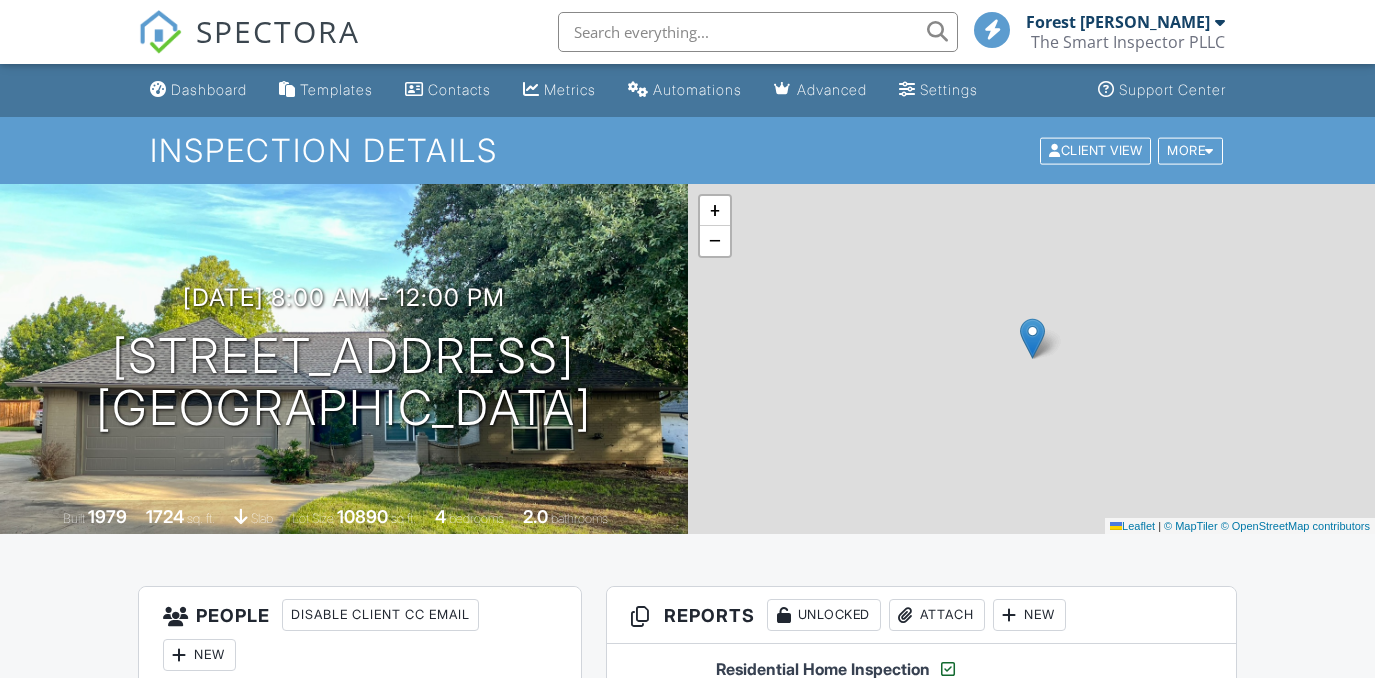 scroll, scrollTop: 0, scrollLeft: 0, axis: both 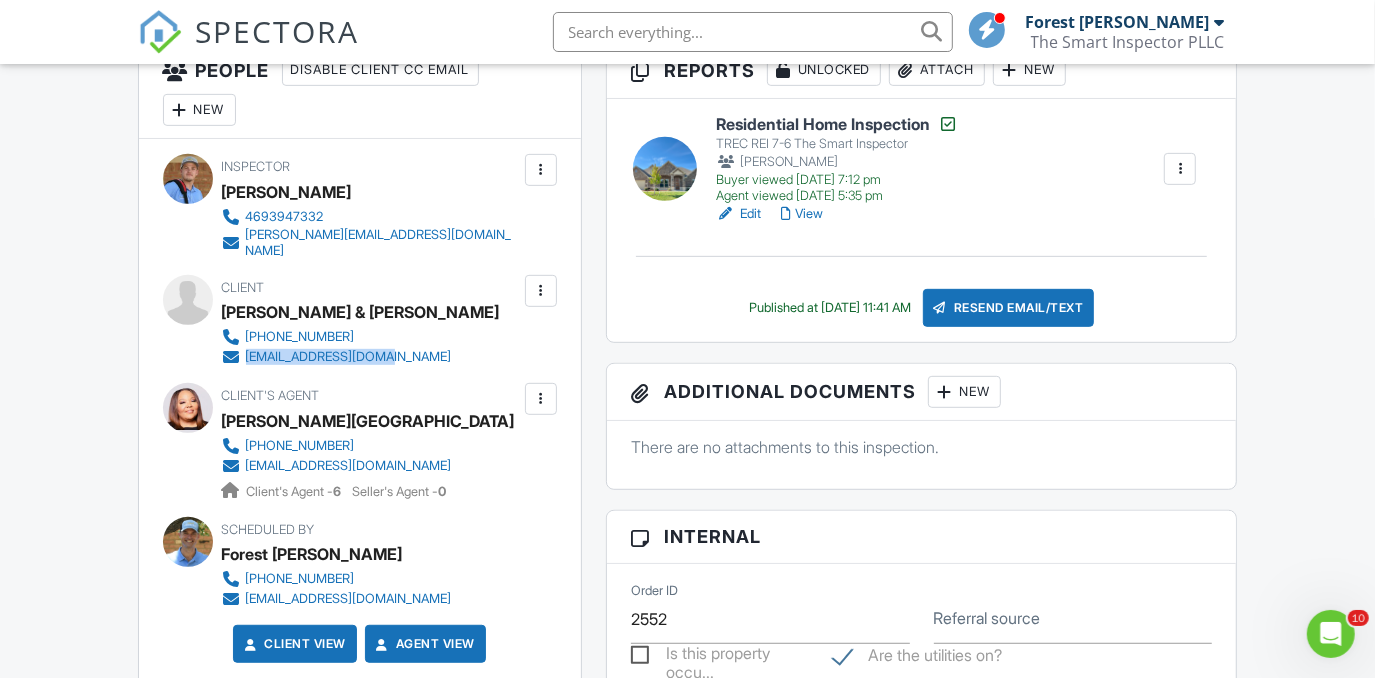 drag, startPoint x: 463, startPoint y: 342, endPoint x: 246, endPoint y: 350, distance: 217.14742 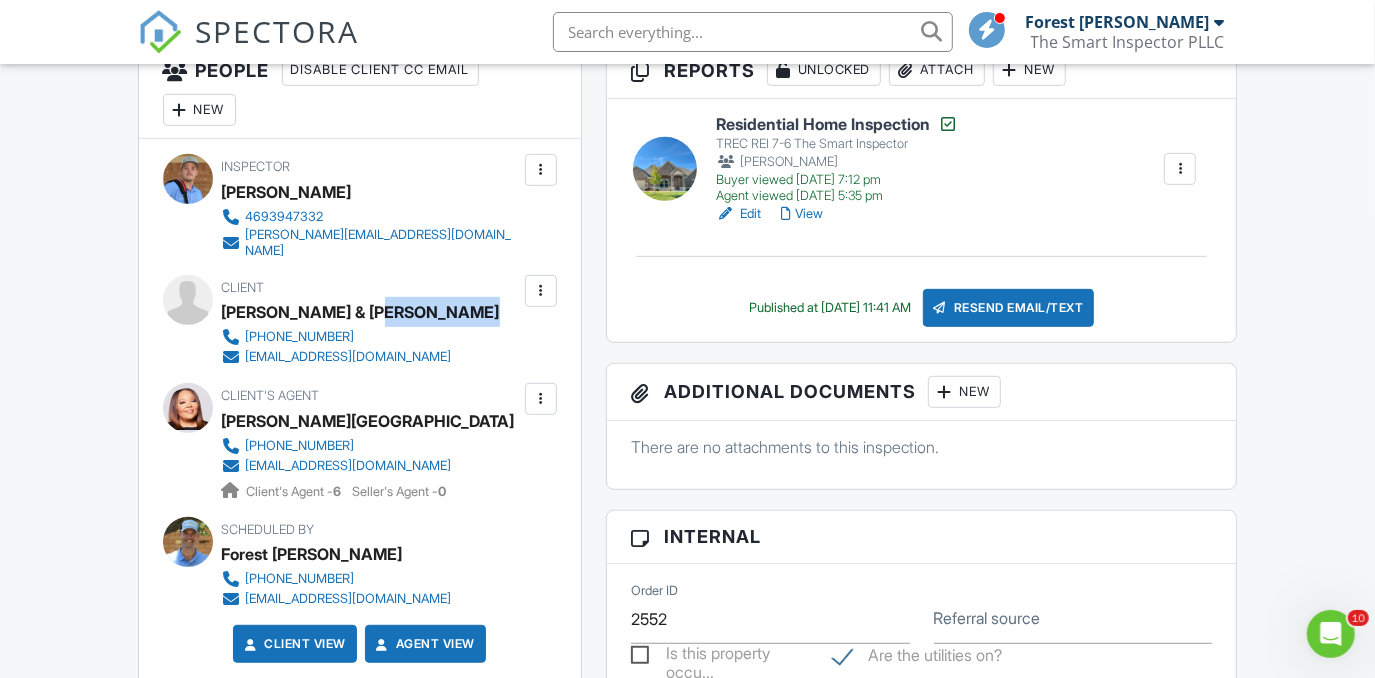 drag, startPoint x: 472, startPoint y: 299, endPoint x: 373, endPoint y: 298, distance: 99.00505 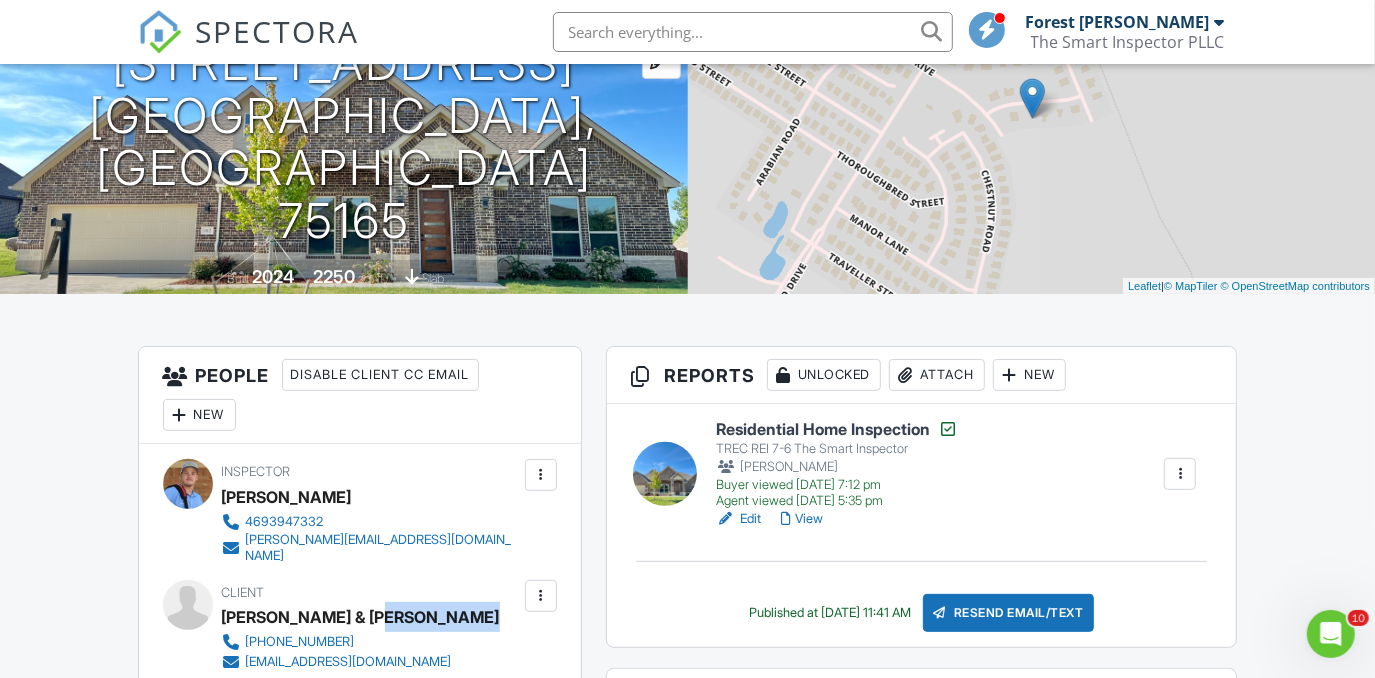 scroll, scrollTop: 0, scrollLeft: 0, axis: both 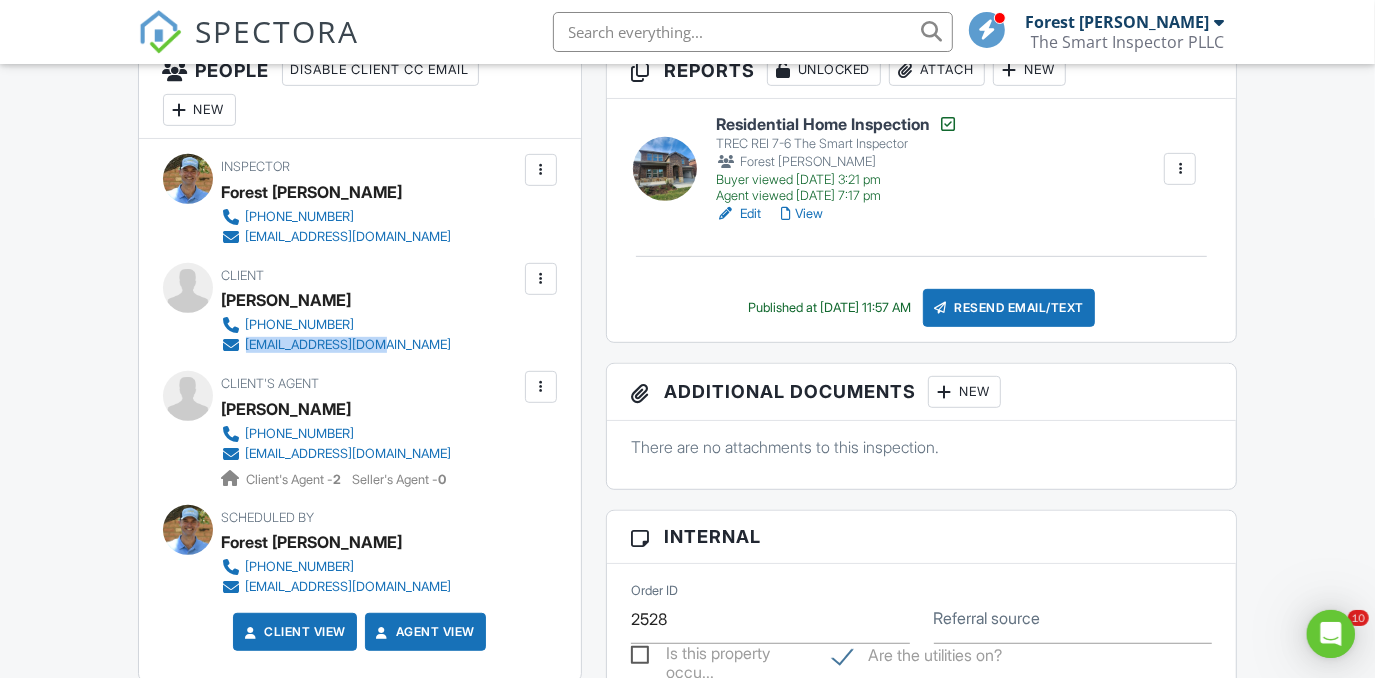 drag, startPoint x: 409, startPoint y: 342, endPoint x: 246, endPoint y: 345, distance: 163.0276 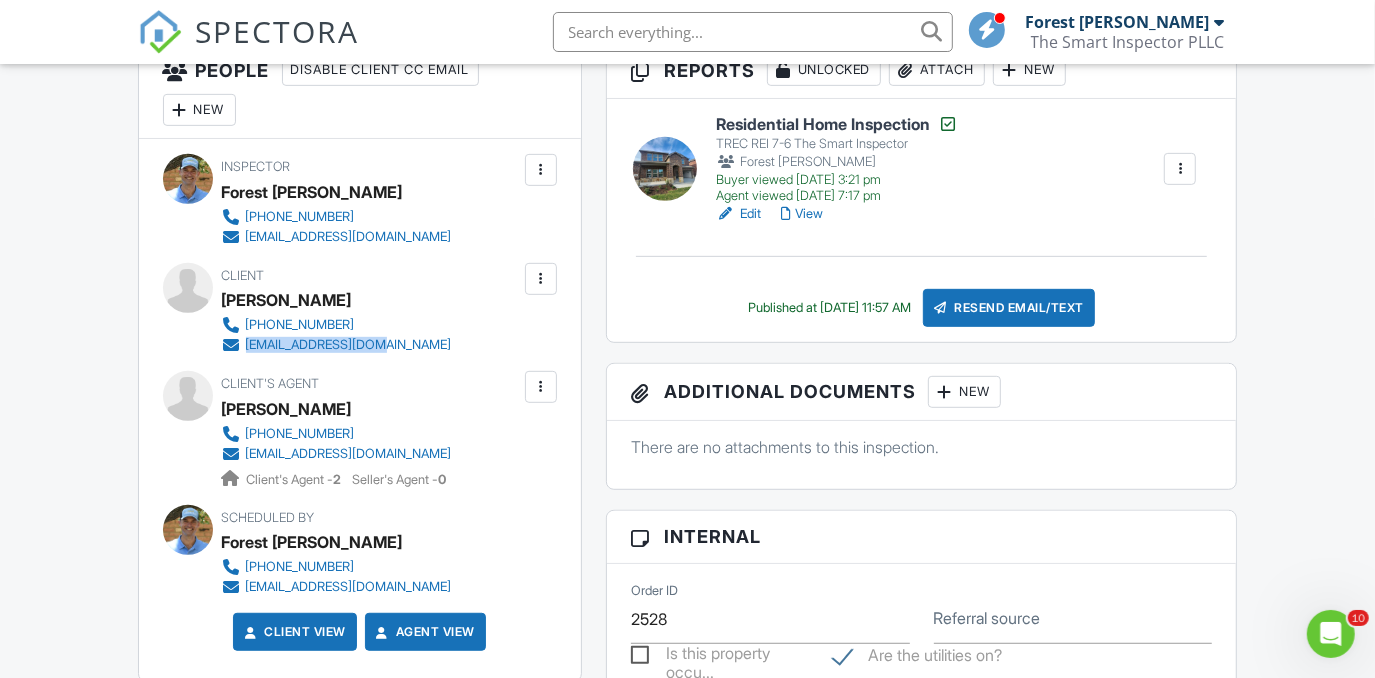 copy on "erimar308@gmail.com" 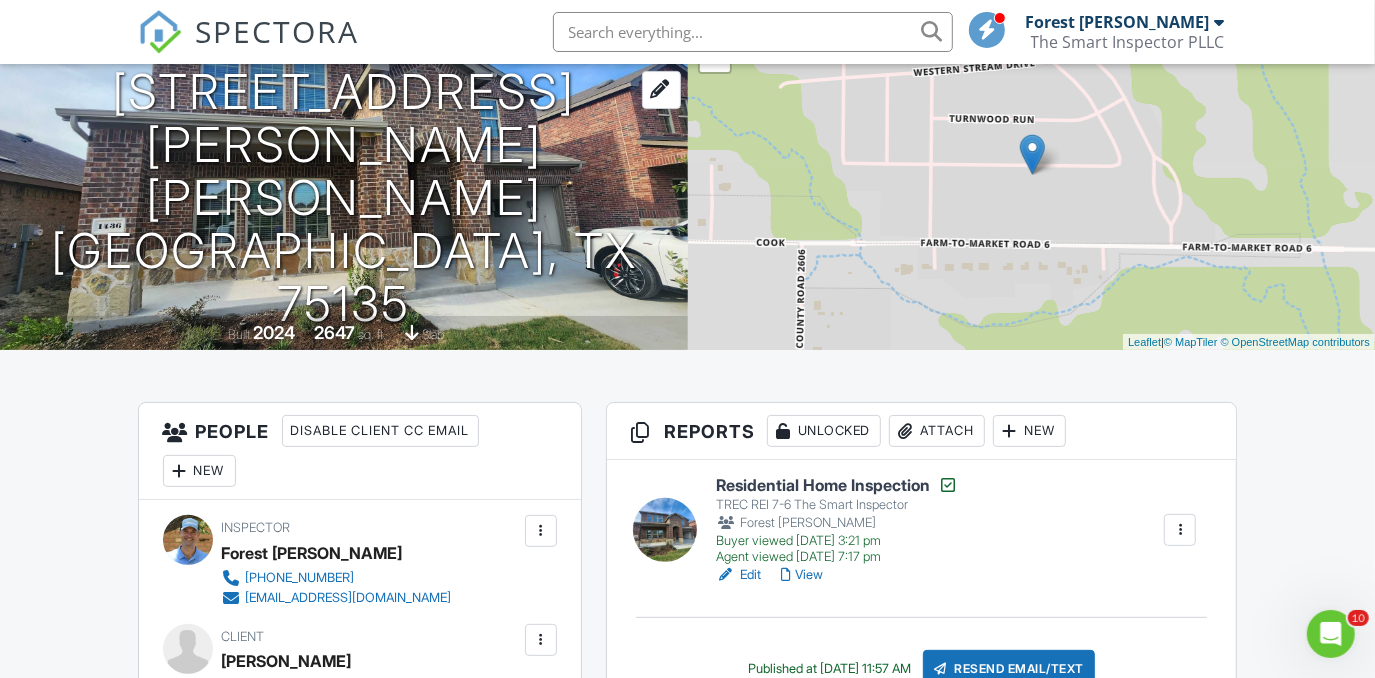 scroll, scrollTop: 0, scrollLeft: 0, axis: both 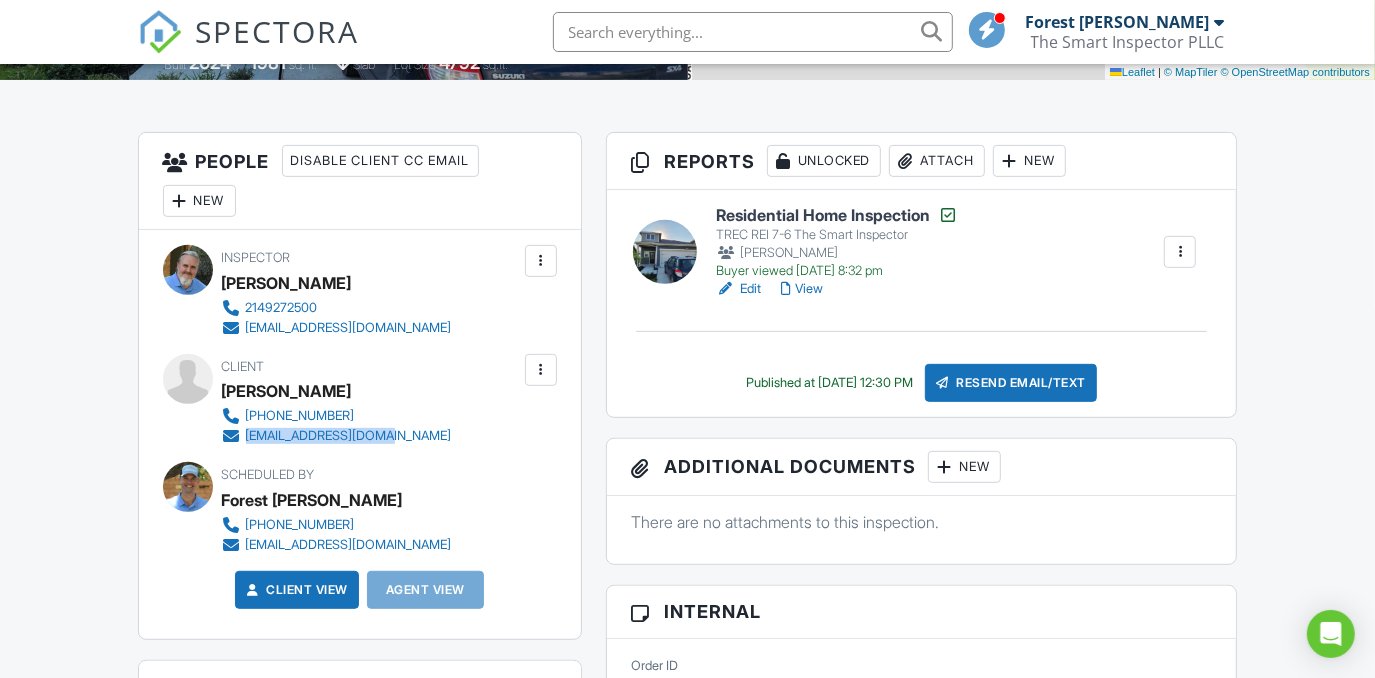 drag, startPoint x: 399, startPoint y: 433, endPoint x: 246, endPoint y: 429, distance: 153.05228 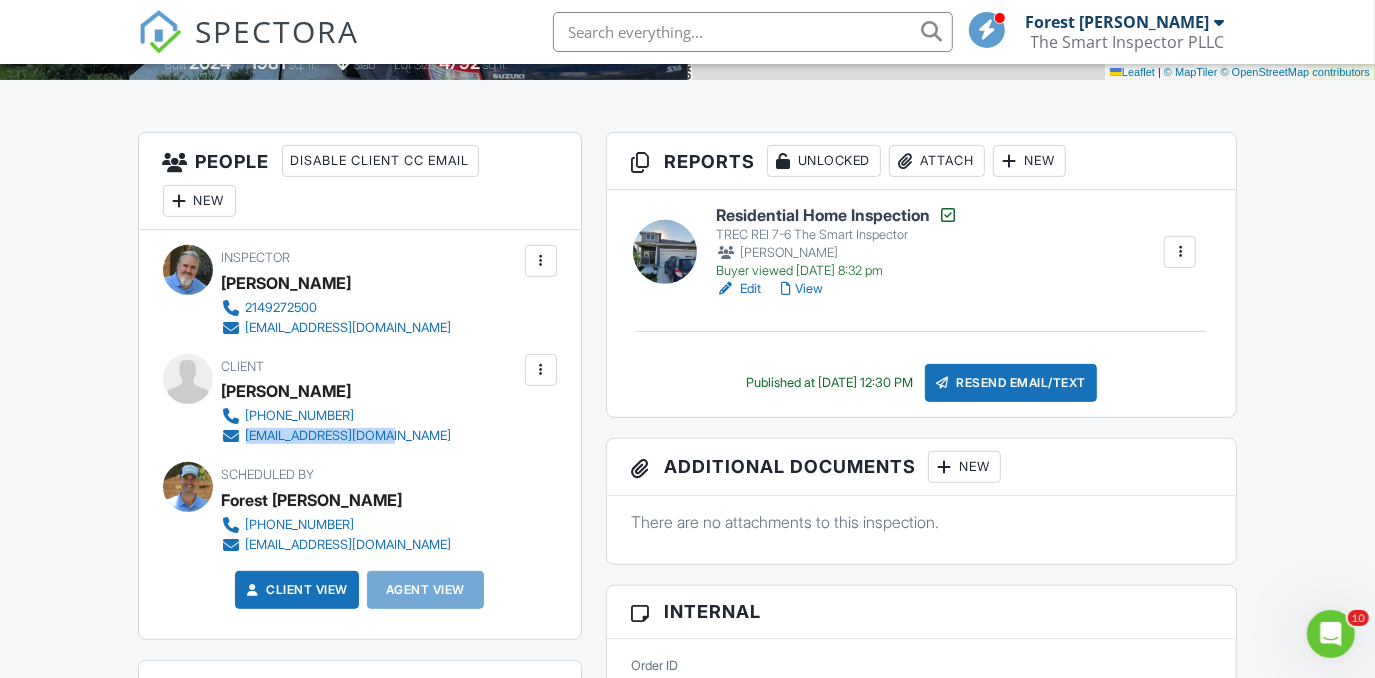 scroll, scrollTop: 0, scrollLeft: 0, axis: both 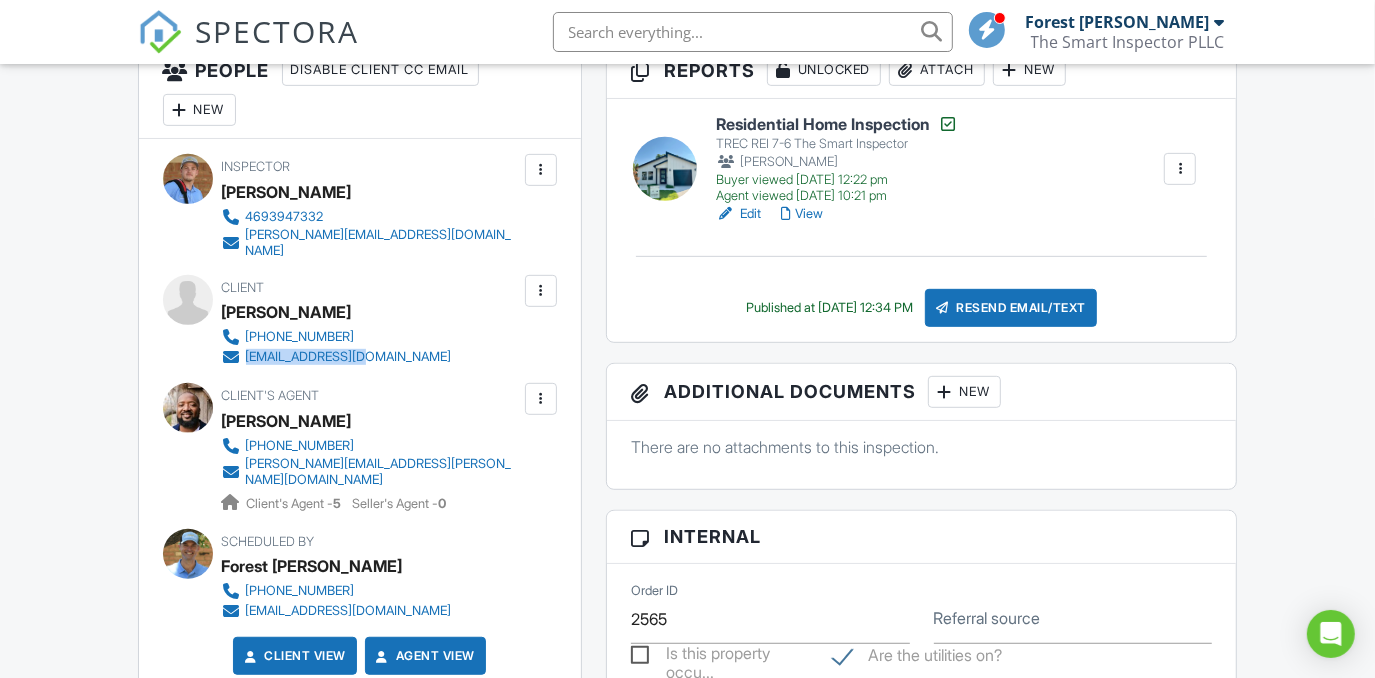 drag, startPoint x: 404, startPoint y: 344, endPoint x: 248, endPoint y: 342, distance: 156.01282 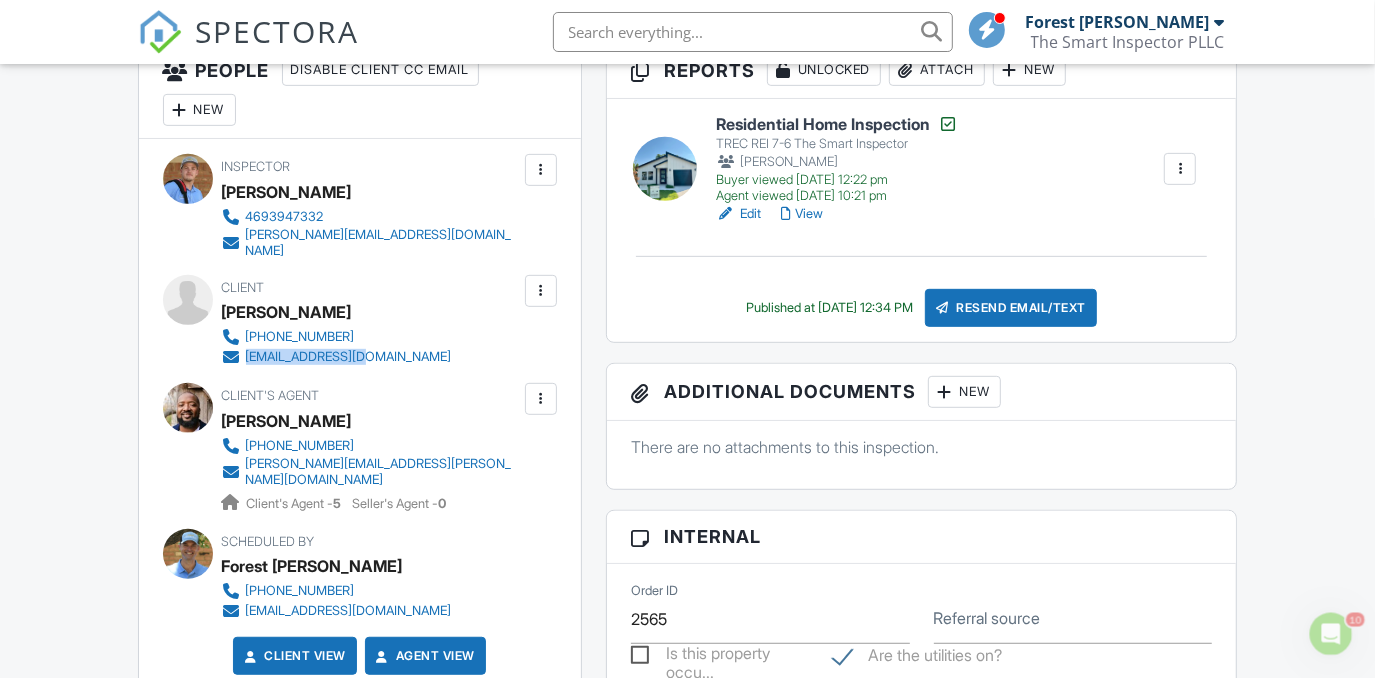 scroll, scrollTop: 0, scrollLeft: 0, axis: both 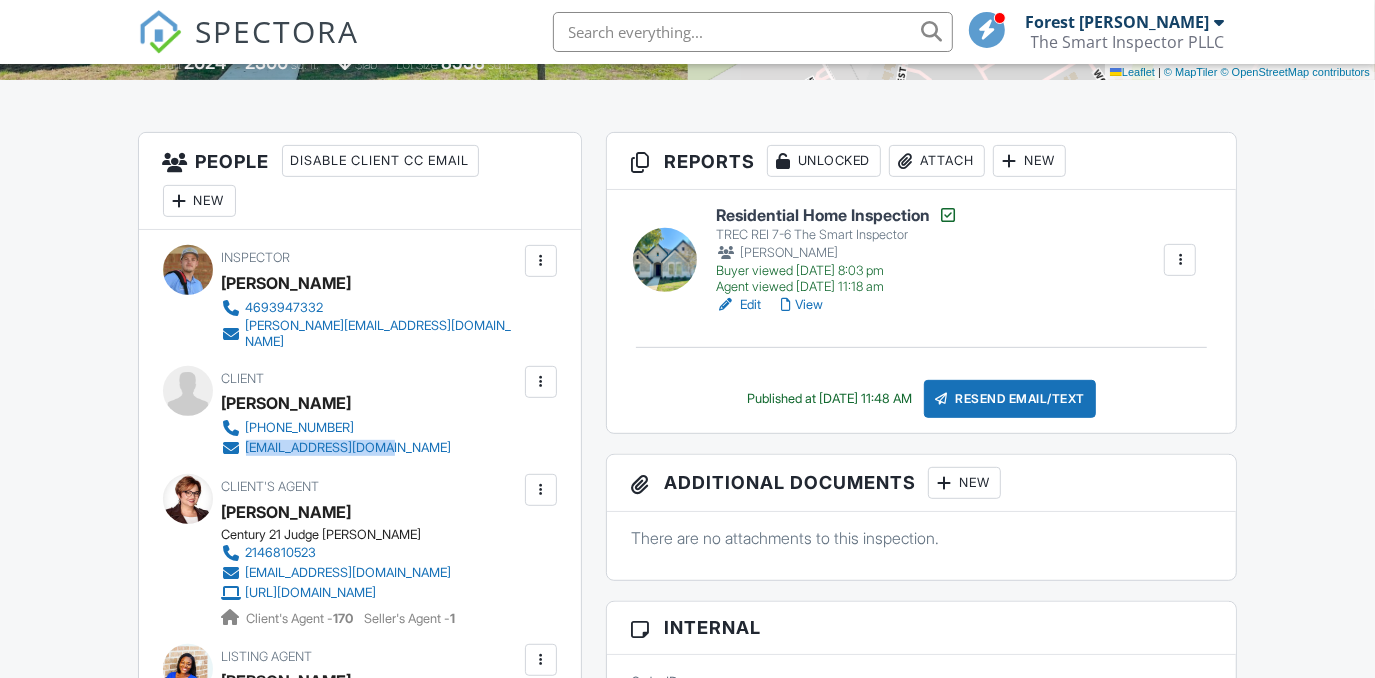 drag, startPoint x: 286, startPoint y: 431, endPoint x: 245, endPoint y: 433, distance: 41.04875 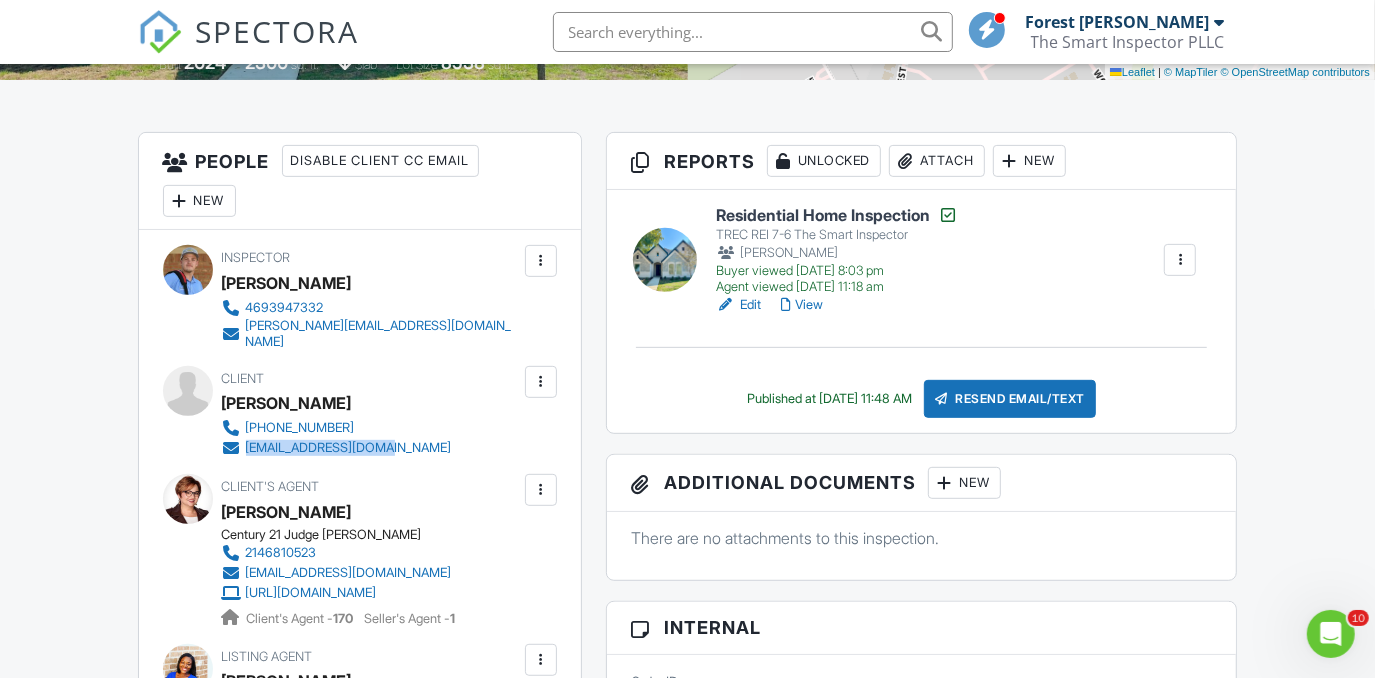 scroll, scrollTop: 0, scrollLeft: 0, axis: both 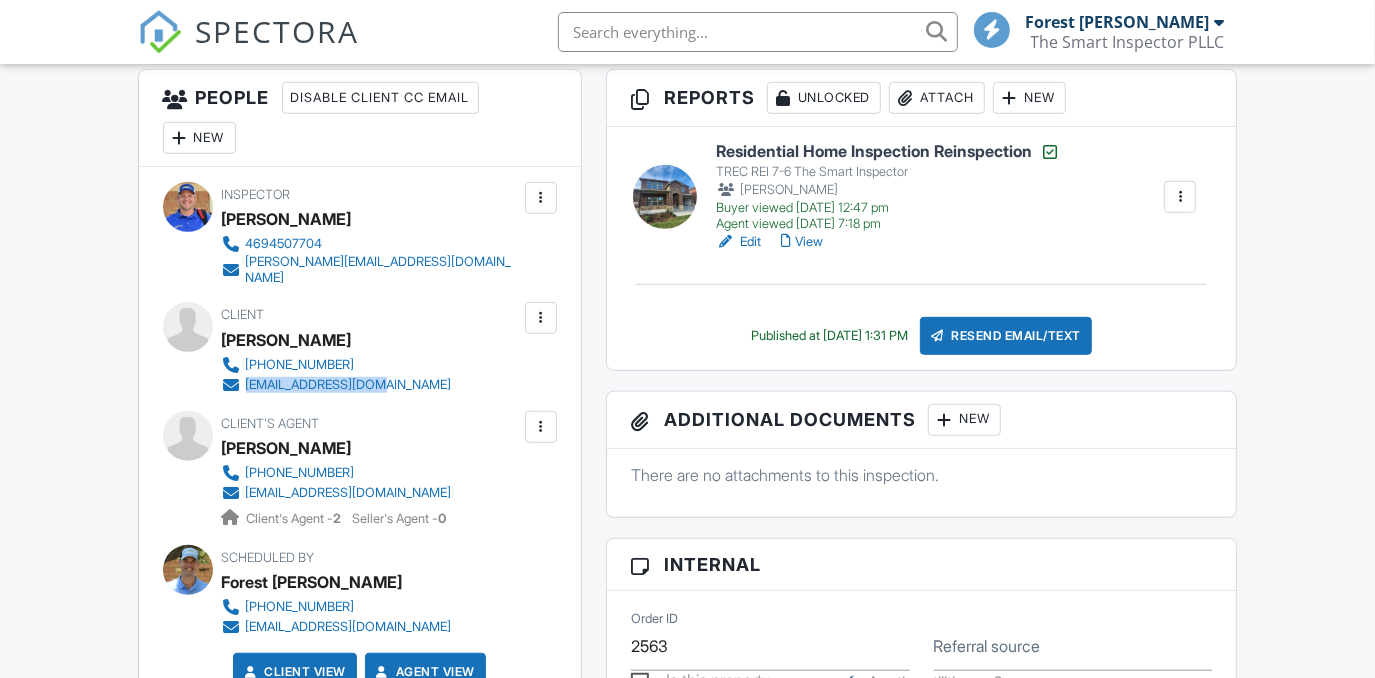 drag, startPoint x: 398, startPoint y: 373, endPoint x: 246, endPoint y: 372, distance: 152.0033 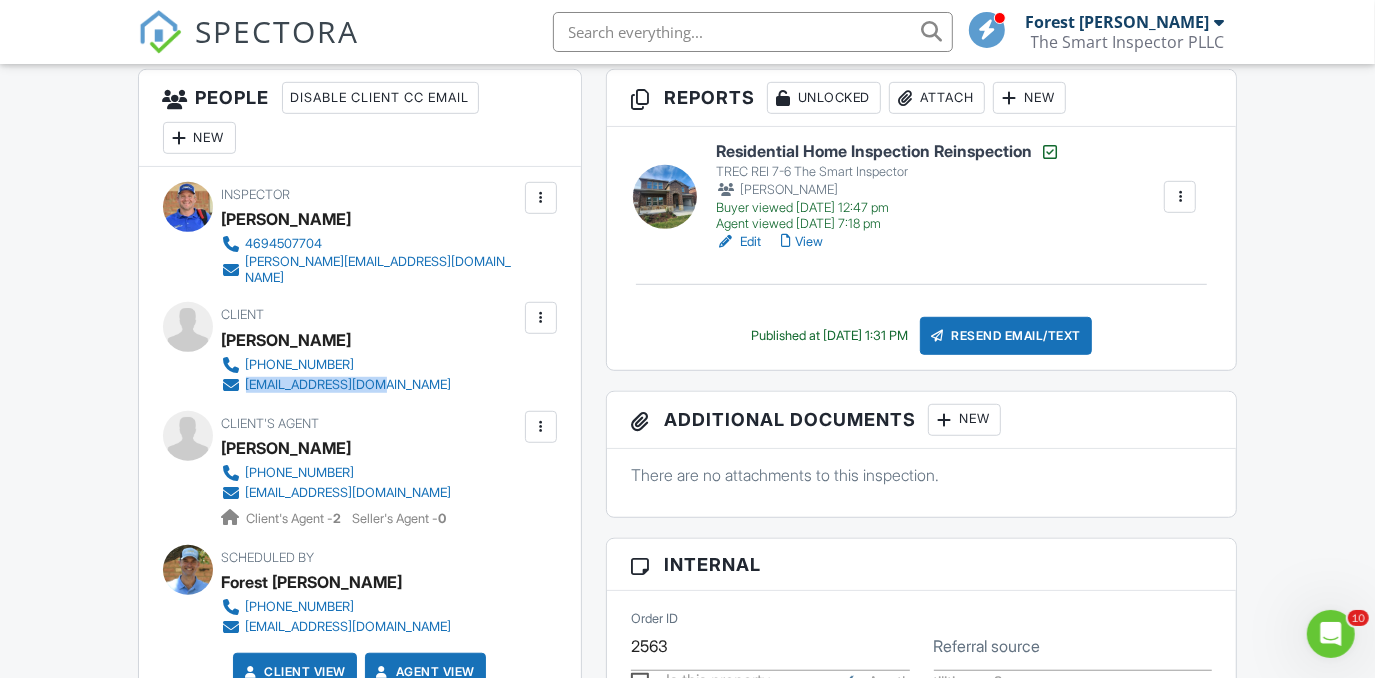 scroll, scrollTop: 0, scrollLeft: 0, axis: both 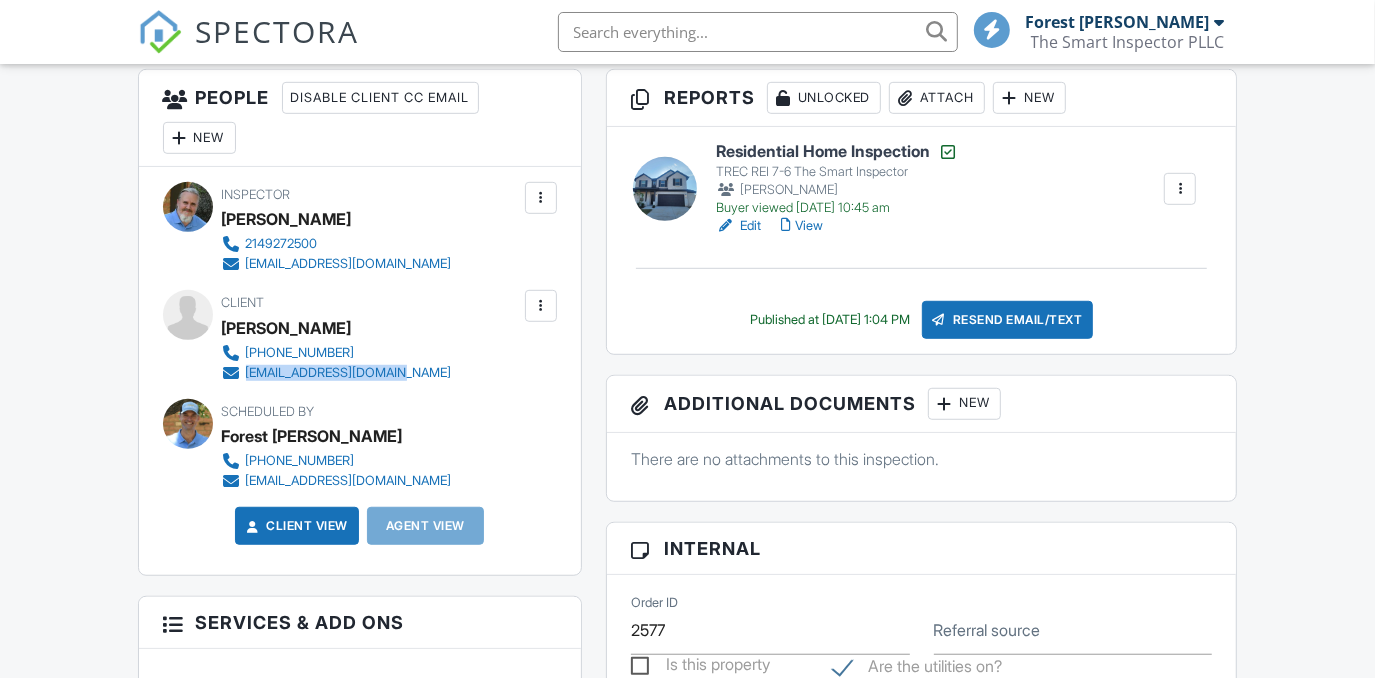 drag, startPoint x: 413, startPoint y: 372, endPoint x: 247, endPoint y: 374, distance: 166.01205 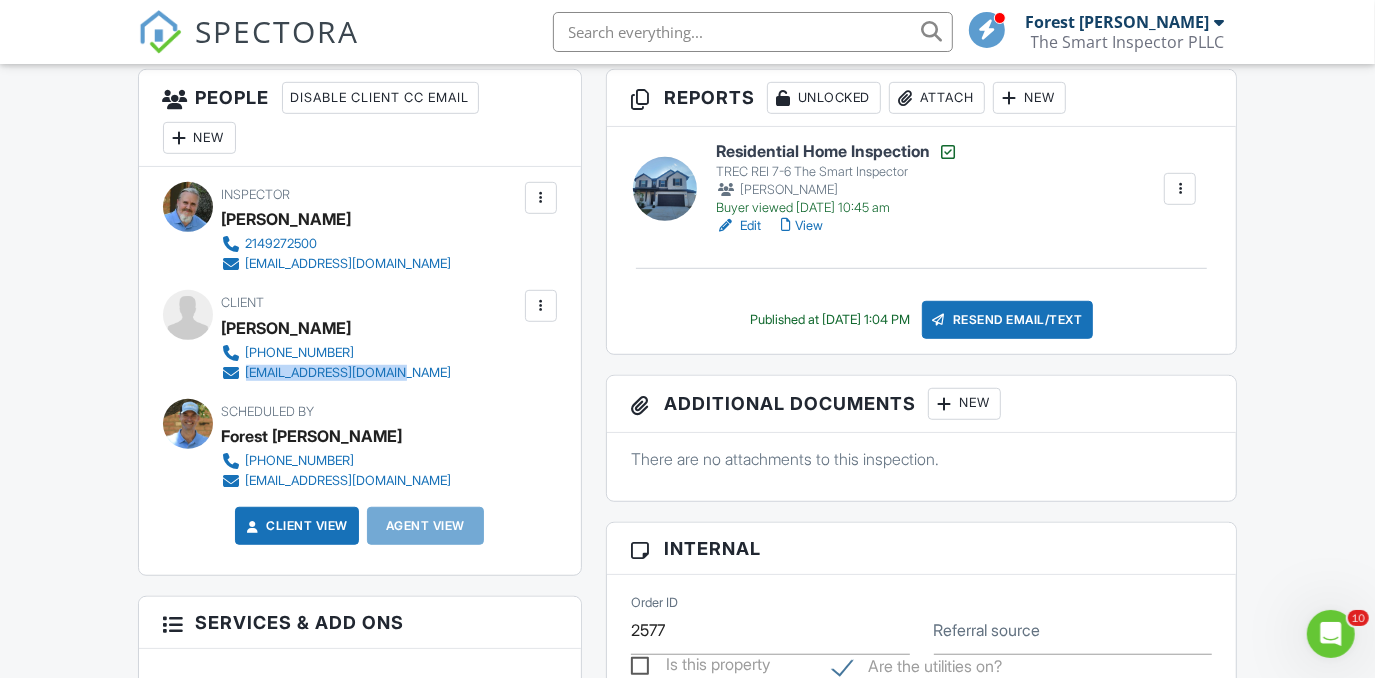 scroll, scrollTop: 0, scrollLeft: 0, axis: both 